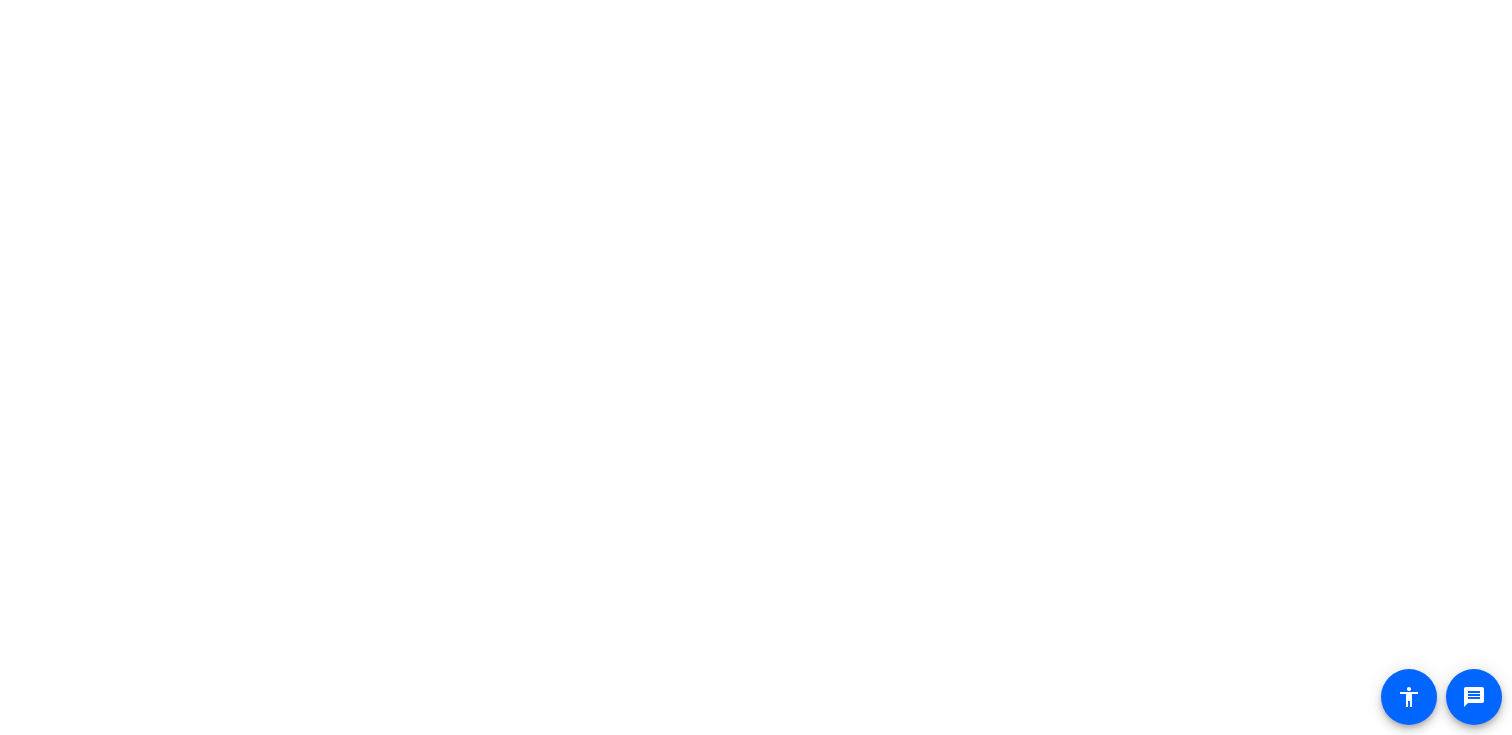 scroll, scrollTop: 0, scrollLeft: 0, axis: both 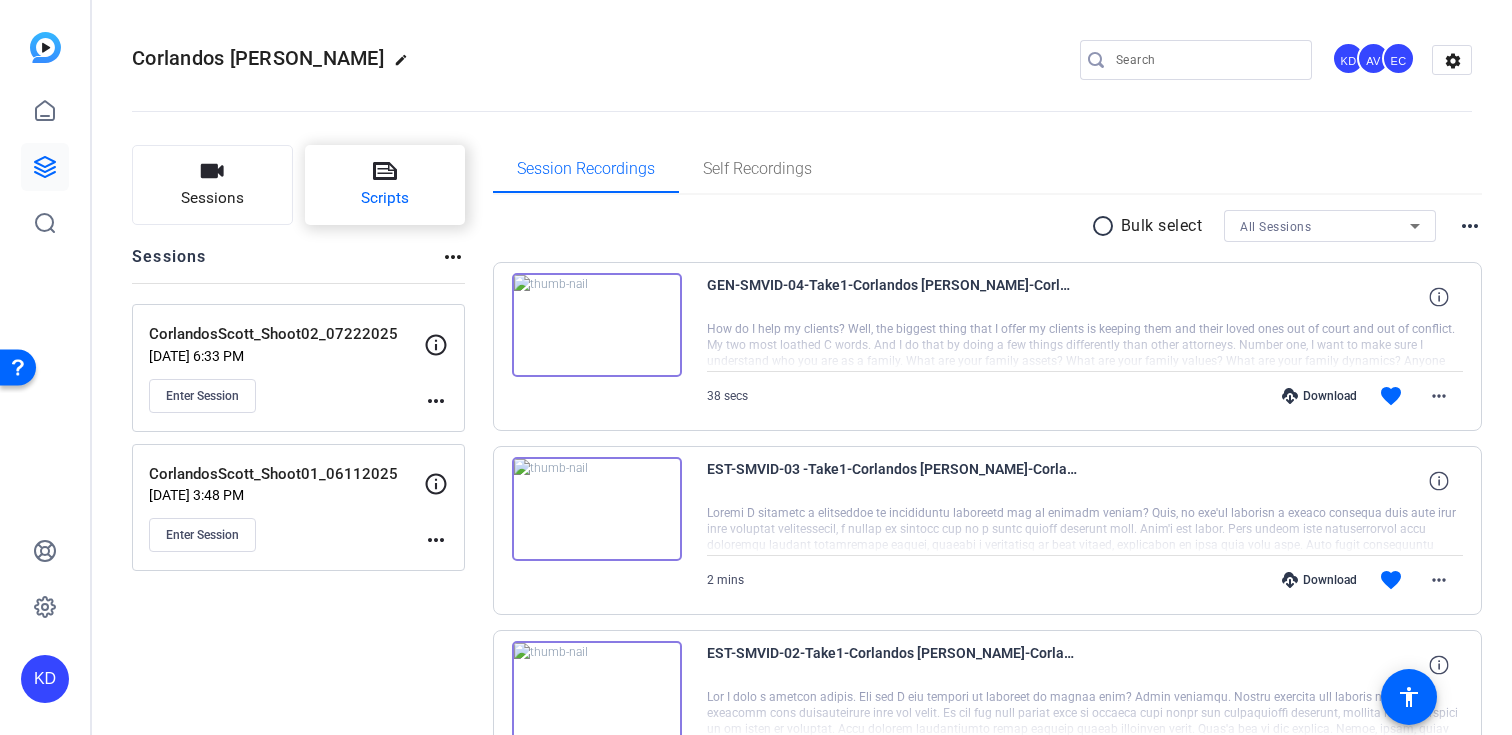 click on "Scripts" 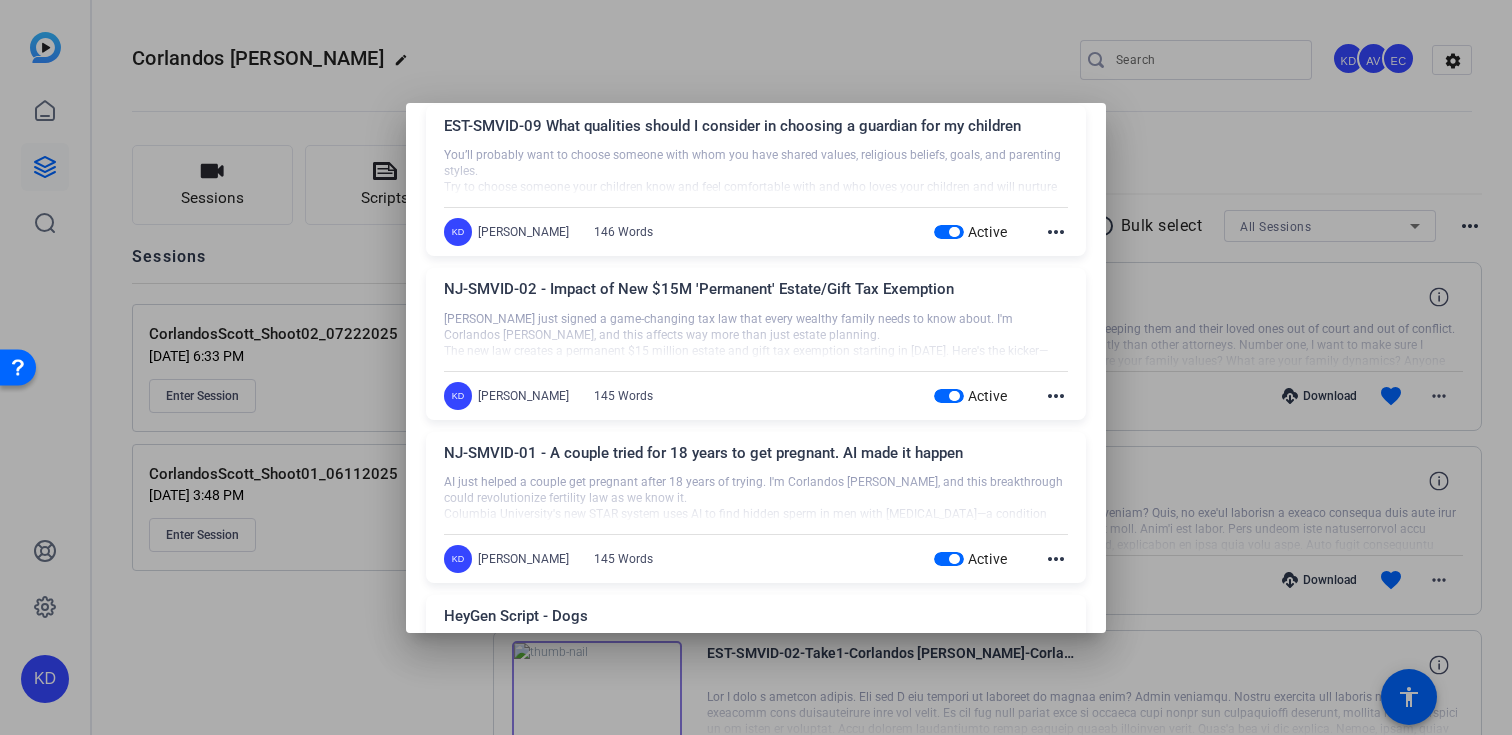 scroll, scrollTop: 1087, scrollLeft: 0, axis: vertical 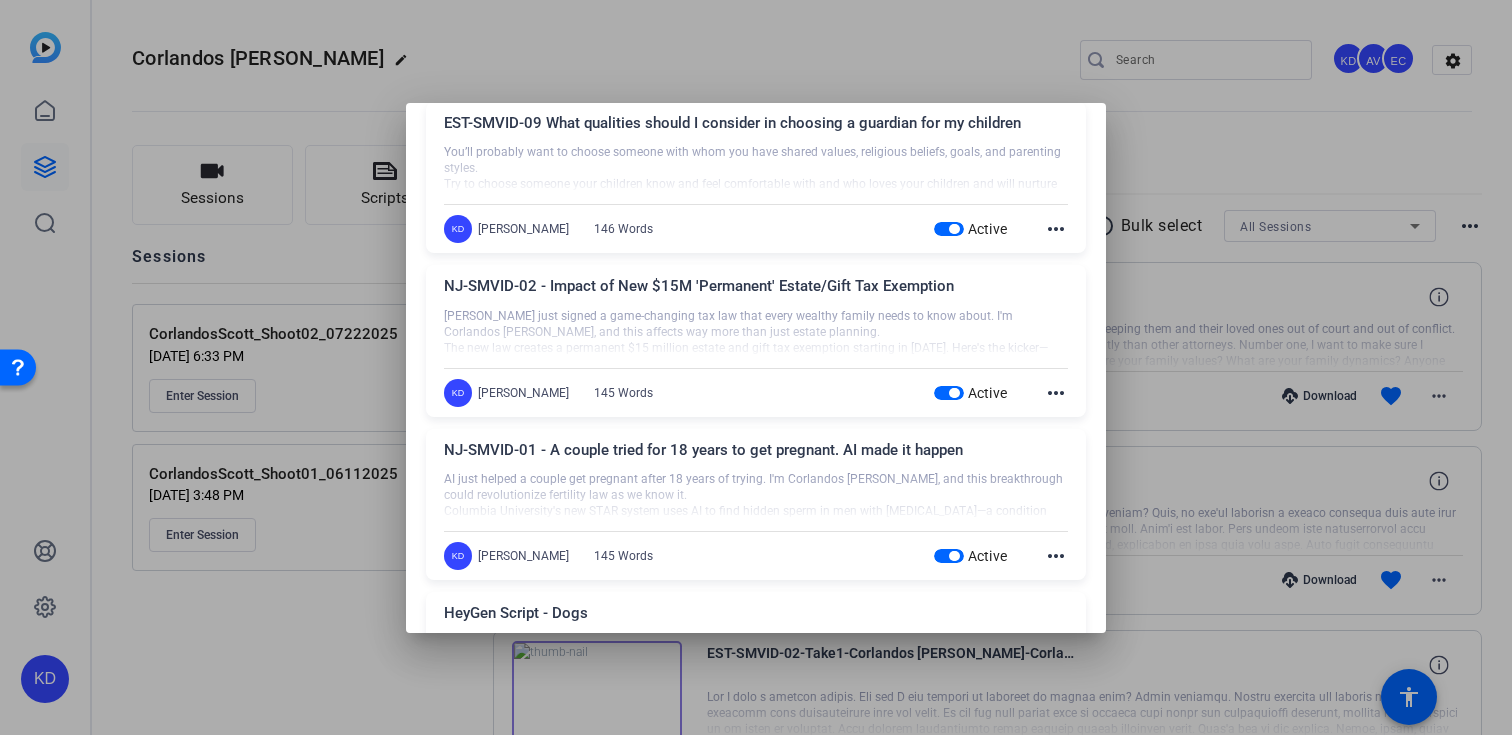 click at bounding box center (756, 367) 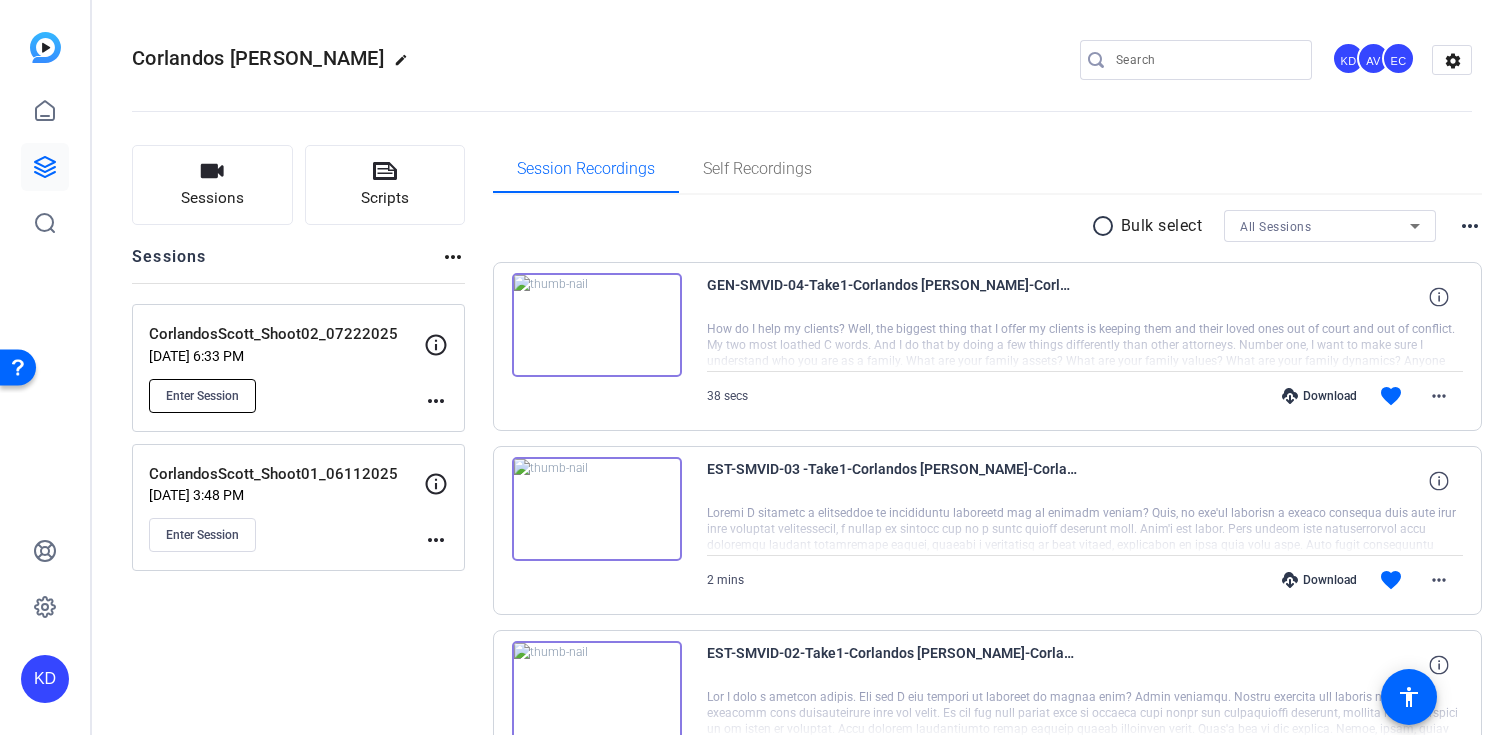 click on "Enter Session" 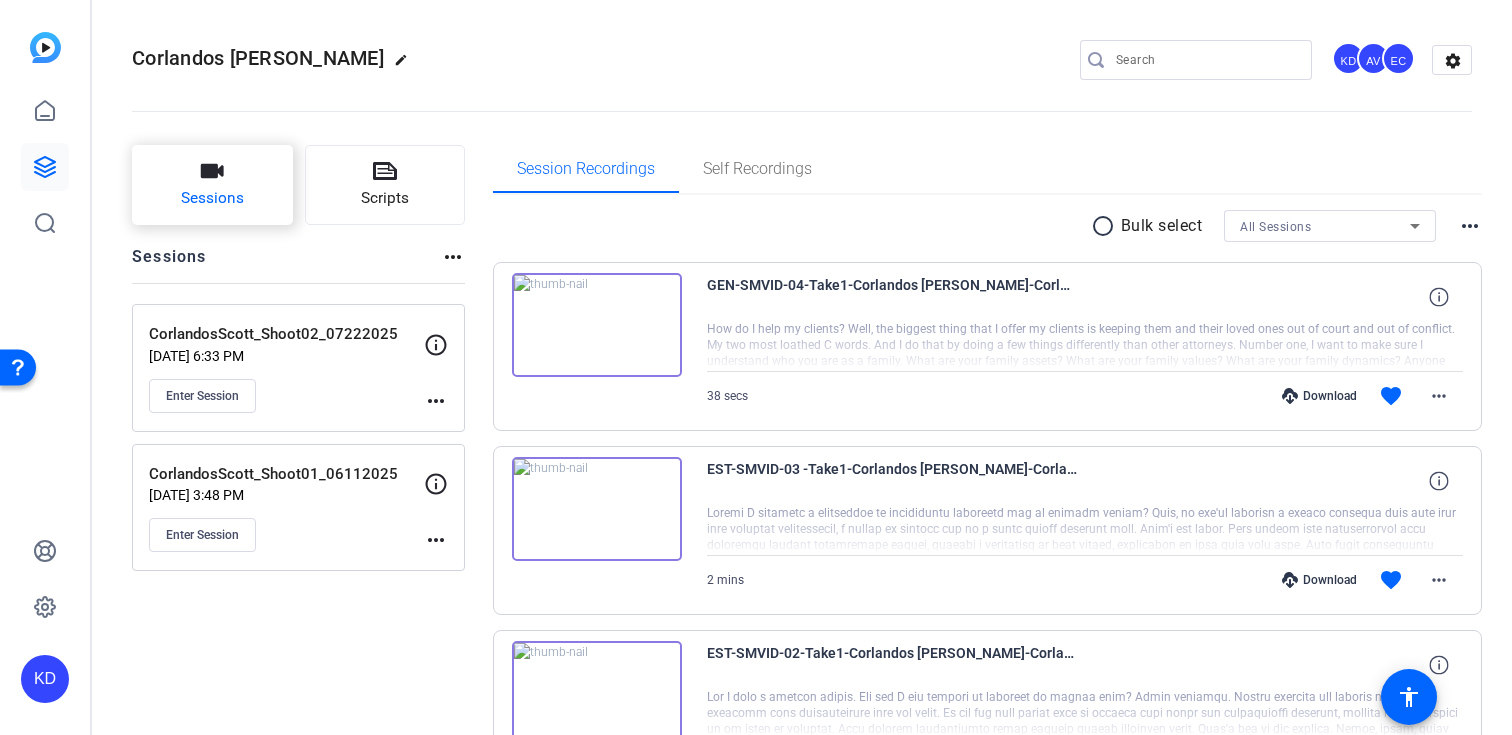click on "Sessions" 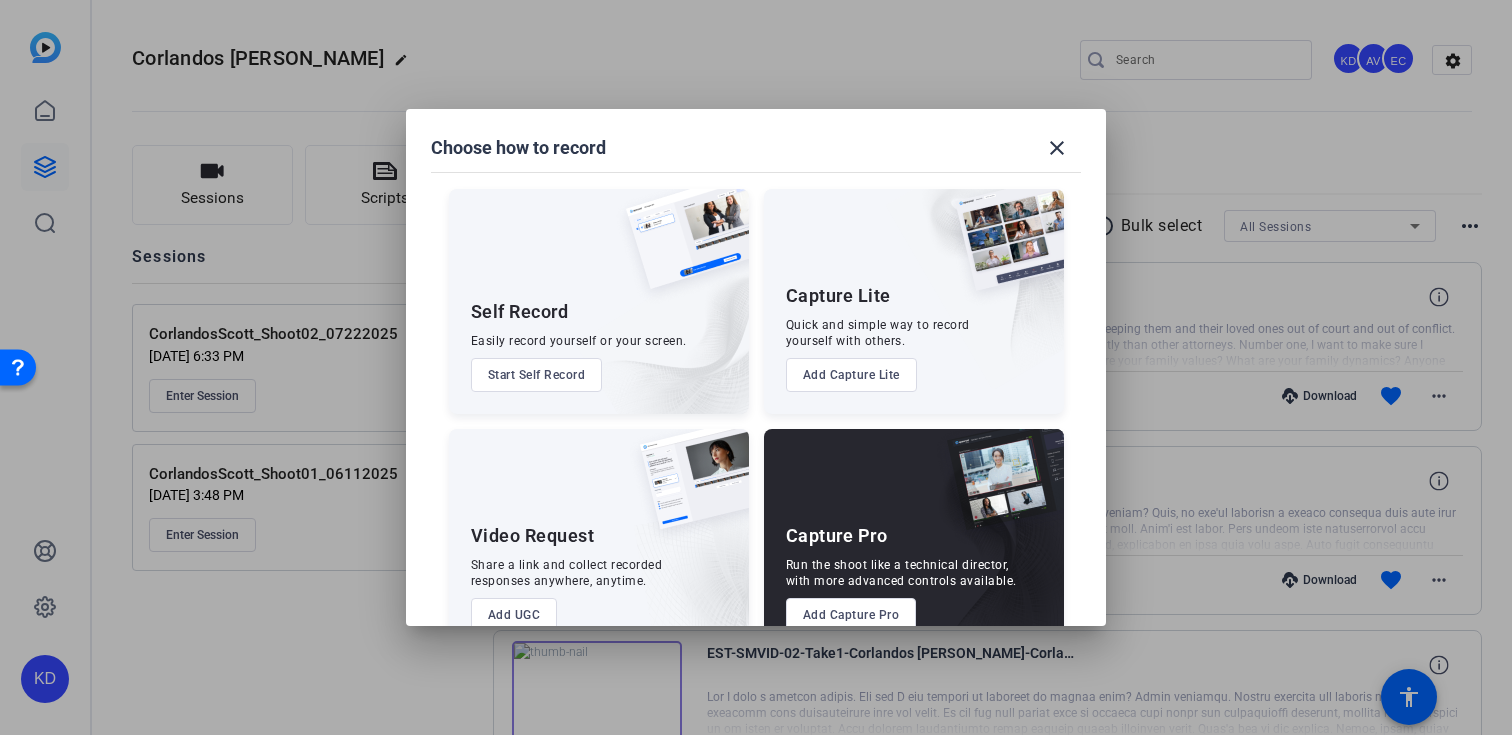 click on "Add Capture Pro" at bounding box center (851, 615) 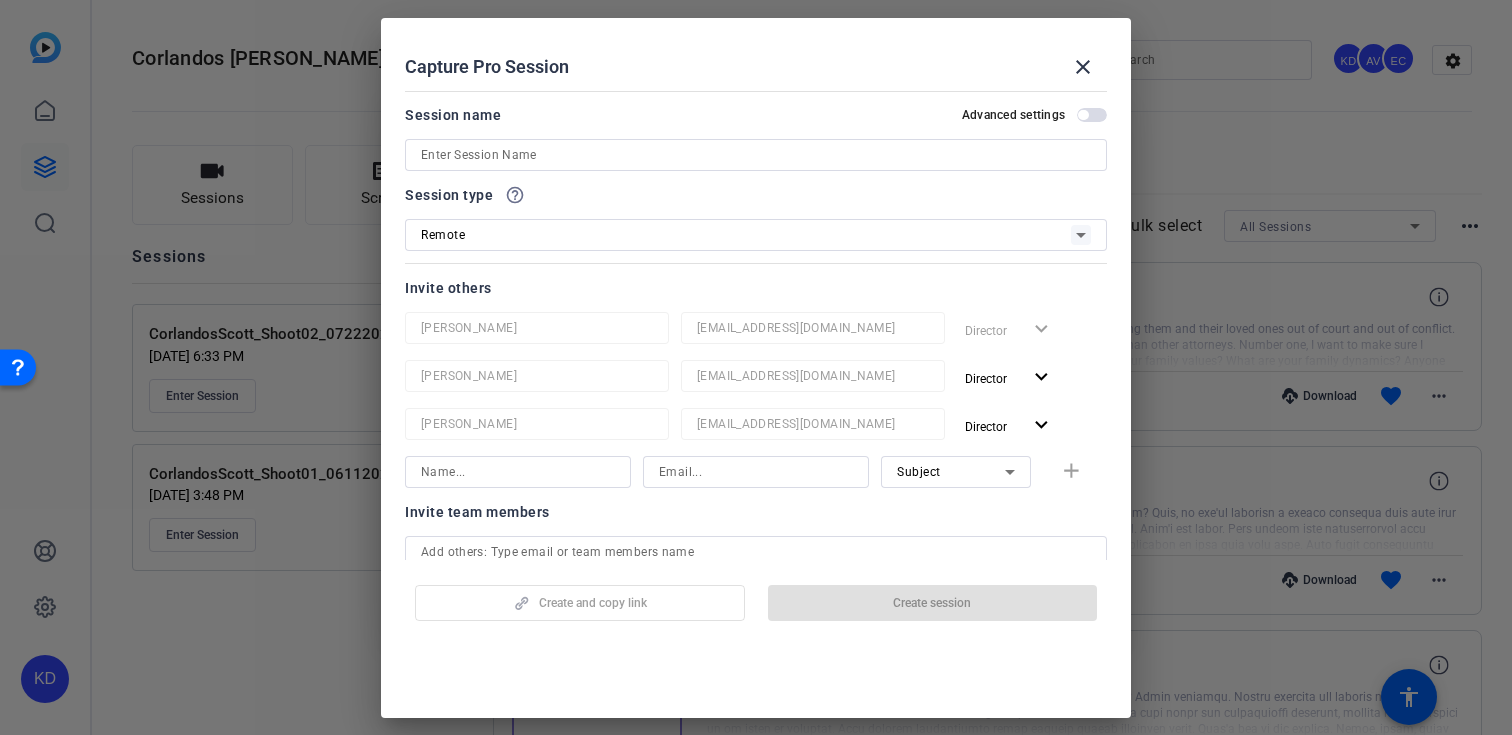 click at bounding box center (756, 155) 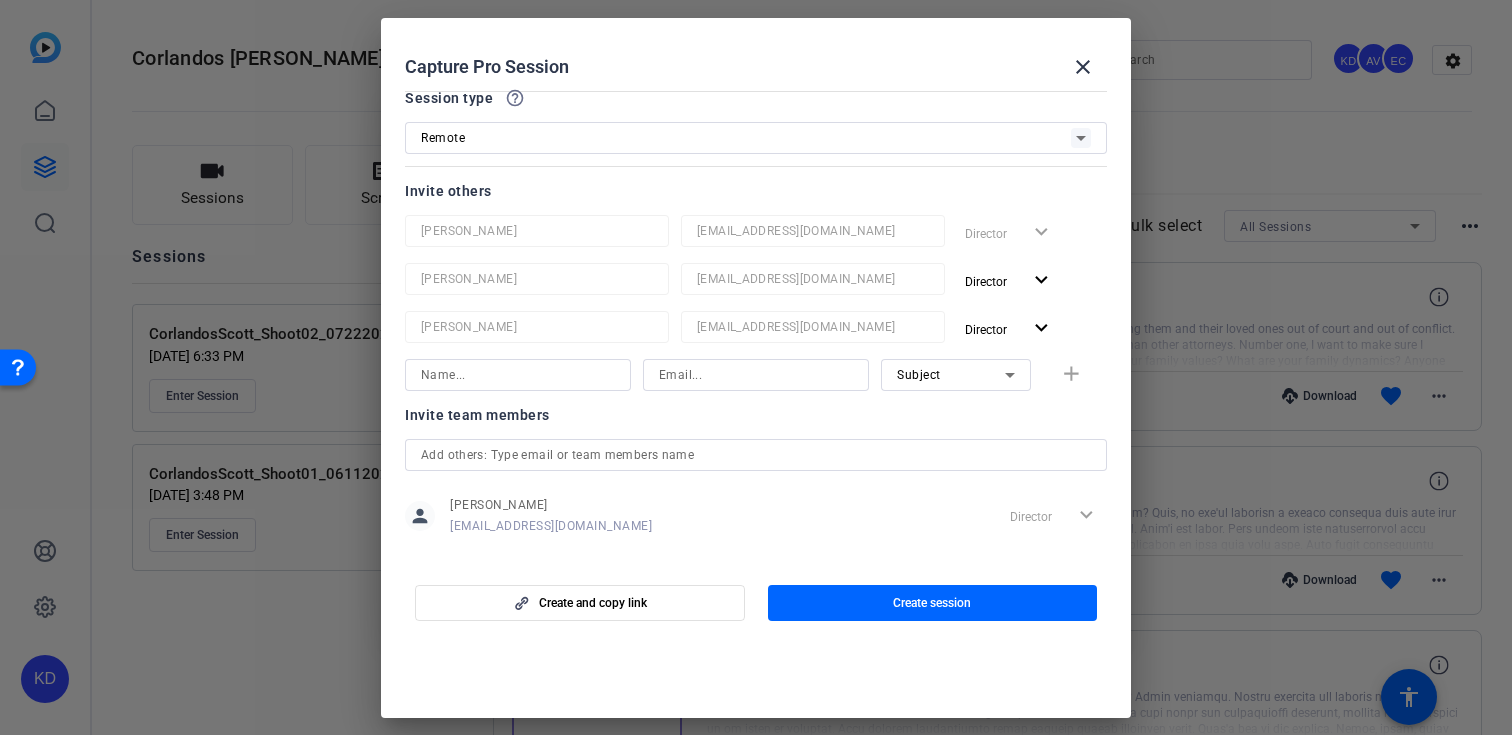 scroll, scrollTop: 149, scrollLeft: 0, axis: vertical 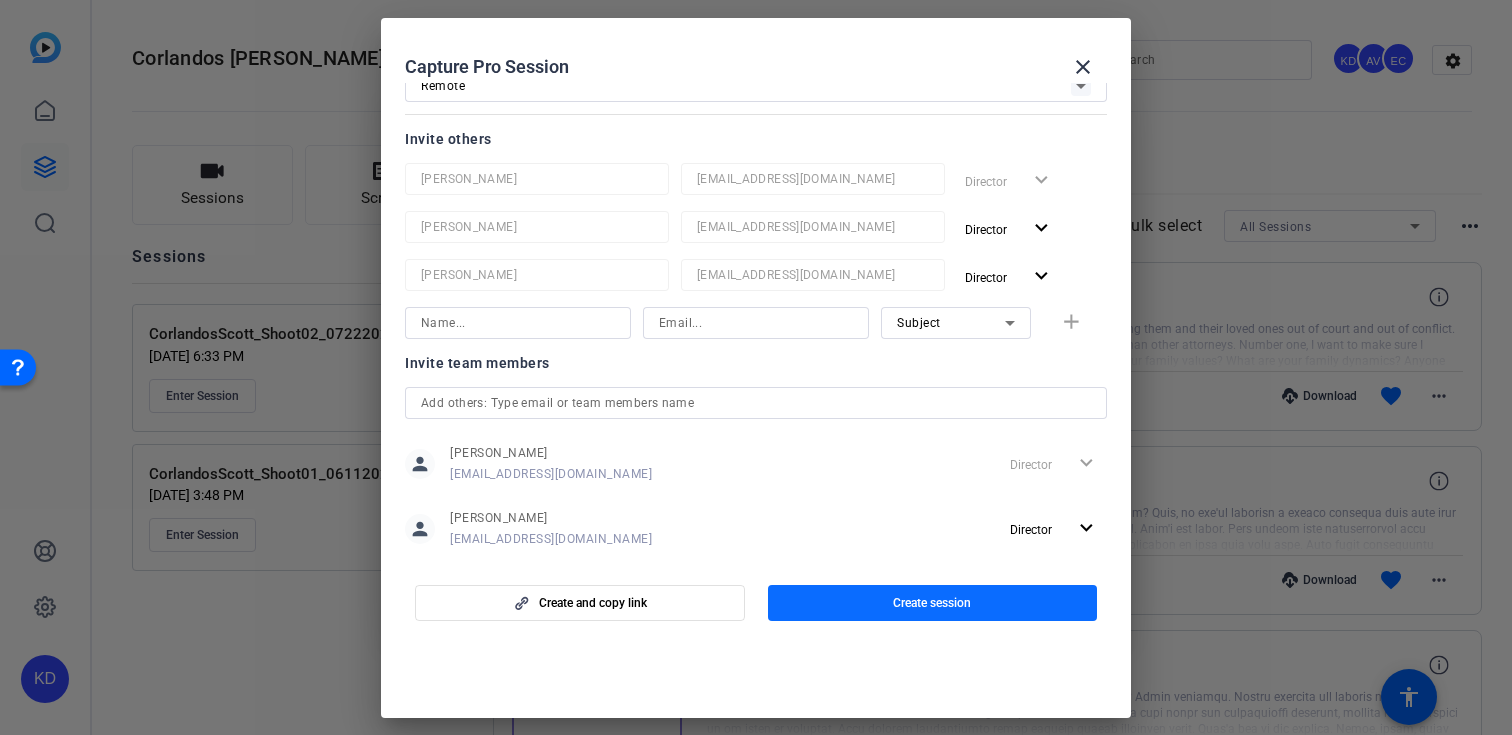type on "Corlandos,Scott_Shoot 03_TBD" 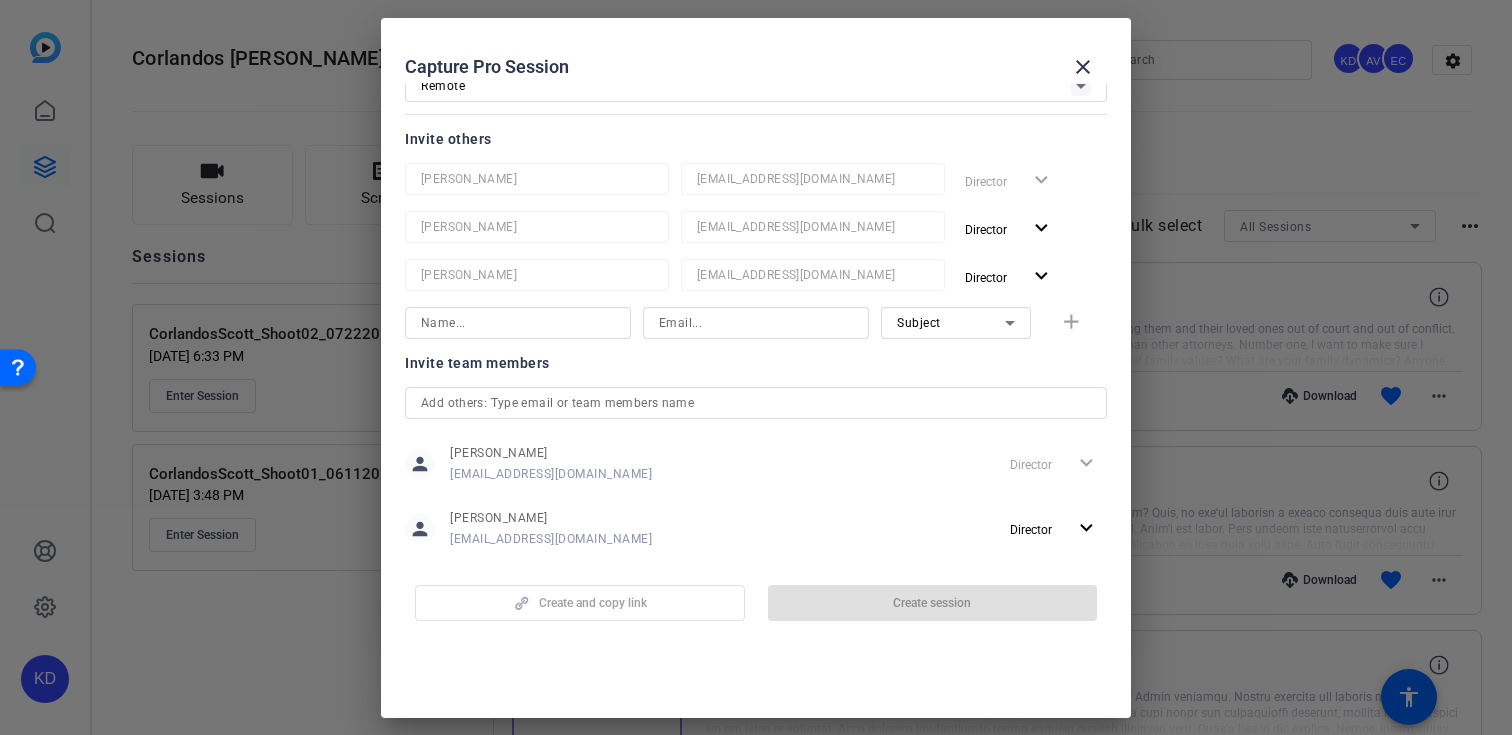 scroll, scrollTop: 0, scrollLeft: 0, axis: both 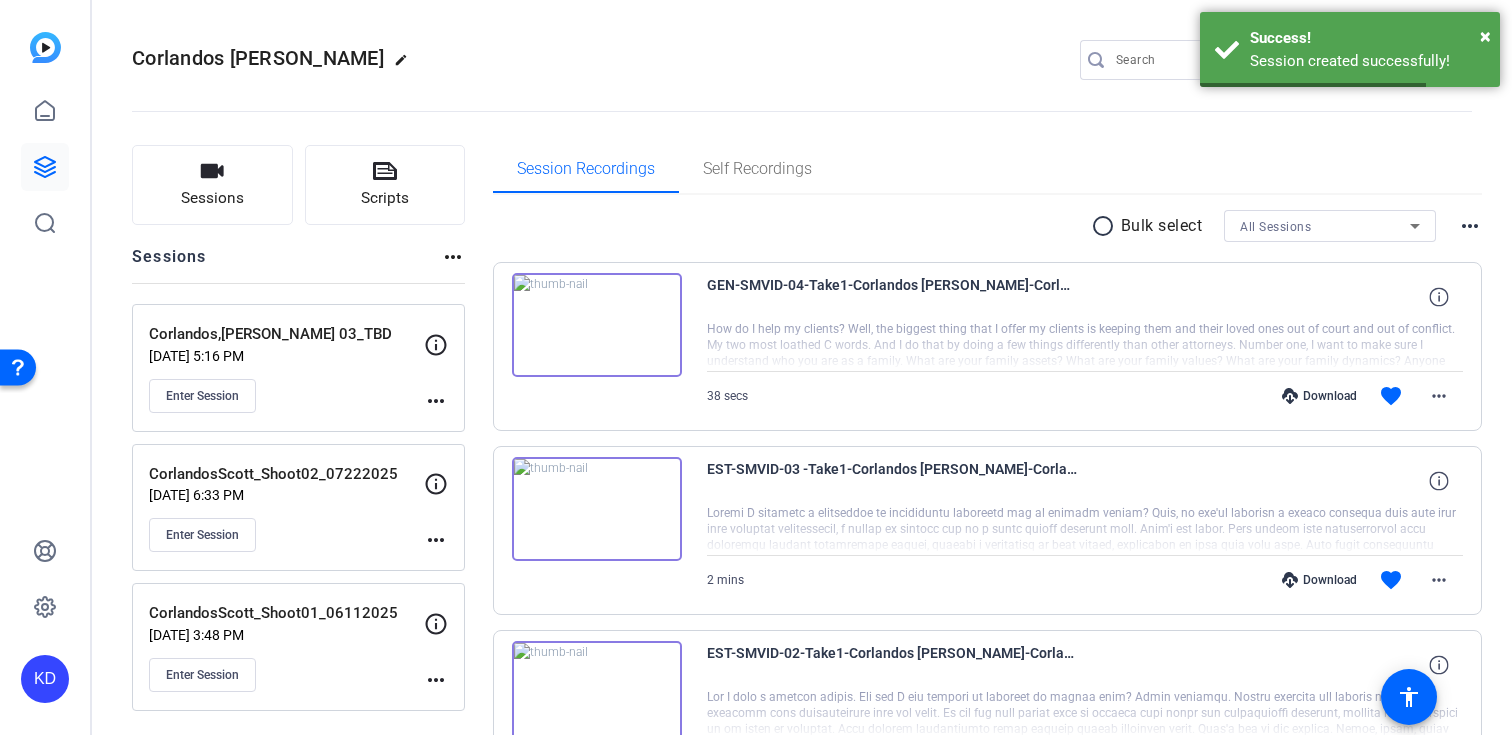 click on "more_horiz" 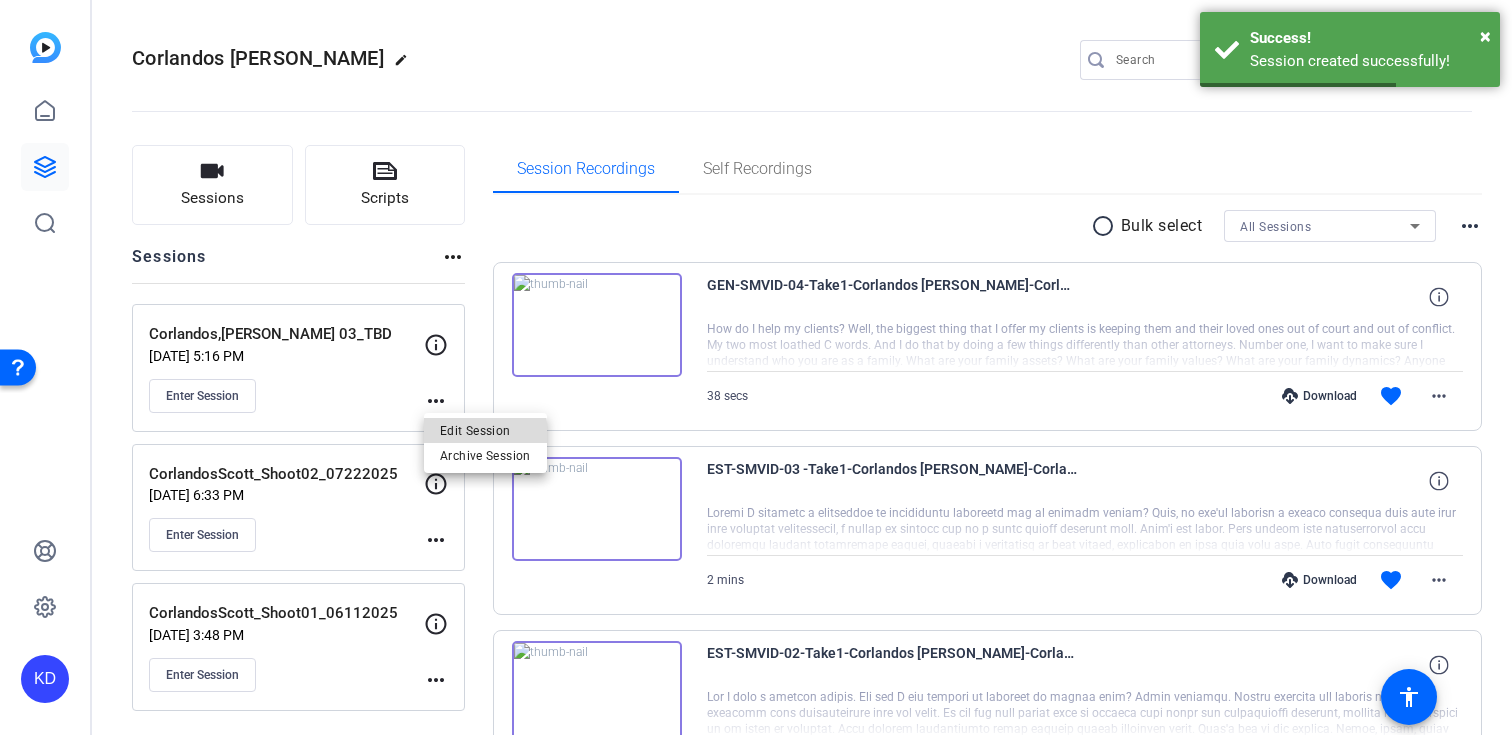 click on "Edit Session" at bounding box center [485, 430] 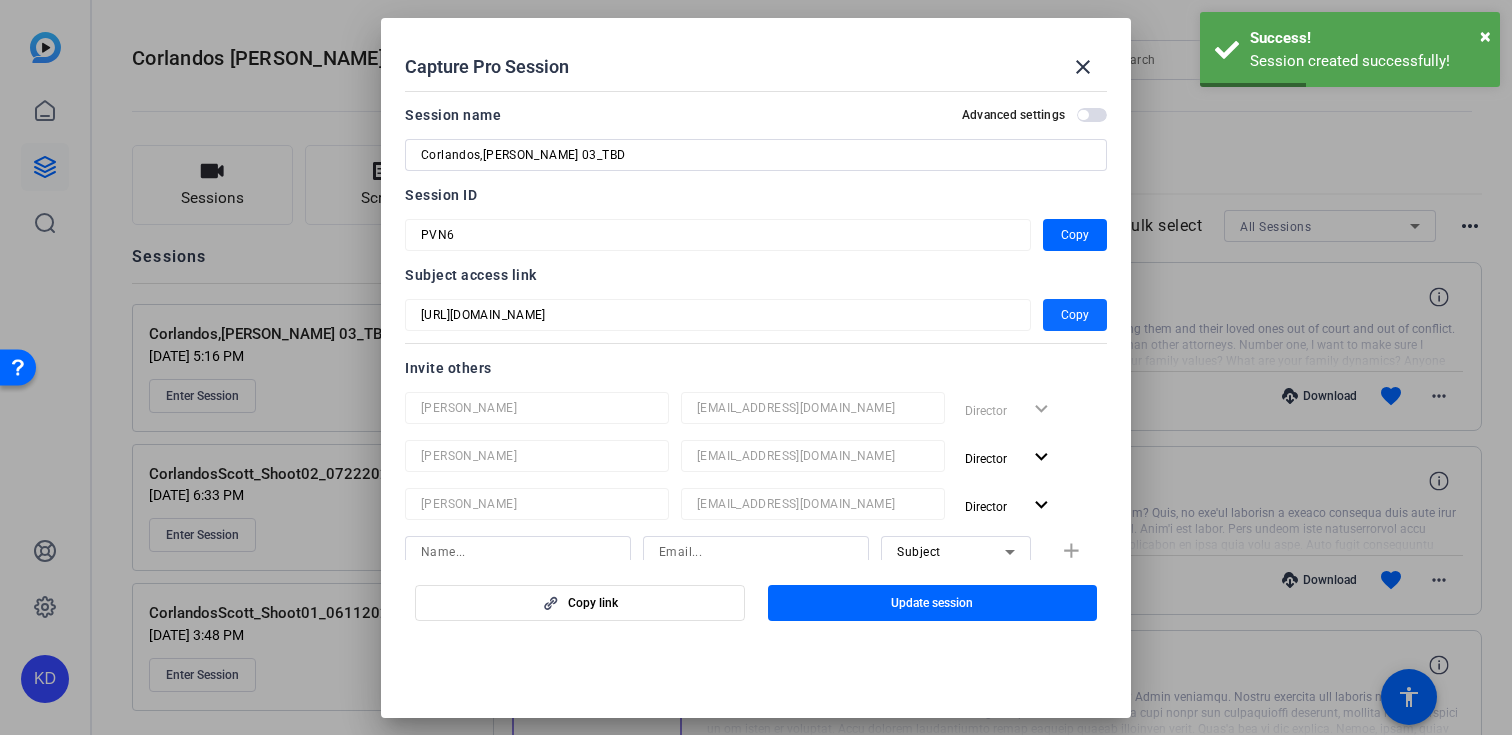 click on "Copy" at bounding box center [1075, 315] 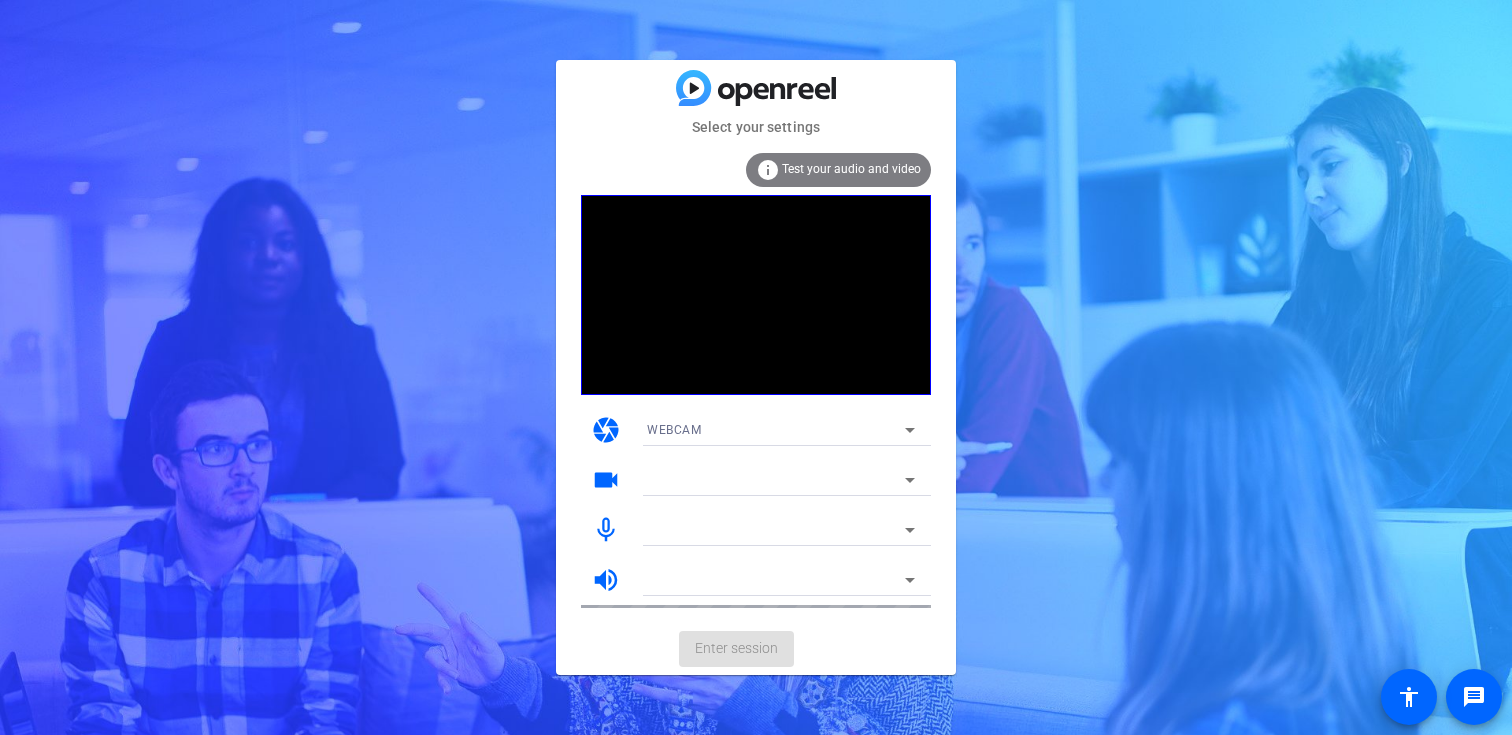 scroll, scrollTop: 0, scrollLeft: 0, axis: both 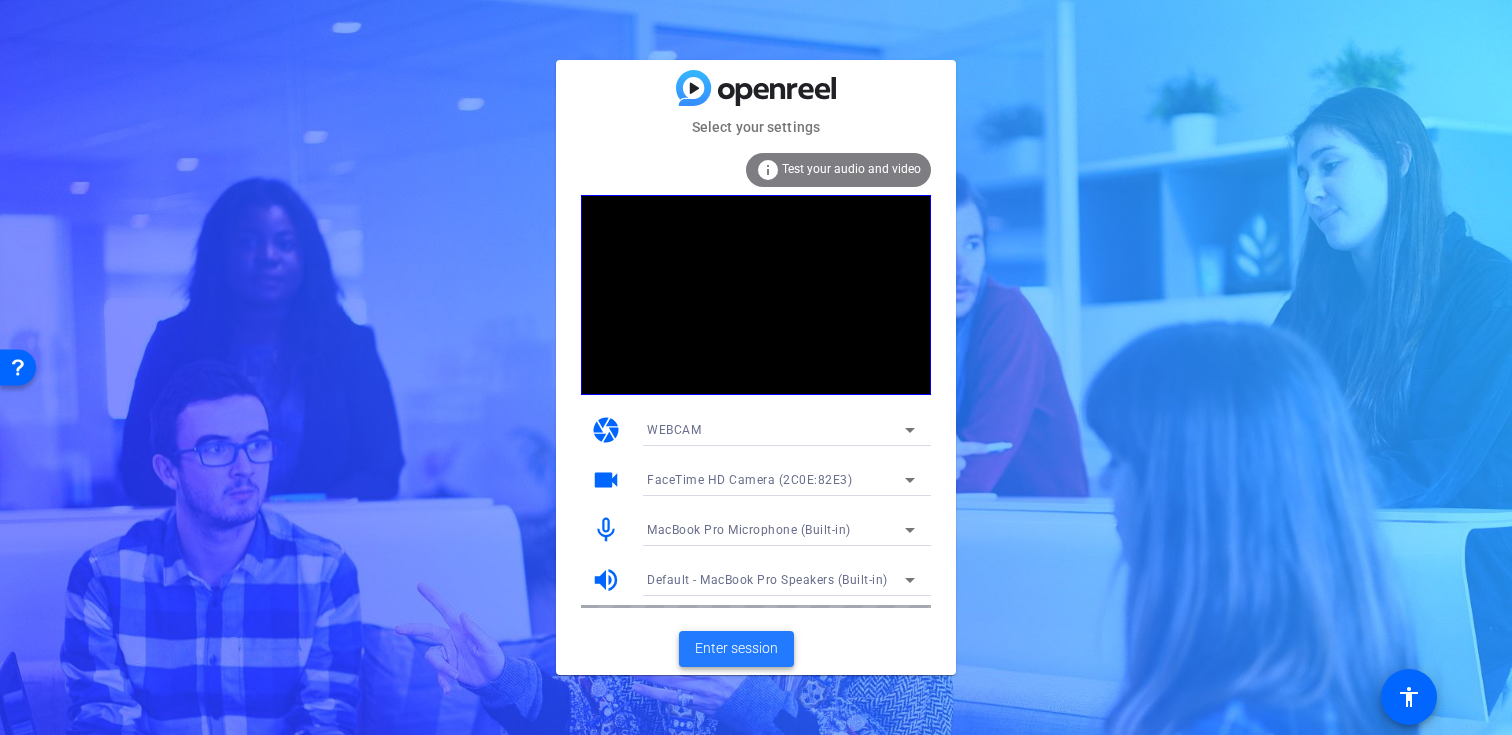 click on "Enter session" 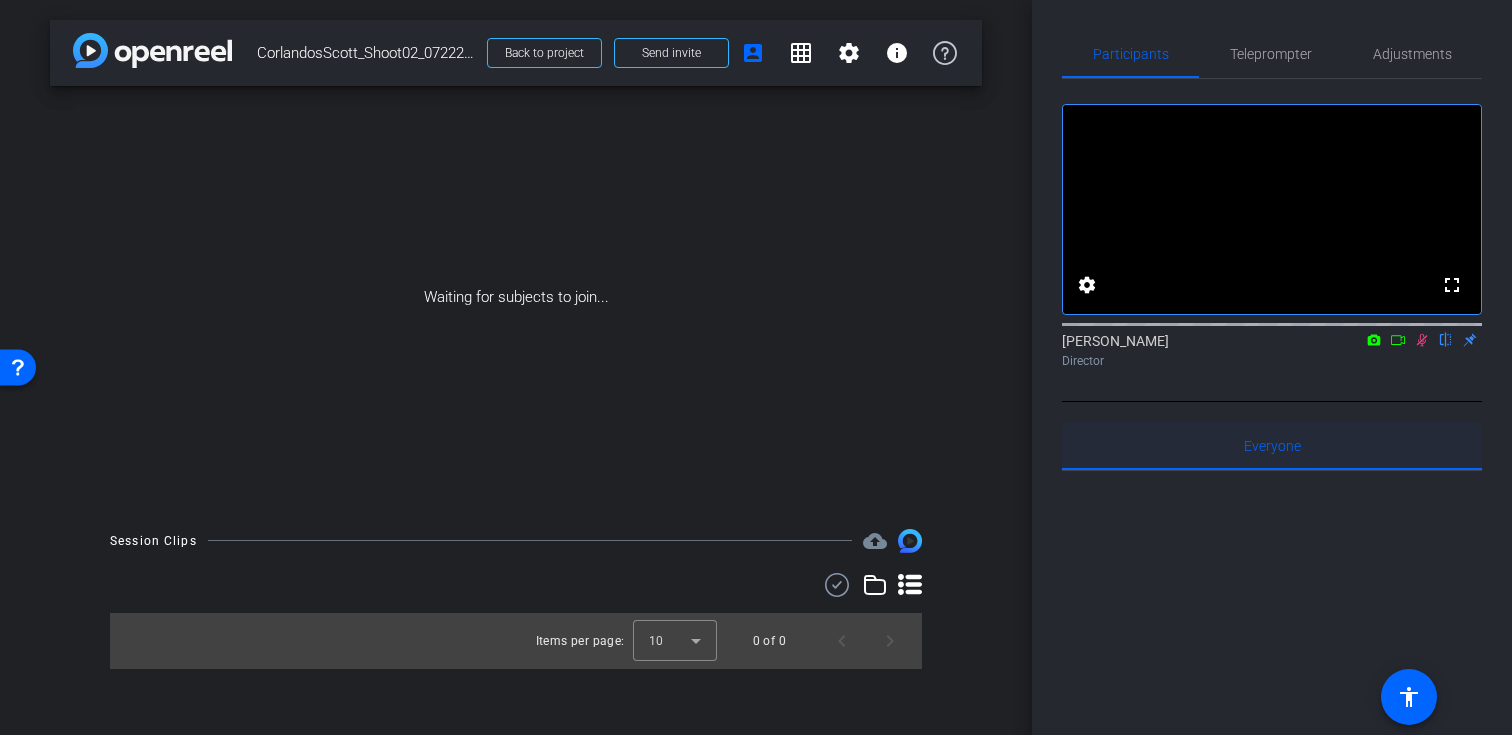 drag, startPoint x: 1422, startPoint y: 368, endPoint x: 1391, endPoint y: 454, distance: 91.416626 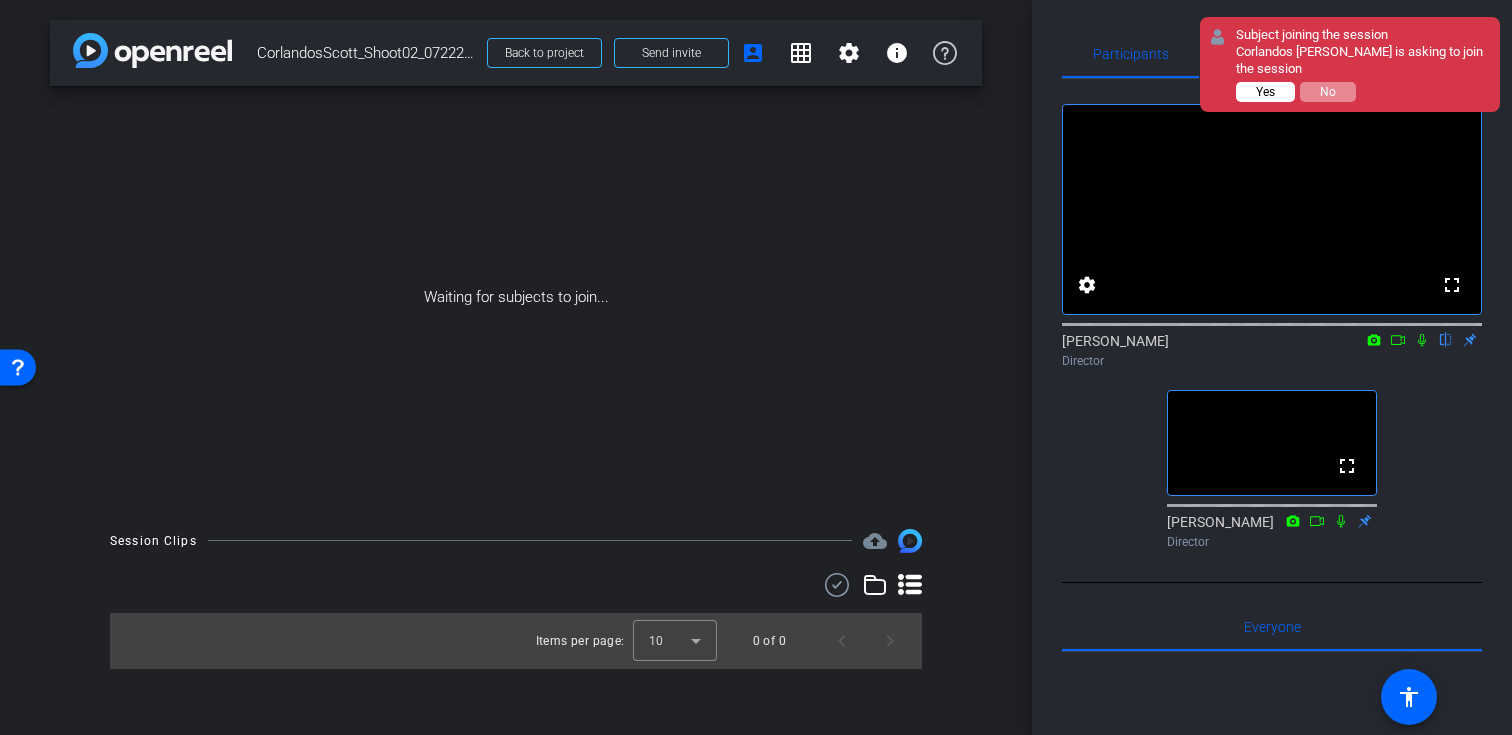 click on "Yes" at bounding box center (1265, 92) 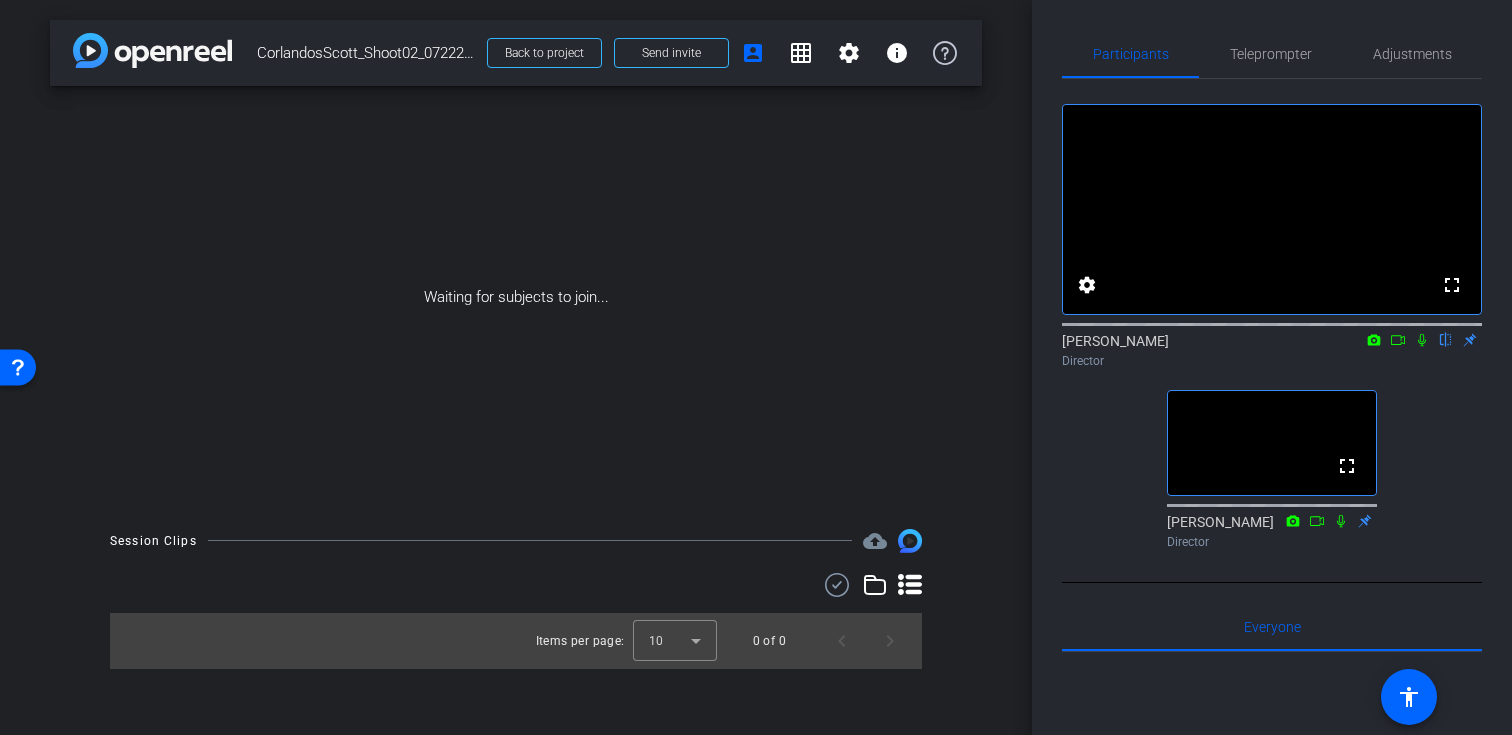 click 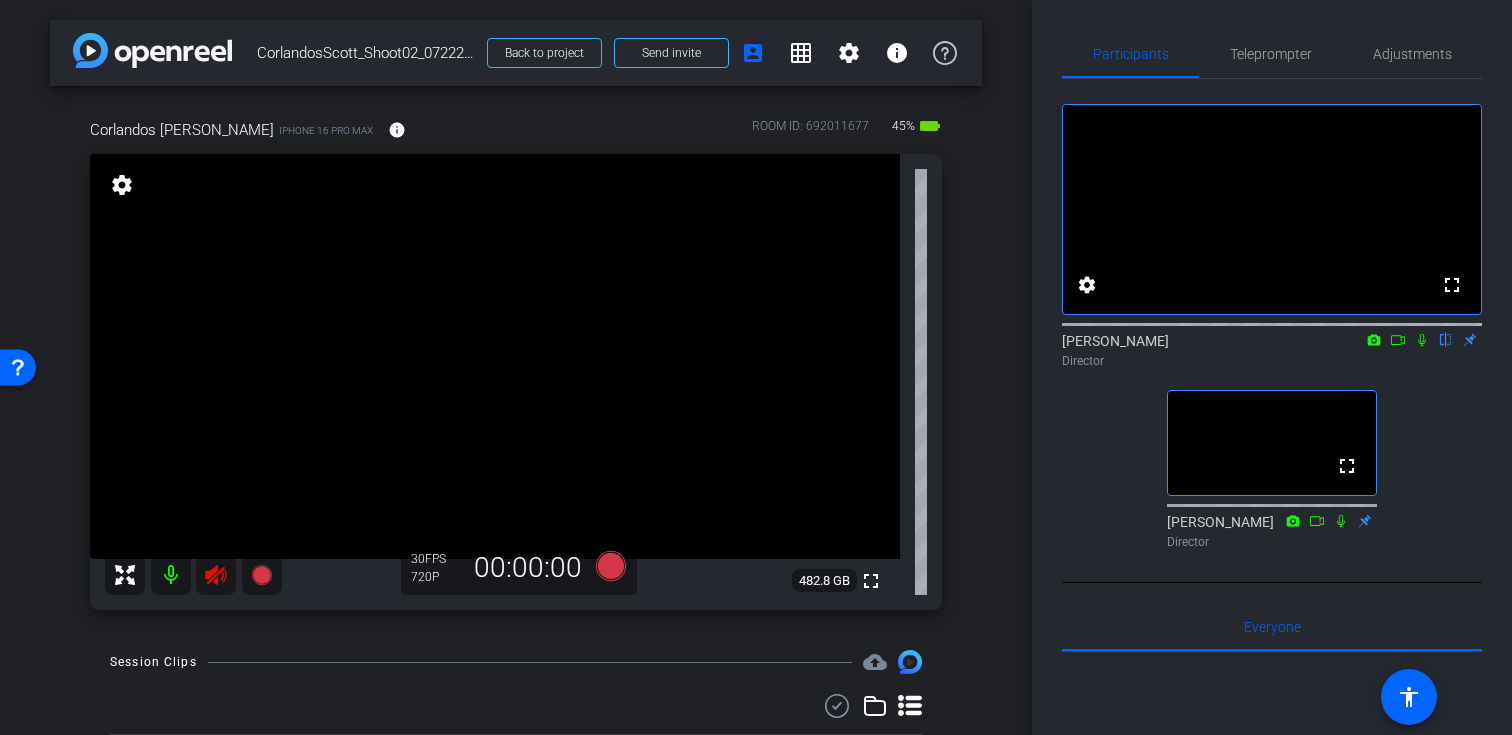 click 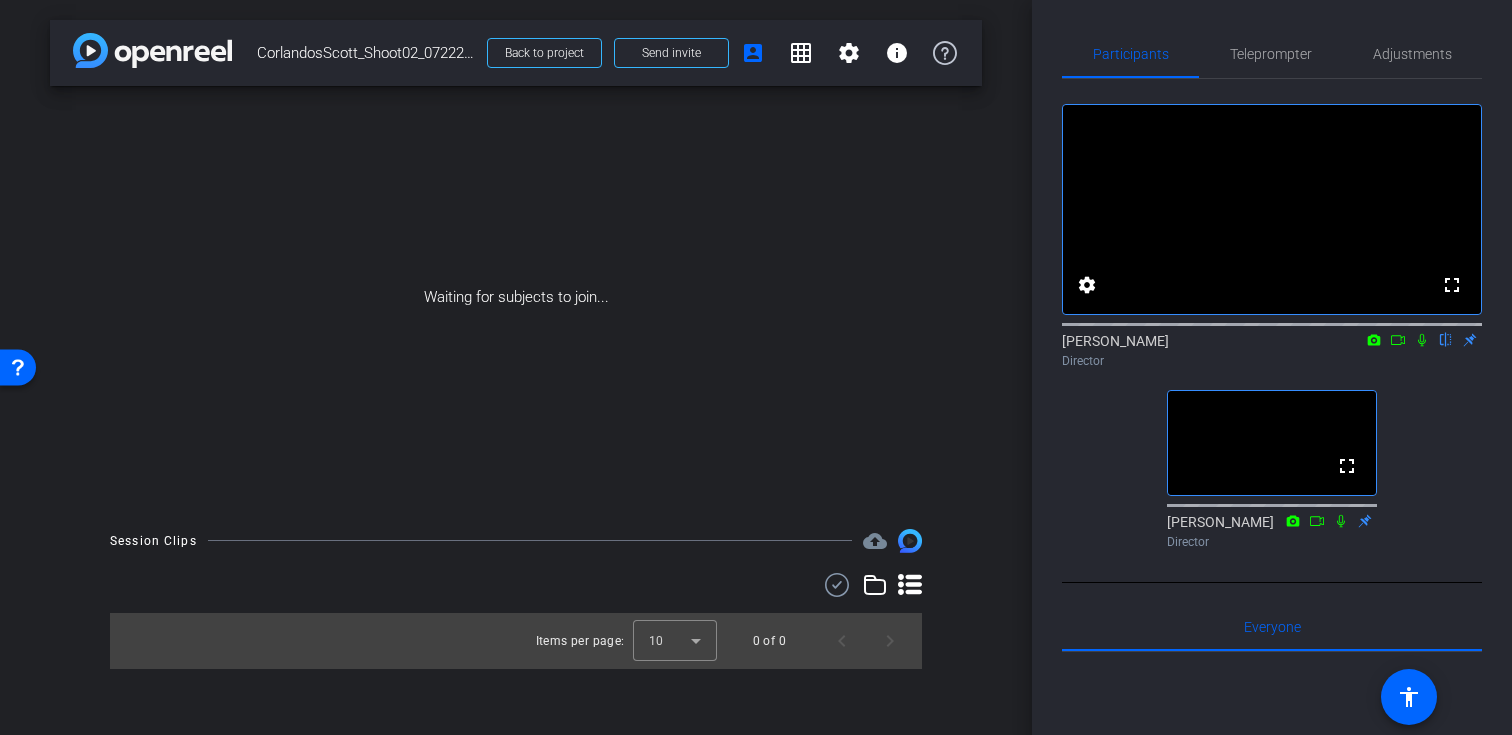 click 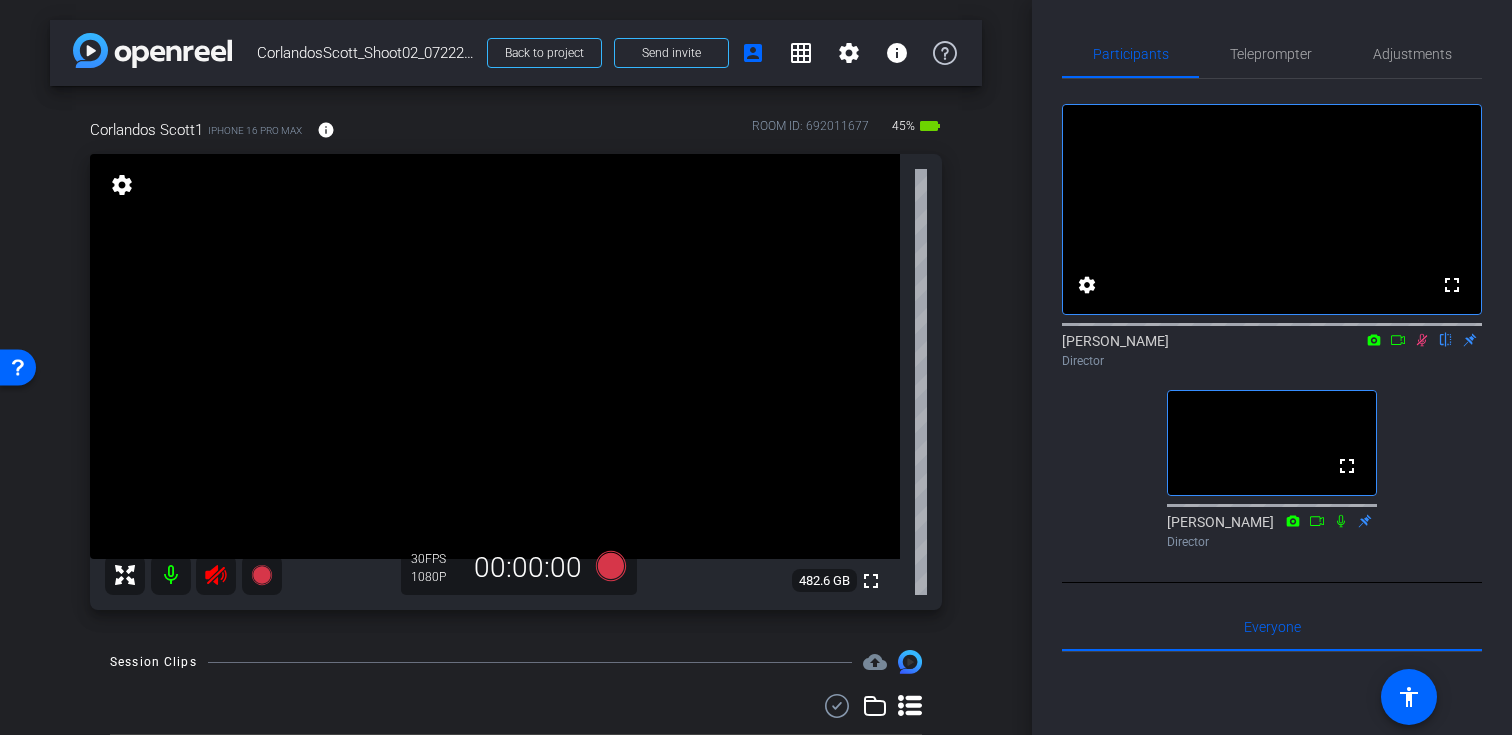 click 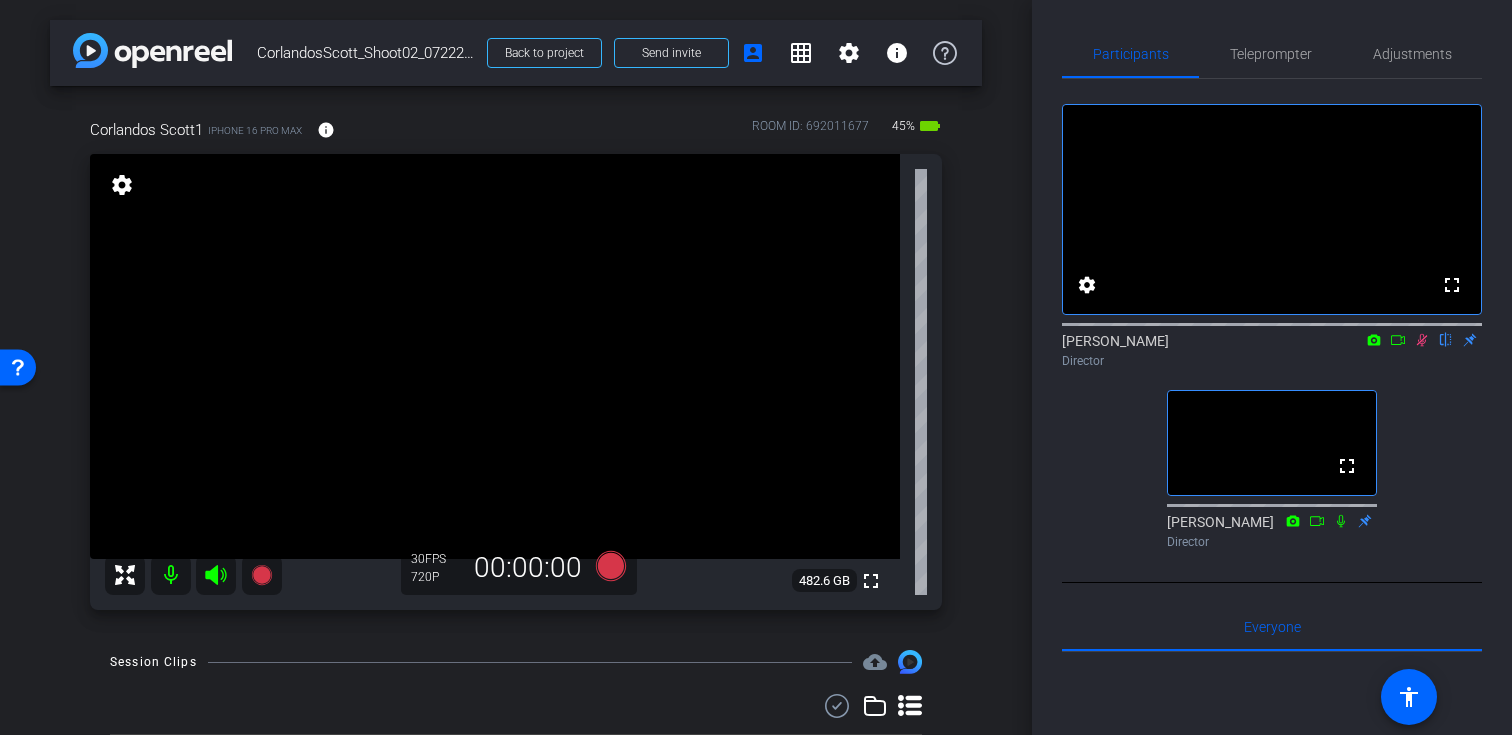 click 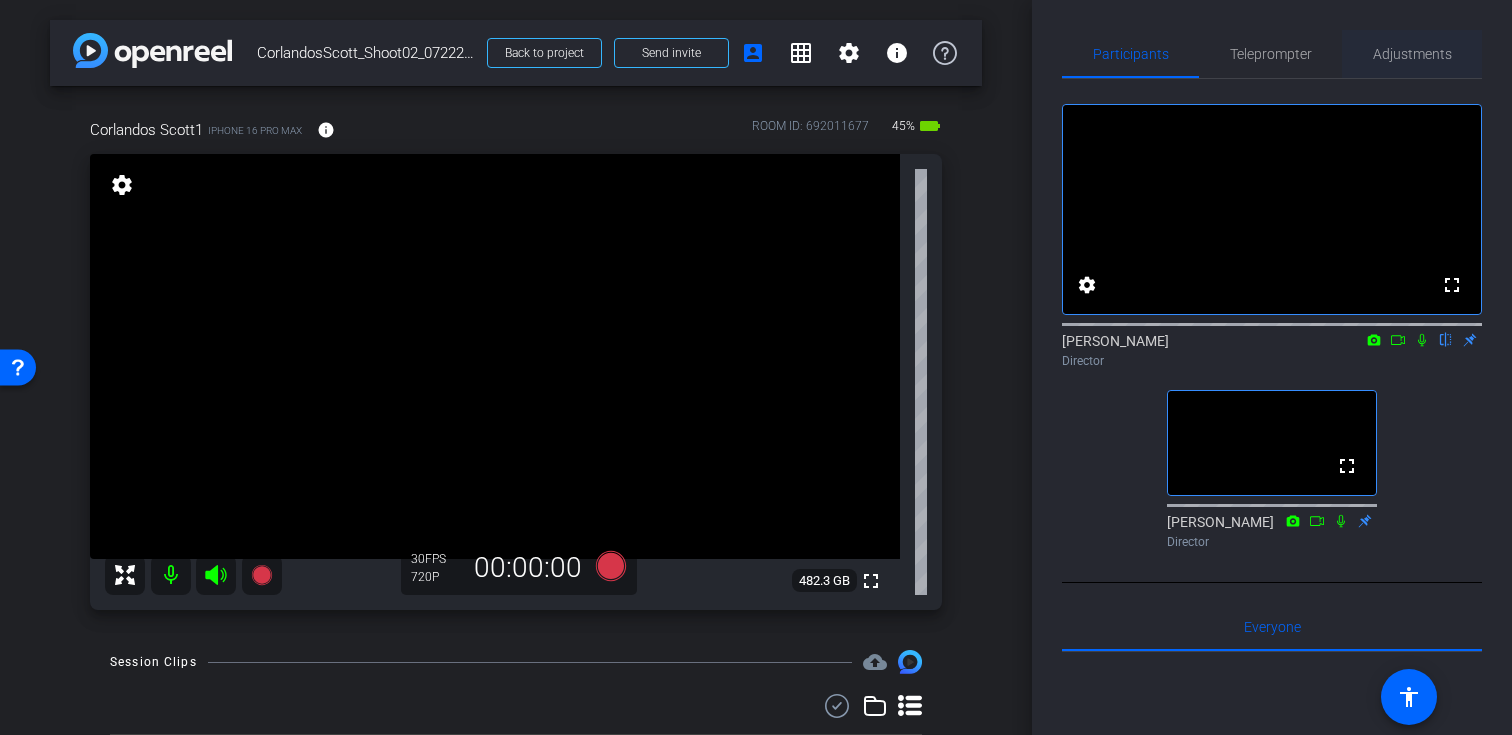 click on "Adjustments" at bounding box center [1412, 54] 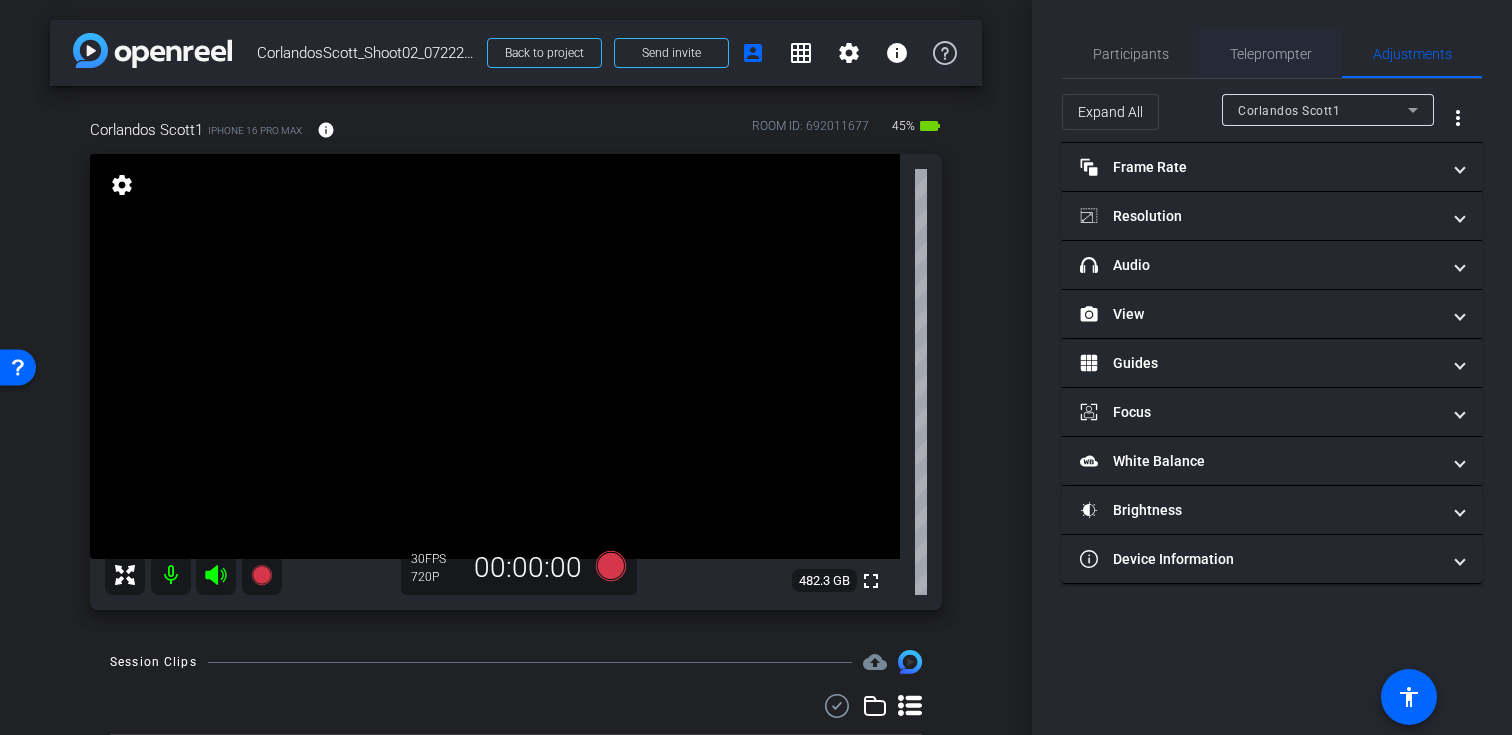 click on "Teleprompter" at bounding box center (1271, 54) 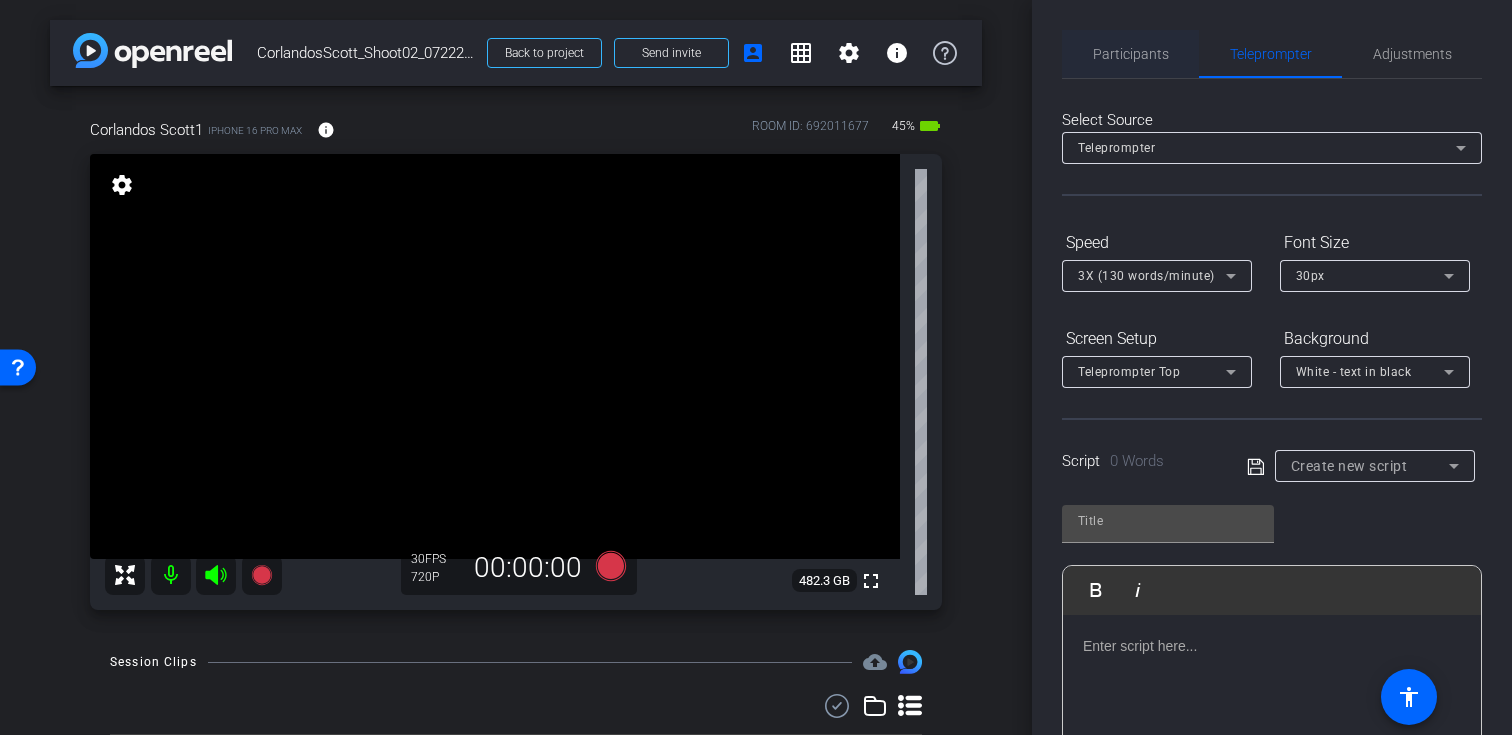 click on "Participants" at bounding box center [1131, 54] 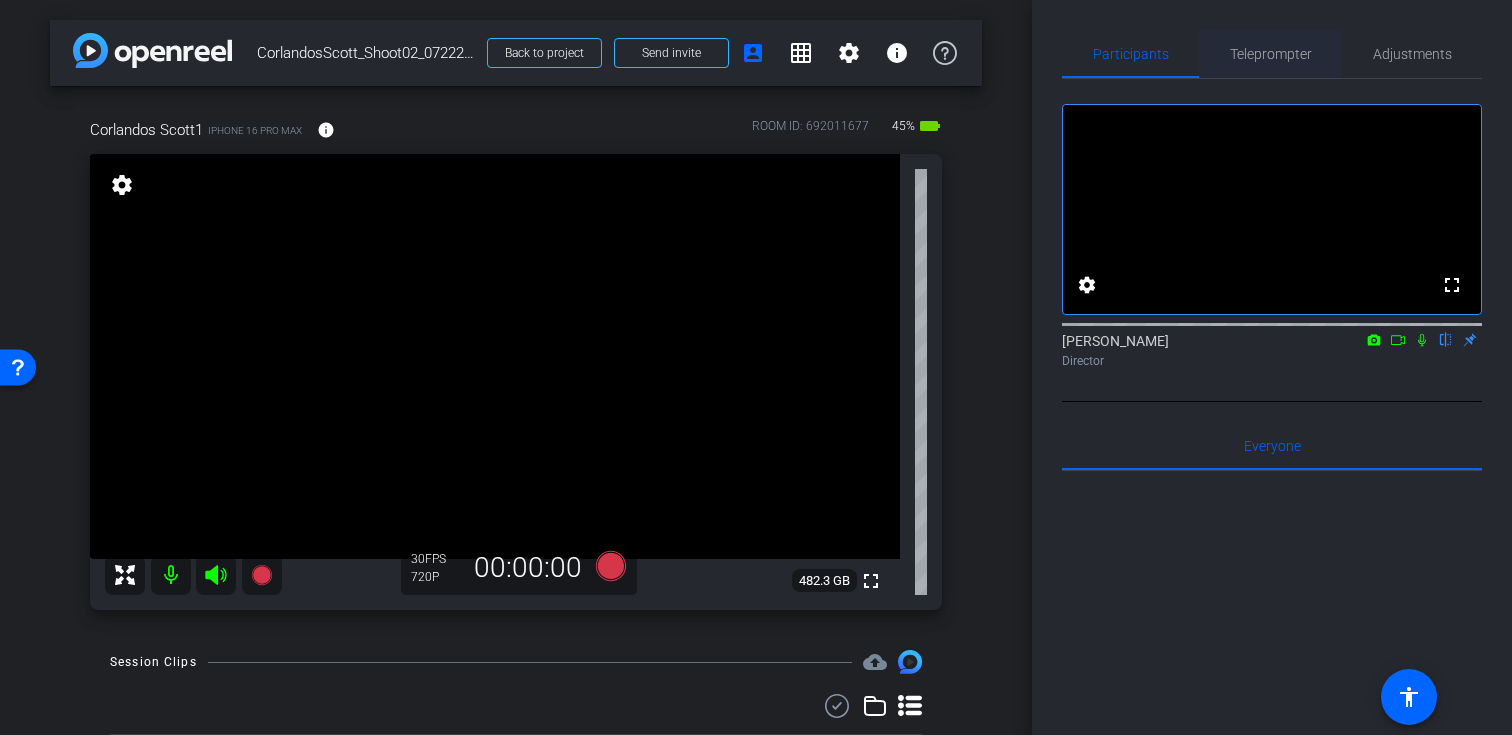 click on "Teleprompter" at bounding box center (1271, 54) 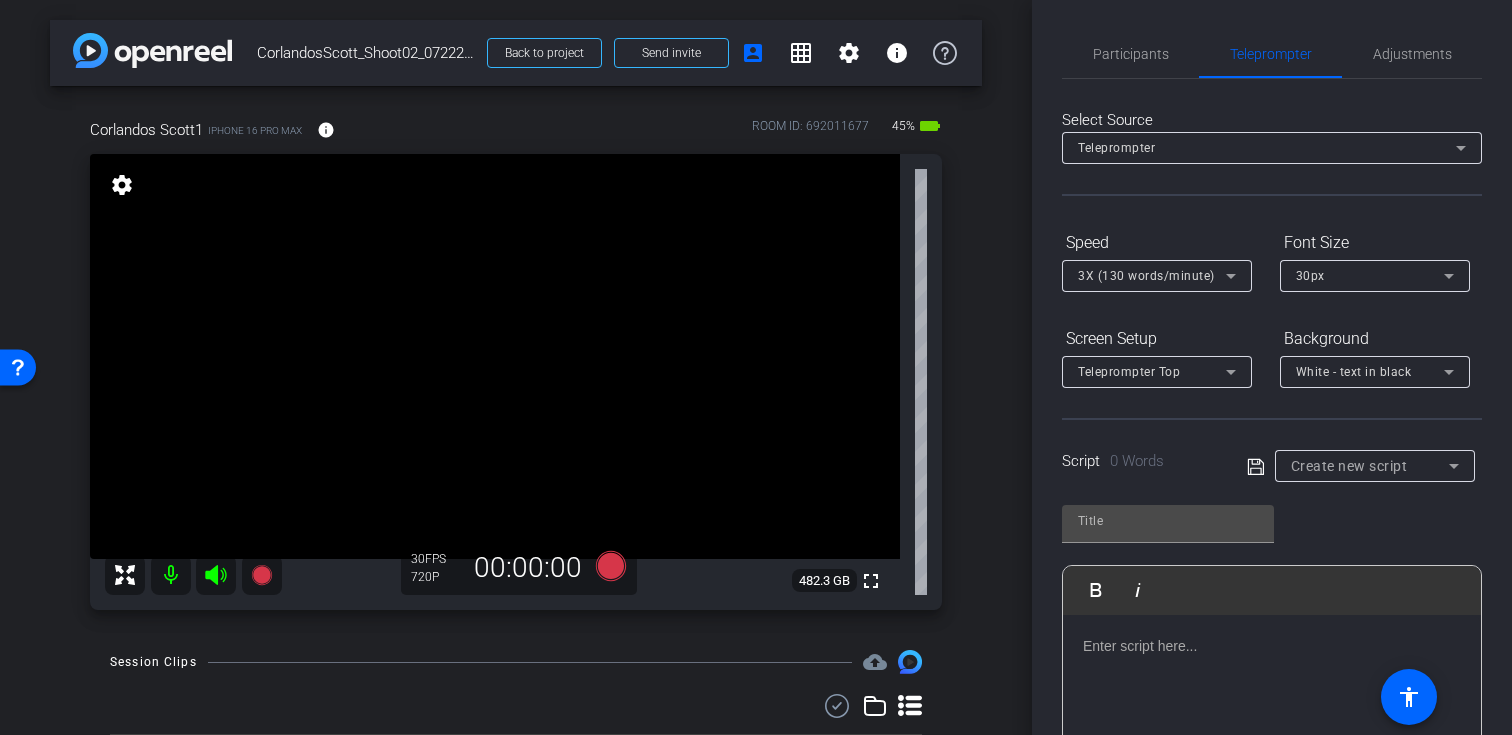 click on "Create new script" at bounding box center [1349, 466] 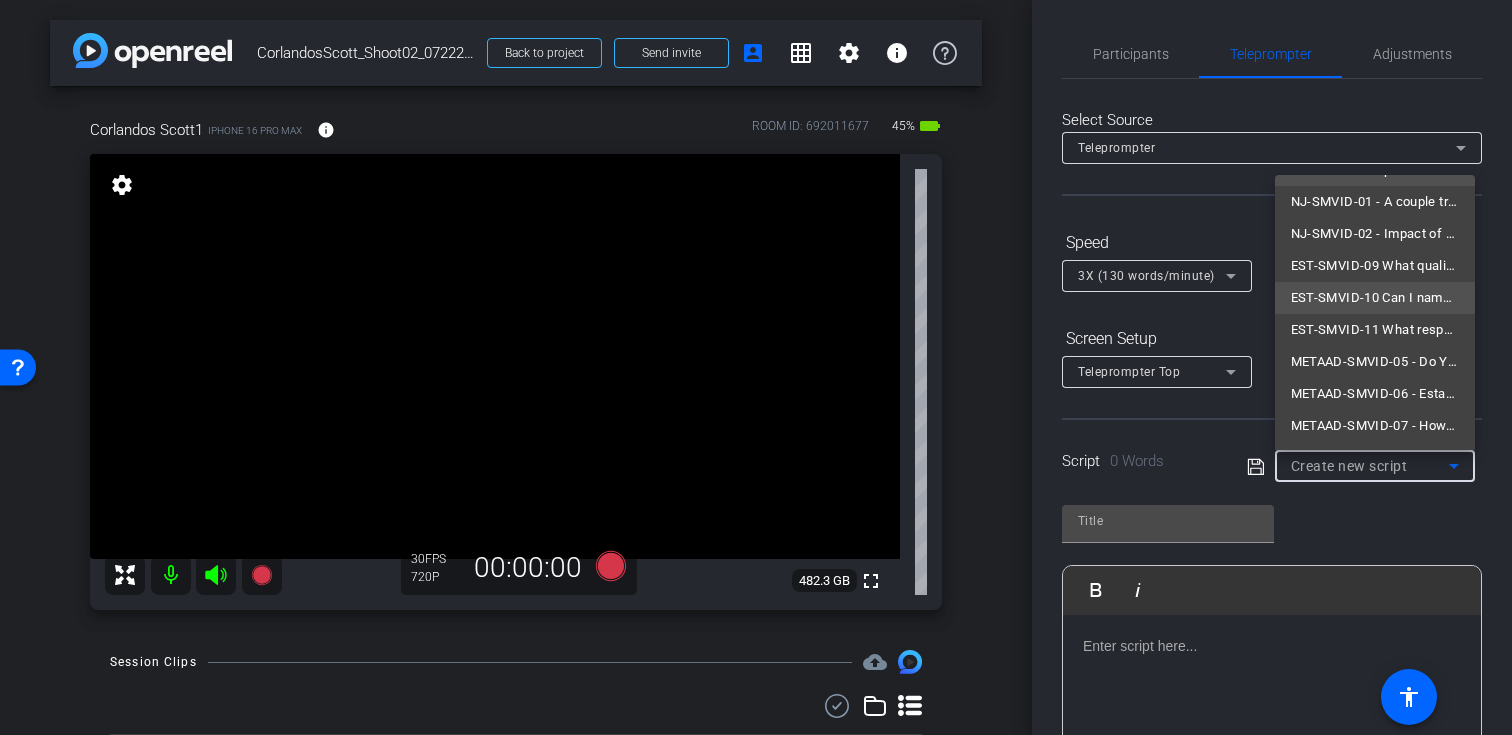 scroll, scrollTop: 40, scrollLeft: 0, axis: vertical 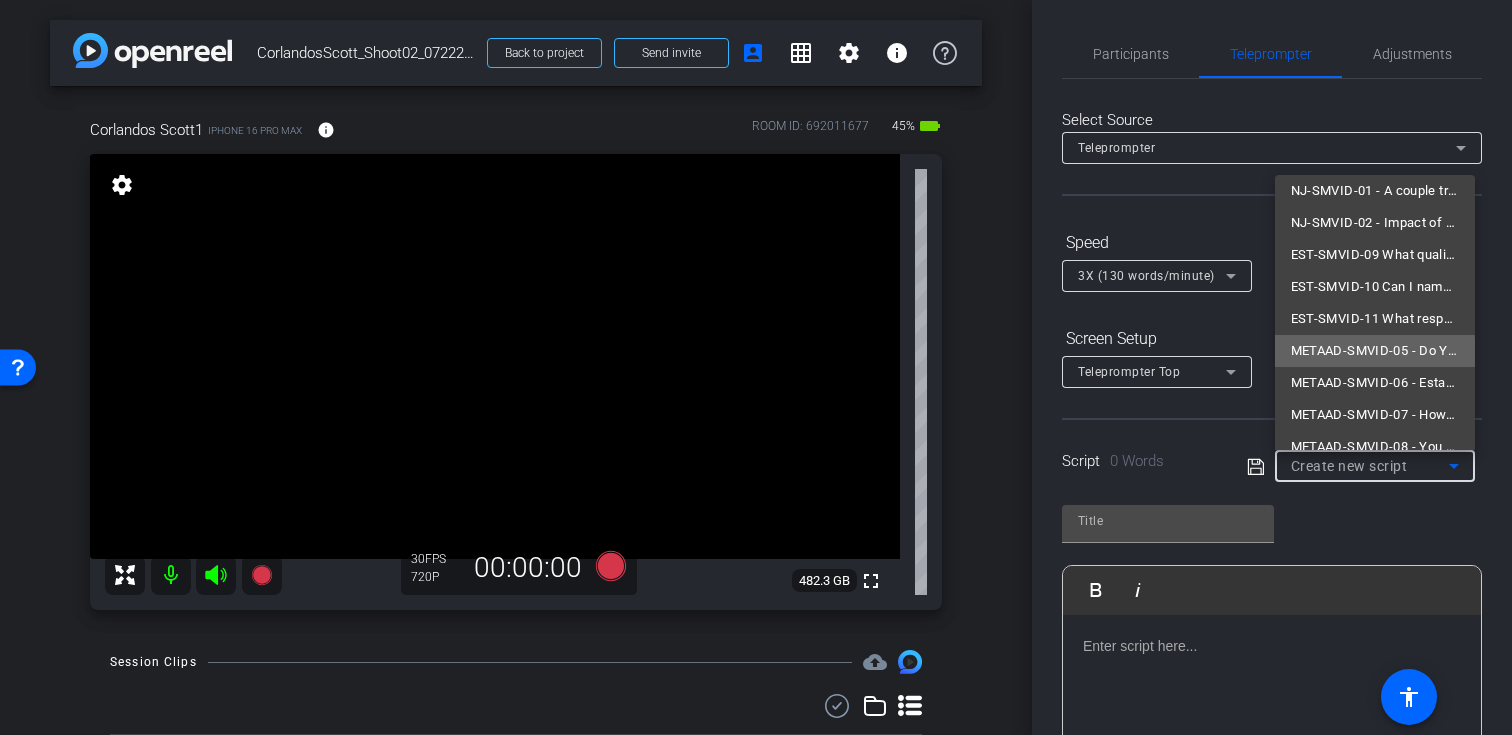 click on "METAAD-SMVID-05 - Do You Really Need a Will If You’re Not Rich?" at bounding box center (1375, 351) 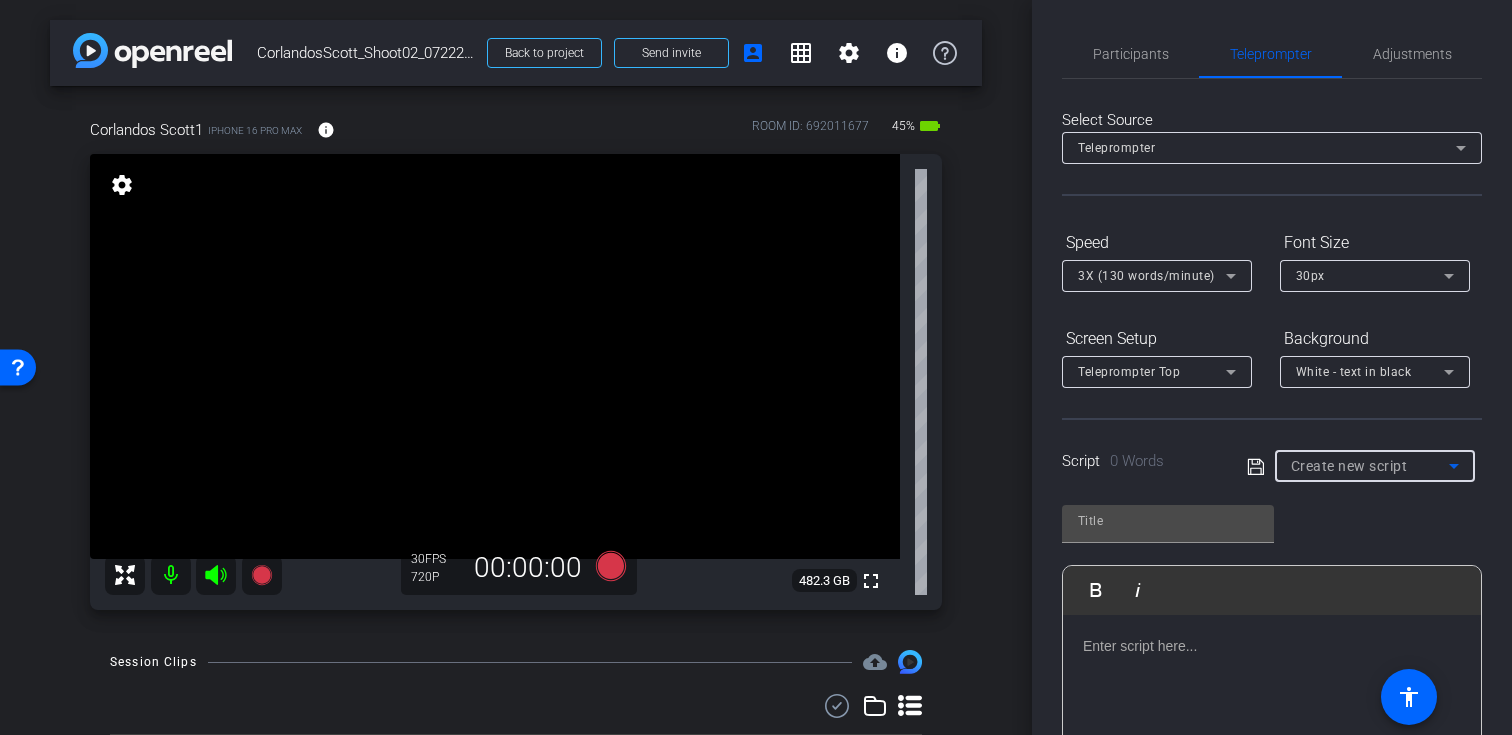 type on "METAAD-SMVID-05 - Do You Really Need a Will If You’re Not Rich?" 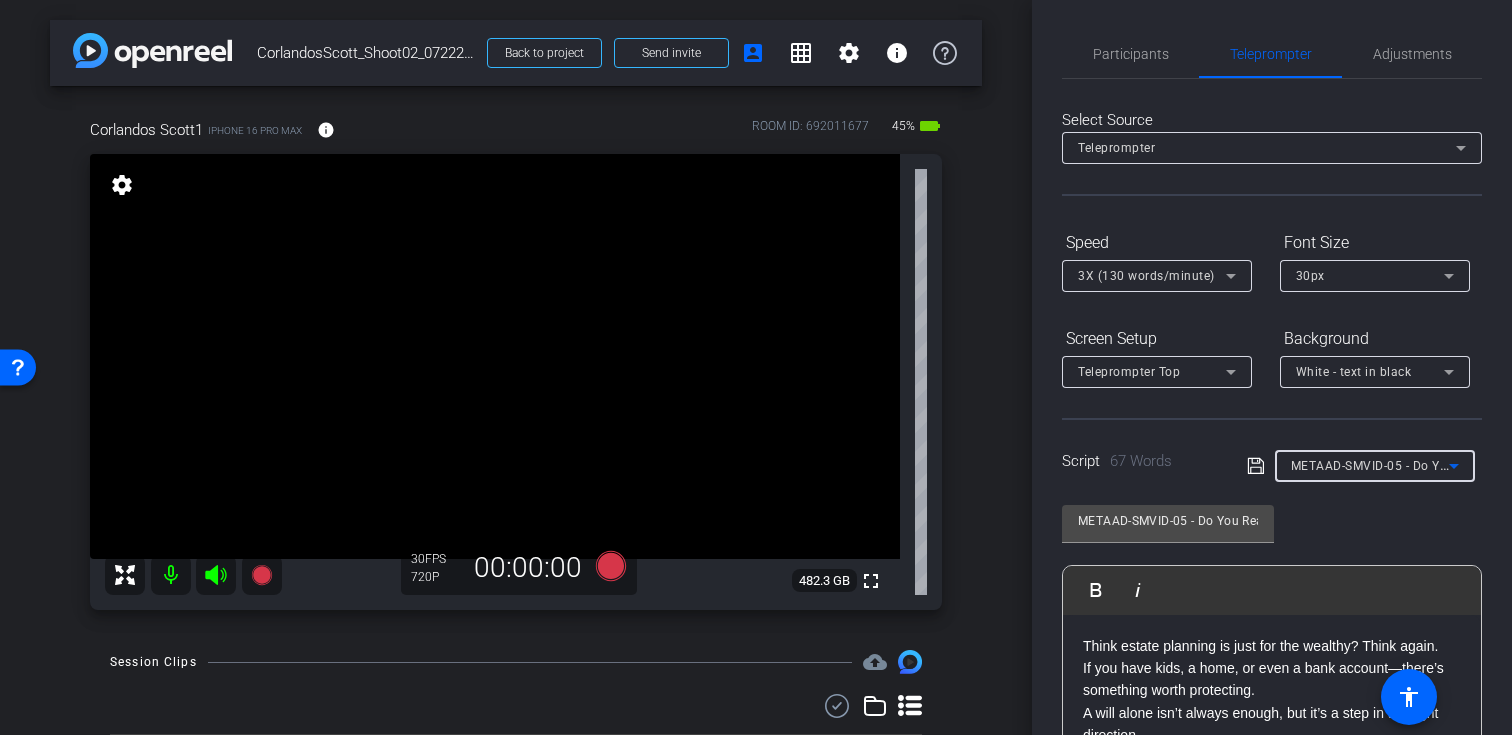 scroll, scrollTop: 11, scrollLeft: 0, axis: vertical 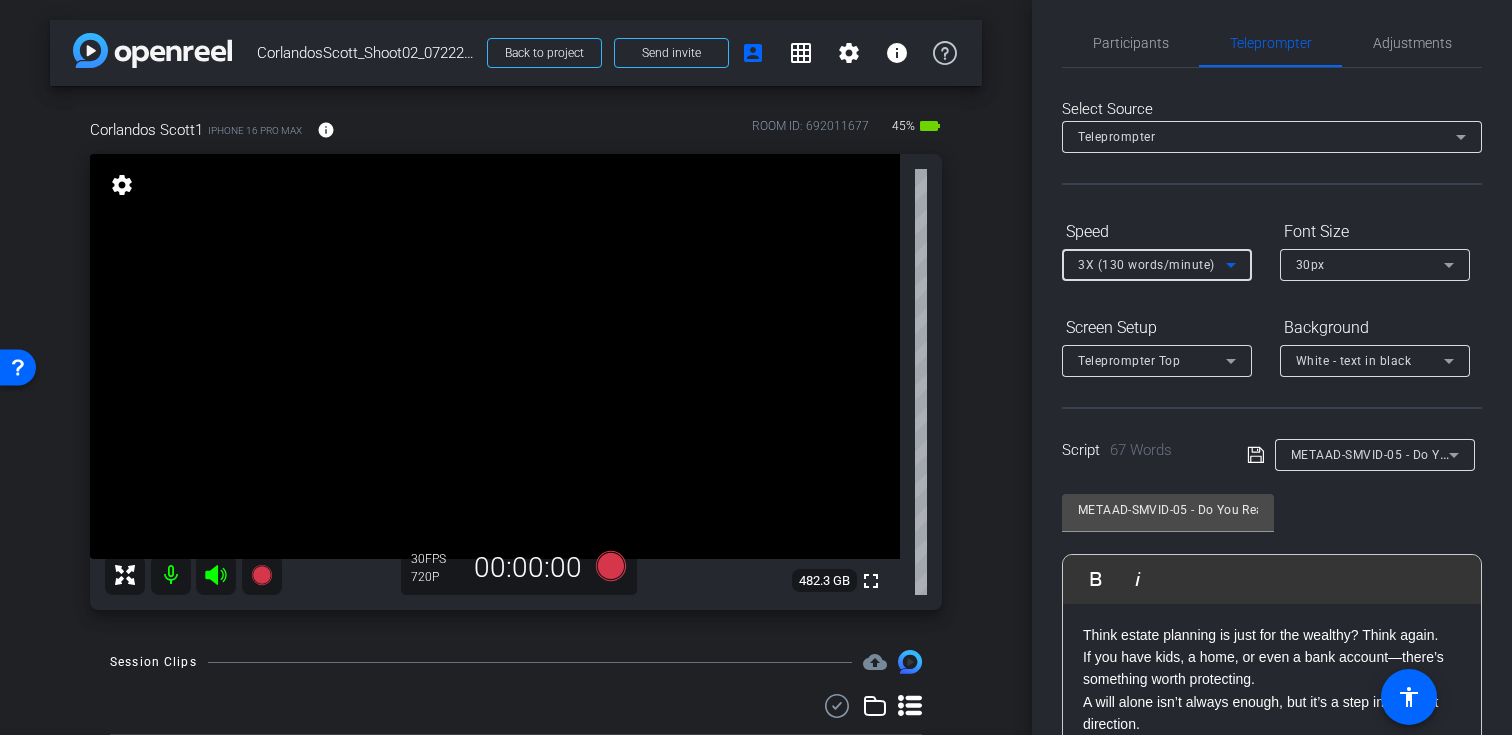 click on "3X (130 words/minute)" at bounding box center (1152, 264) 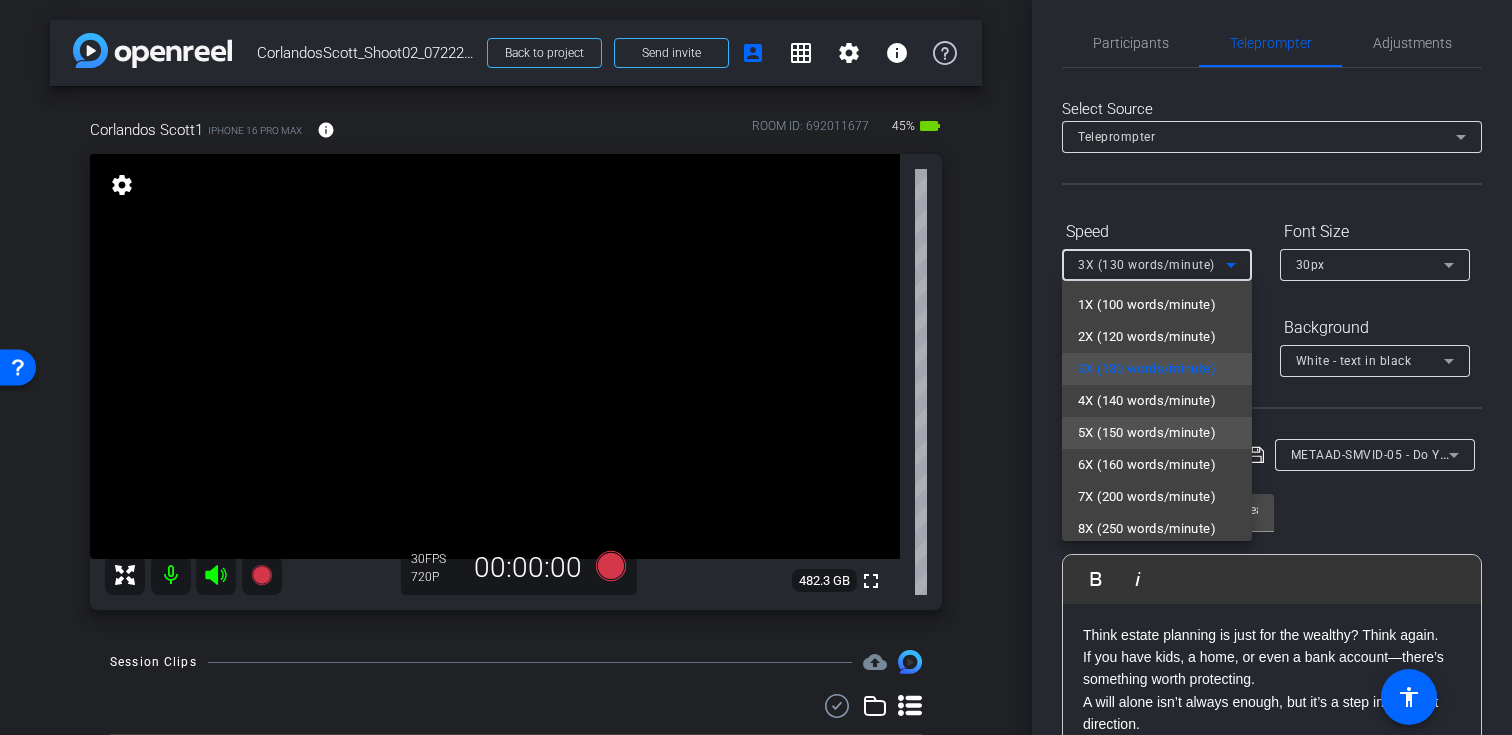 click on "5X (150 words/minute)" at bounding box center (1147, 433) 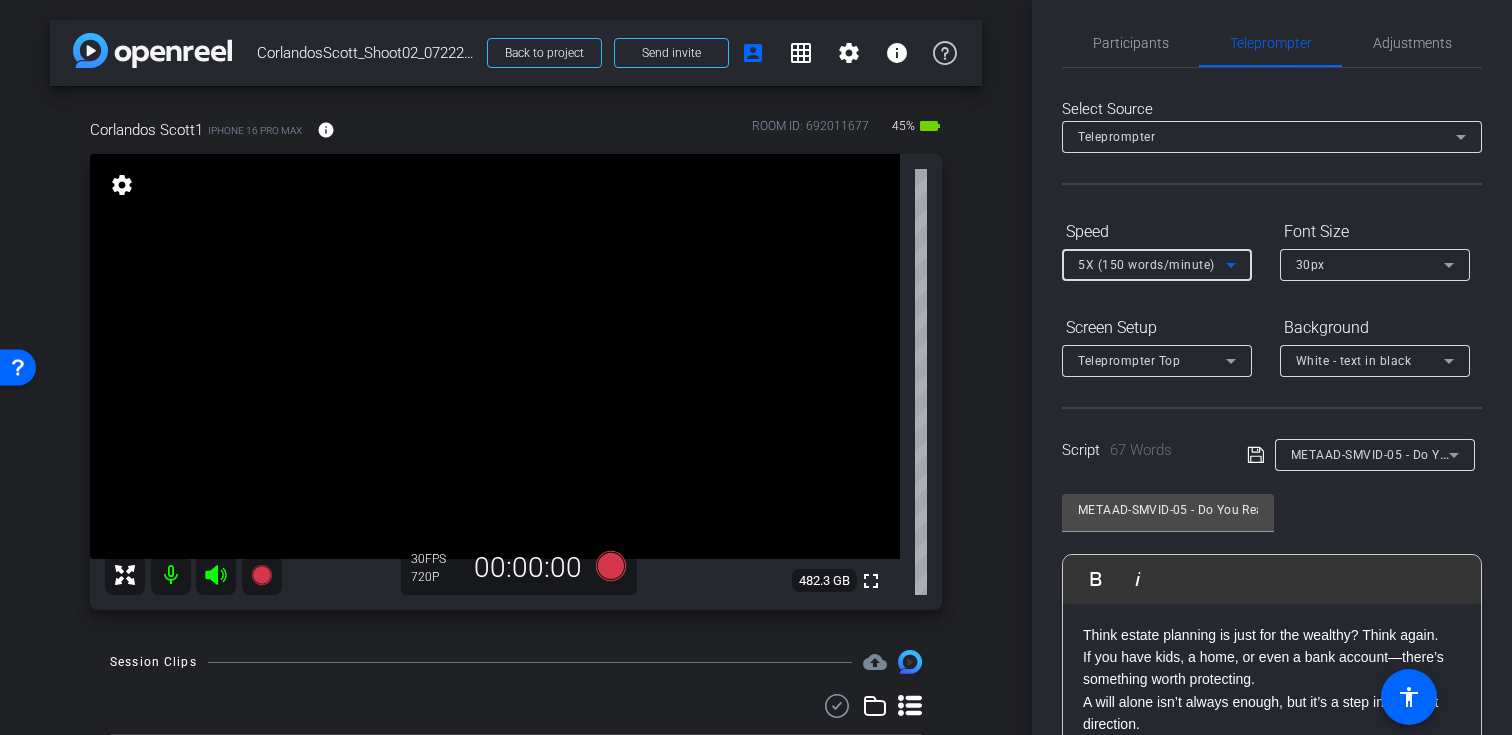 click on "Script  67 Words
METAAD-SMVID-05 - Do You Really Need a Will If You’re Not Rich?" 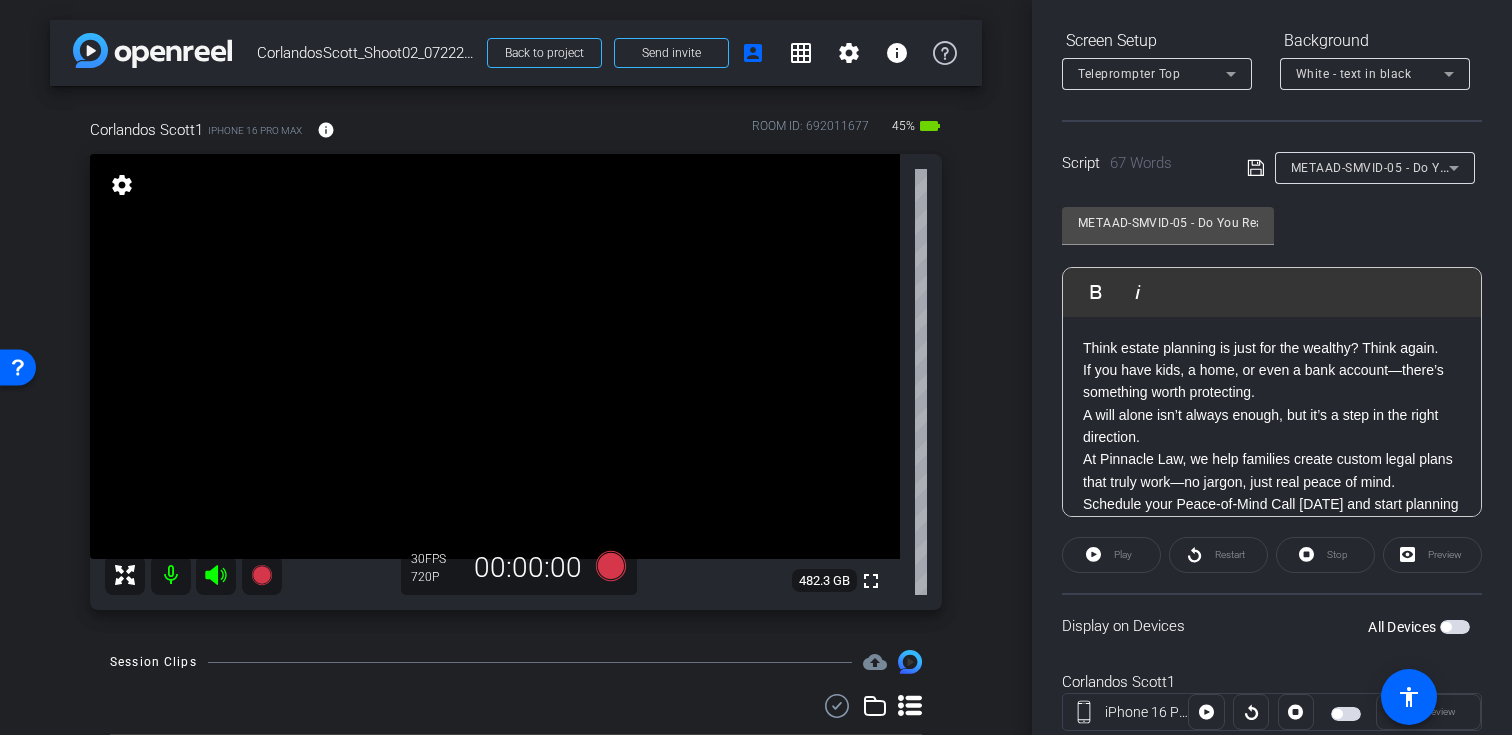 scroll, scrollTop: 315, scrollLeft: 0, axis: vertical 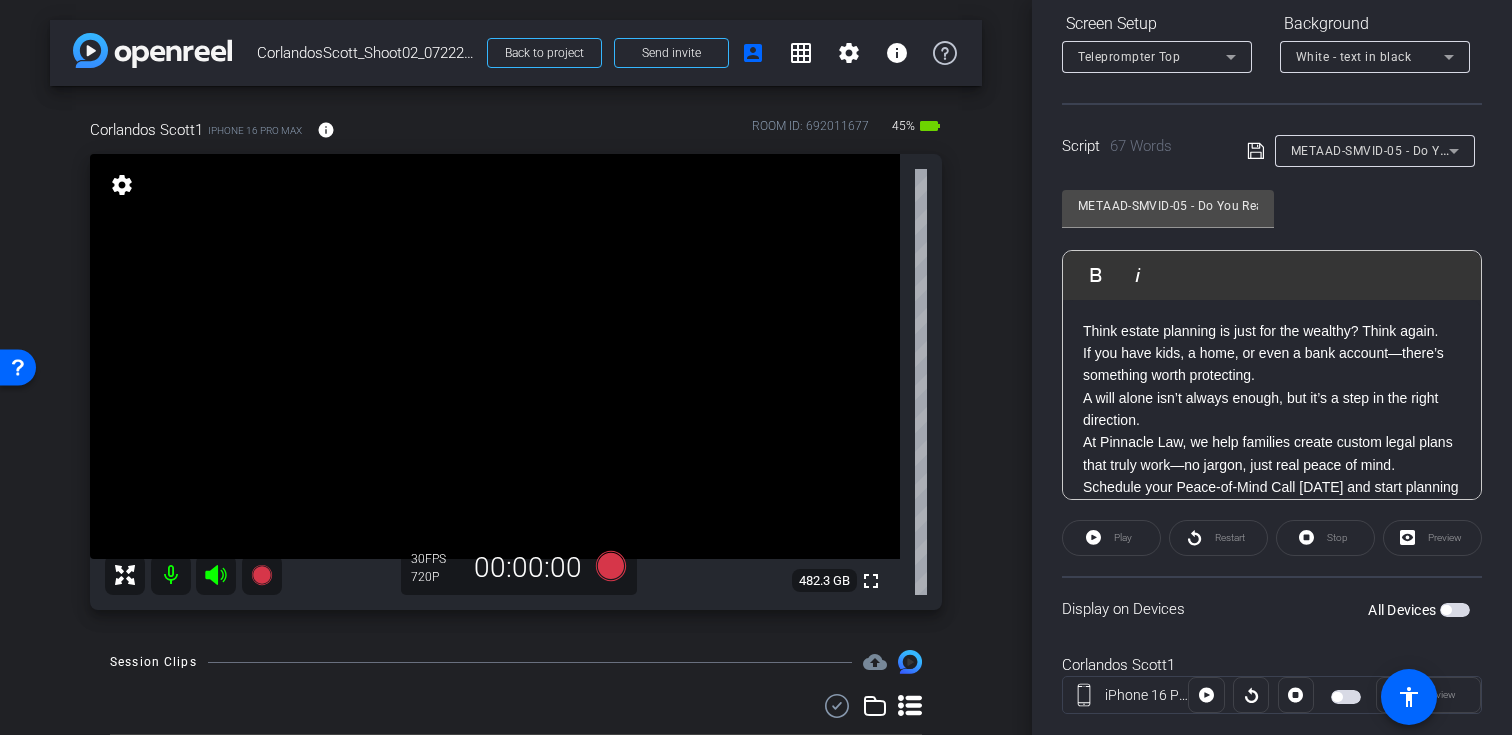 click on "All Devices" at bounding box center [1419, 610] 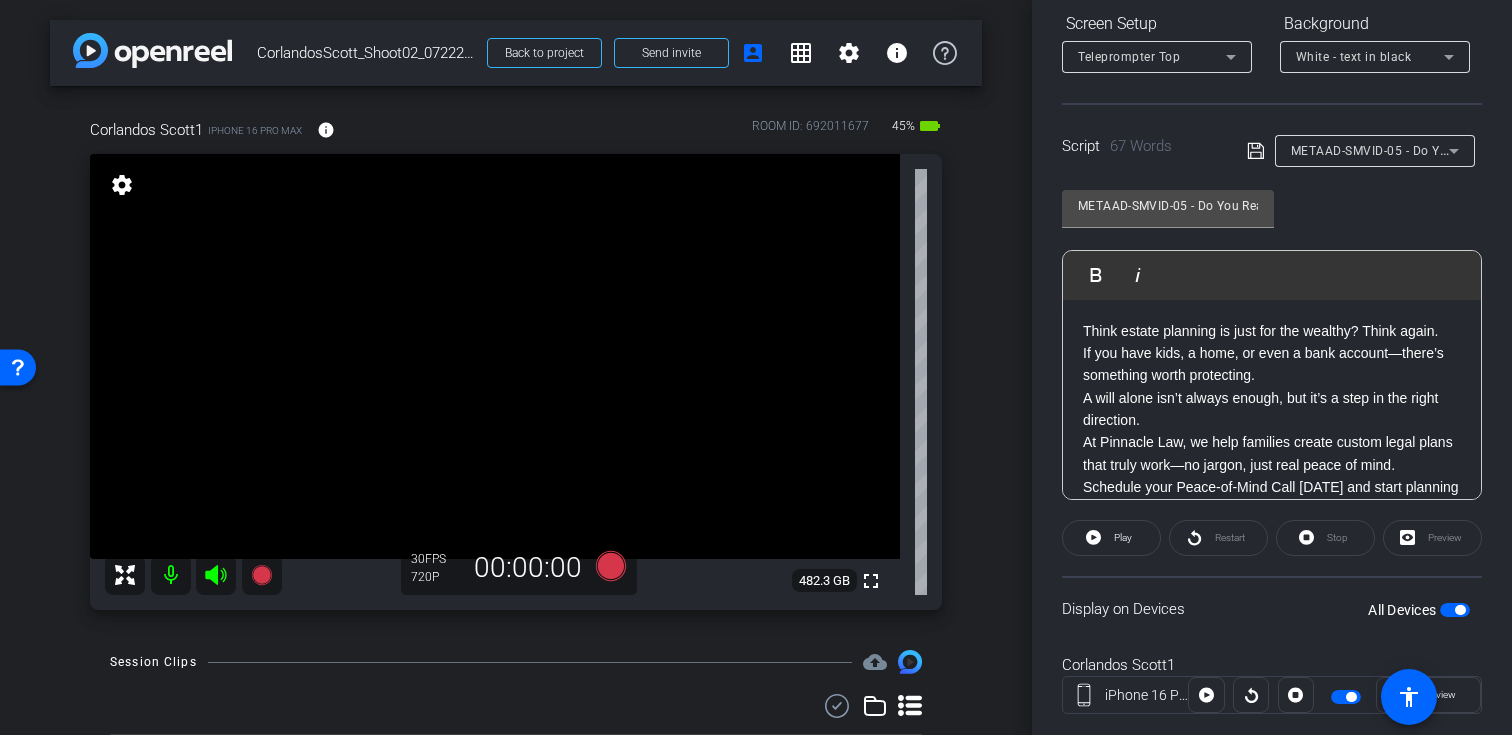click on "Display on Devices  All Devices" 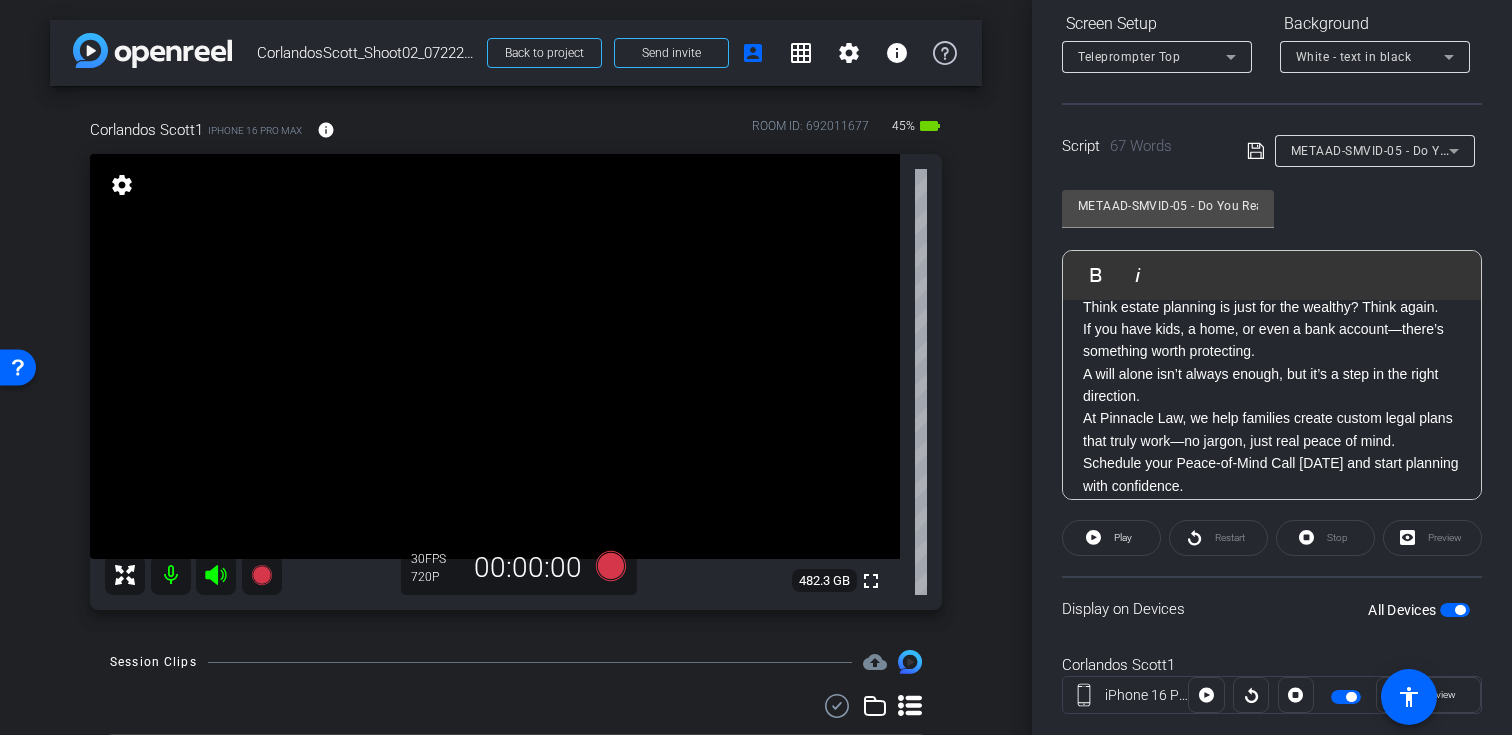 scroll, scrollTop: 10, scrollLeft: 0, axis: vertical 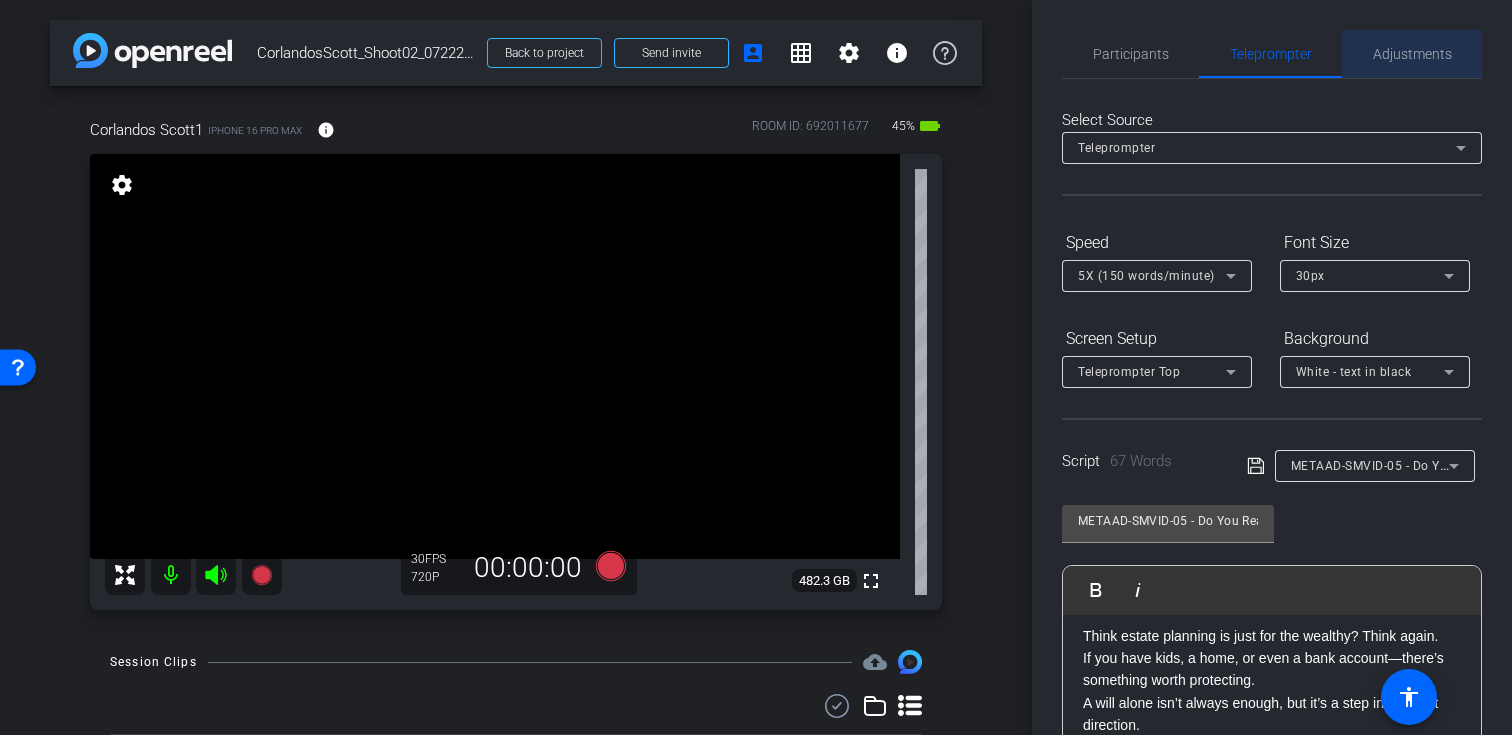 click on "Adjustments" at bounding box center (1412, 54) 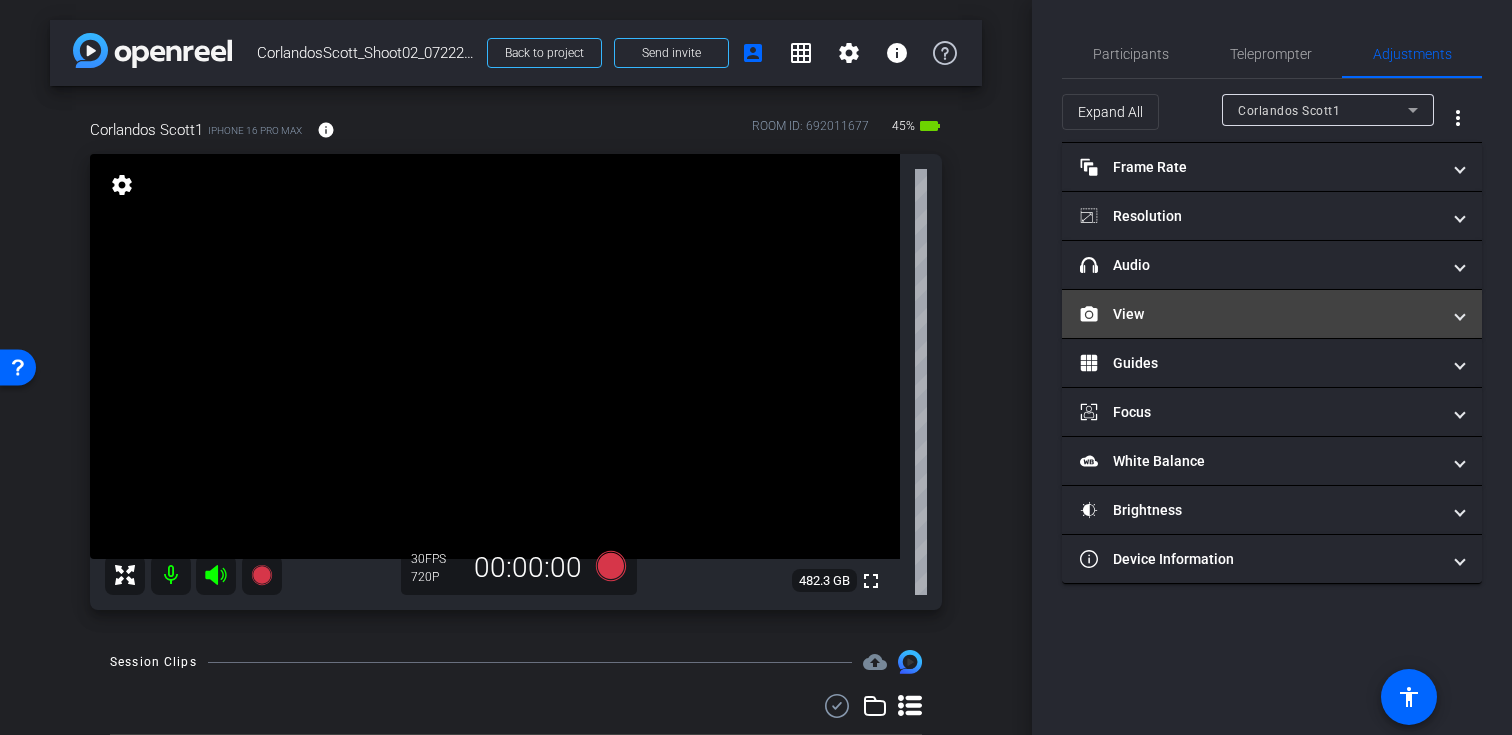 click on "View" at bounding box center (1260, 314) 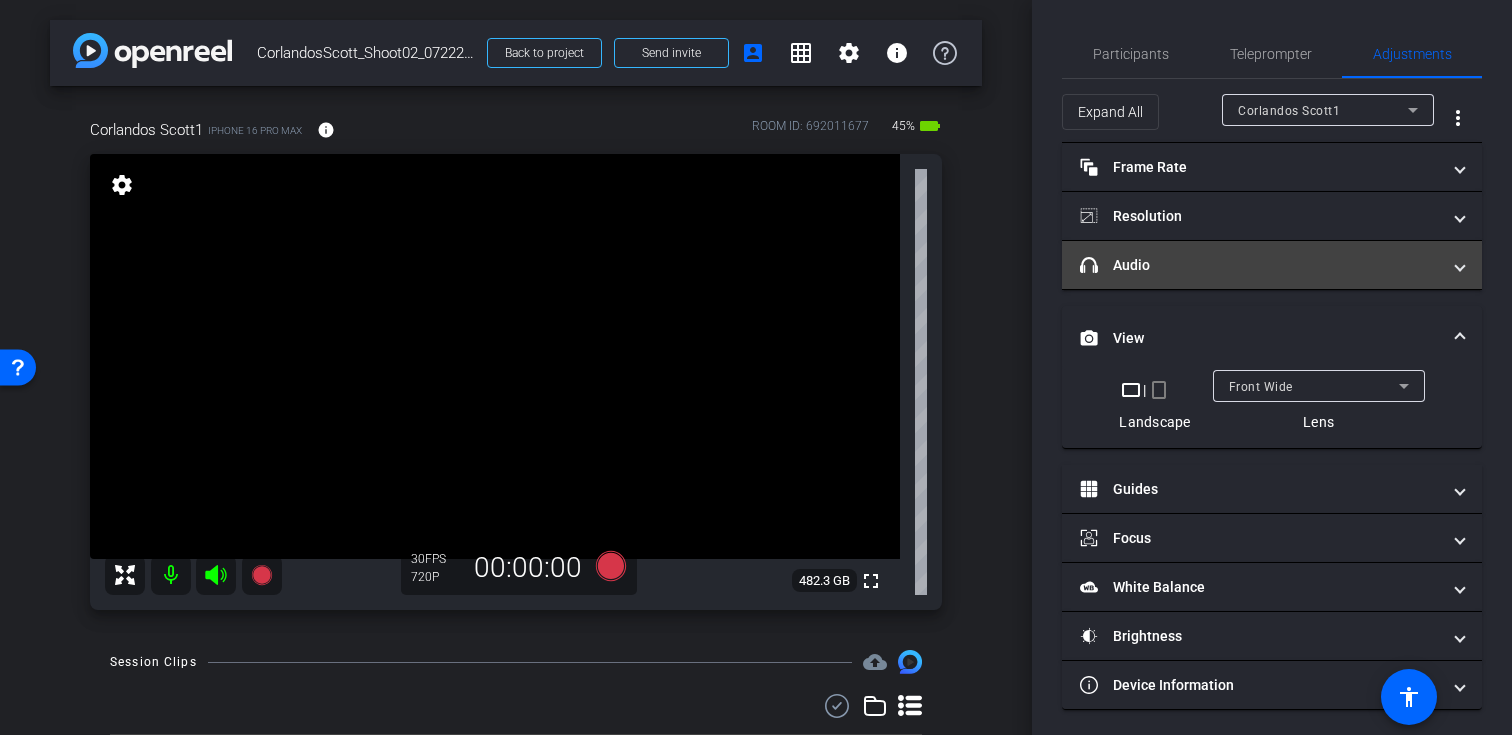 click on "headphone icon
Audio" at bounding box center [1272, 265] 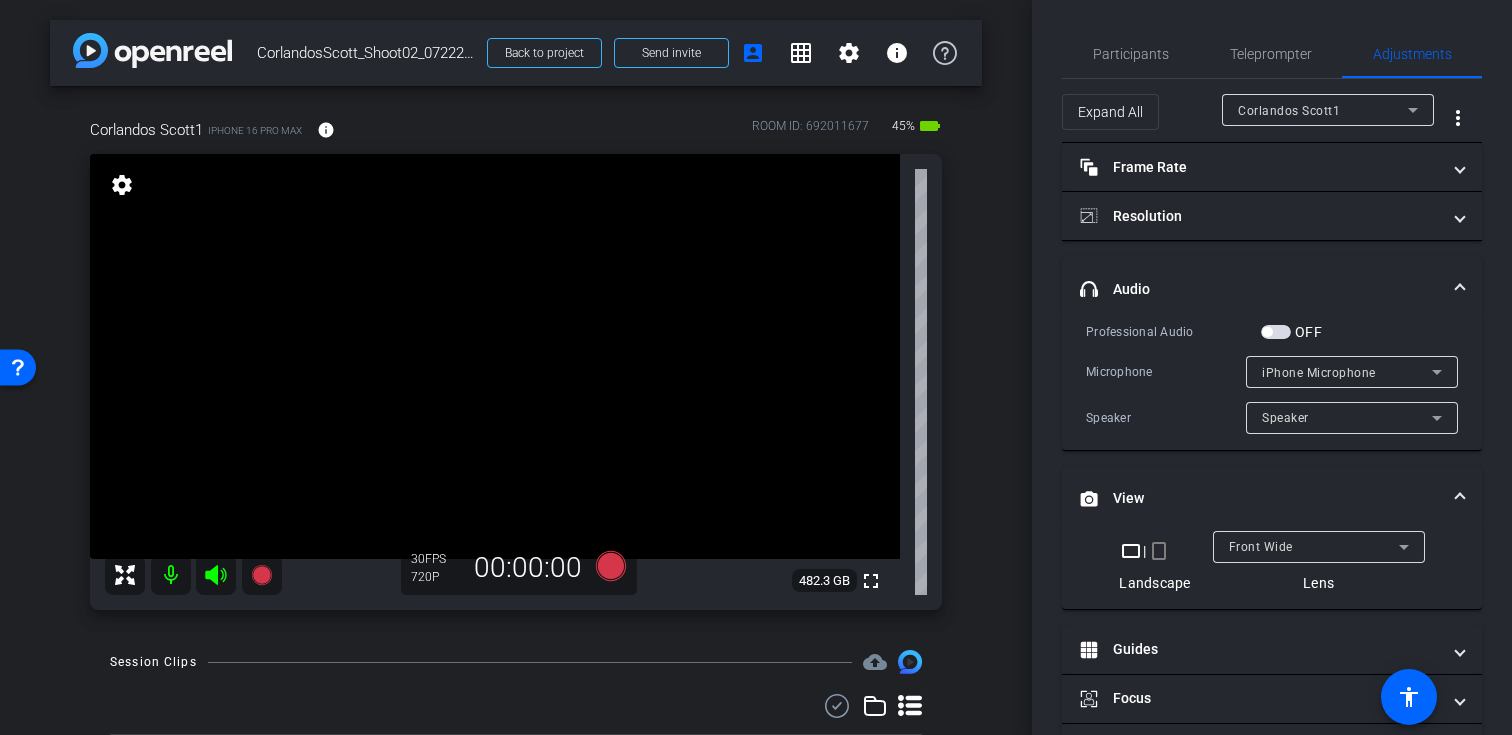 click at bounding box center (1267, 332) 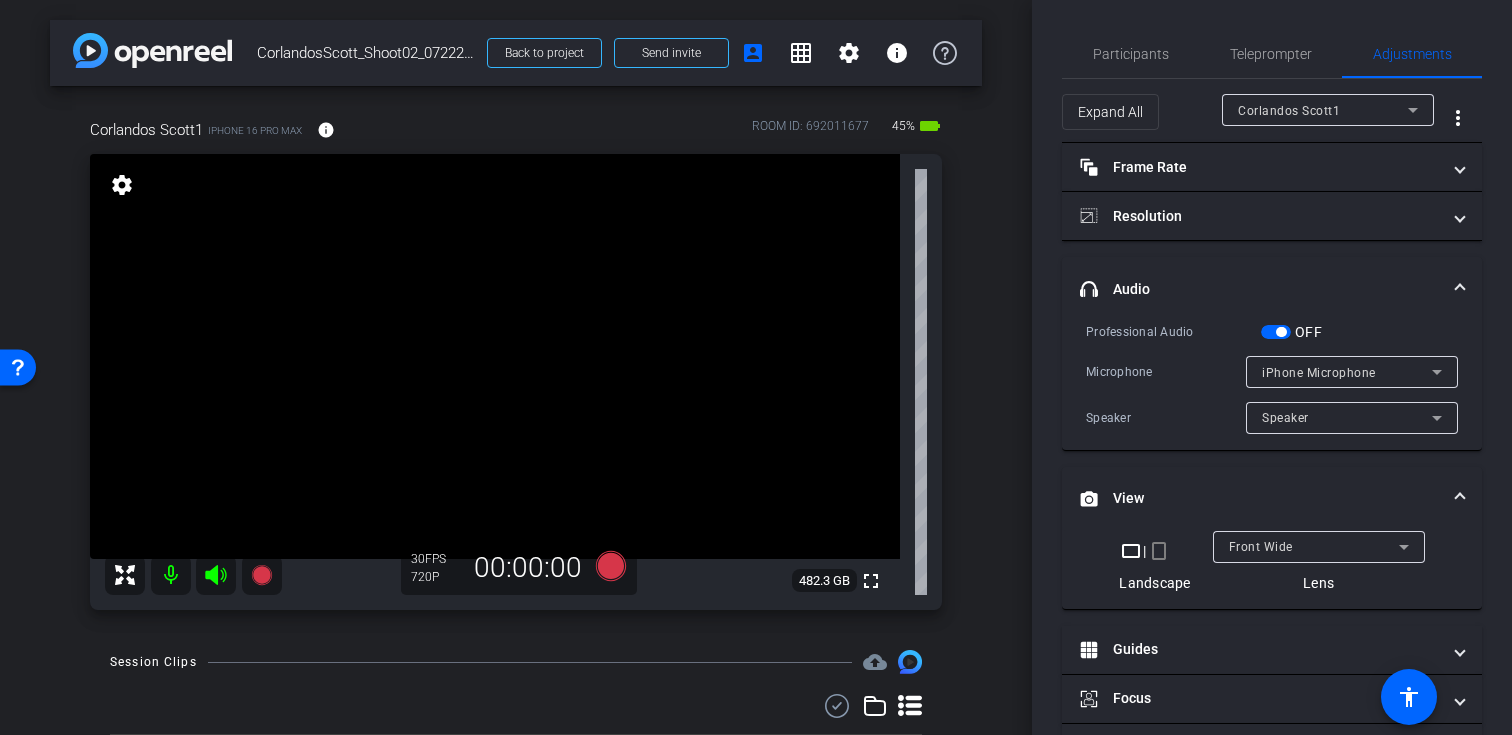 click on "iPhone Microphone" at bounding box center (1319, 373) 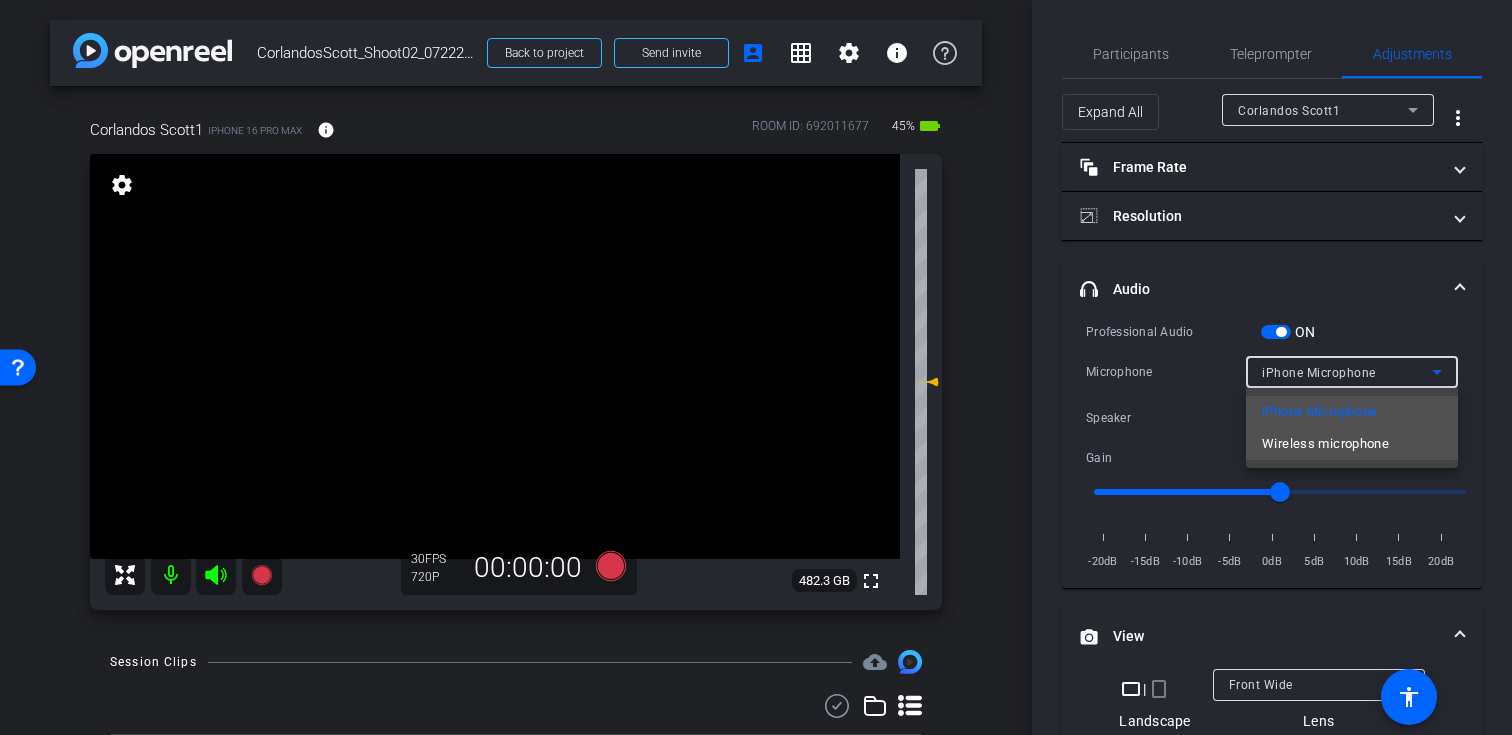 click on "Wireless microphone" at bounding box center (1325, 444) 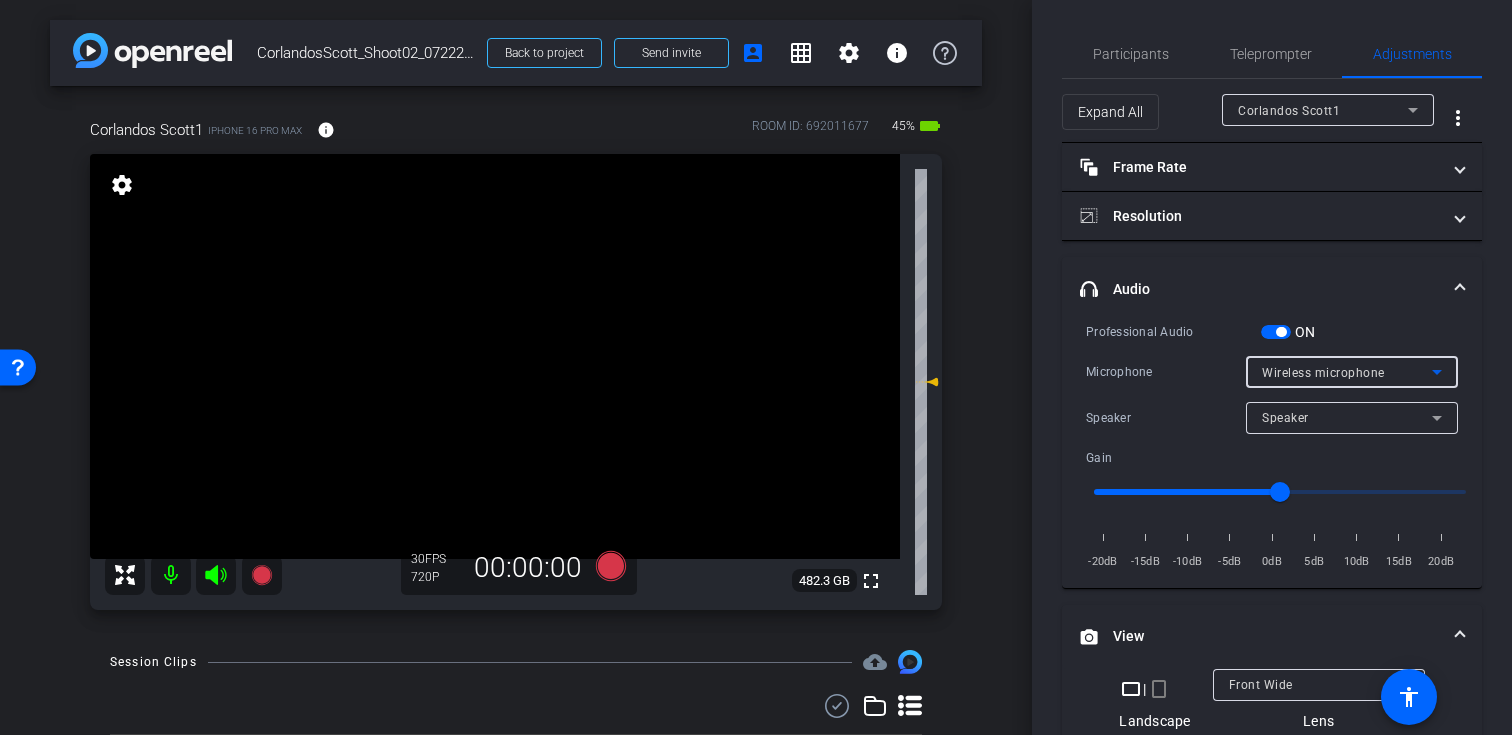 click at bounding box center (1281, 332) 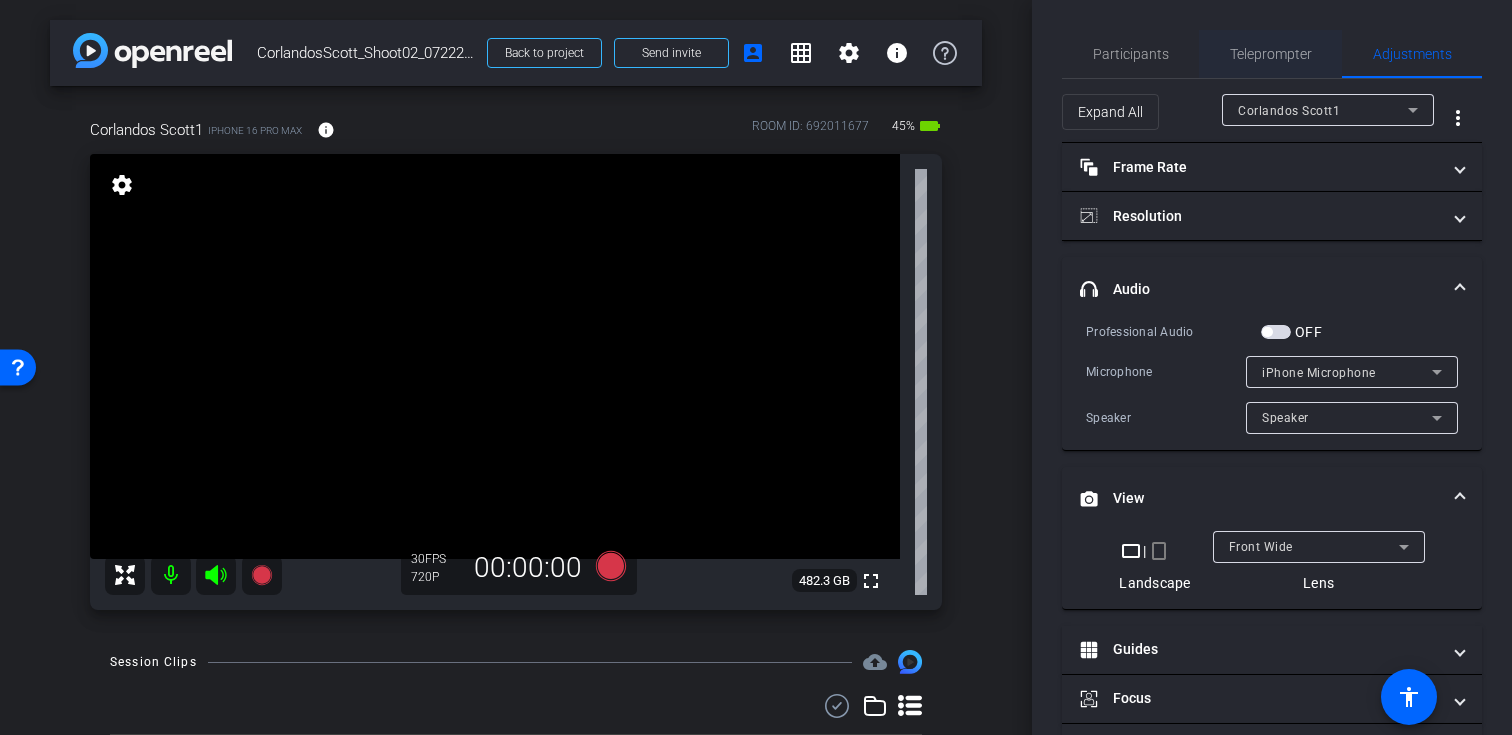 click on "Teleprompter" at bounding box center (1271, 54) 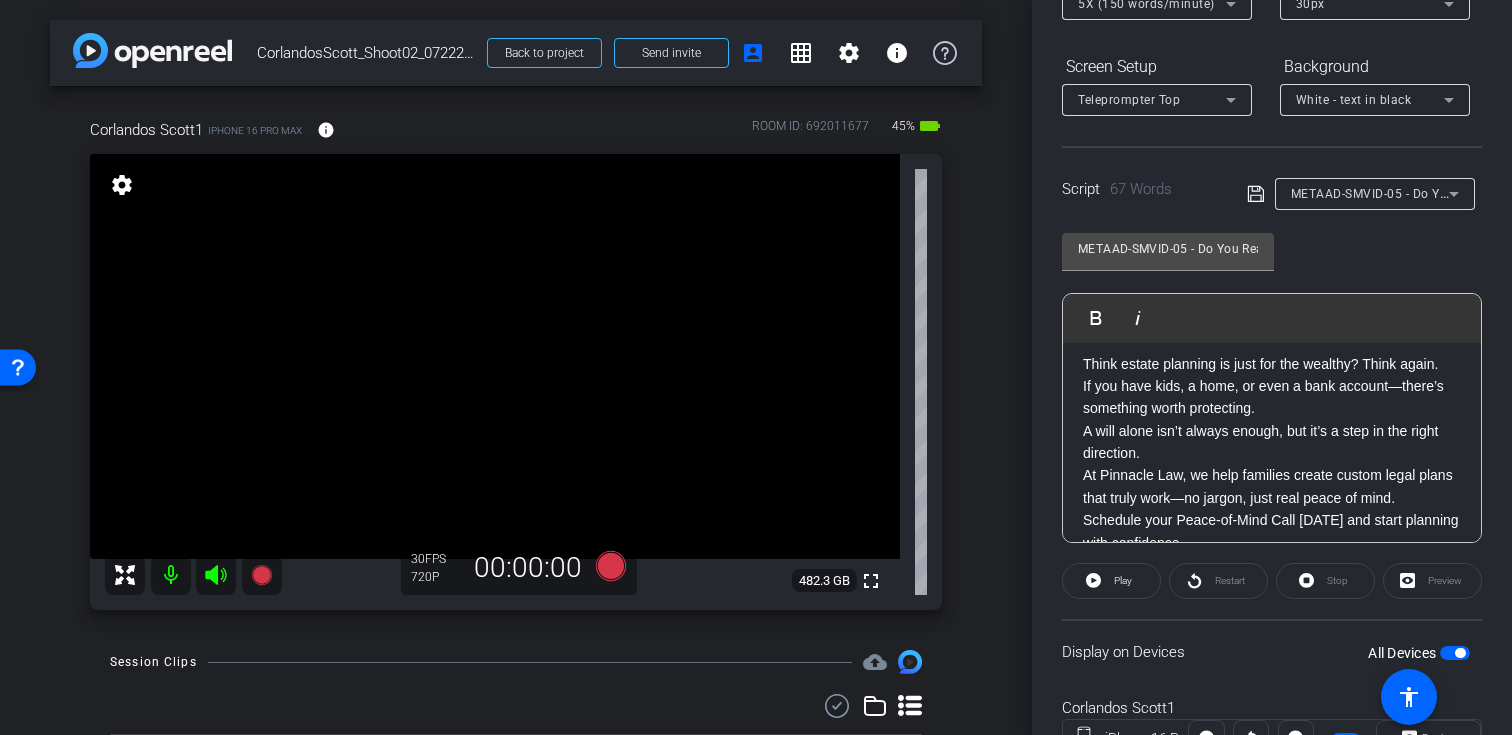 scroll, scrollTop: 358, scrollLeft: 0, axis: vertical 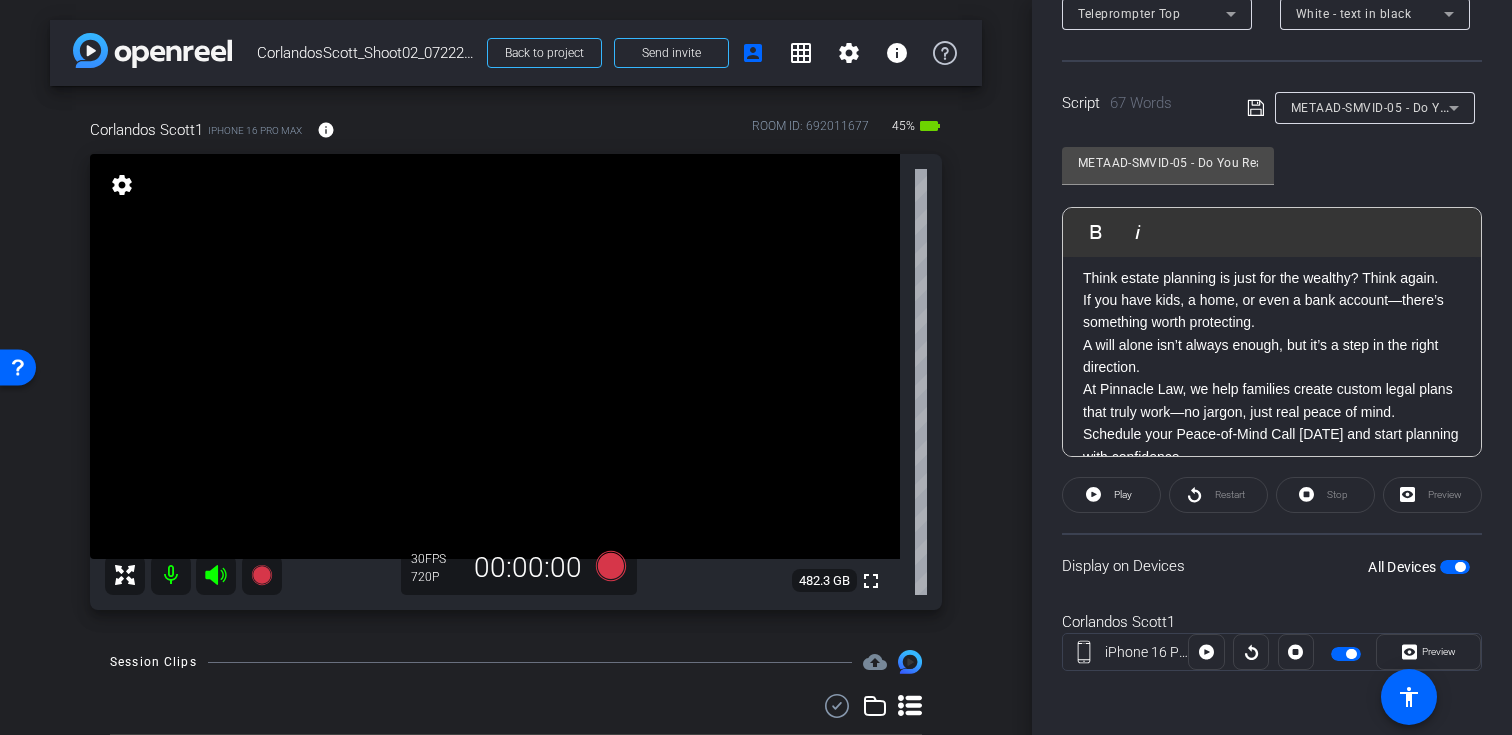 click at bounding box center [1460, 567] 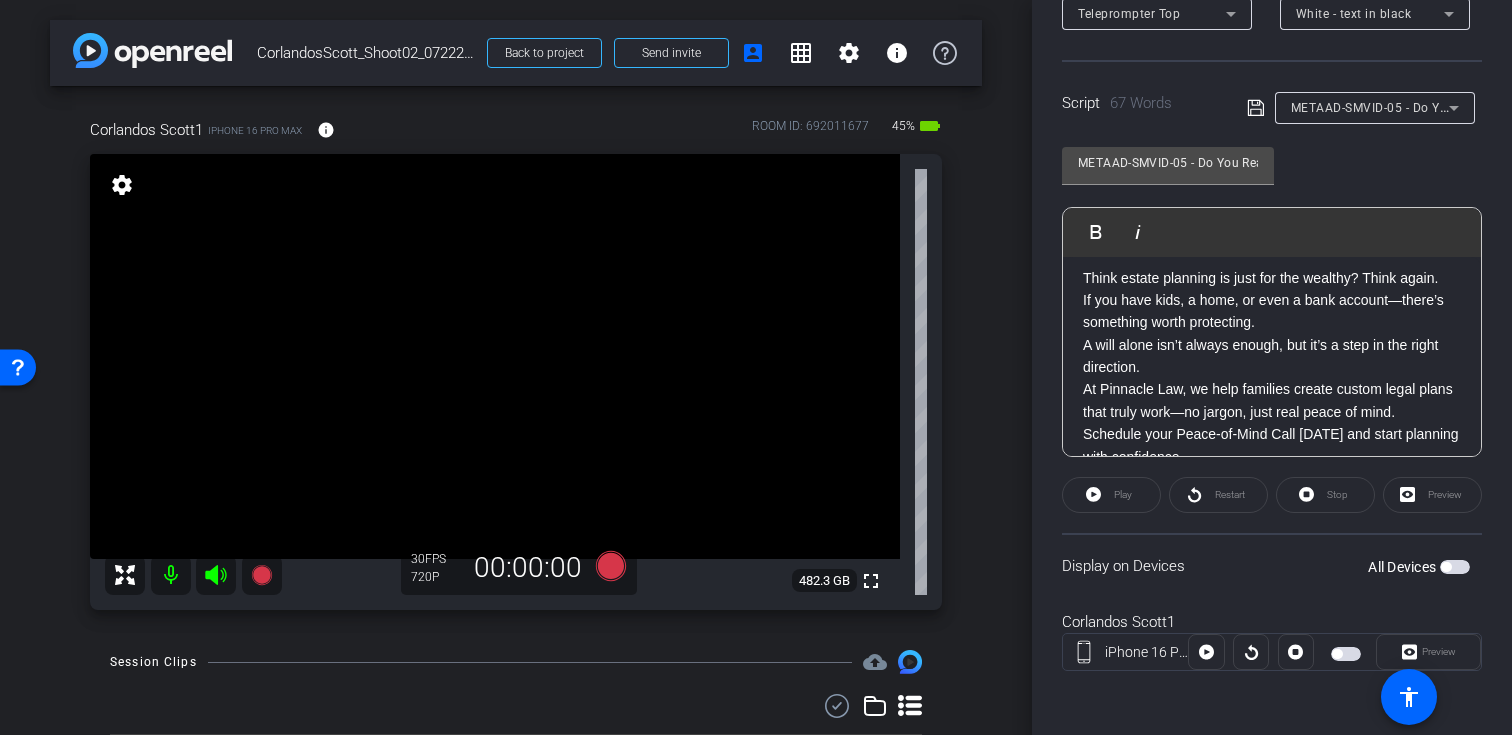 click at bounding box center [1455, 567] 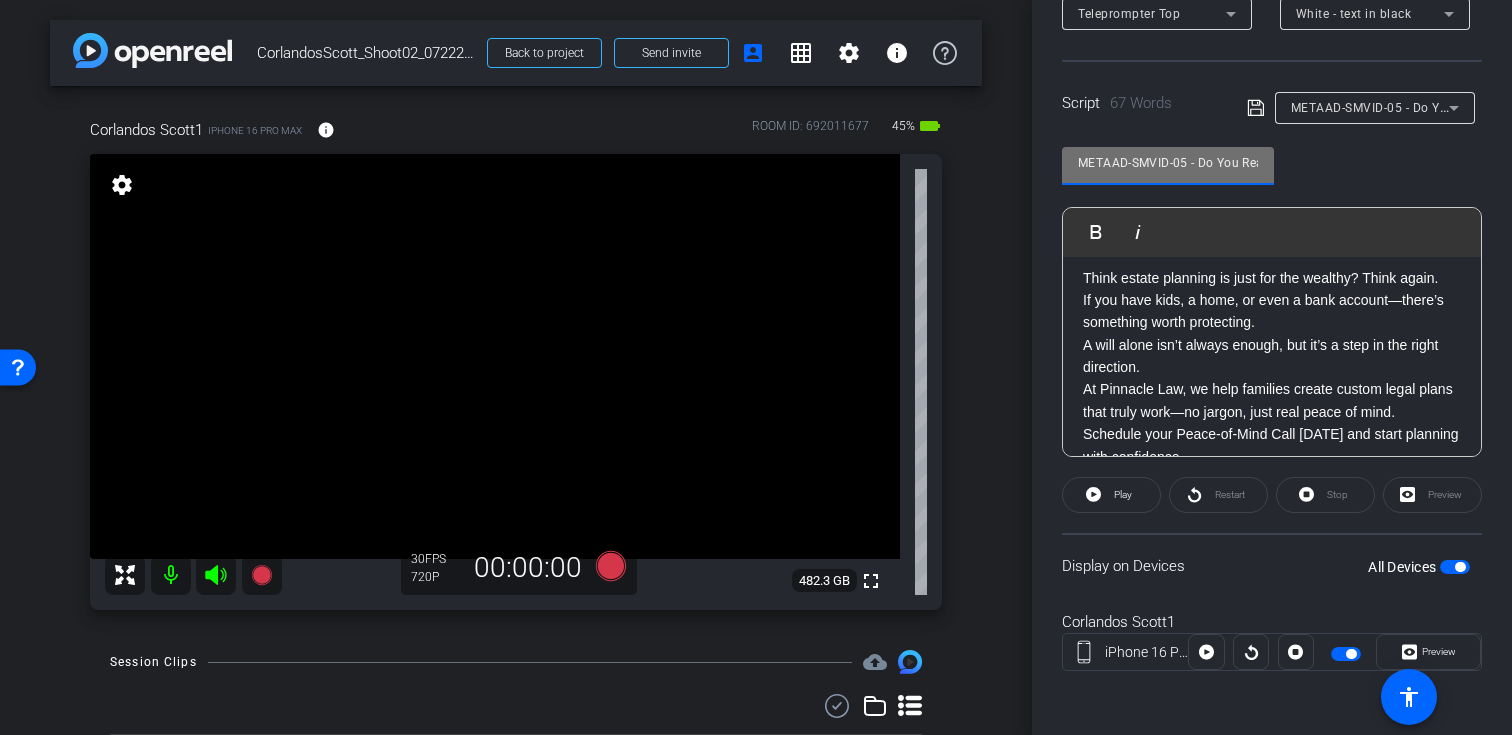 drag, startPoint x: 1185, startPoint y: 163, endPoint x: 1030, endPoint y: 157, distance: 155.11609 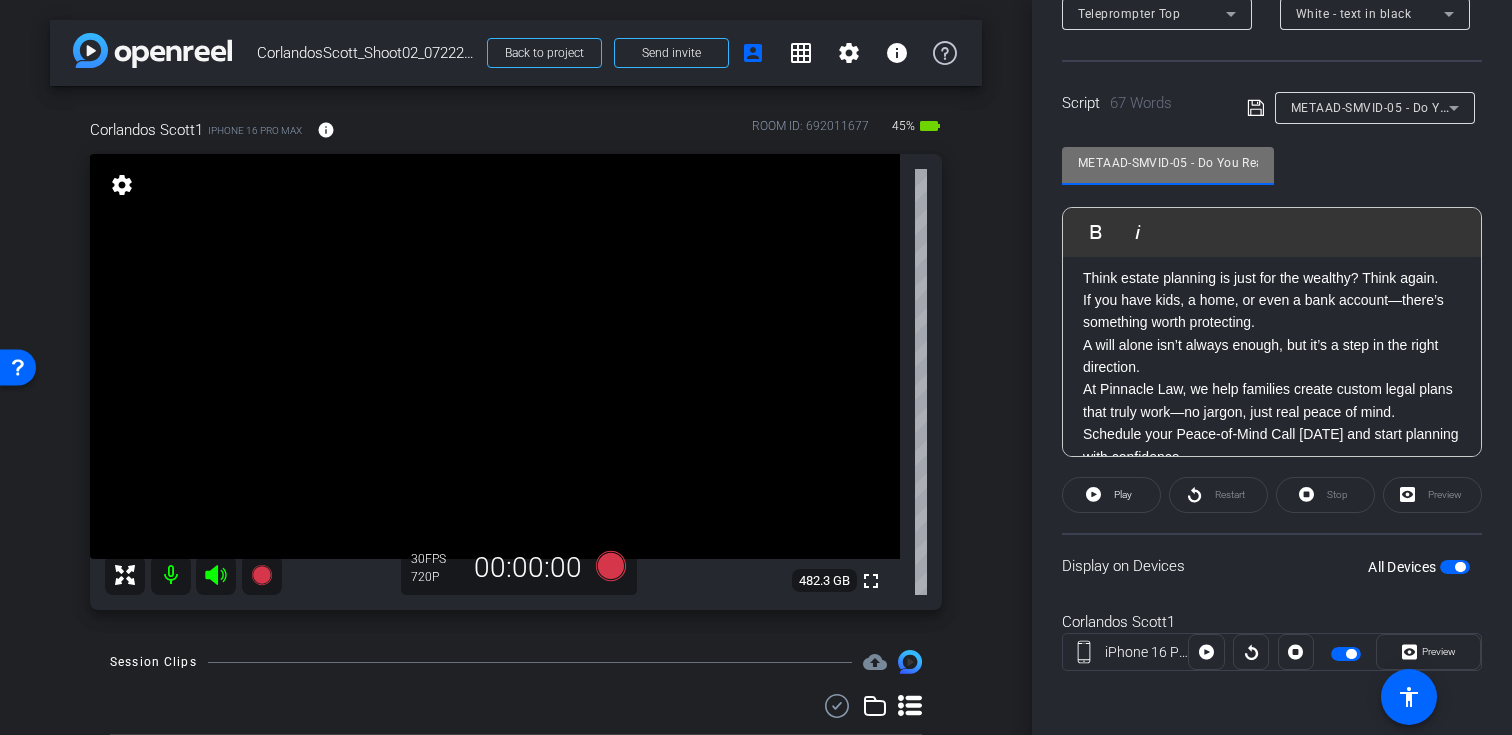 click on "METAAD-SMVID-05 - Do You Really Need a Will If You’re Not Rich?               Play        Play from this location               Play Selected        Play and display the selected text only Bold Italic Think estate planning is just for the wealthy? Think again.  If you have kids, a home, or even a bank account—there’s something worth protecting.  A will alone isn’t always enough, but it’s a step in the right direction.  At [GEOGRAPHIC_DATA], we help families create custom legal plans that truly work—no jargon, just real peace of mind.  Schedule your Peace-of-Mind Call [DATE] and start planning with confidence.  Enter script here..." 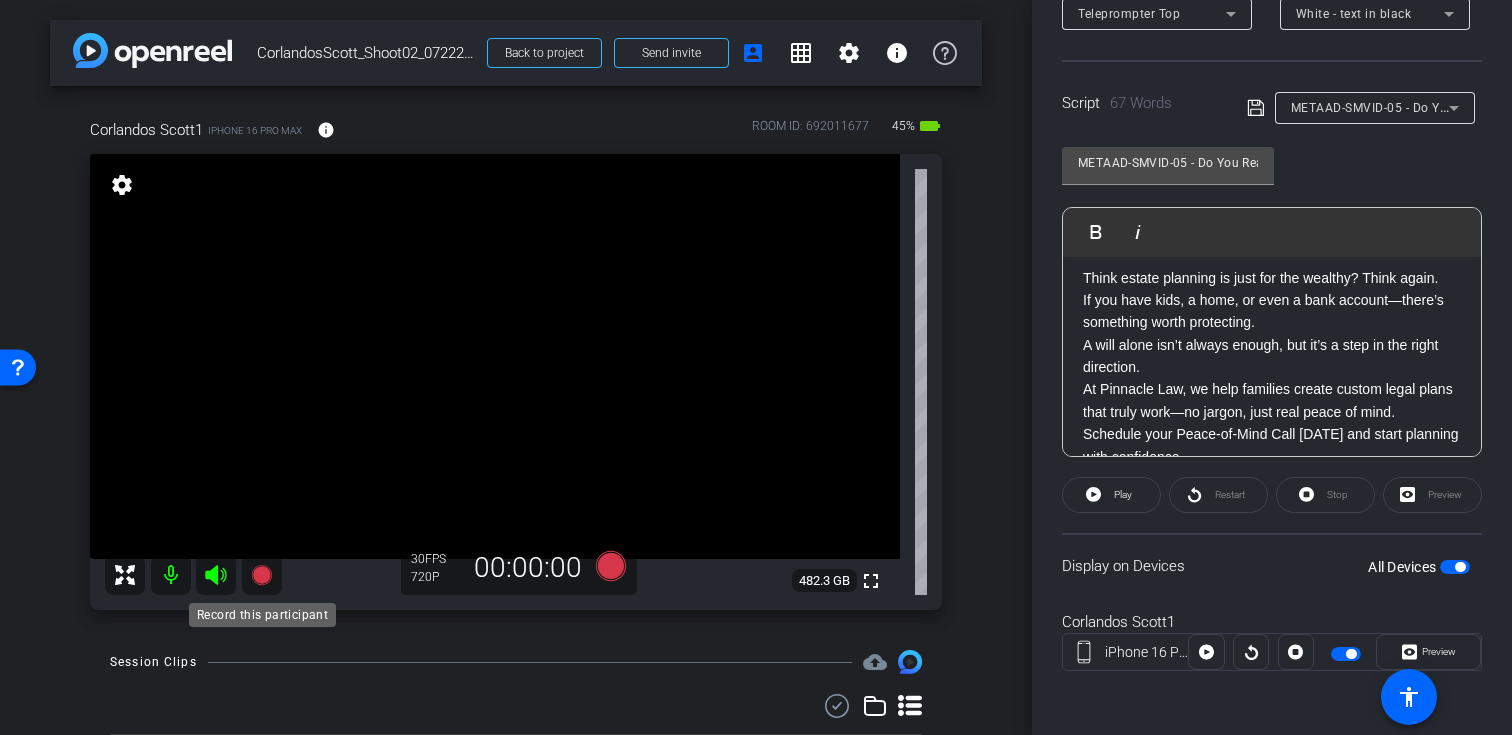 click 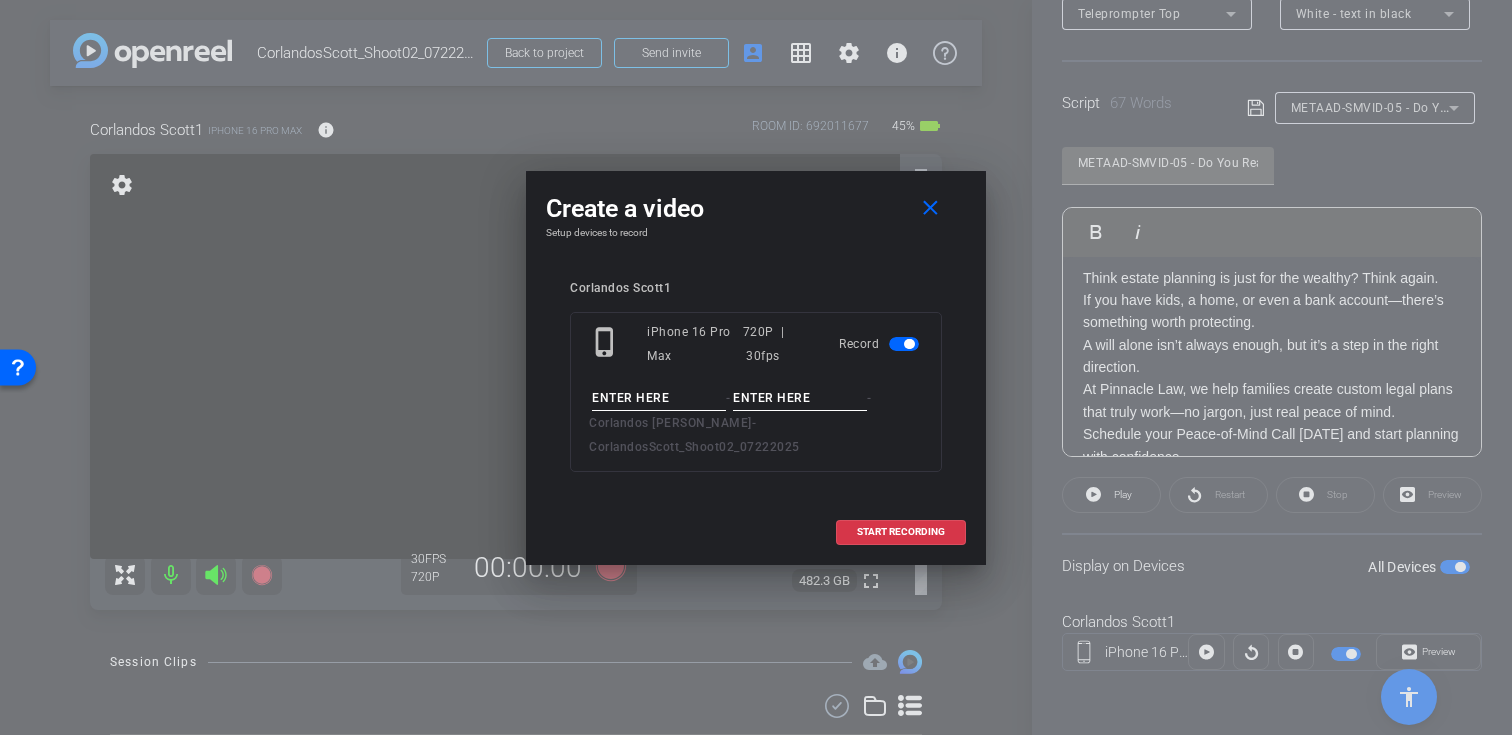 click at bounding box center [659, 398] 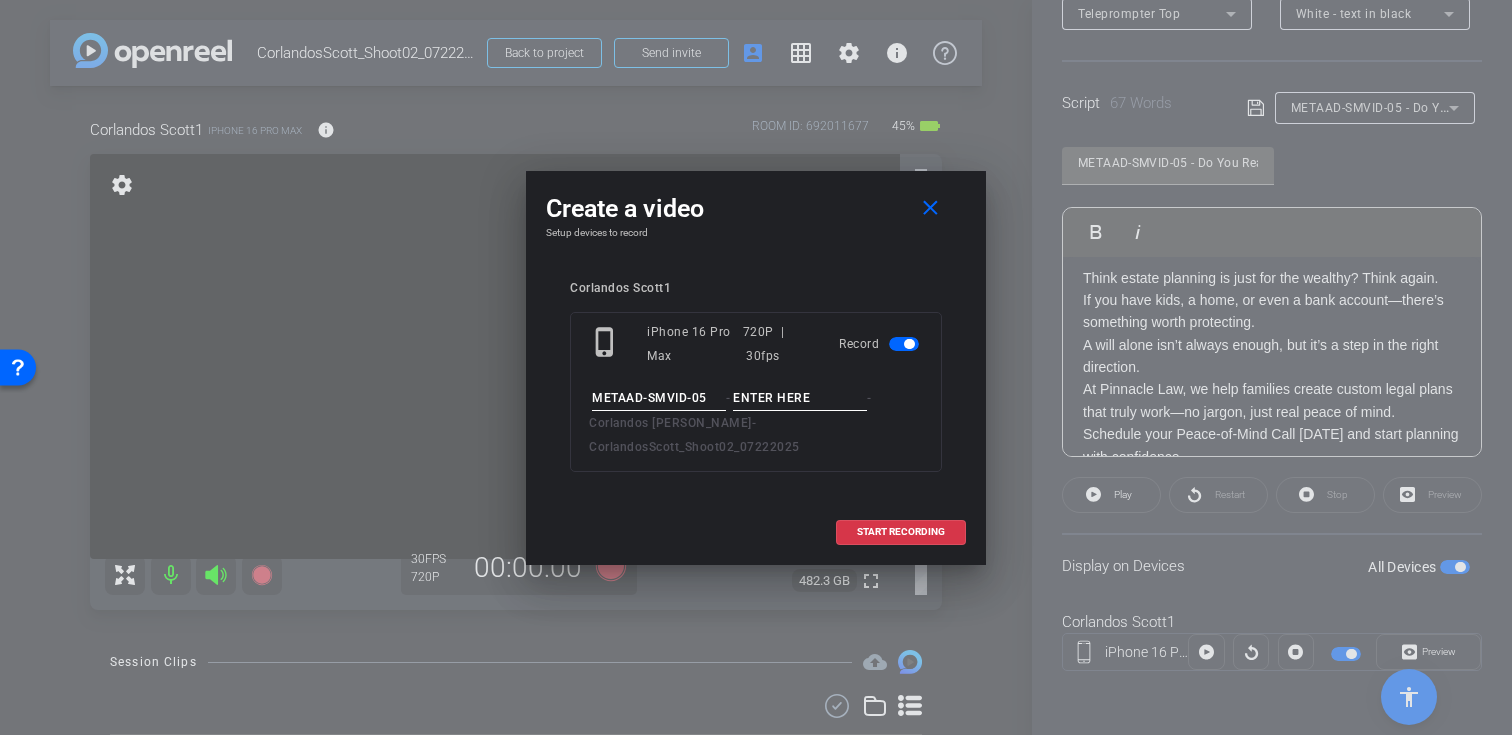 type on "METAAD-SMVID-05" 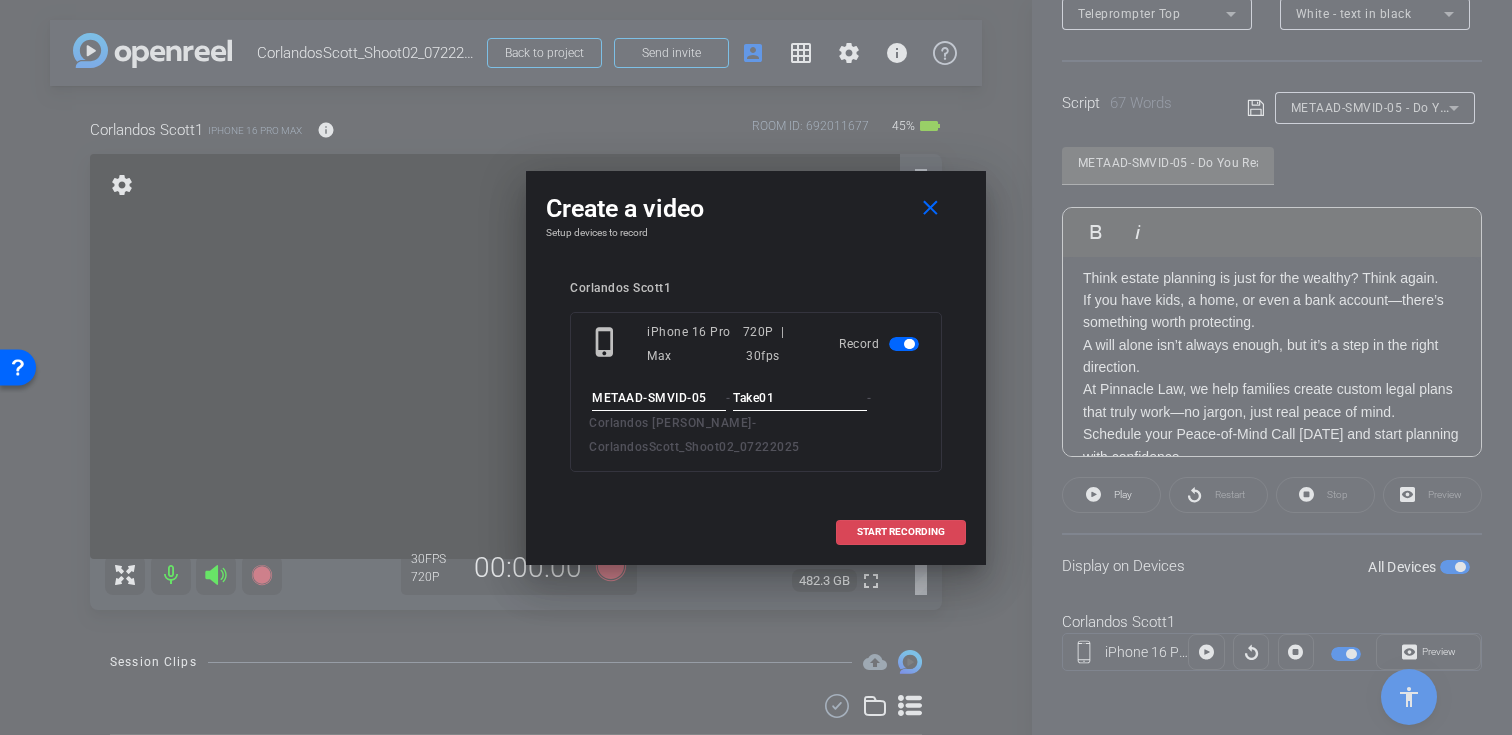 type on "Take01" 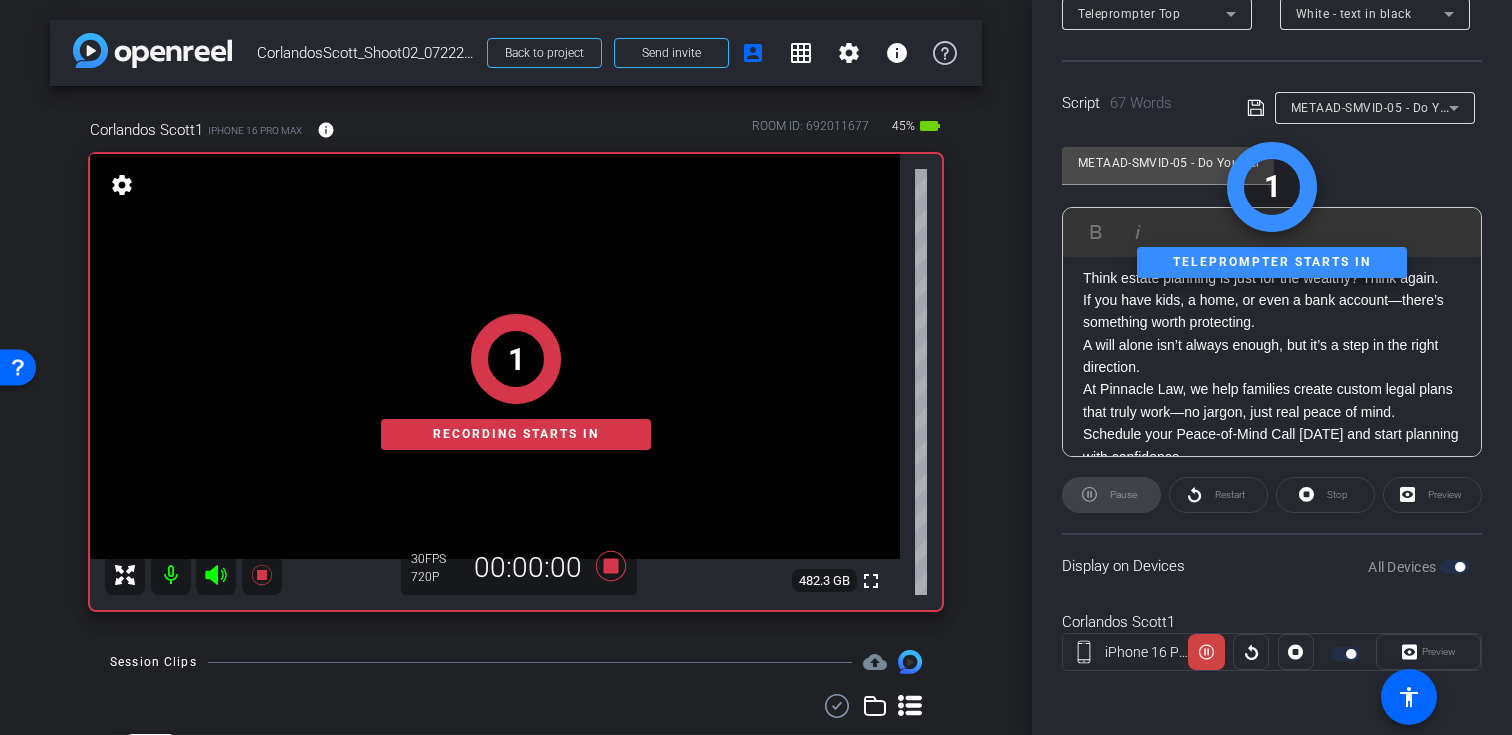 click 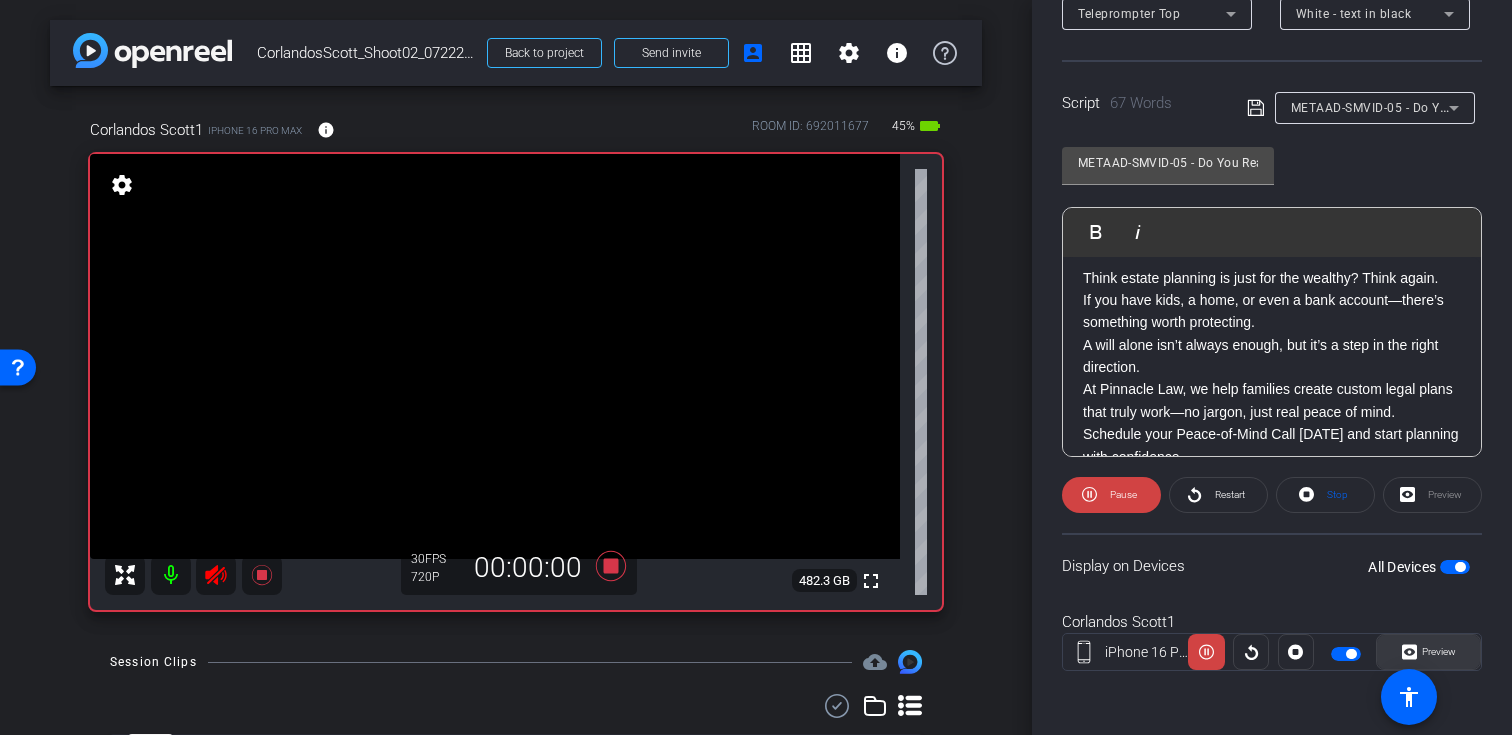 click 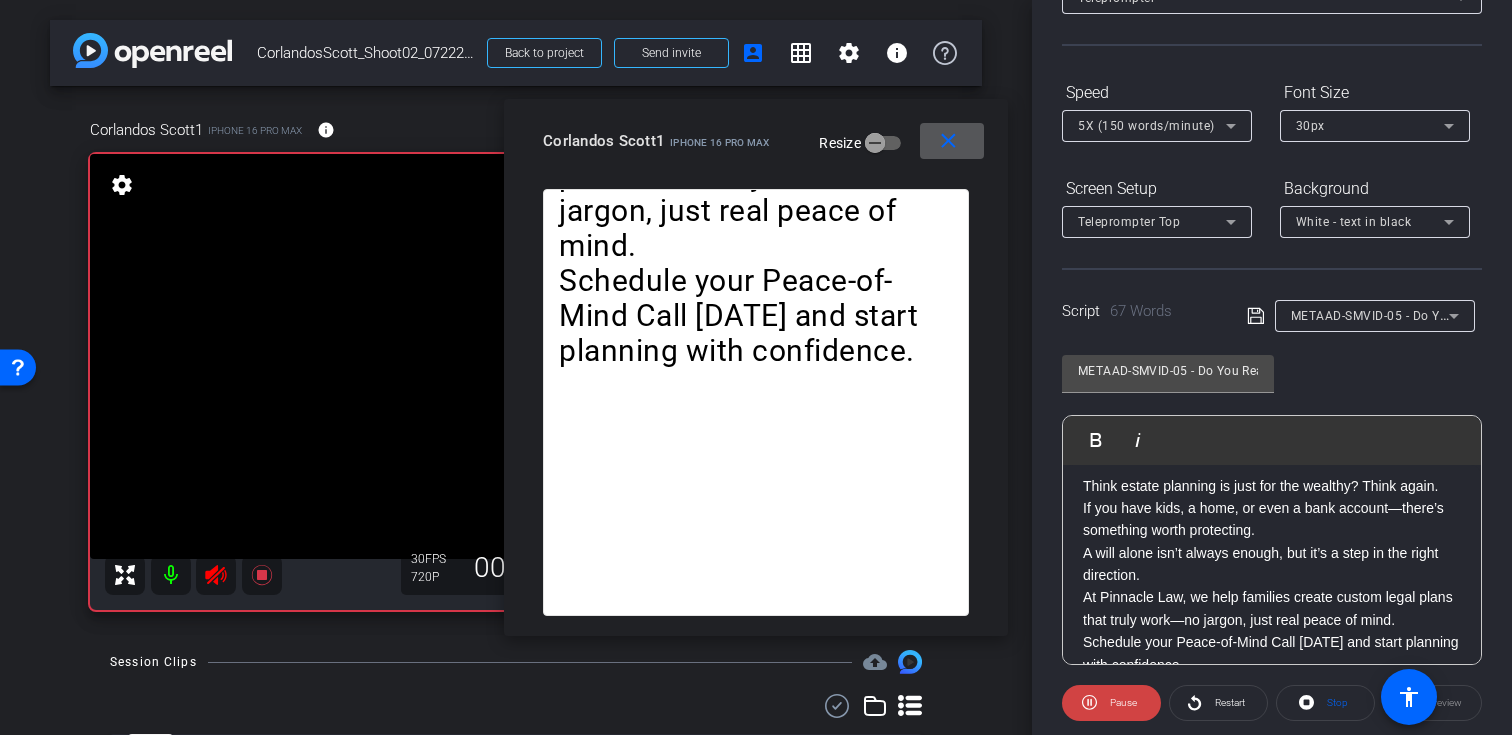 scroll, scrollTop: 146, scrollLeft: 0, axis: vertical 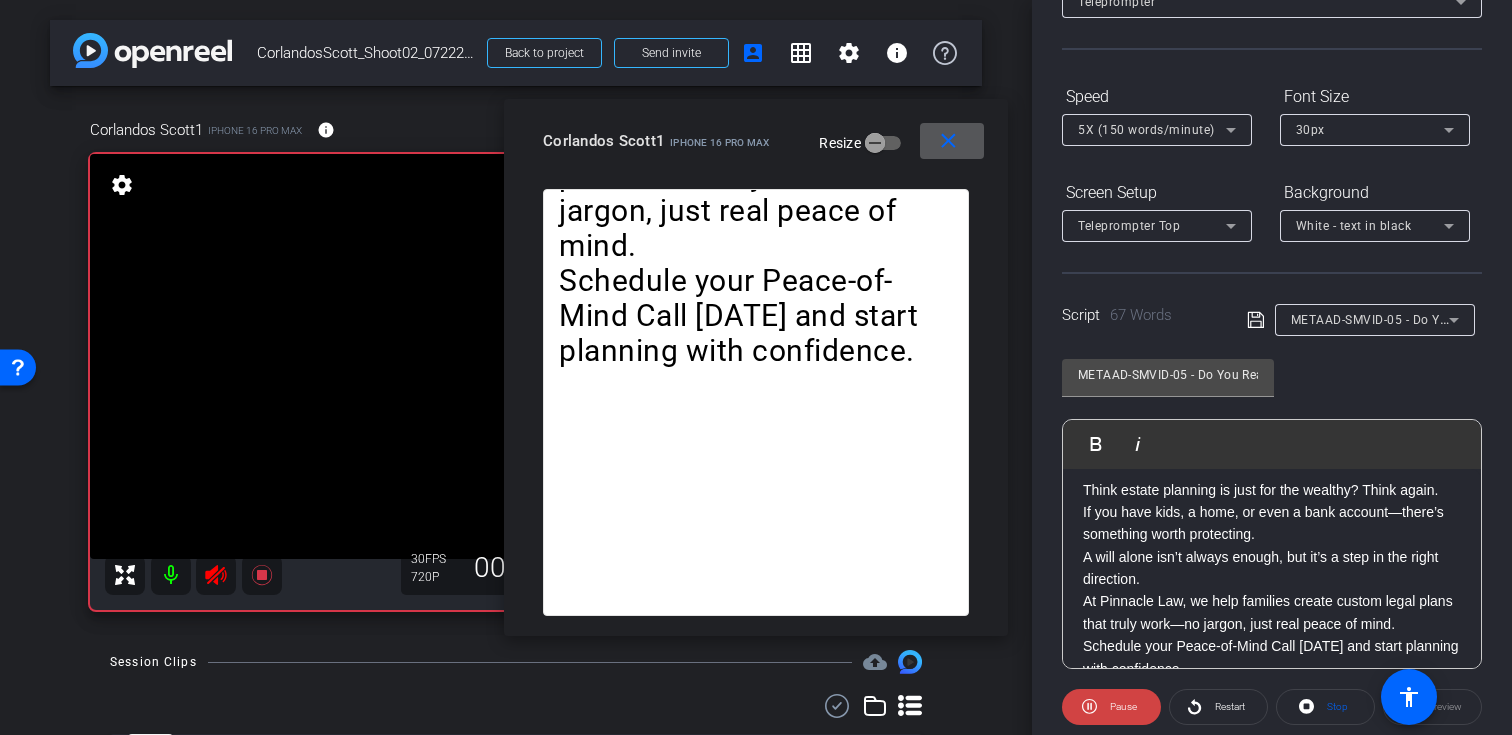 click on "5X (150 words/minute)" at bounding box center (1152, 129) 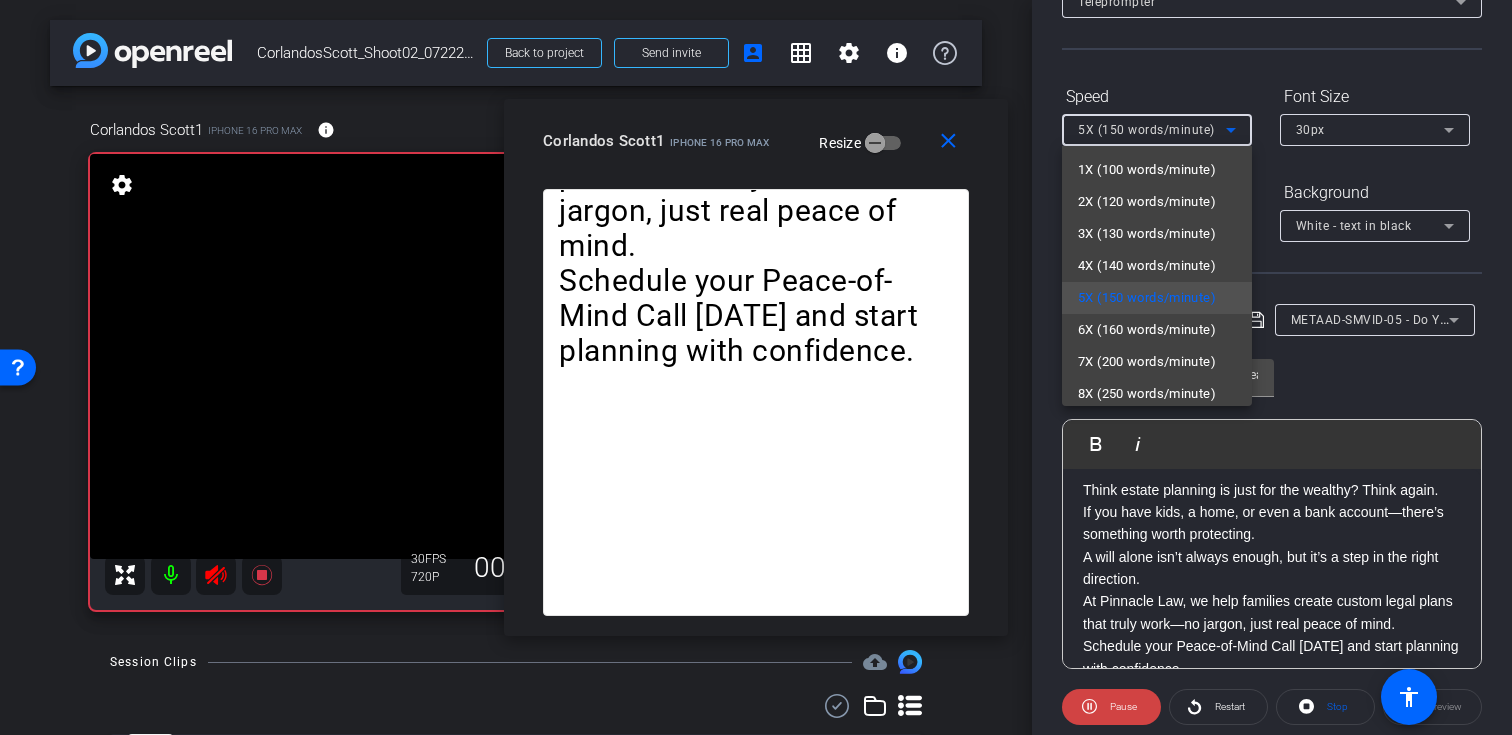 click at bounding box center (756, 367) 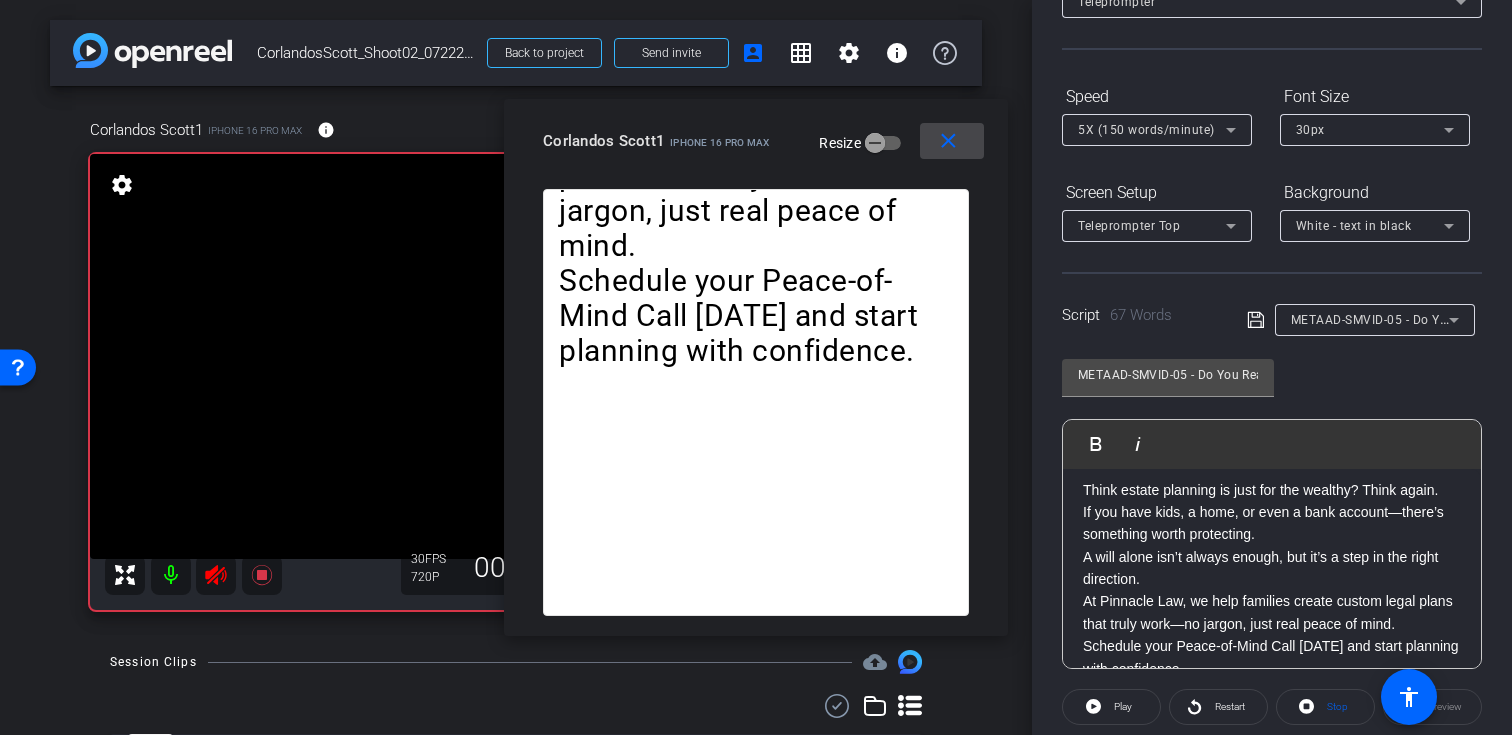 click on "close" at bounding box center [948, 141] 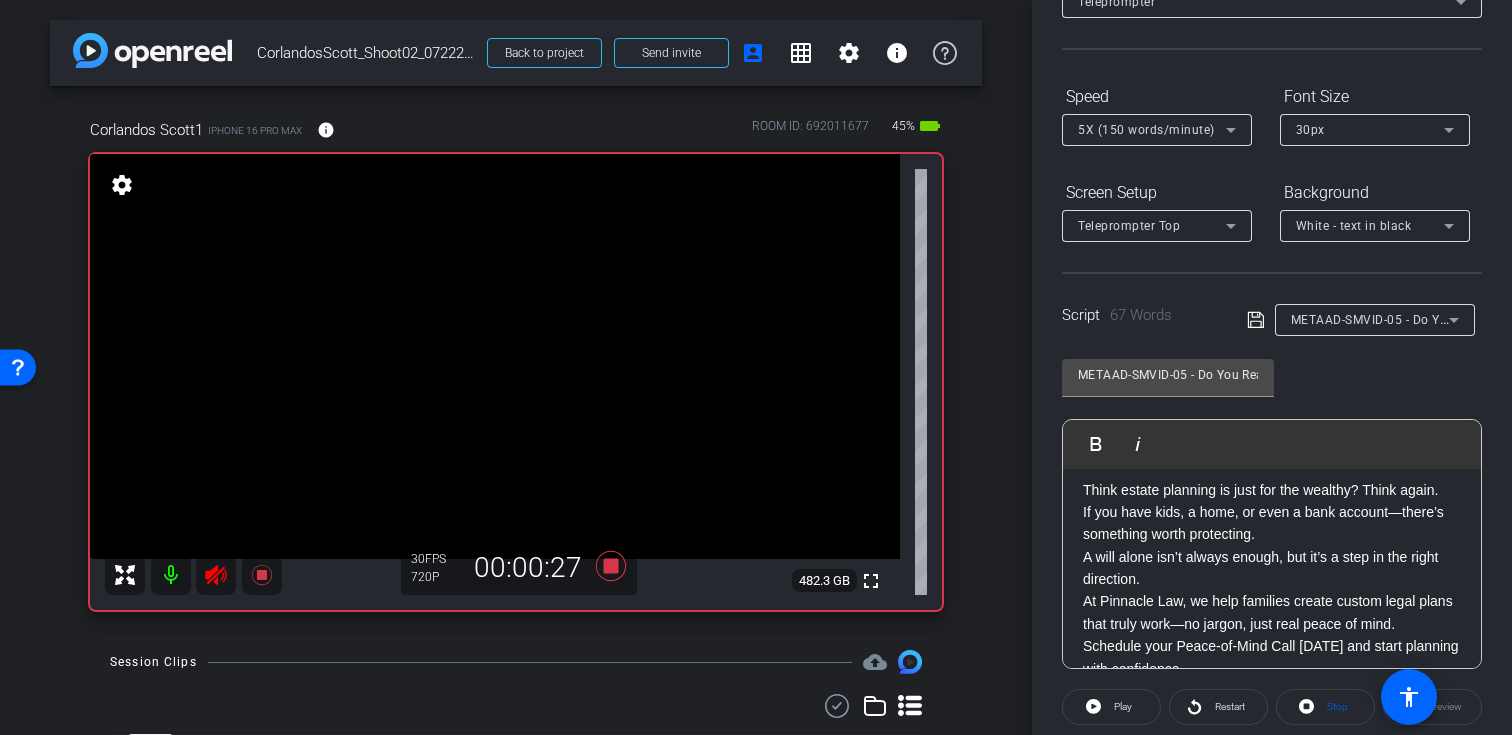 click on "arrow_back  CorlandosScott_Shoot02_07222025   Back to project   Send invite  account_box grid_on settings info
Corlandos Scott1 iPhone 16 Pro Max info ROOM ID: 692011677 45% battery_std fullscreen settings  482.3 GB
30 FPS  720P   00:00:27
Session Clips   cloud_upload
[DATE]  Recording
1  Items per page:  10  1 – 1 of 1" at bounding box center (516, 367) 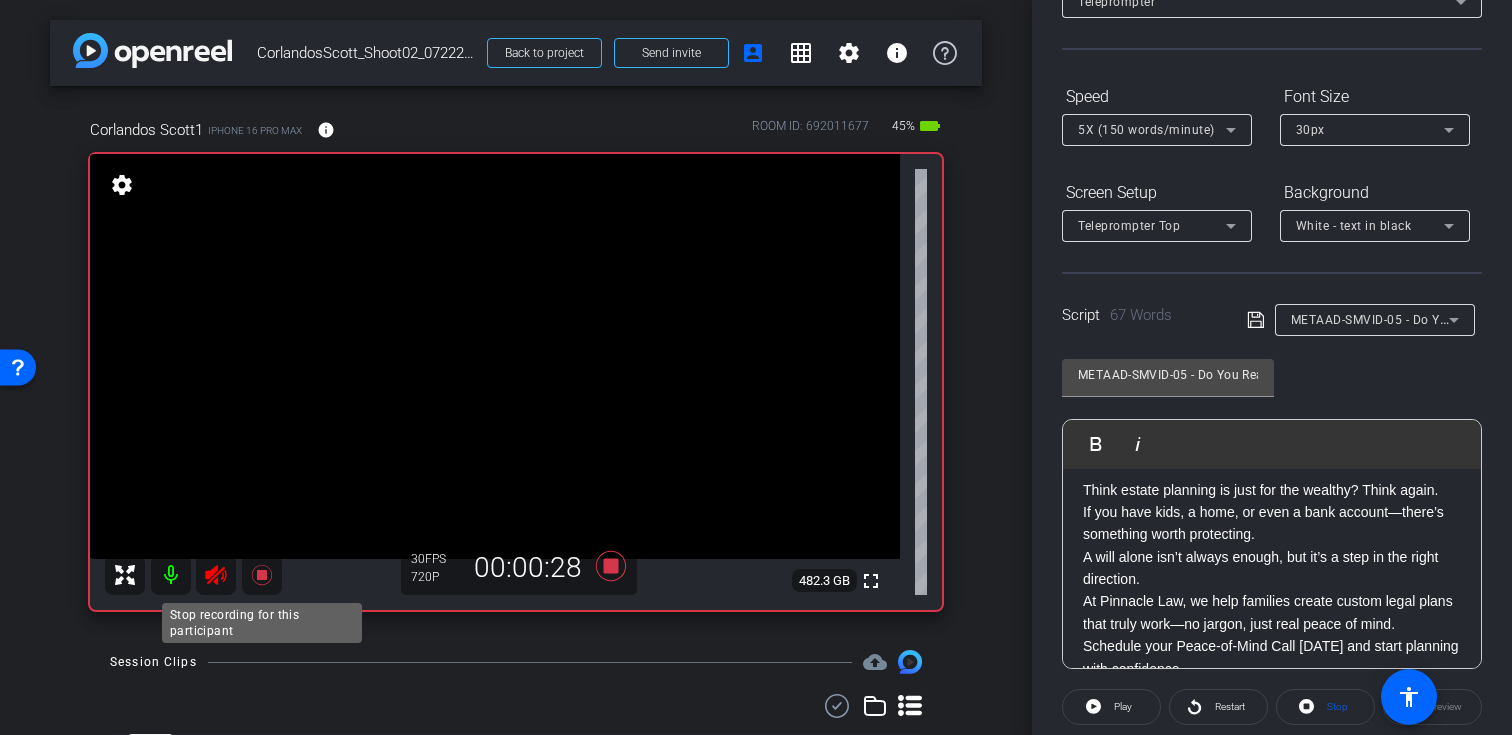 click 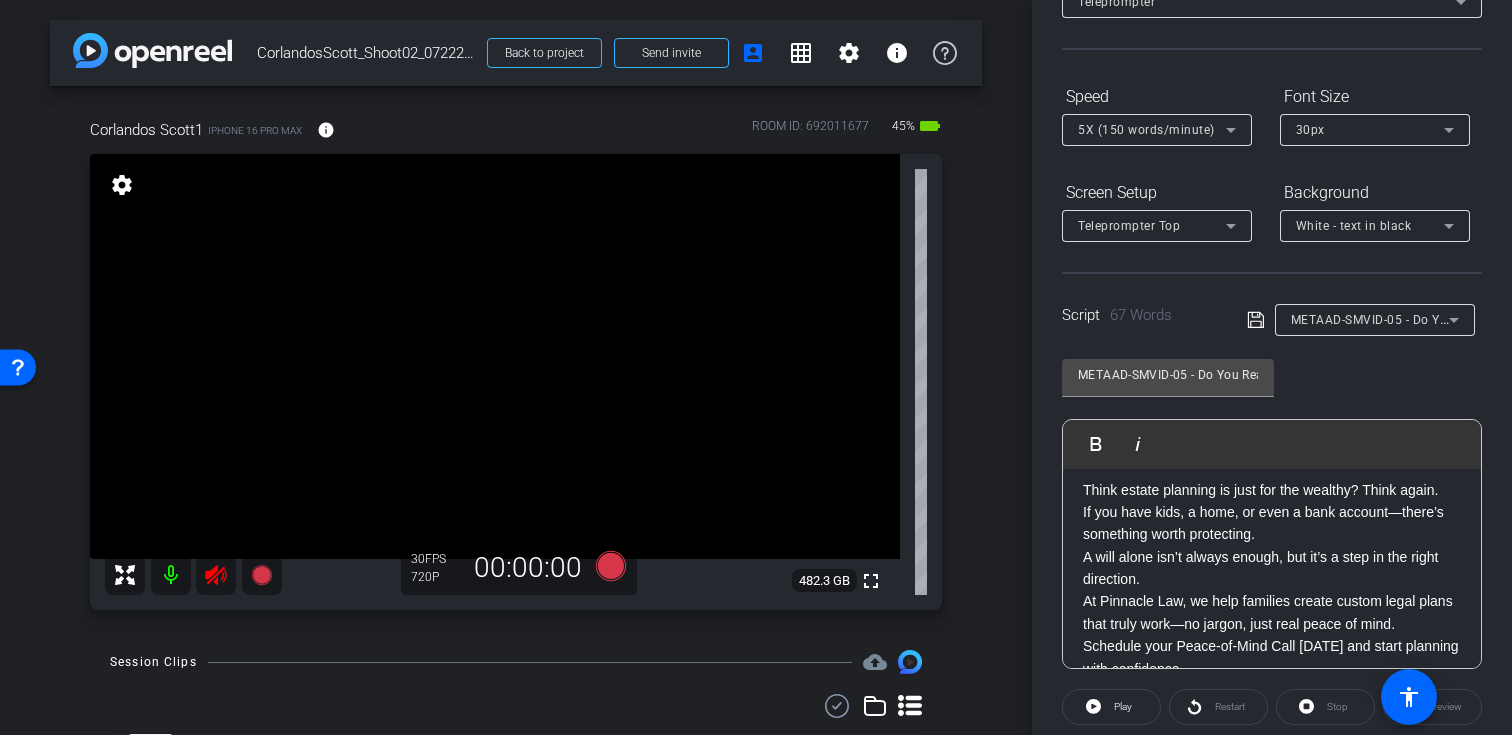 click 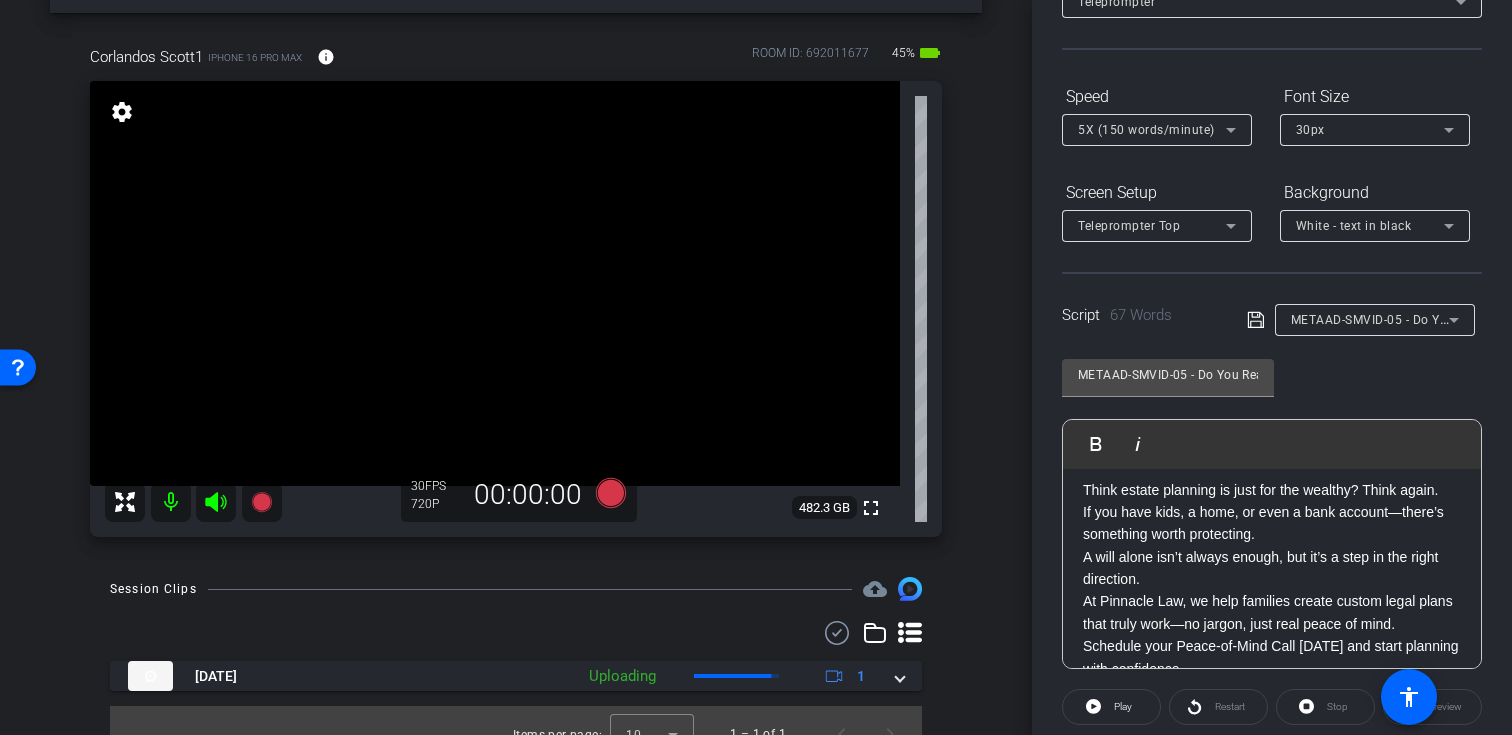 scroll, scrollTop: 100, scrollLeft: 0, axis: vertical 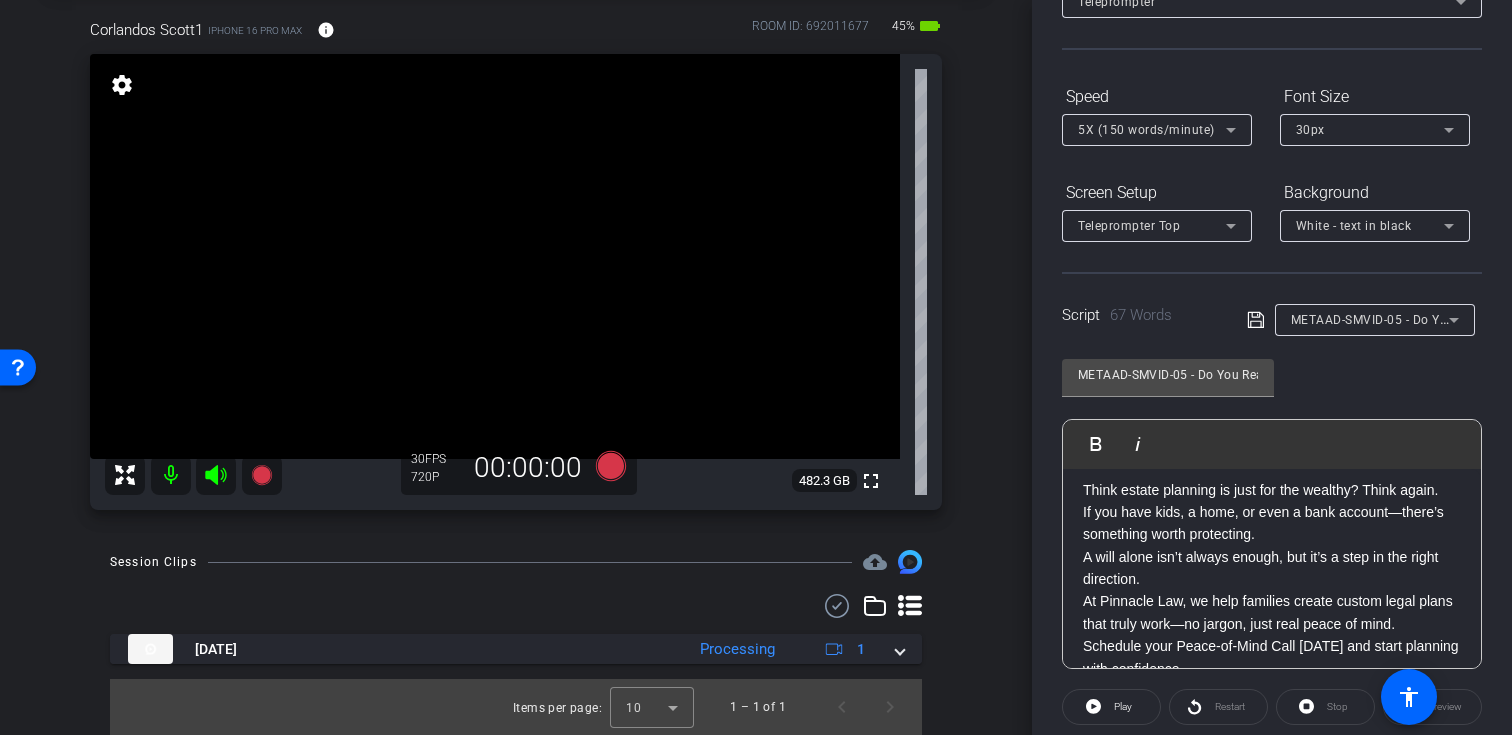 click on "METAAD-SMVID-05 - Do You Really Need a Will If You’re Not Rich?" at bounding box center (1370, 319) 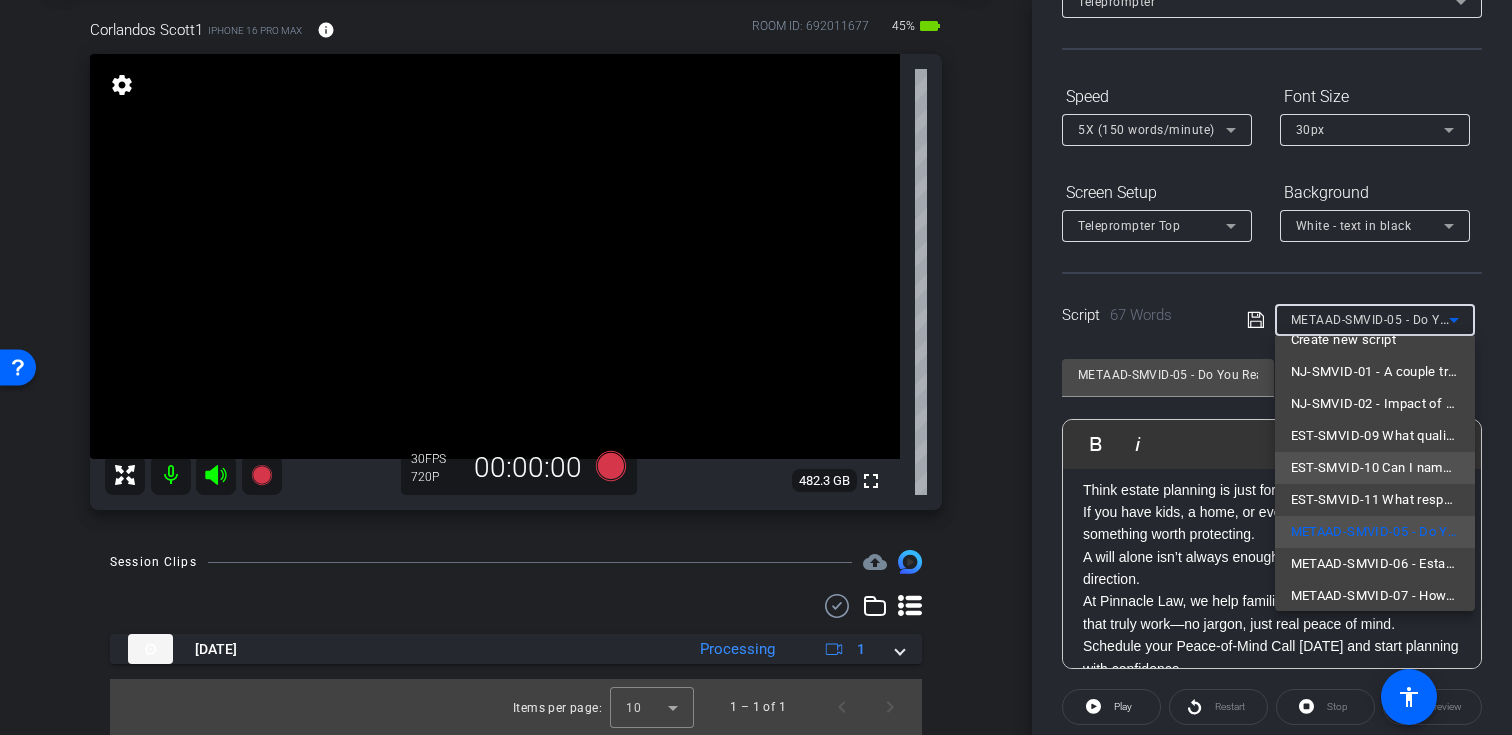 scroll, scrollTop: 35, scrollLeft: 0, axis: vertical 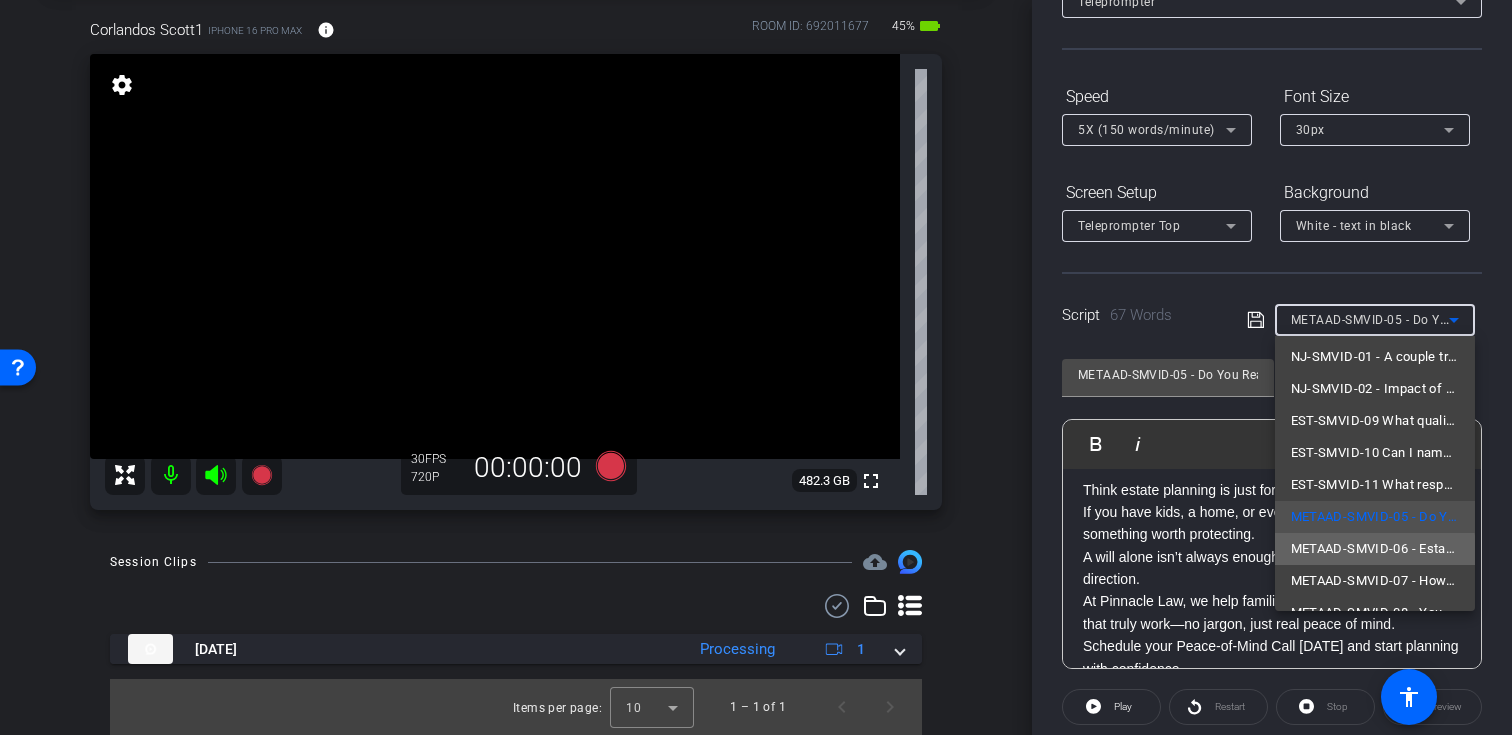 click on "METAAD-SMVID-06 - Estate Planning on a Budget: What’s Absolutely Essential" at bounding box center (1375, 549) 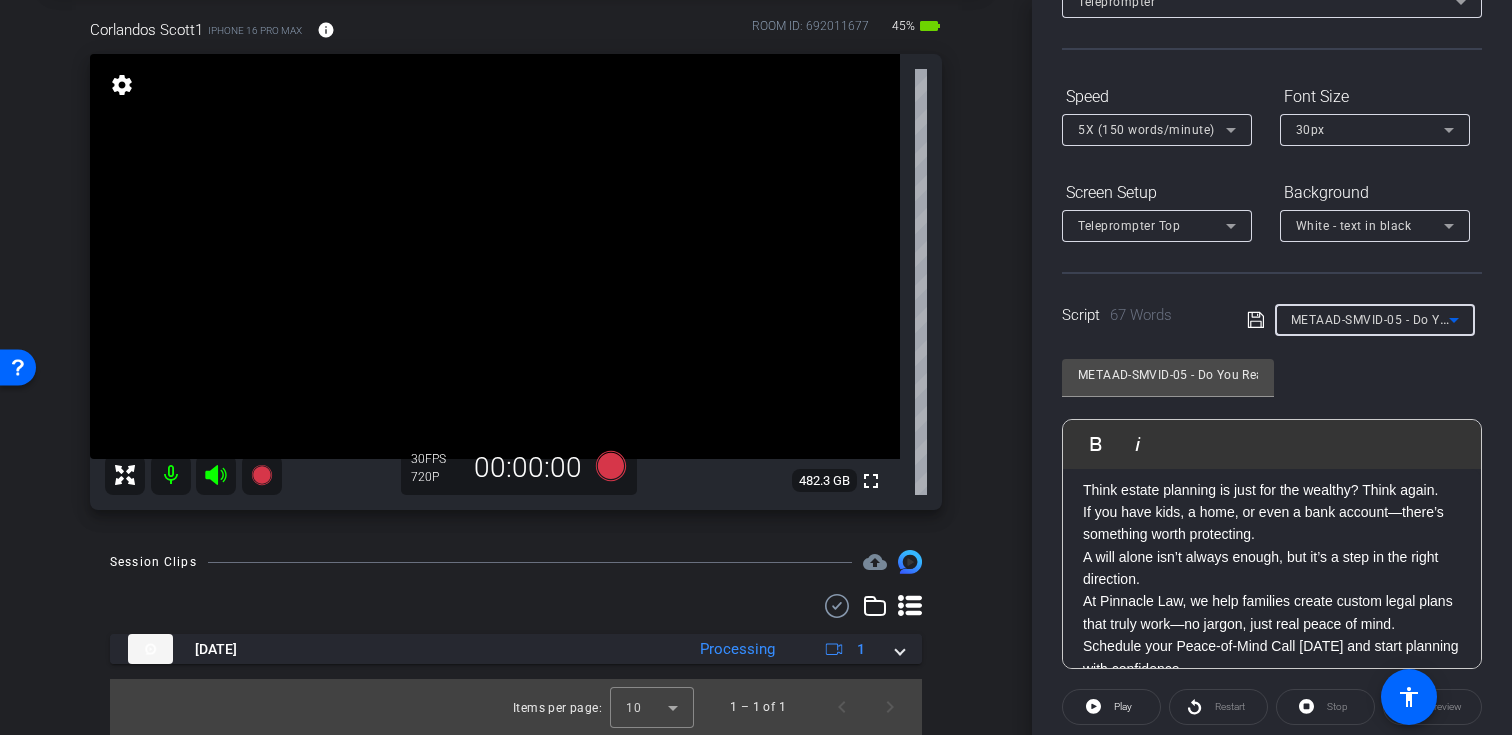 type on "METAAD-SMVID-06 - Estate Planning on a Budget: What’s Absolutely Essential" 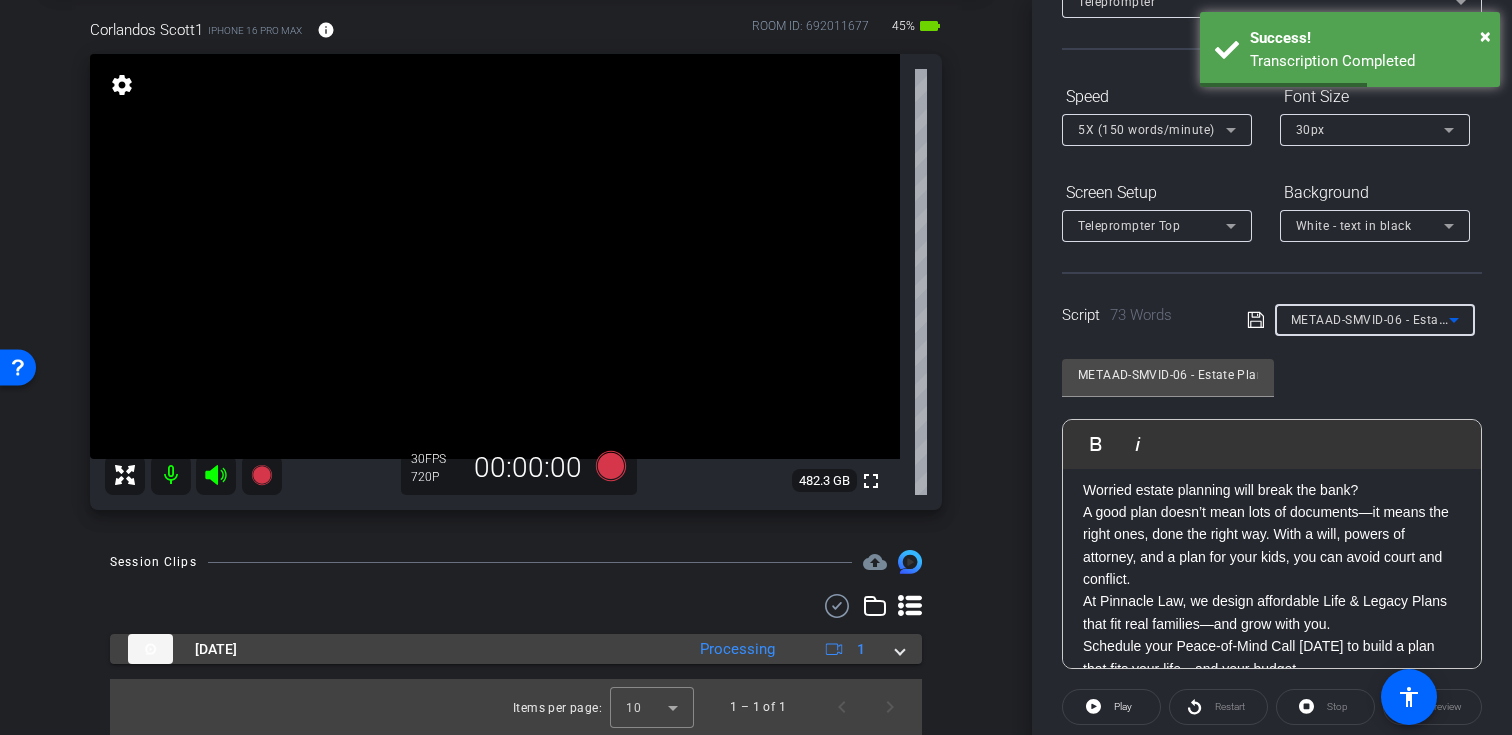 click on "Processing" 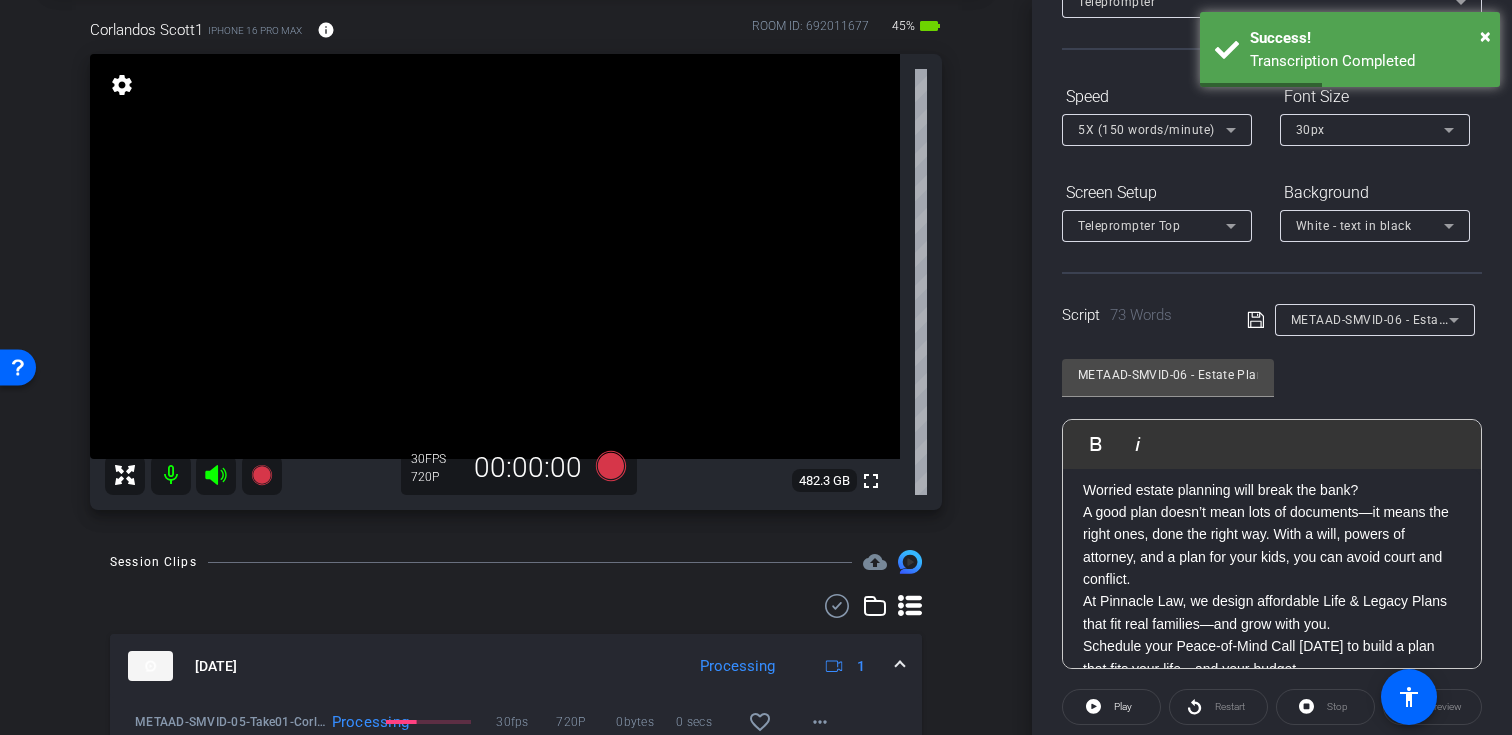 scroll, scrollTop: 203, scrollLeft: 0, axis: vertical 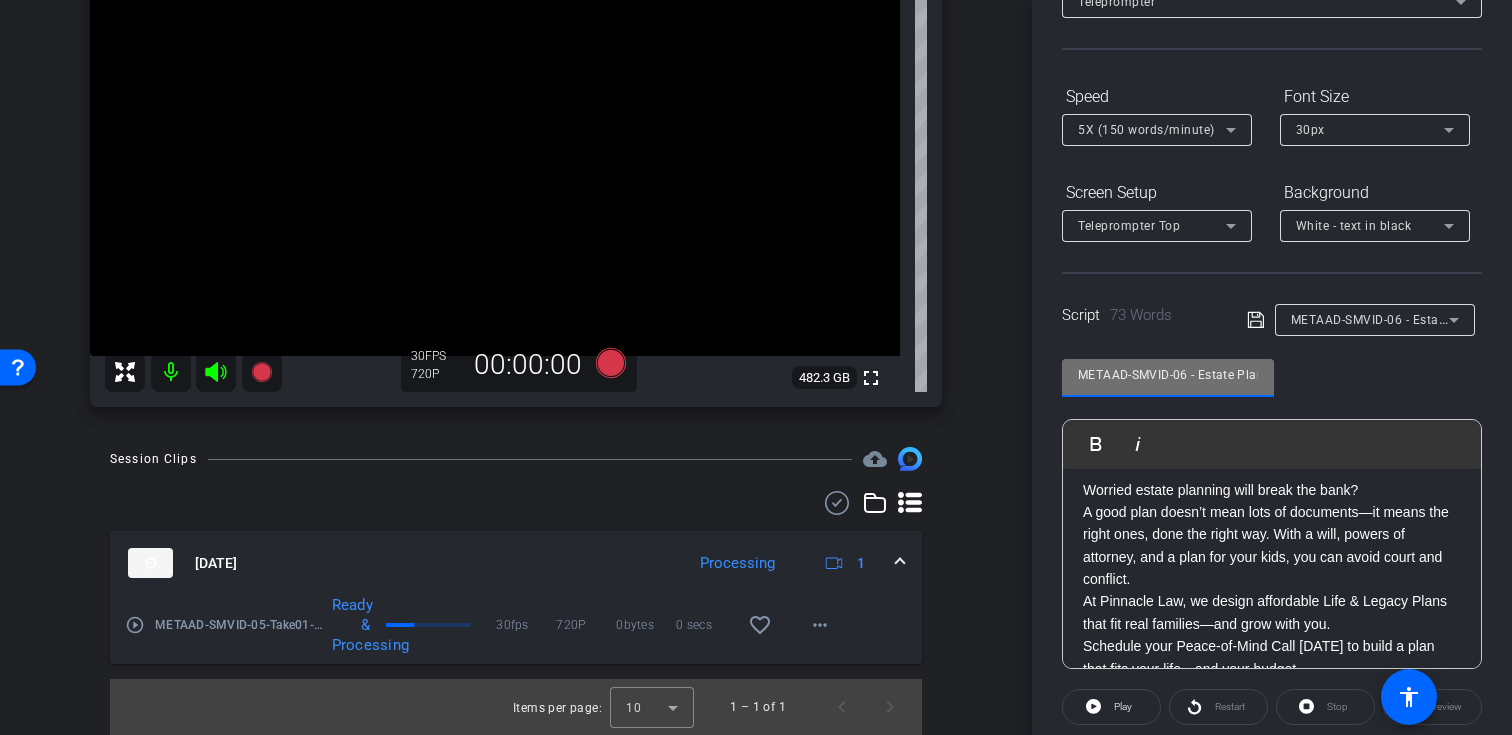 drag, startPoint x: 1186, startPoint y: 375, endPoint x: 1061, endPoint y: 375, distance: 125 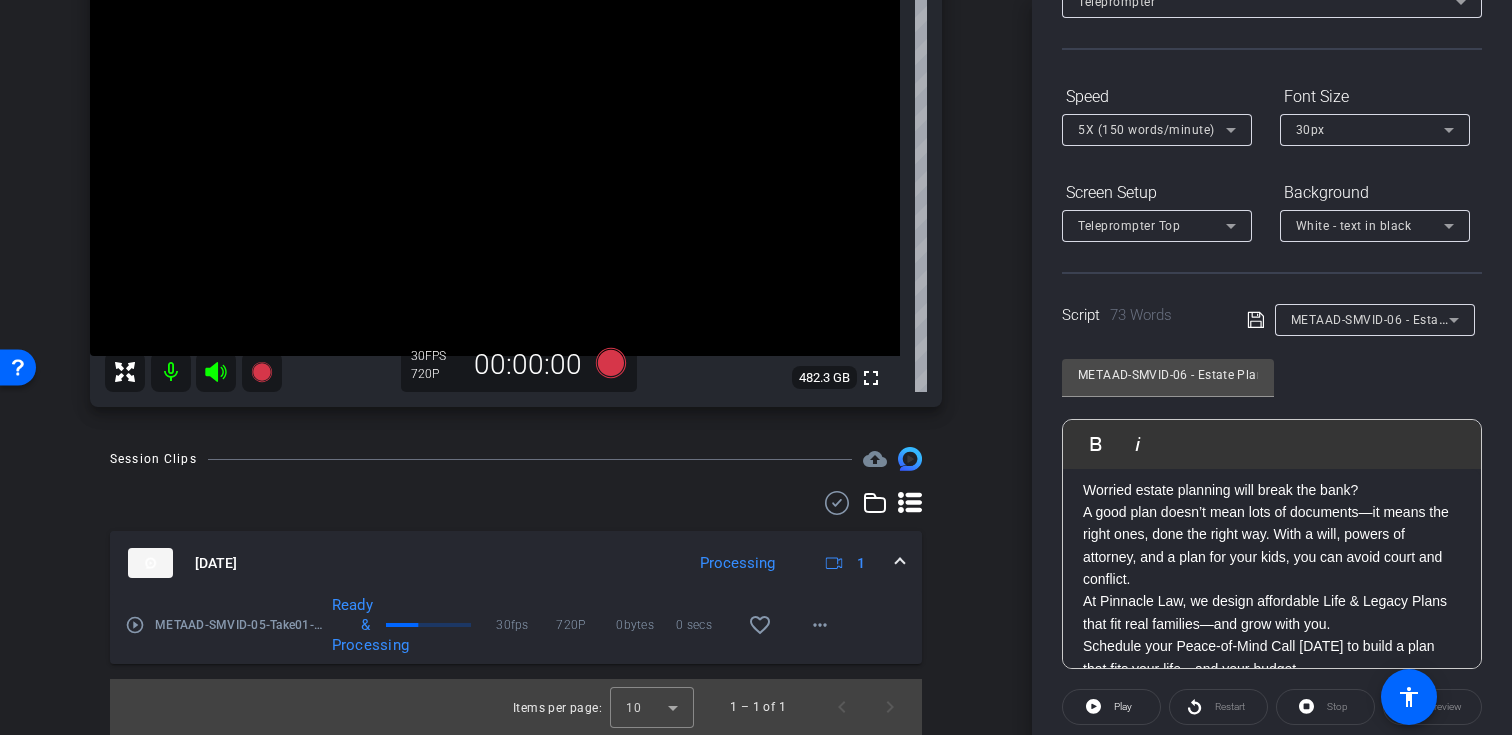 click at bounding box center (262, 372) 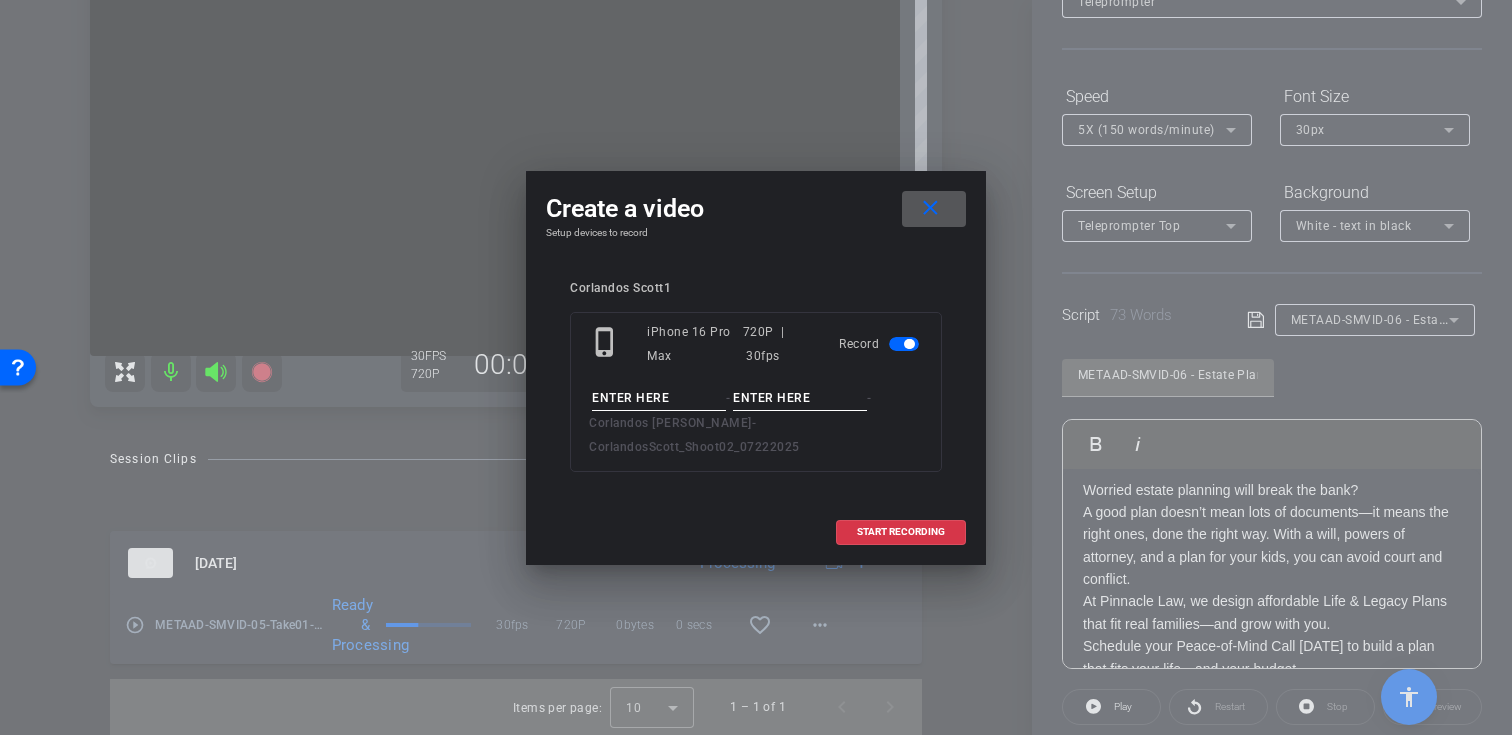 click at bounding box center [659, 398] 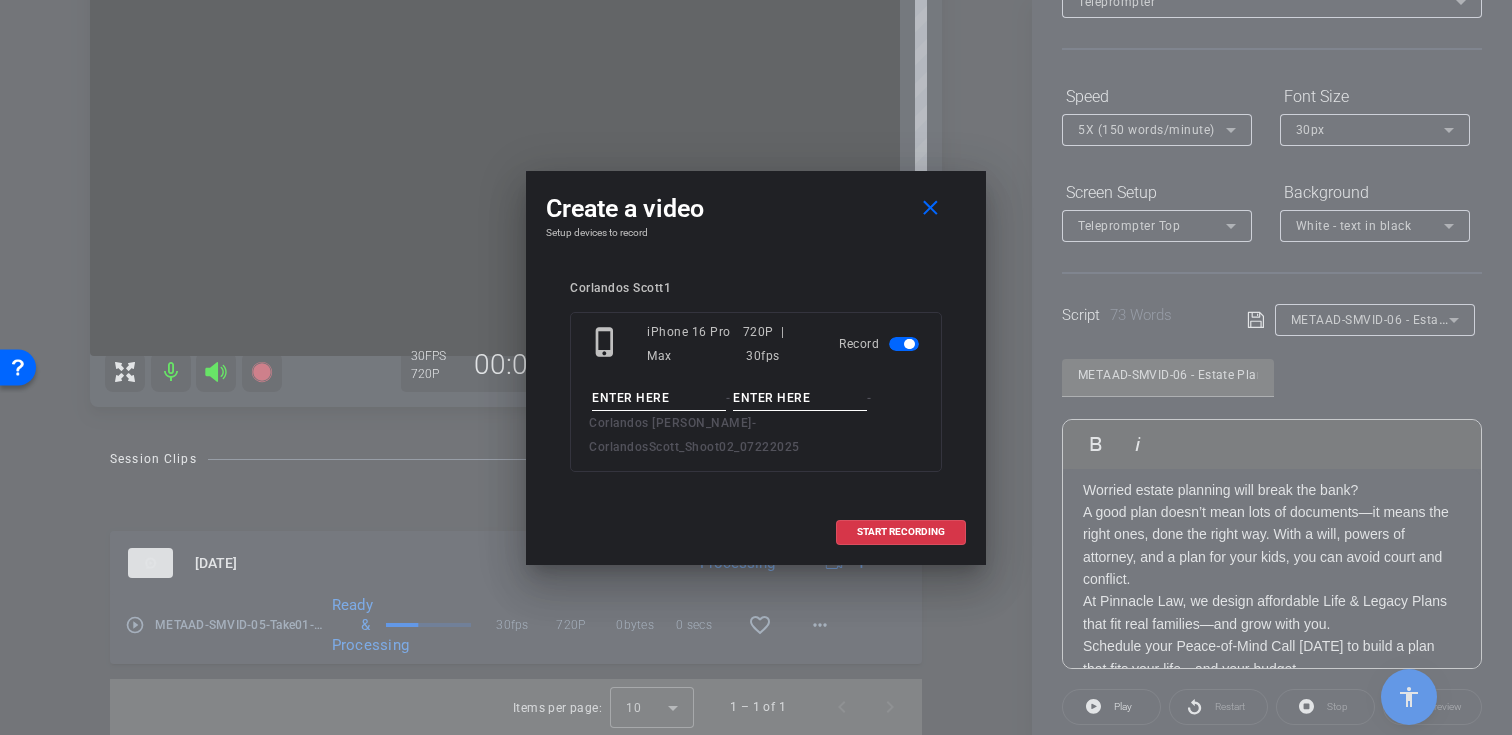 paste on "METAAD-SMVID-06" 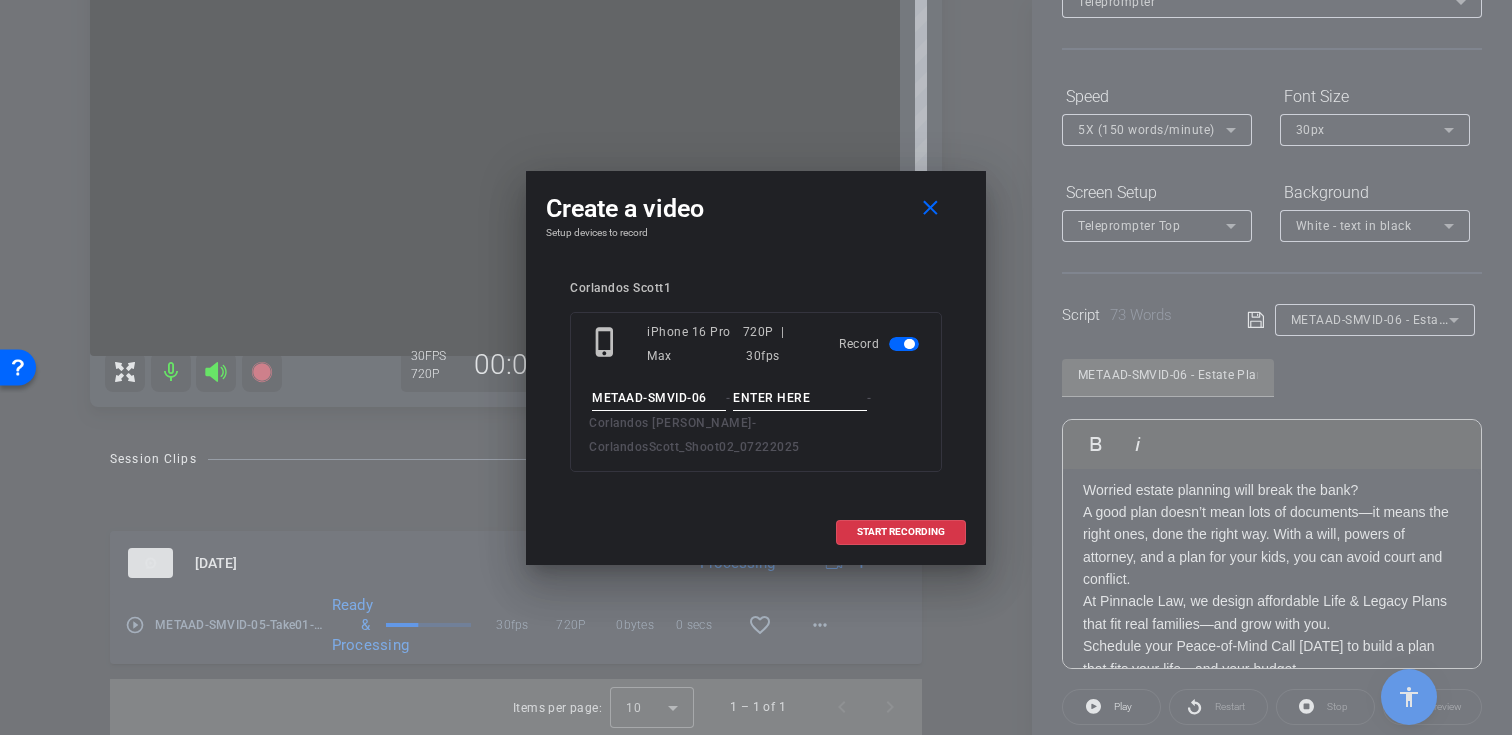 type on "METAAD-SMVID-06" 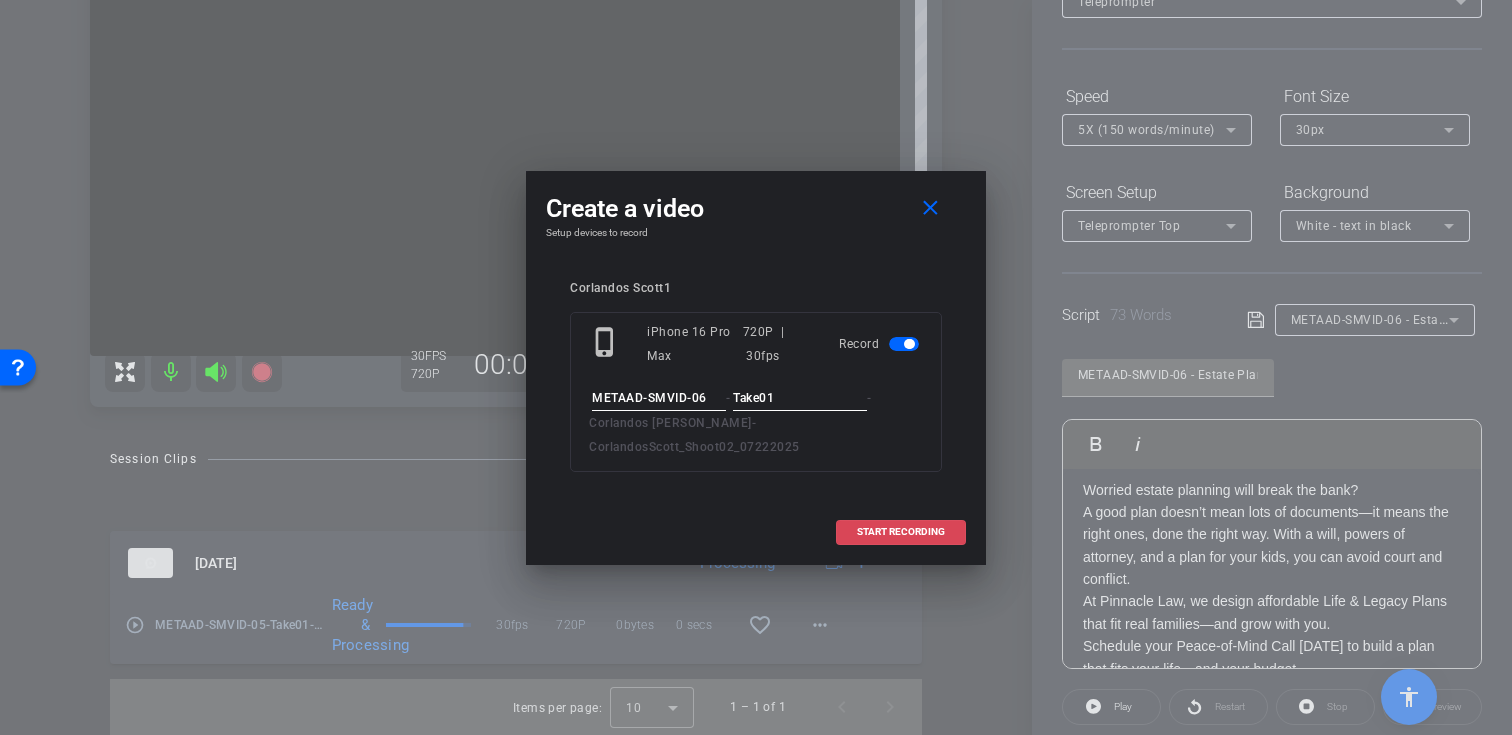 type on "Take01" 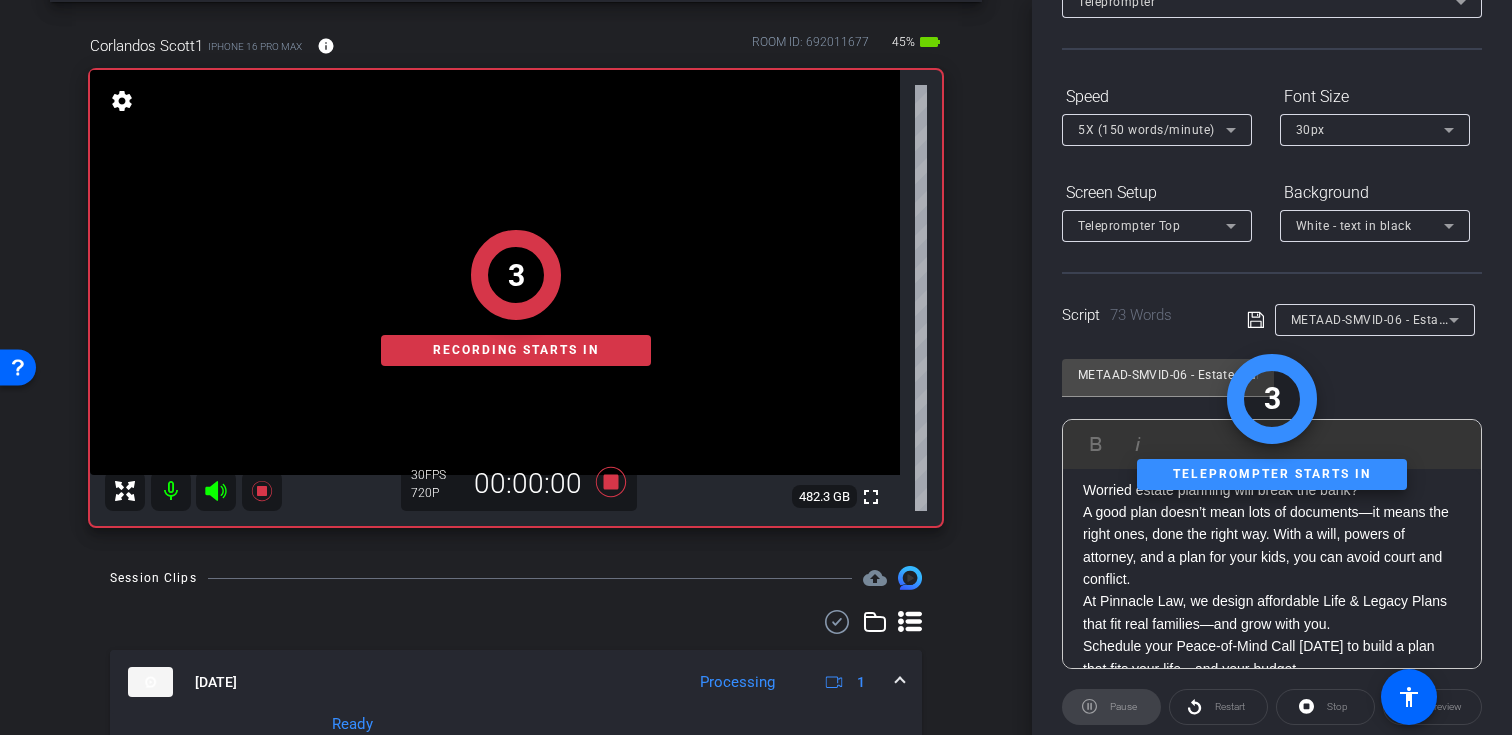 scroll, scrollTop: 76, scrollLeft: 0, axis: vertical 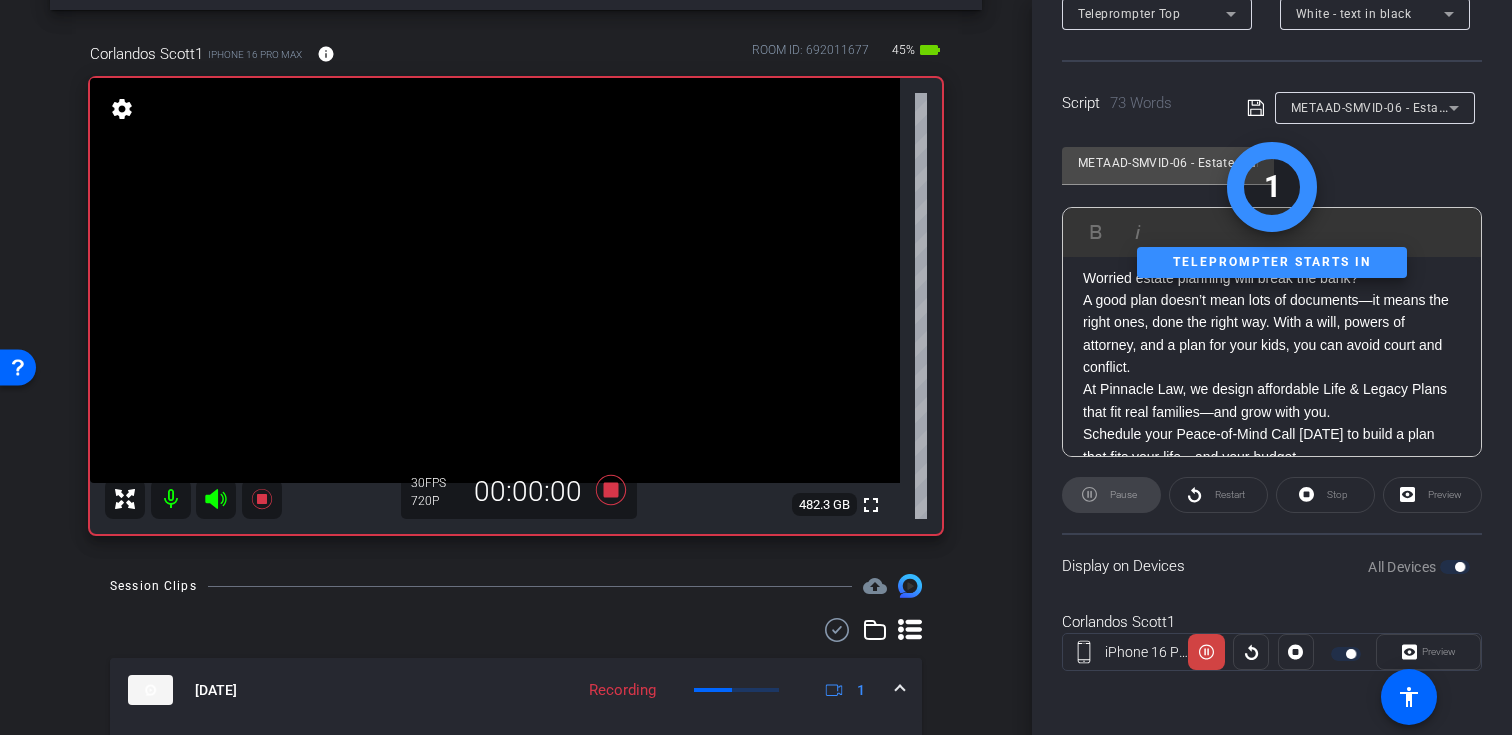 click 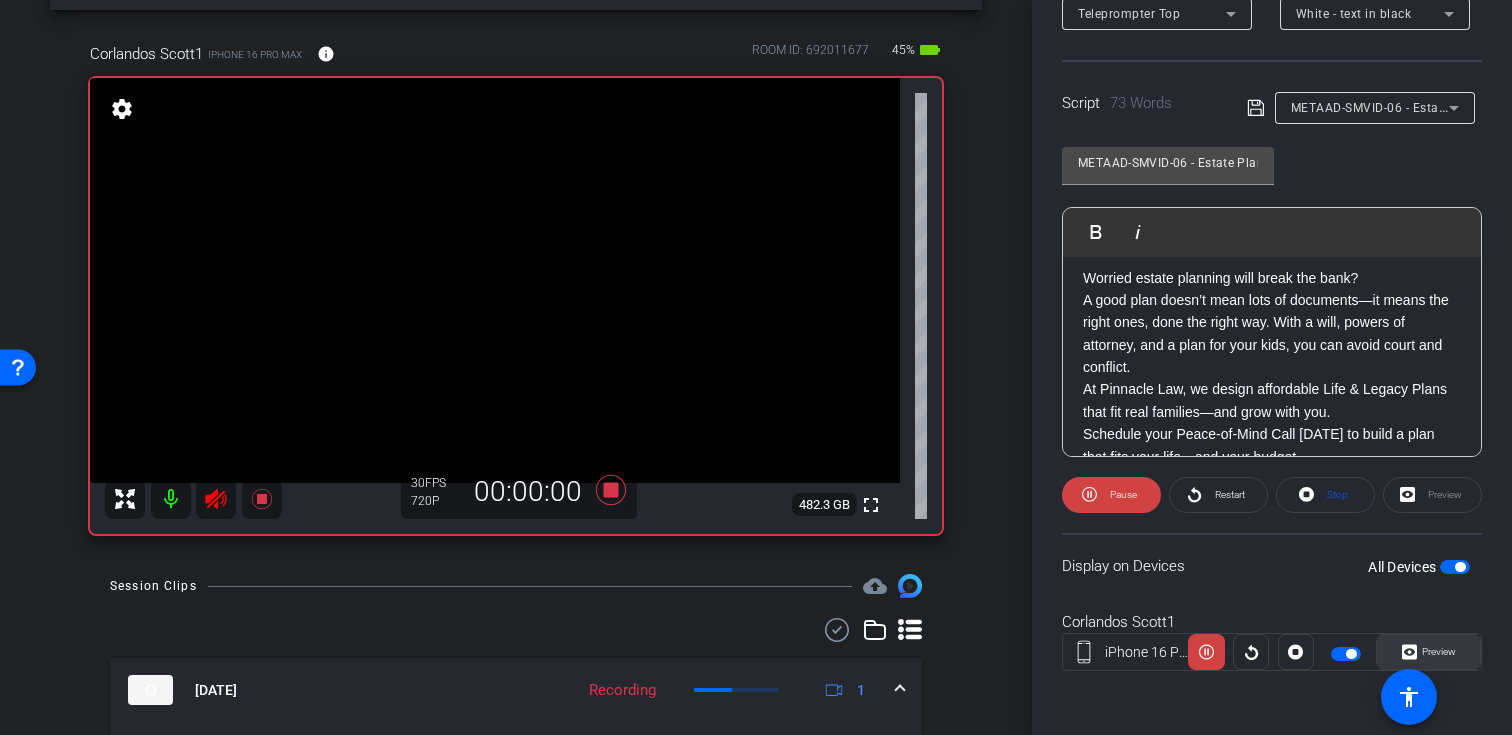 click on "Preview" 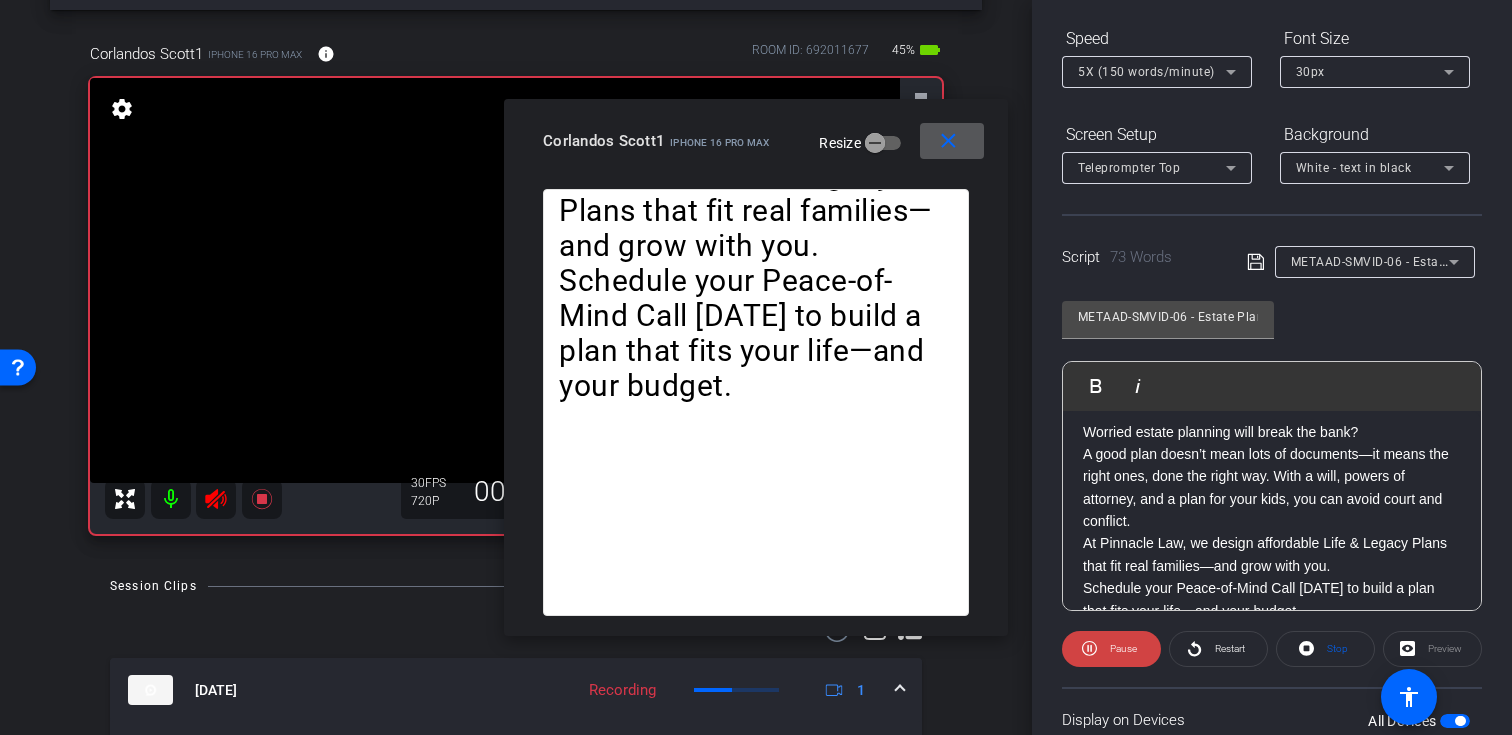 scroll, scrollTop: 199, scrollLeft: 0, axis: vertical 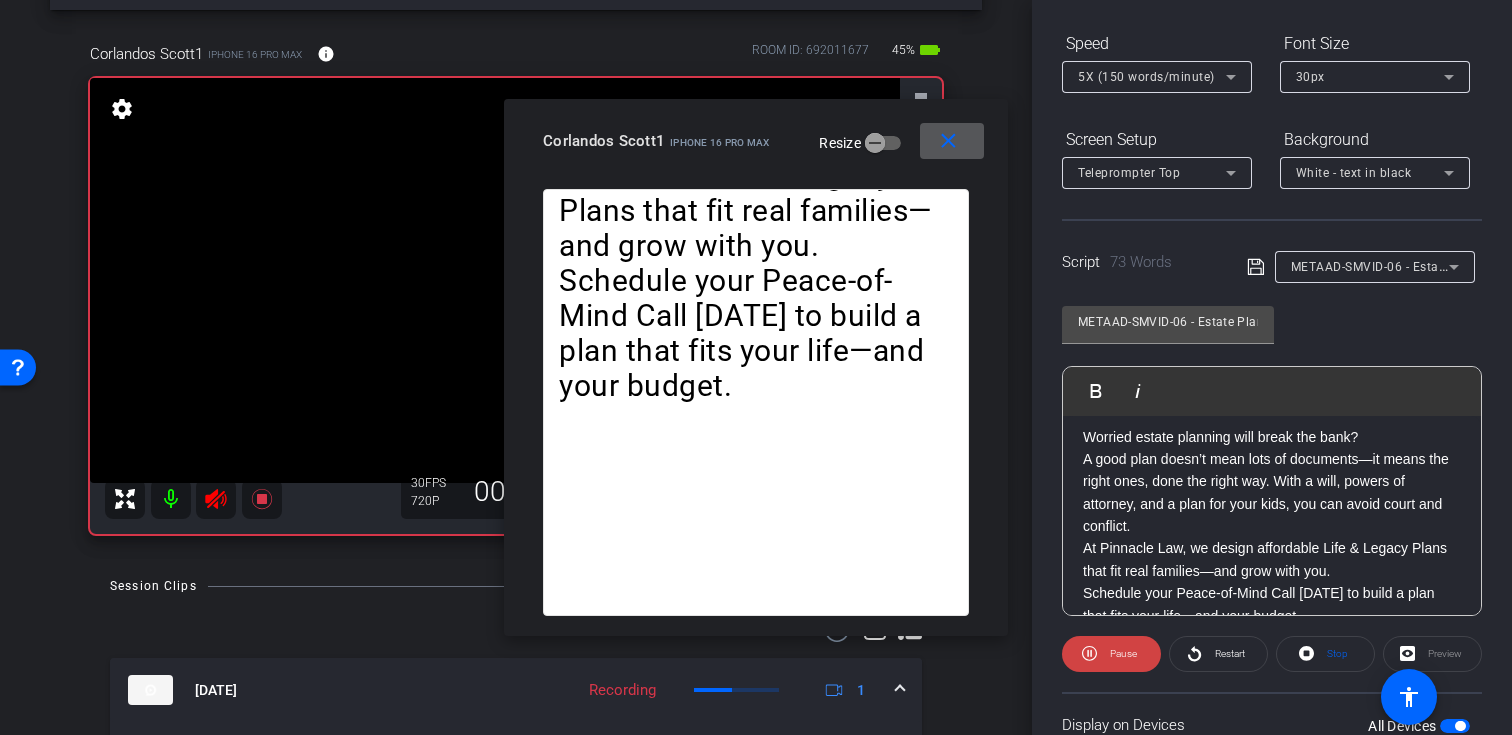 click at bounding box center (952, 141) 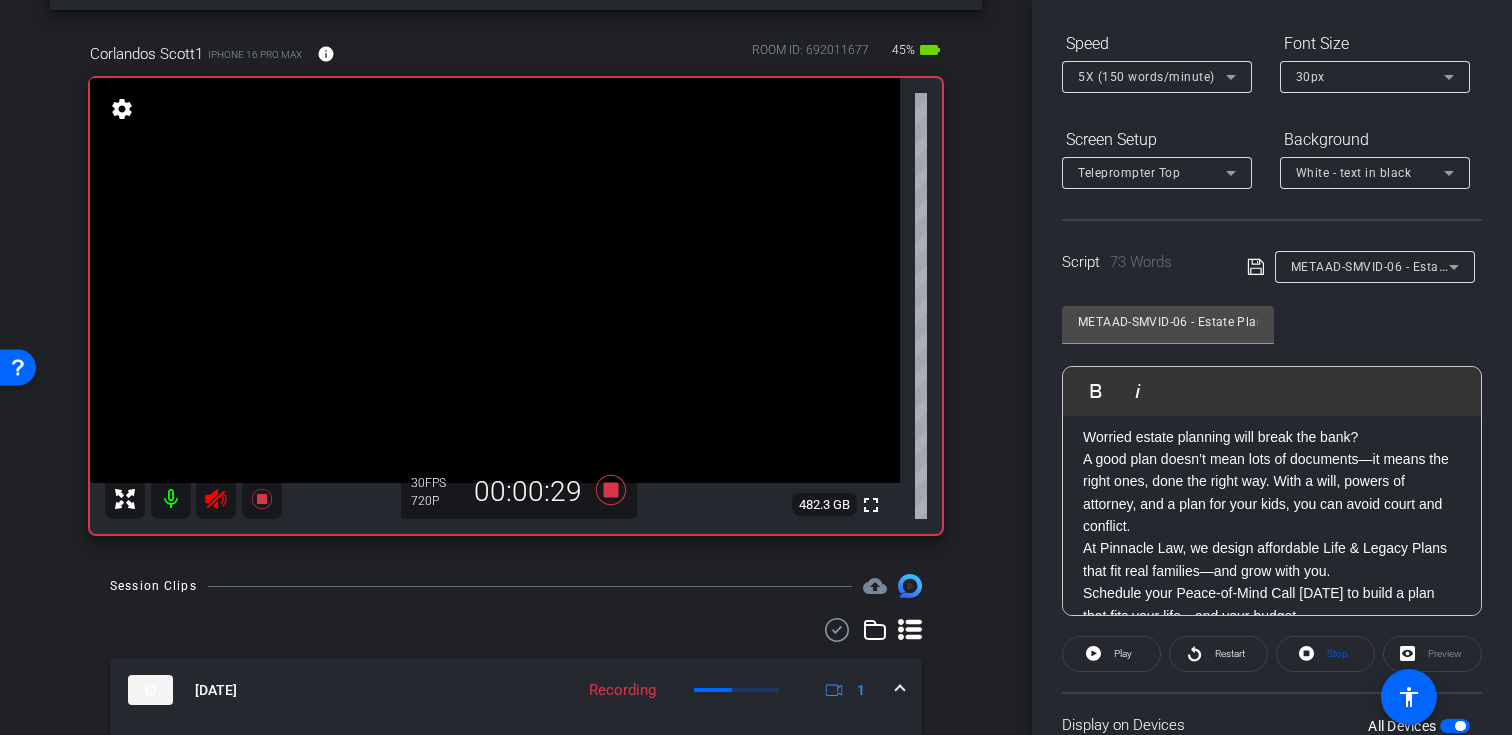 click on "Session Clips   cloud_upload" at bounding box center (516, 586) 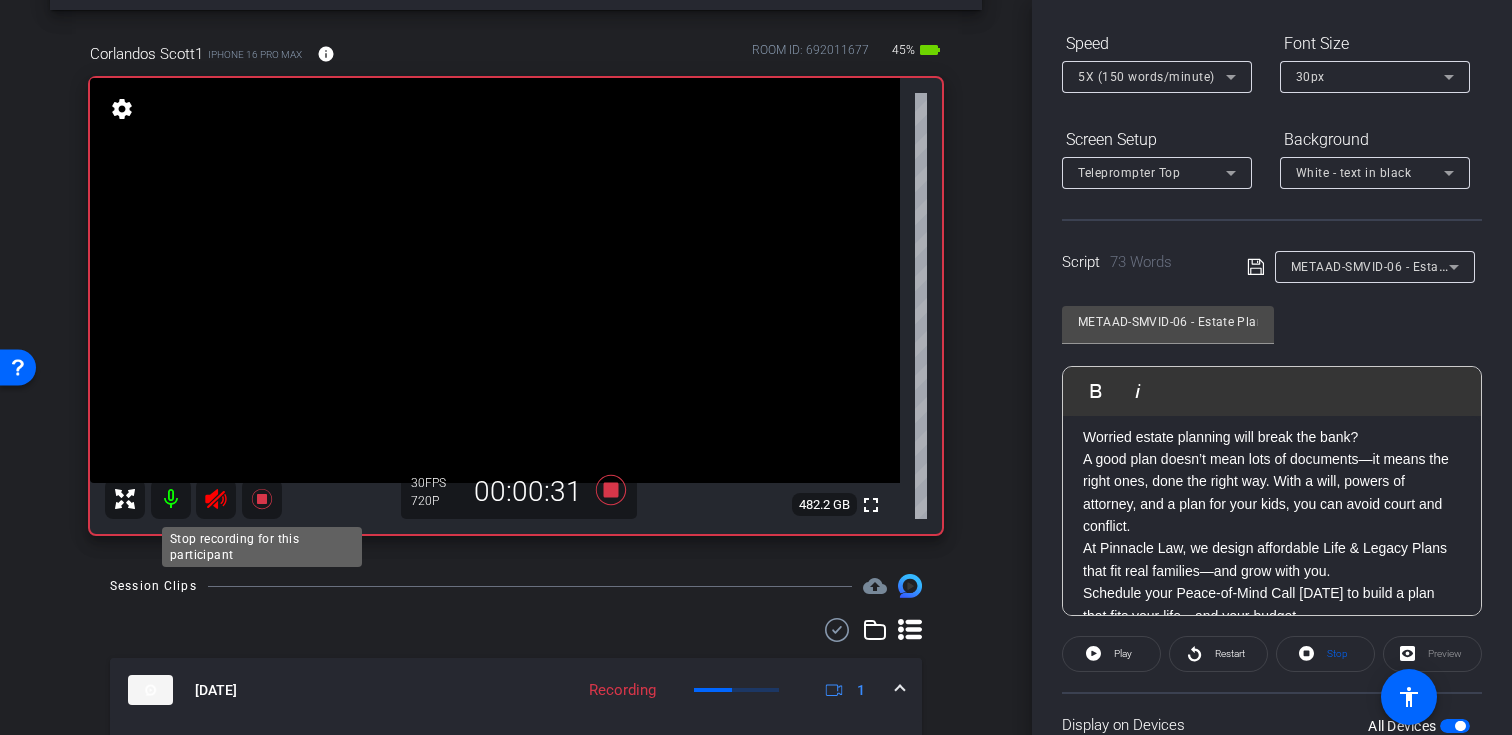 click 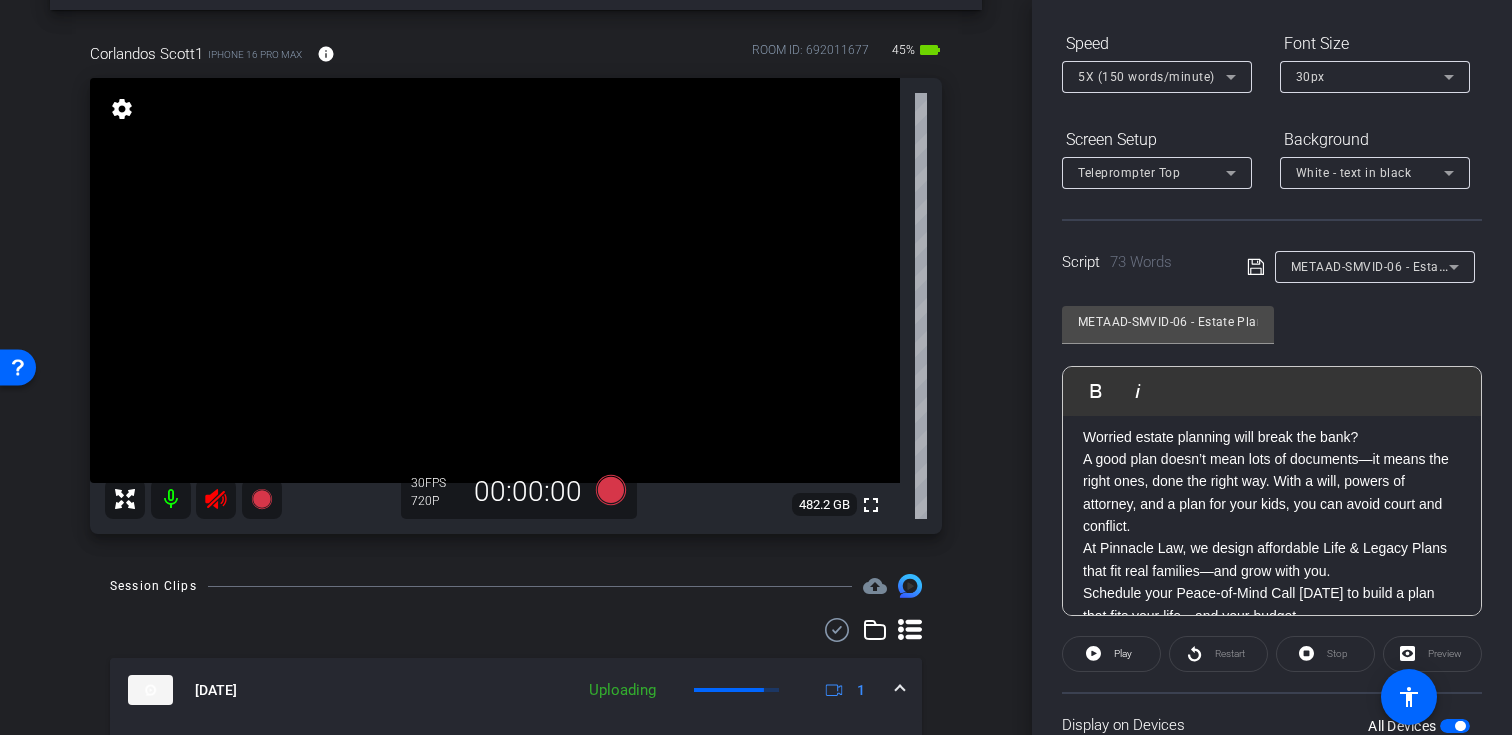 click 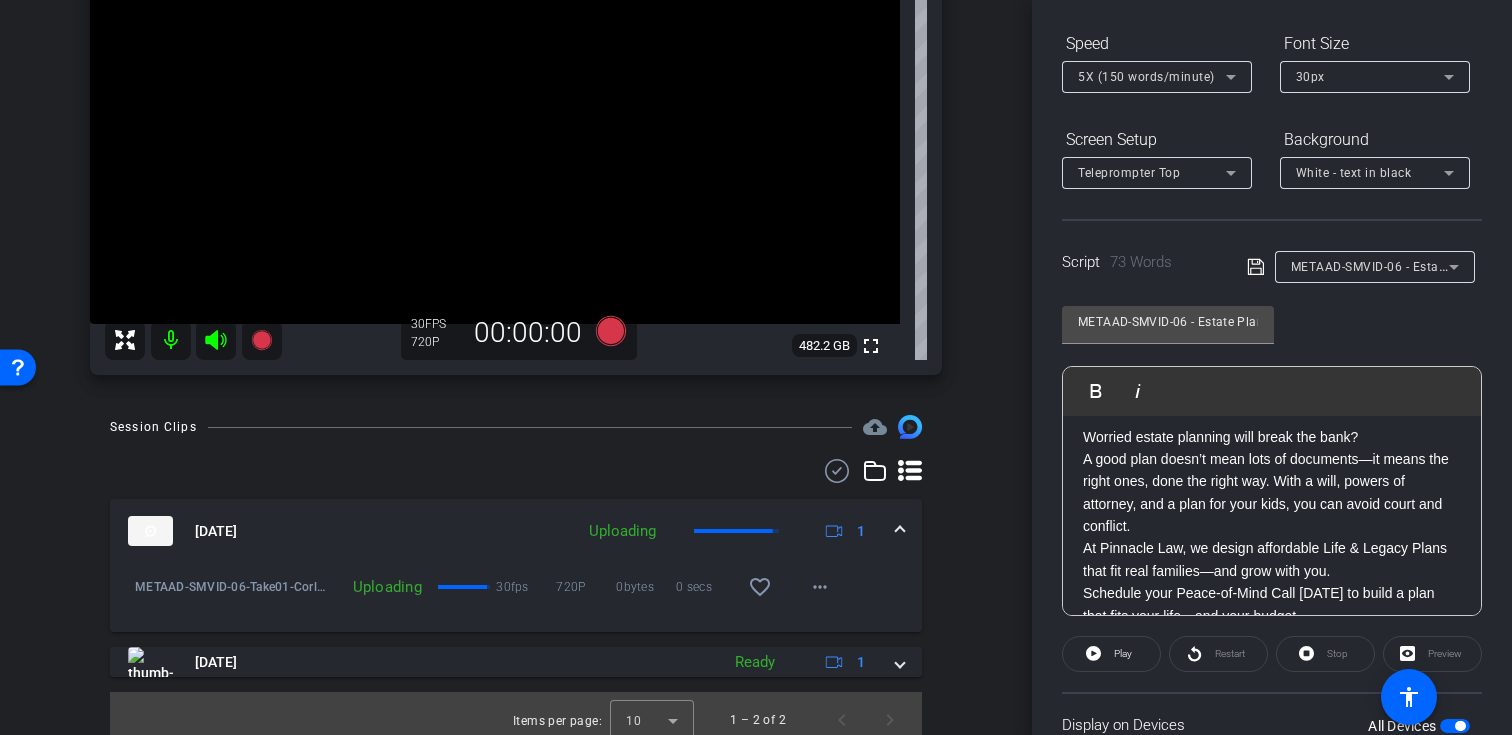 scroll, scrollTop: 248, scrollLeft: 0, axis: vertical 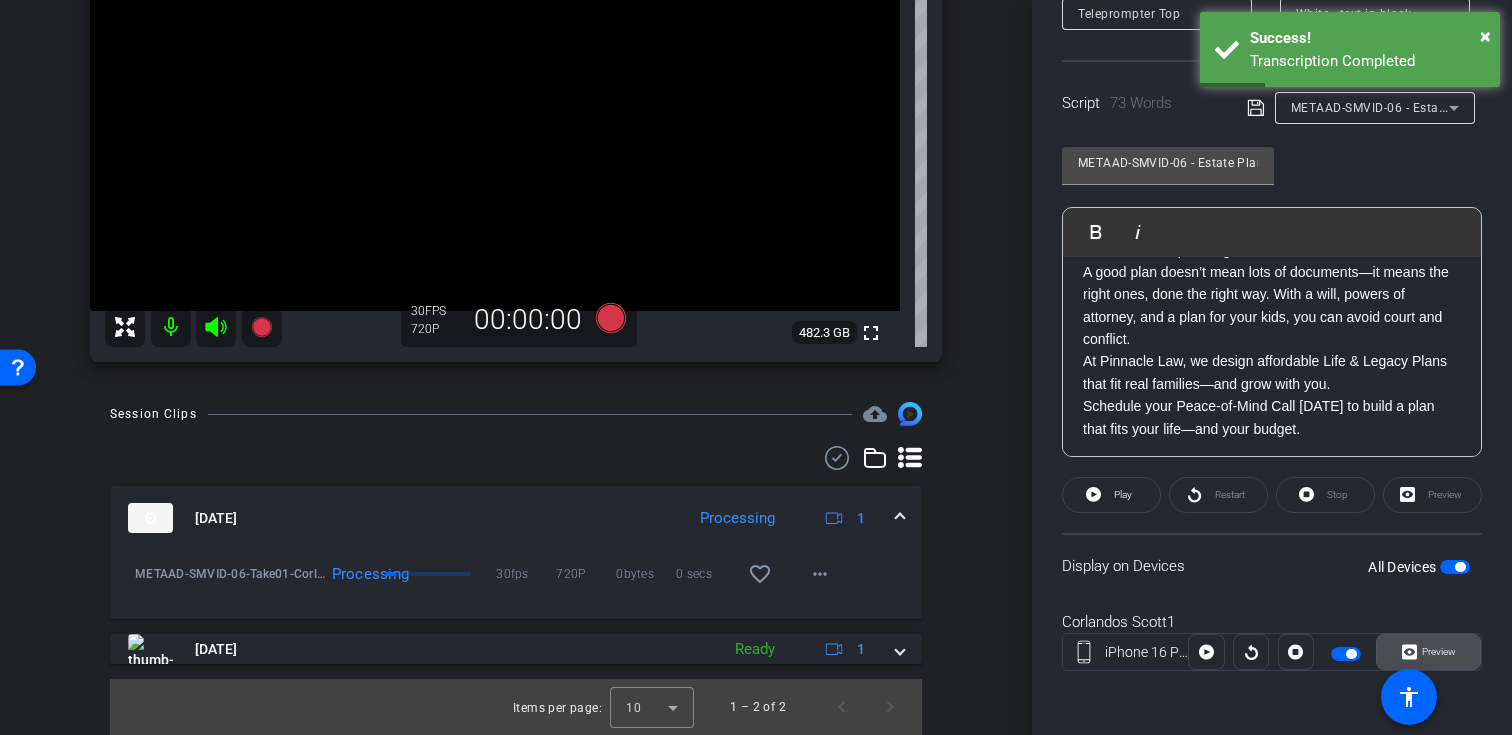click 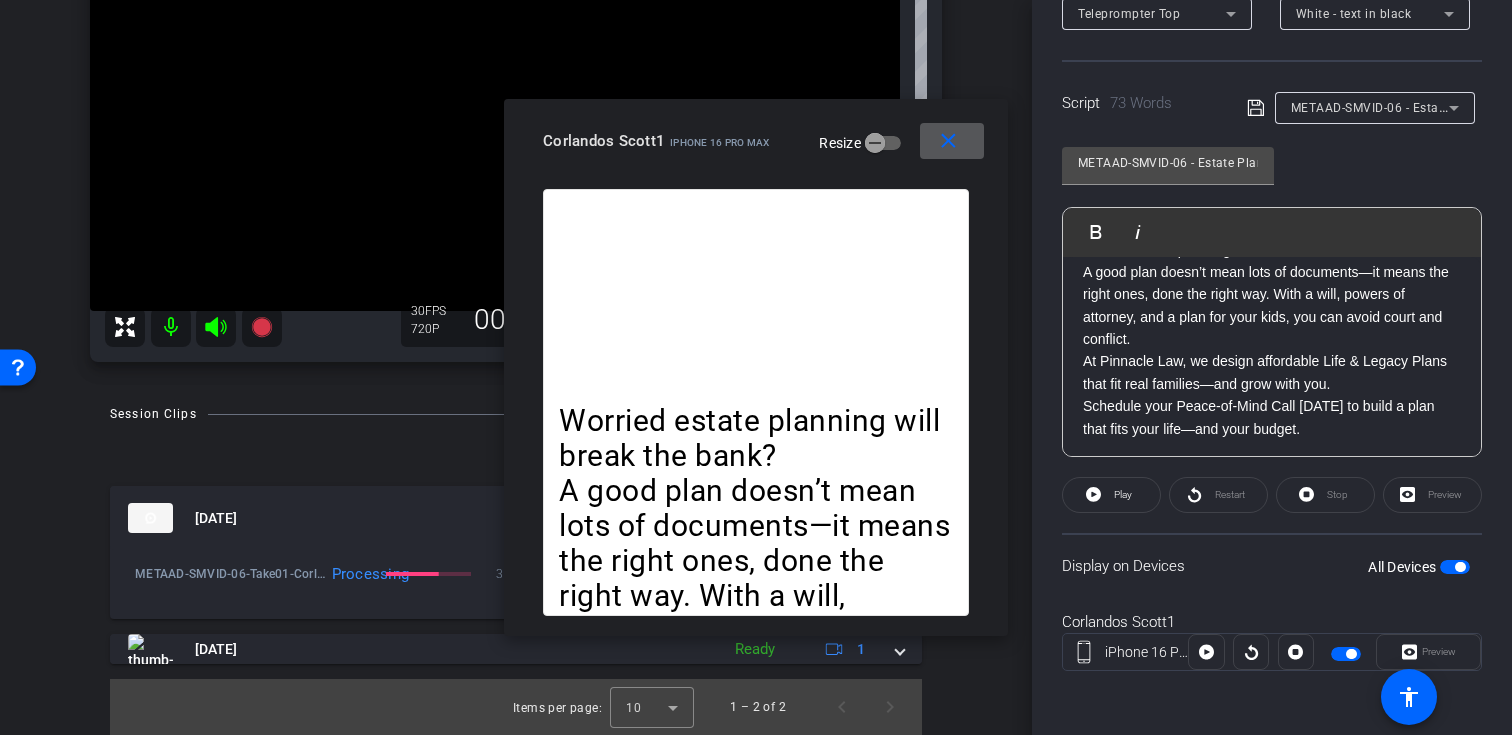 click on "close" at bounding box center (948, 141) 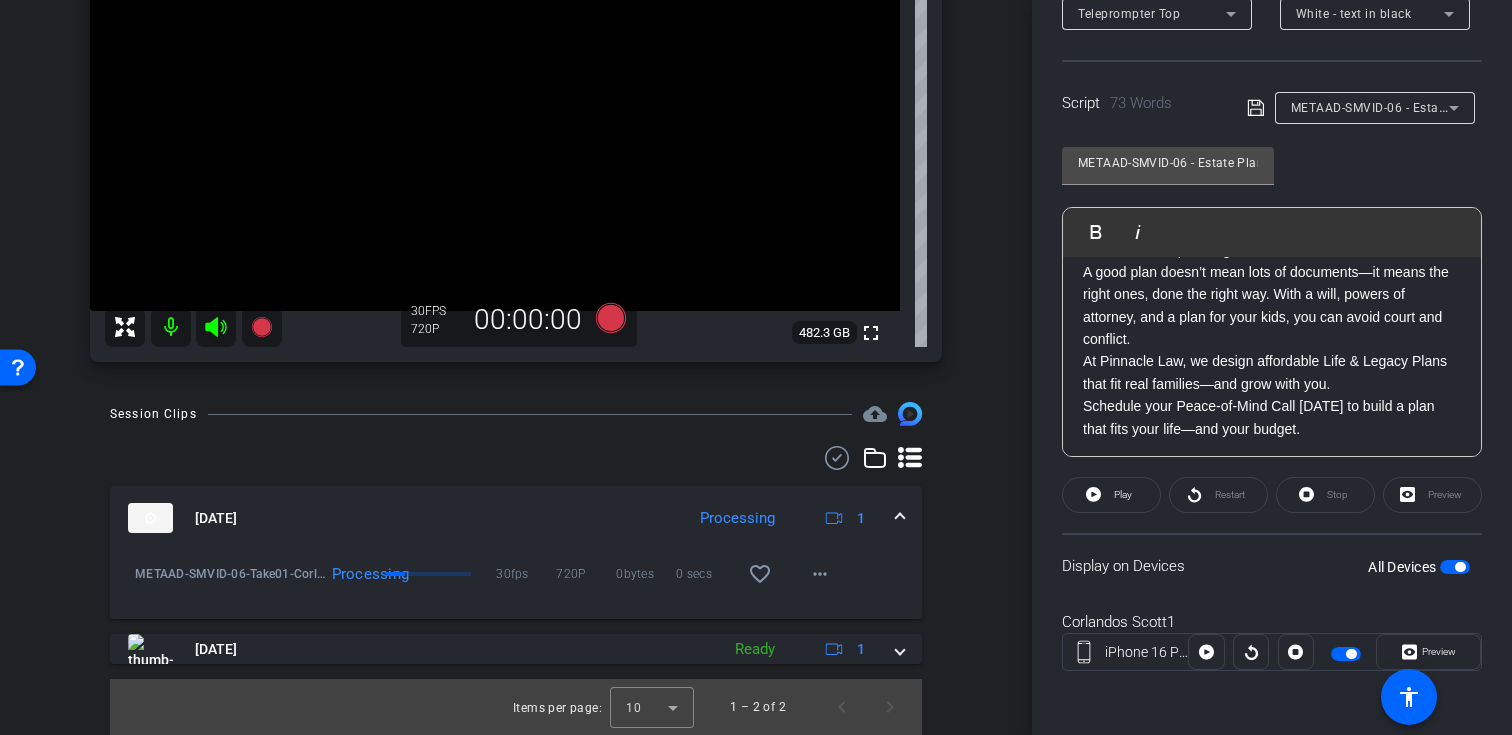 scroll, scrollTop: 9, scrollLeft: 0, axis: vertical 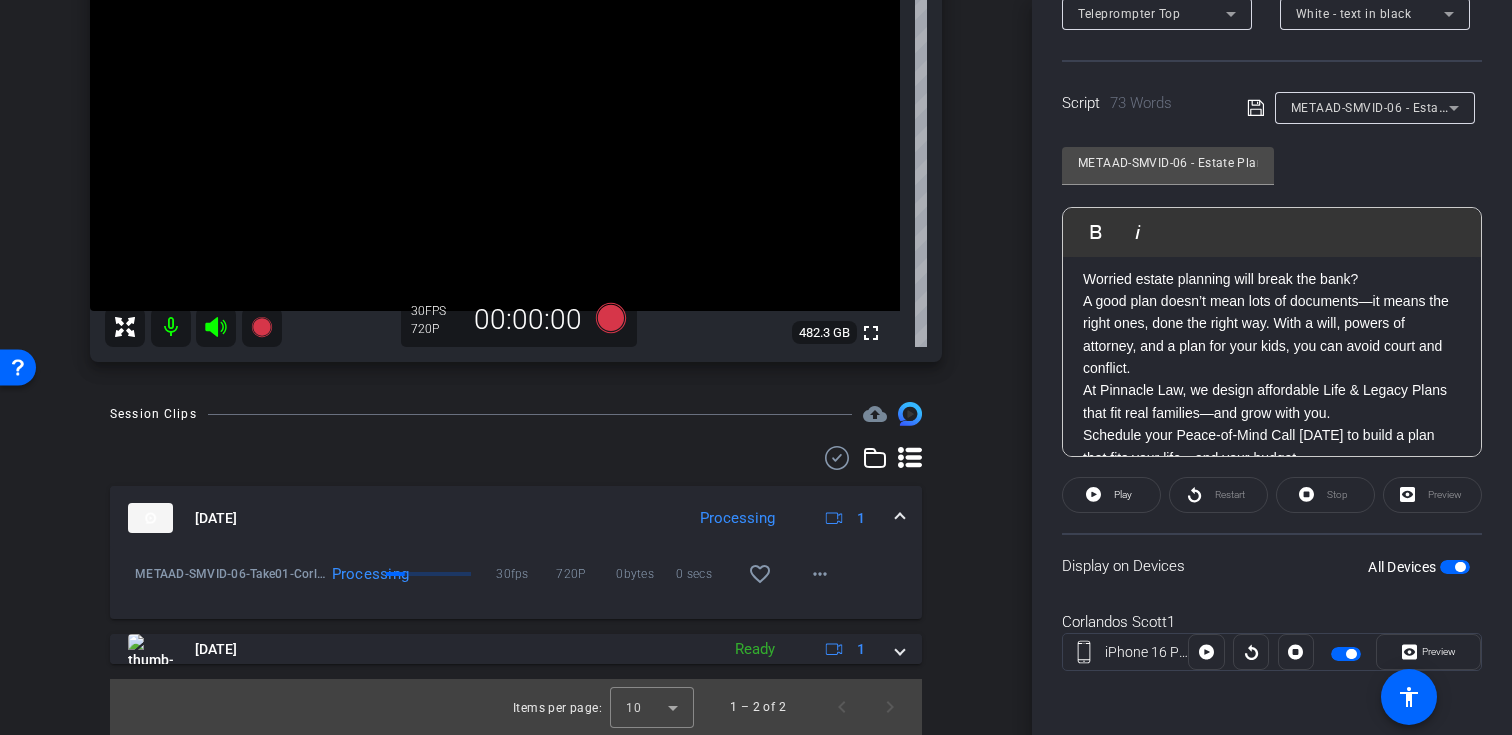 click on "A good plan doesn’t mean lots of documents—it means the right ones, done the right way. With a will, powers of attorney, and a plan for your kids, you can avoid court and conflict." 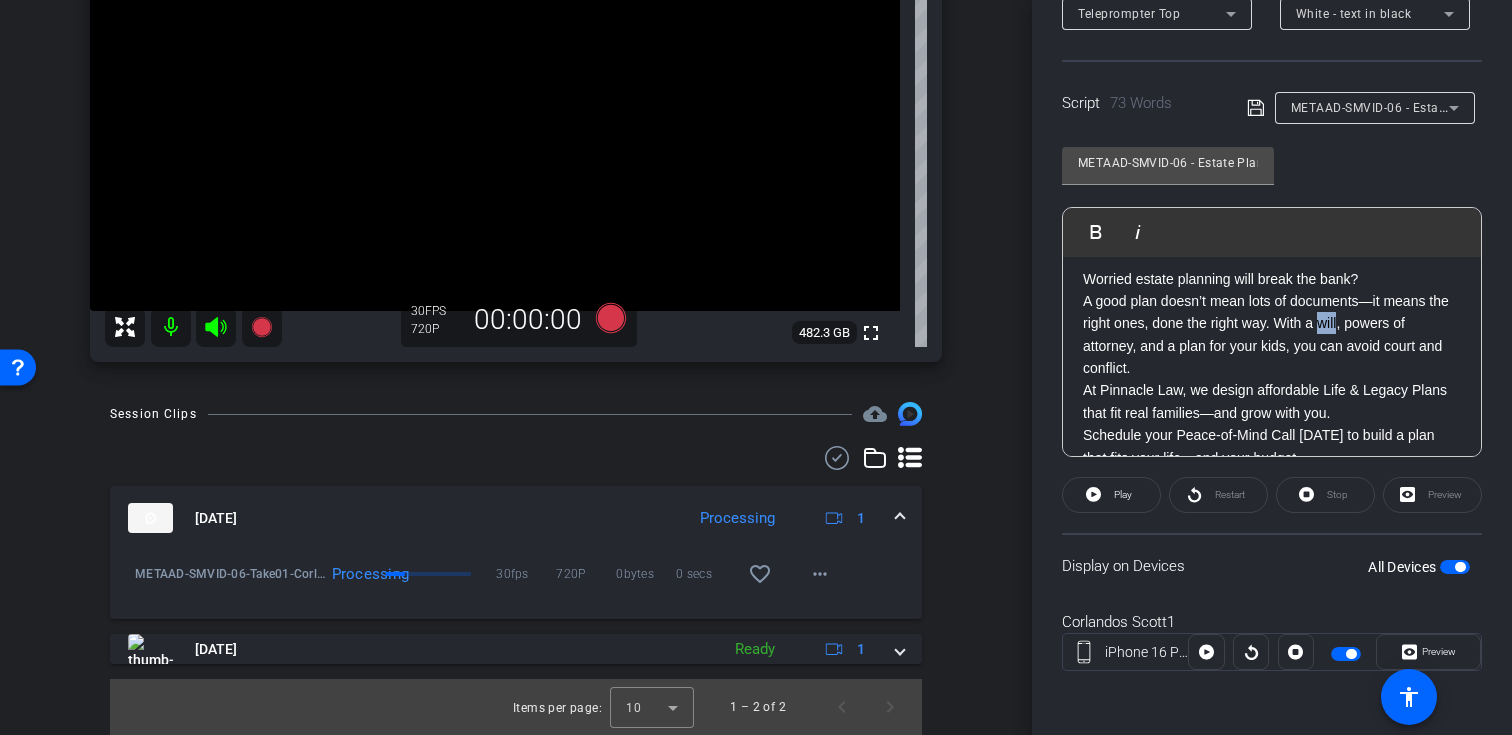 click on "A good plan doesn’t mean lots of documents—it means the right ones, done the right way. With a will, powers of attorney, and a plan for your kids, you can avoid court and conflict." 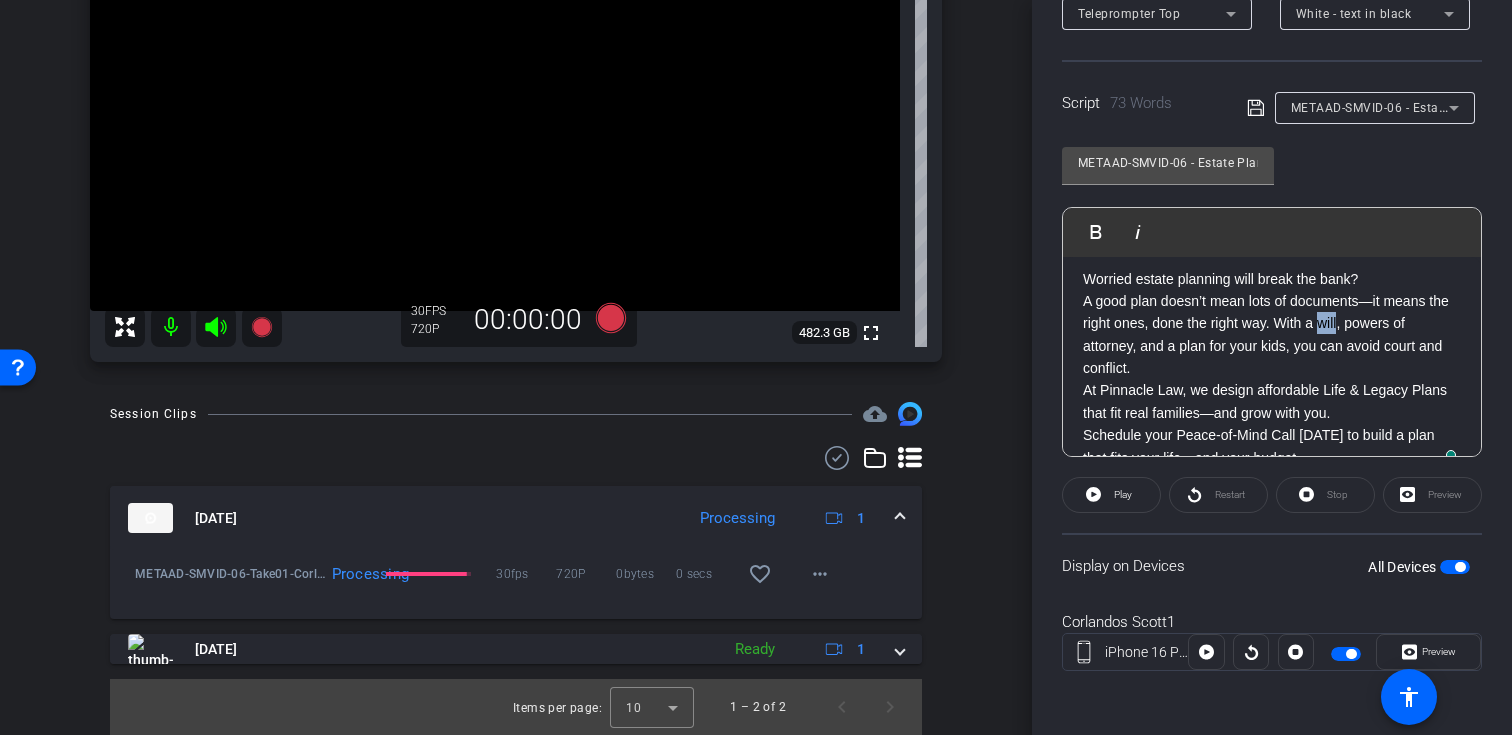 type 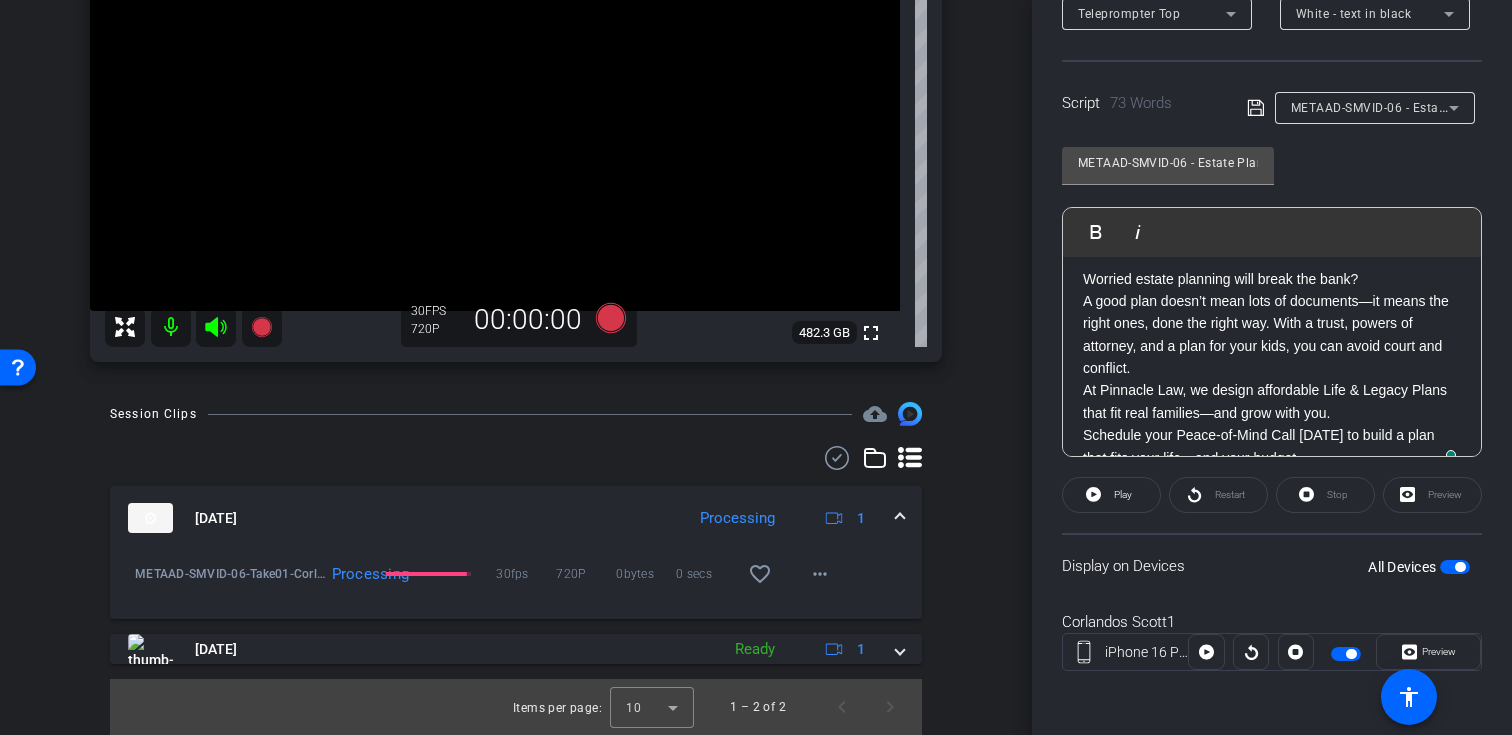 scroll, scrollTop: 358, scrollLeft: 0, axis: vertical 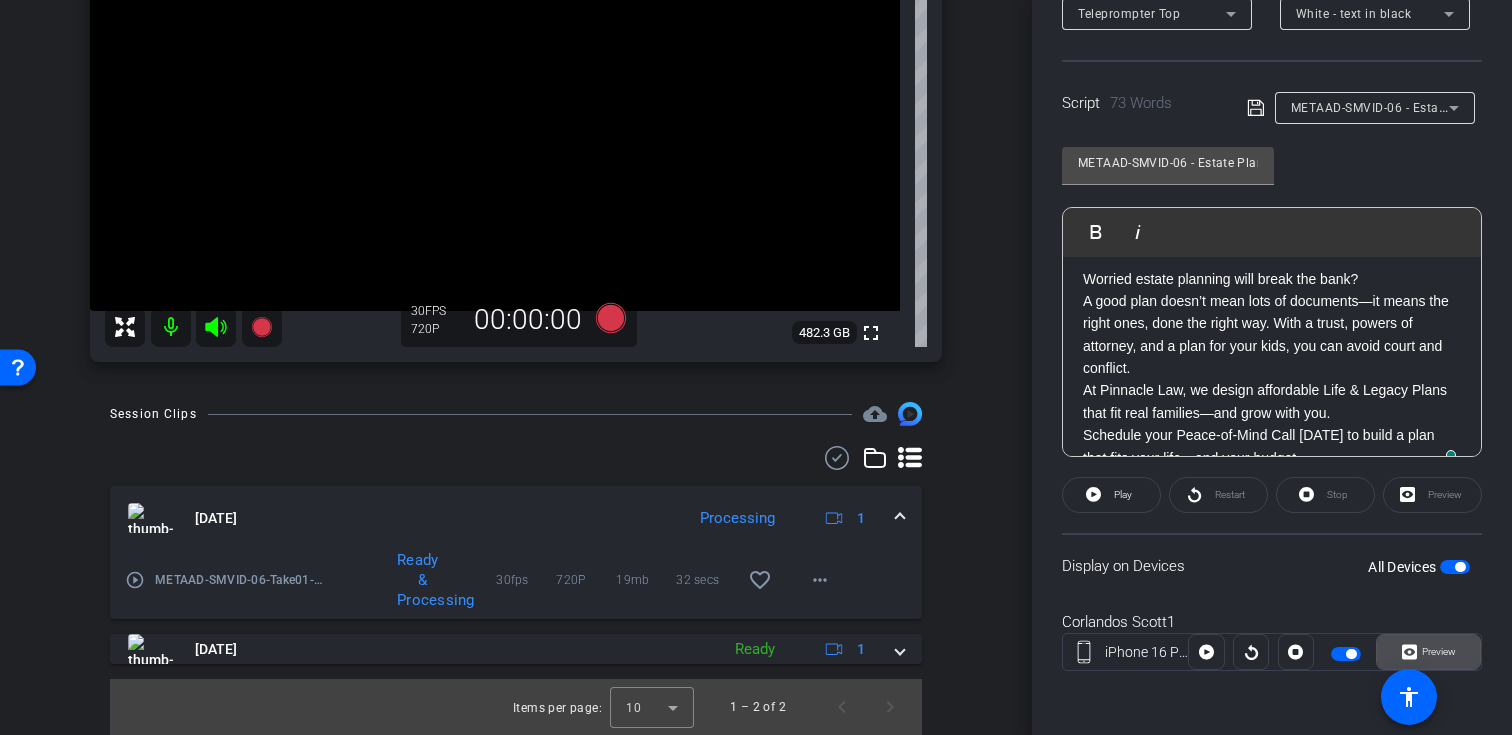 click on "Preview" 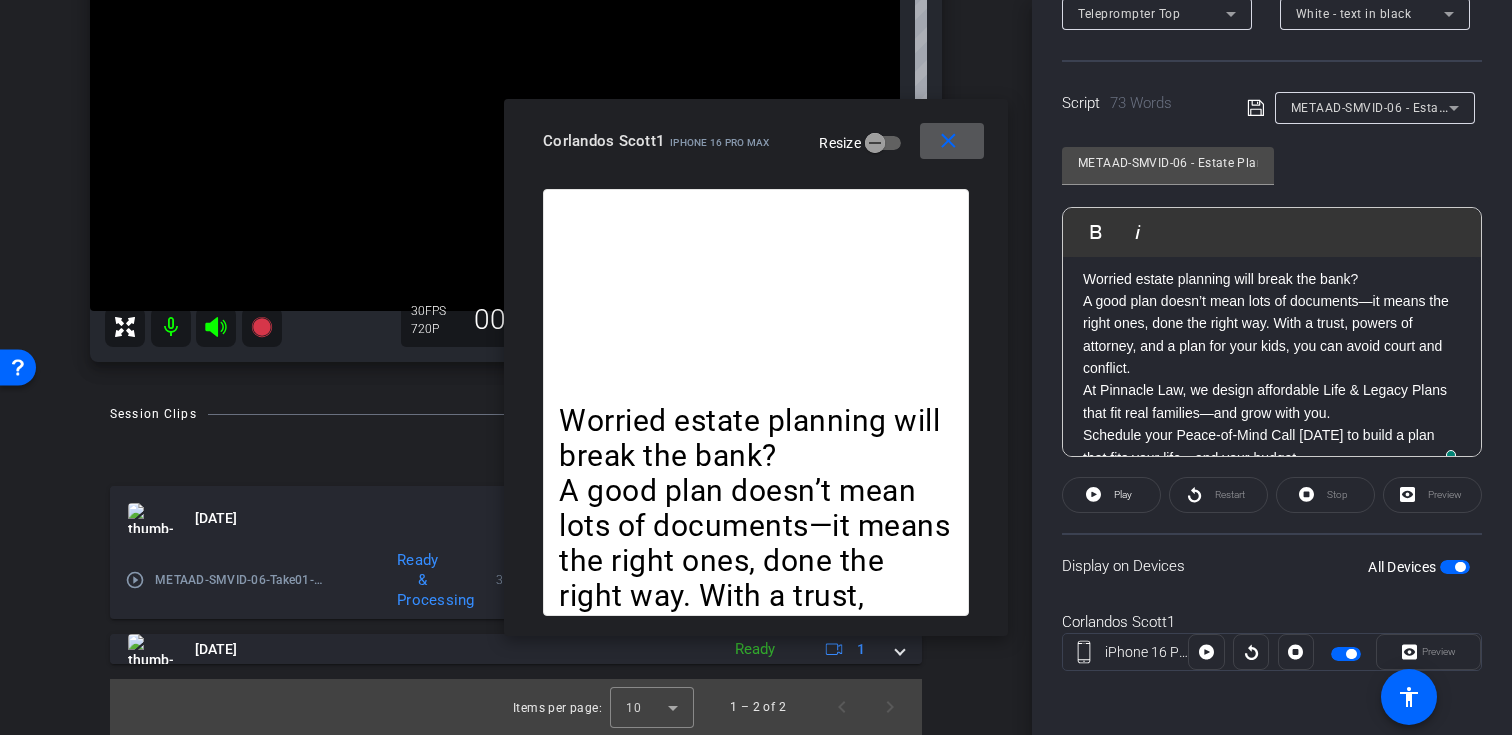 click on "close Corlandos Scott1 iPhone 16 Pro Max Resize" at bounding box center [756, 144] 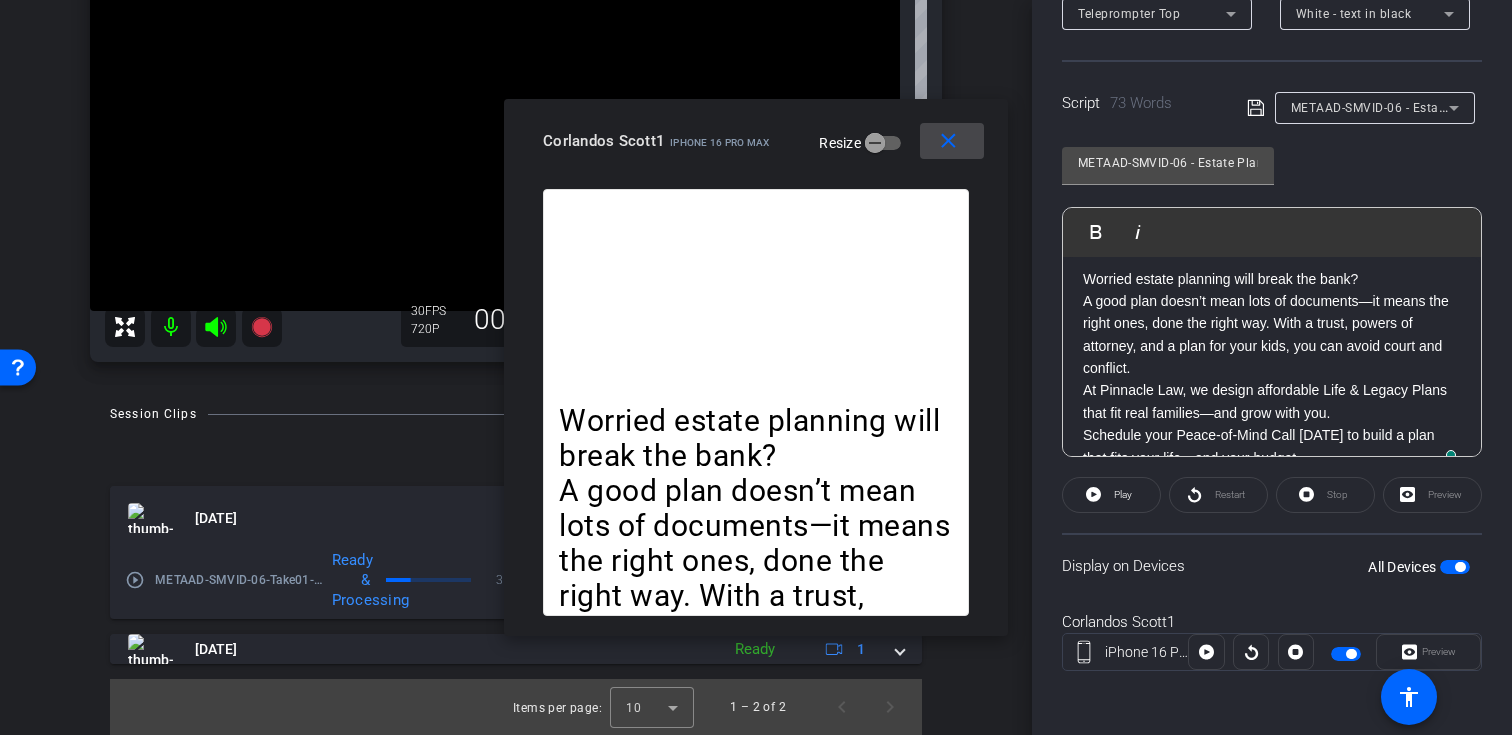 click on "close" at bounding box center [948, 141] 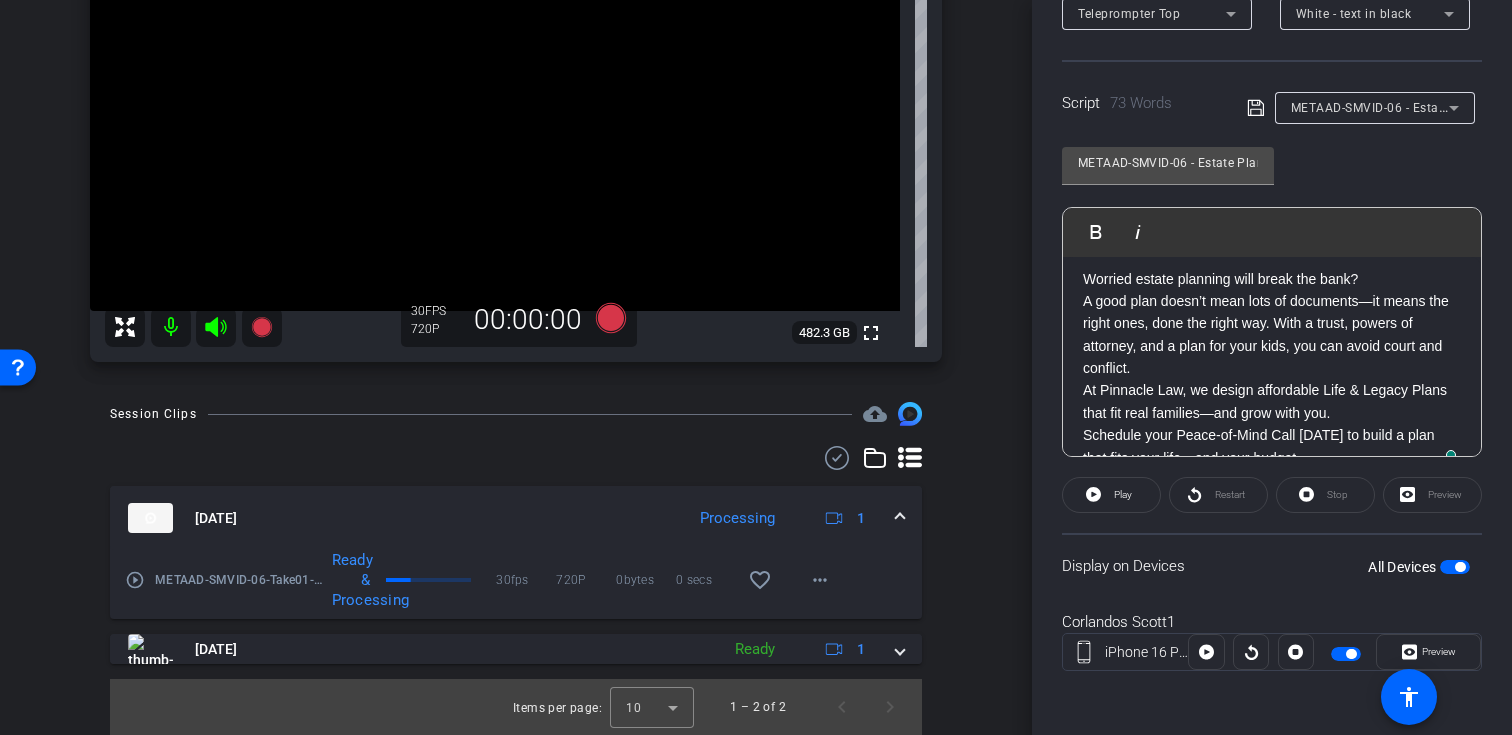 scroll, scrollTop: 41, scrollLeft: 0, axis: vertical 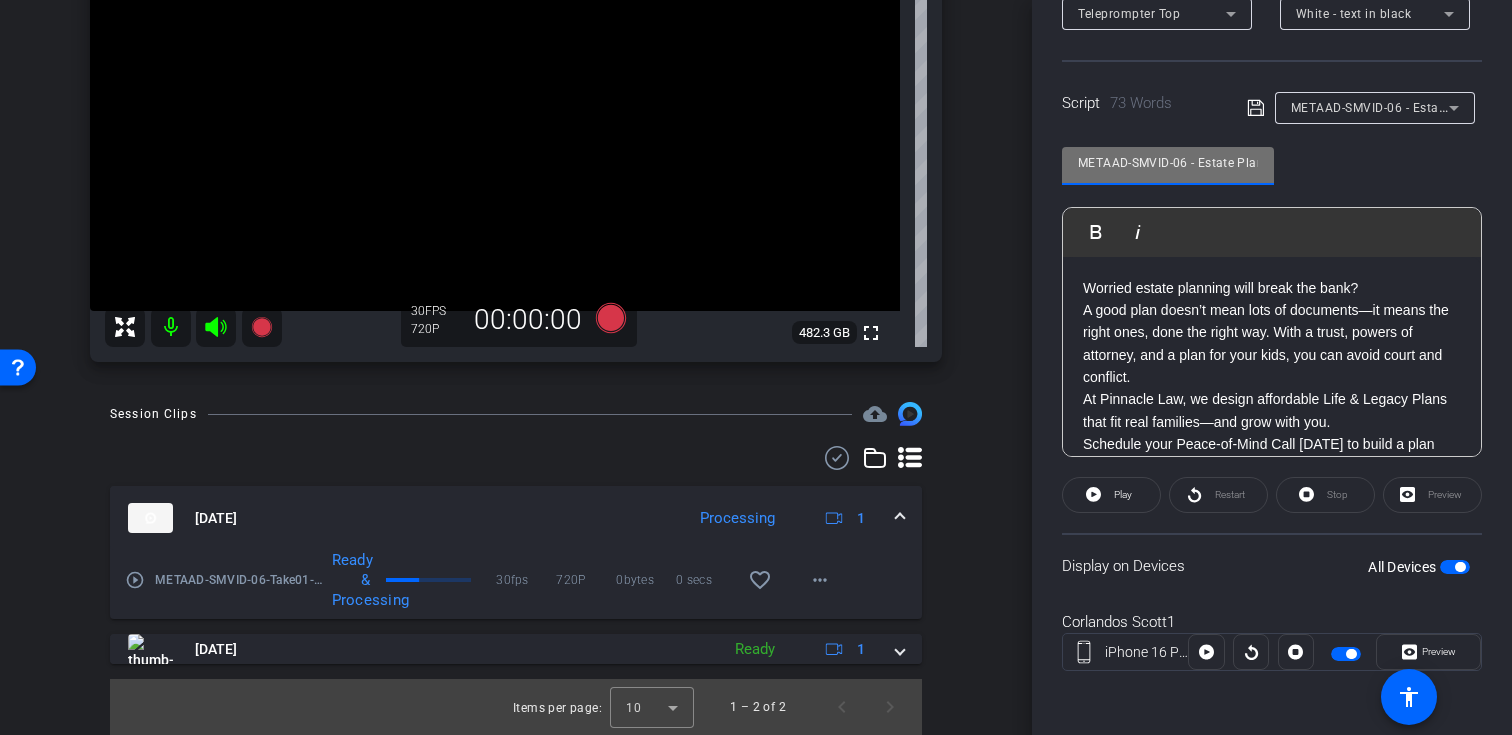 drag, startPoint x: 1187, startPoint y: 159, endPoint x: 1063, endPoint y: 159, distance: 124 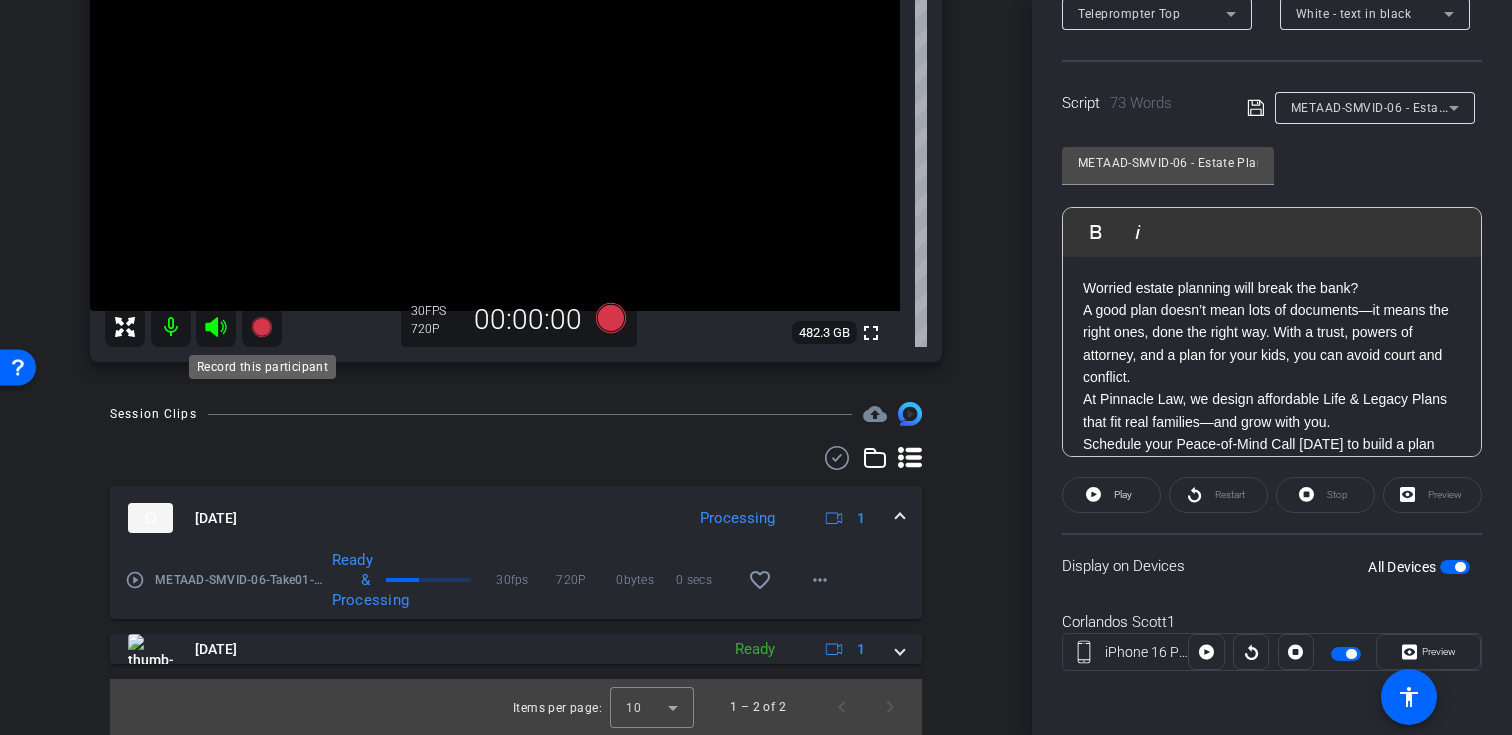 click 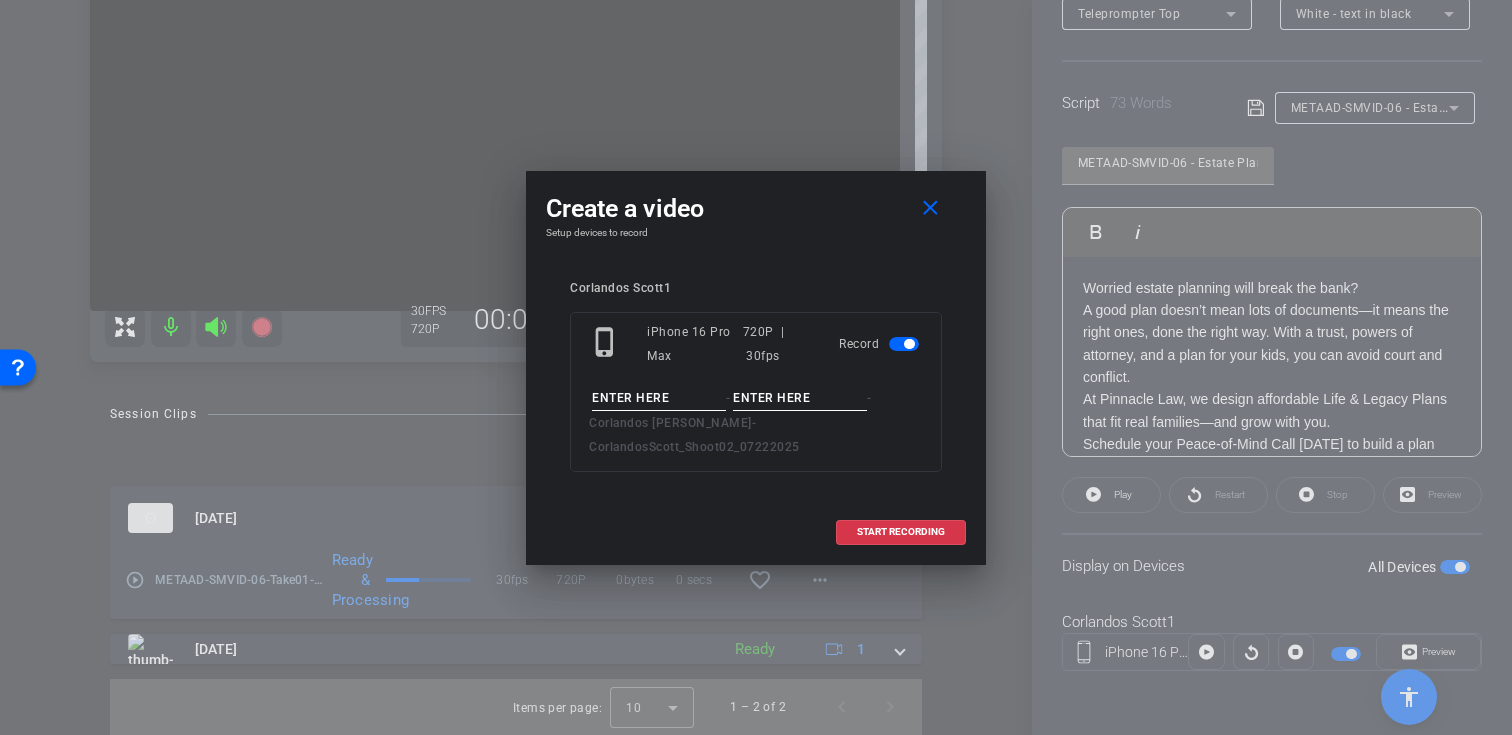 click at bounding box center [659, 398] 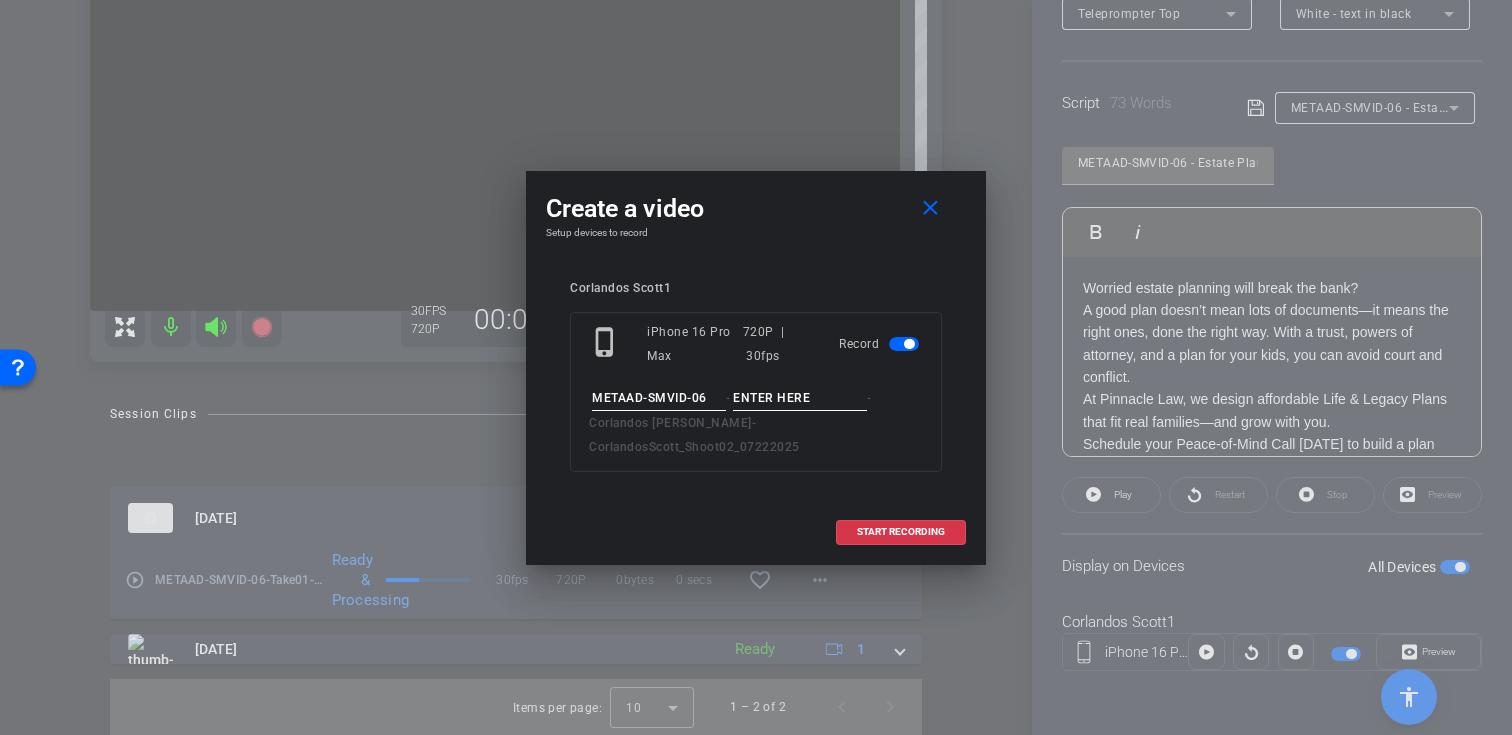type on "METAAD-SMVID-06" 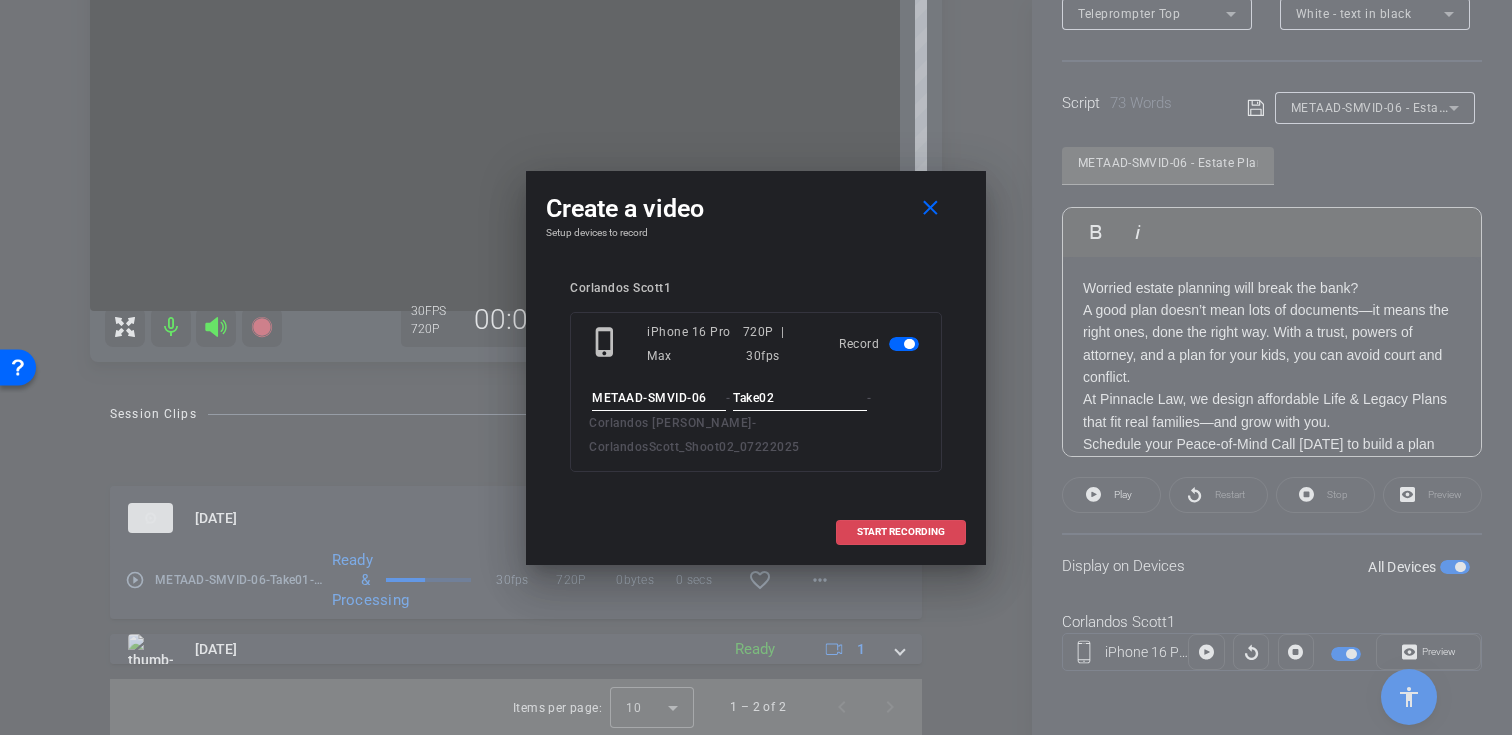 type on "Take02" 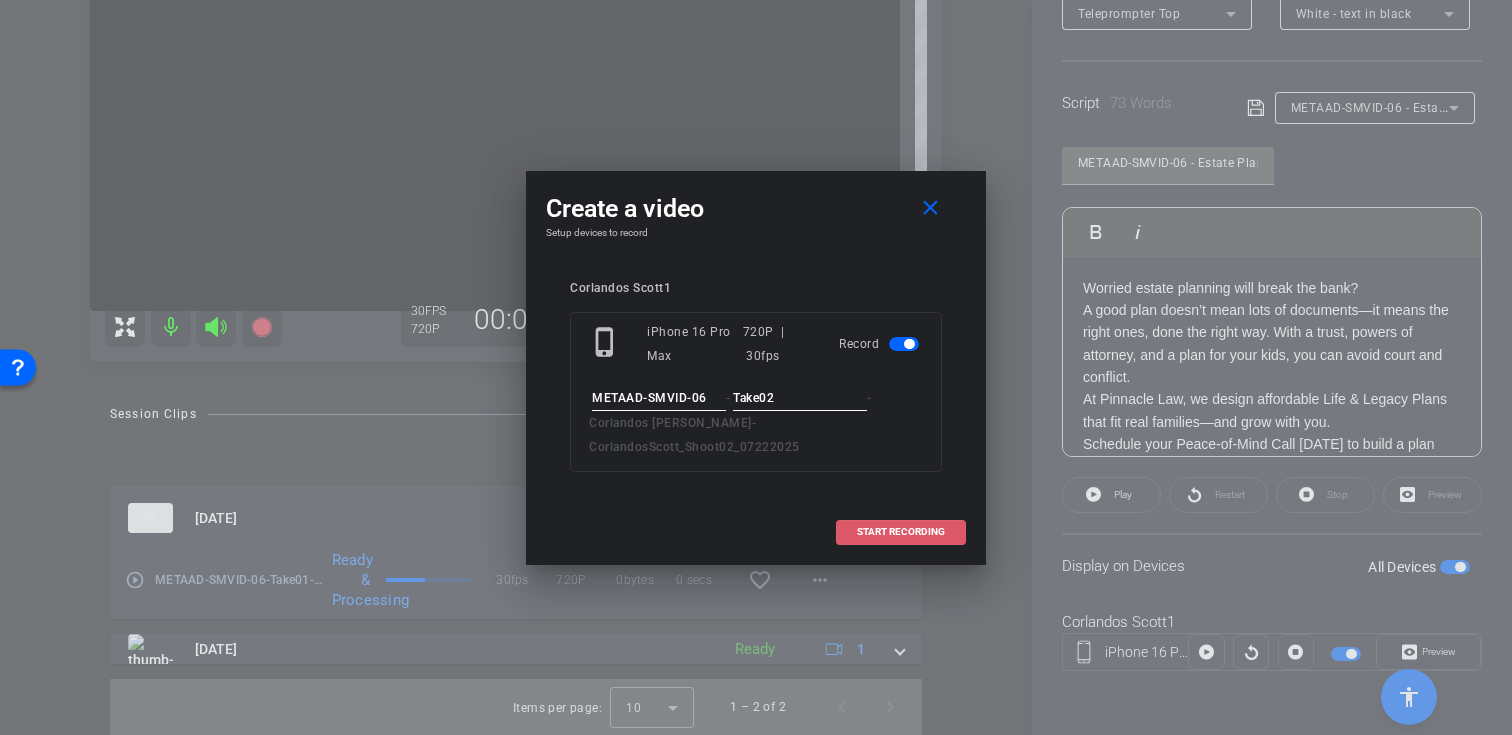 click on "START RECORDING" at bounding box center [901, 532] 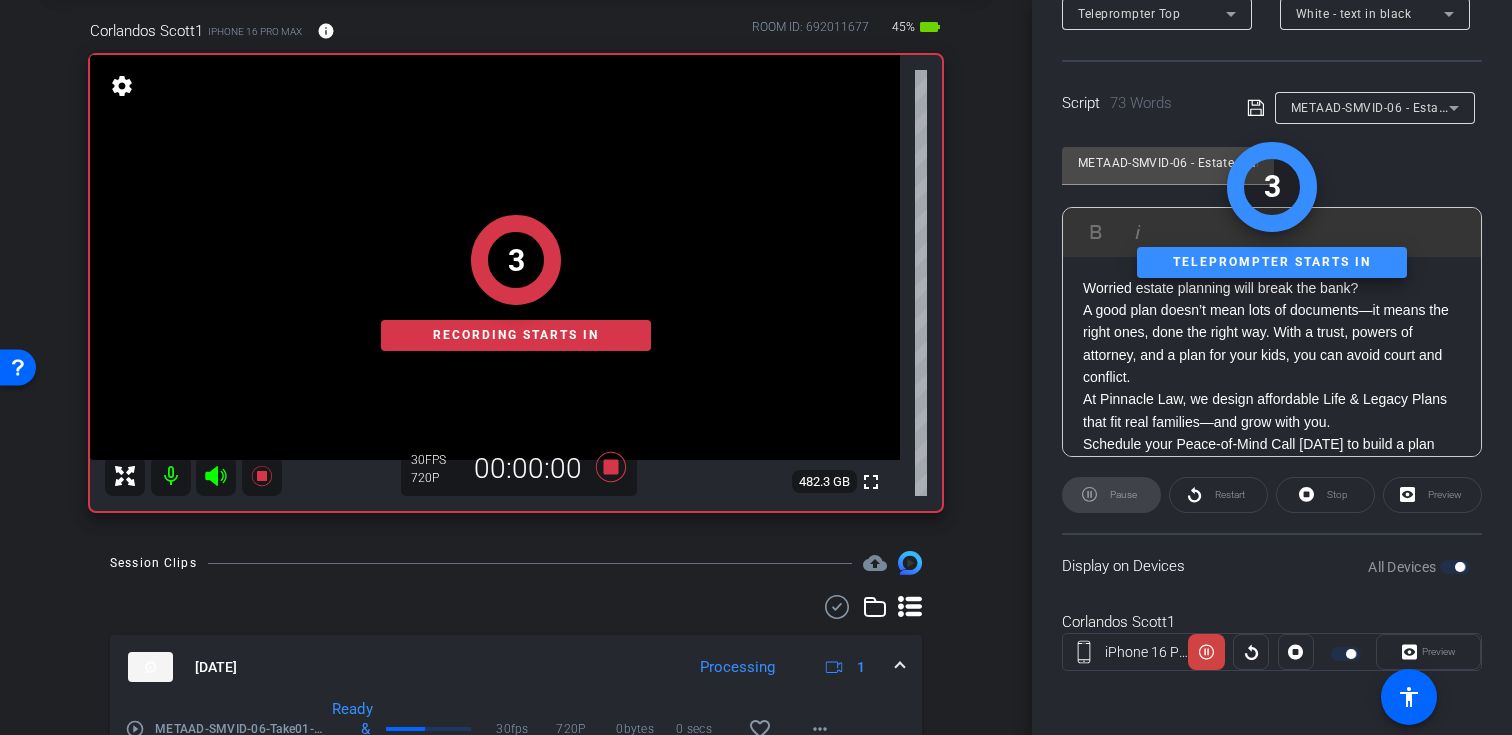 scroll, scrollTop: 84, scrollLeft: 0, axis: vertical 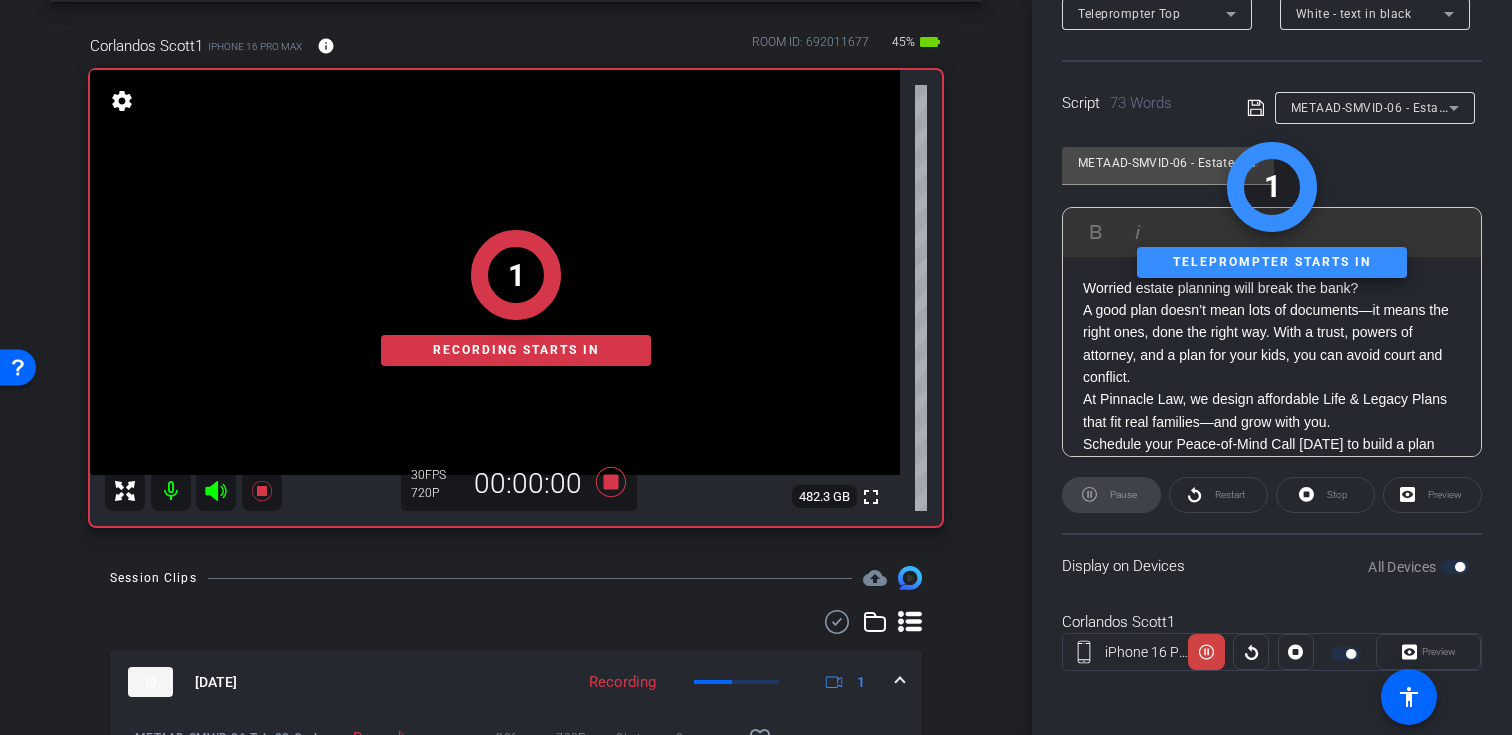 click 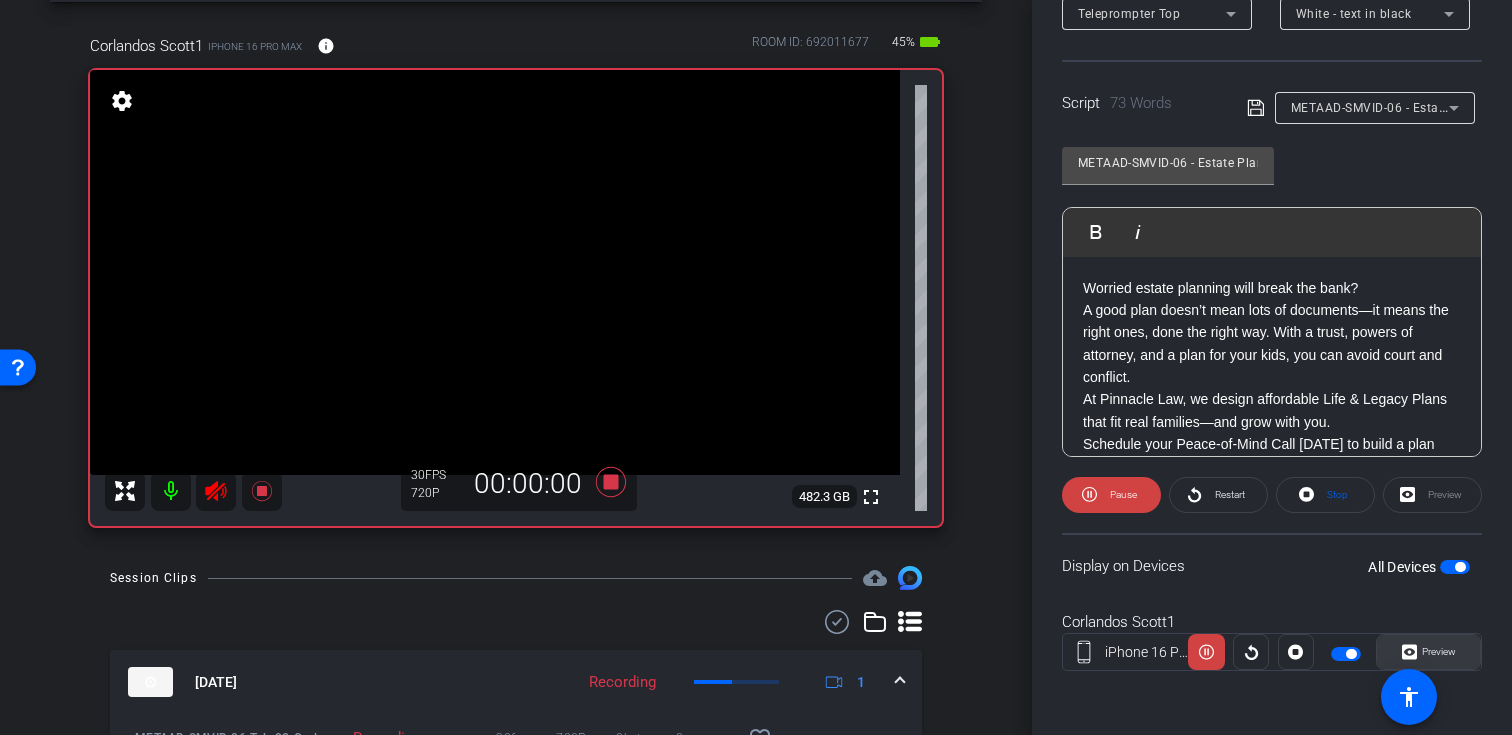 click 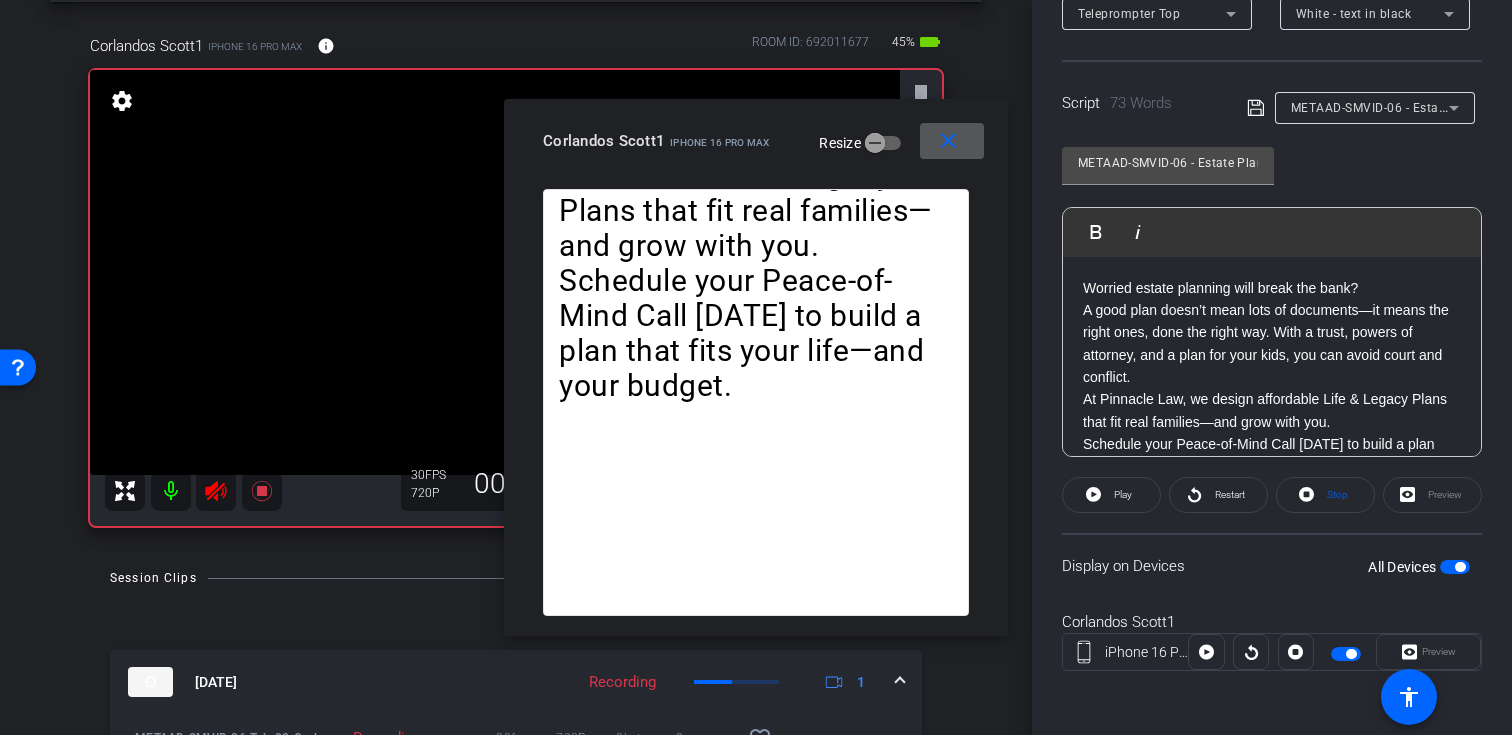 click at bounding box center [952, 141] 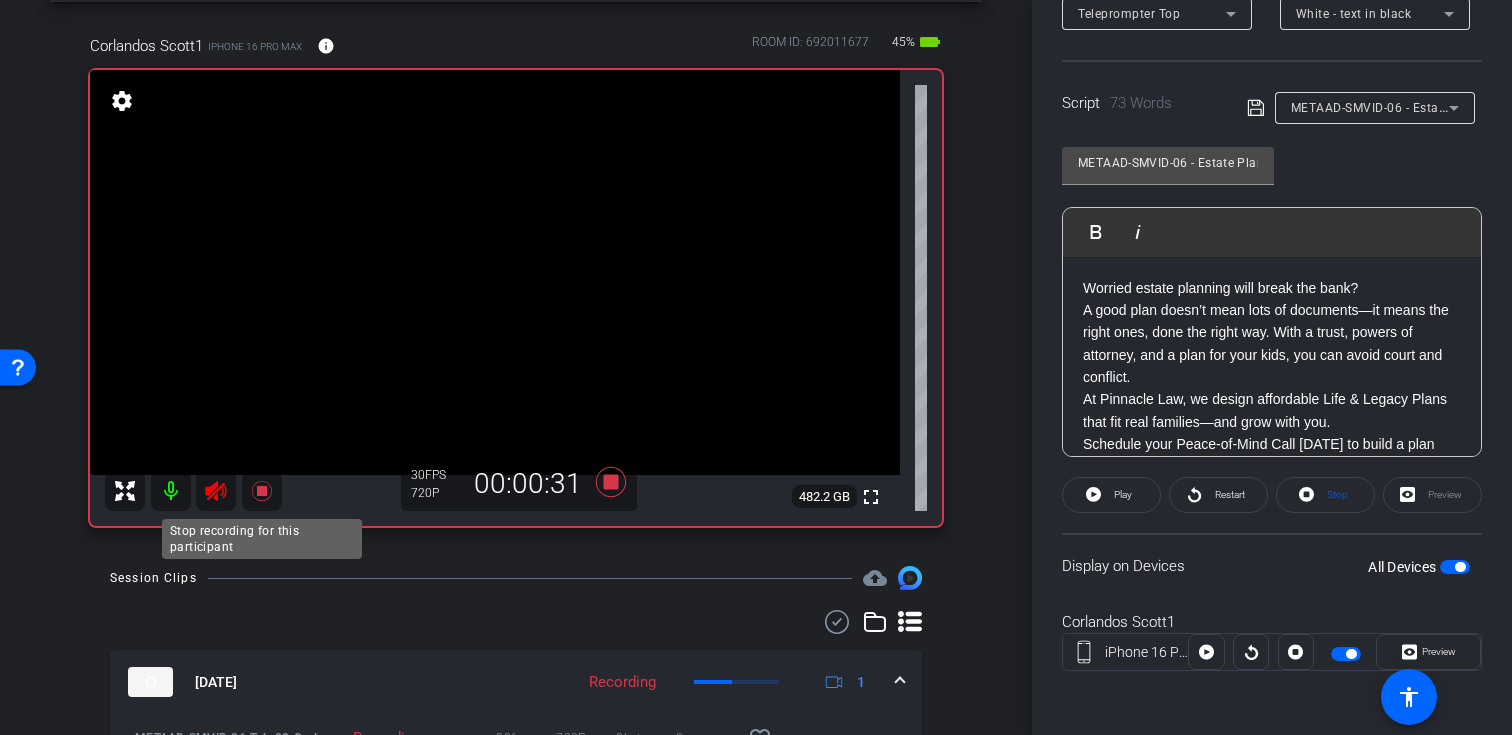 click 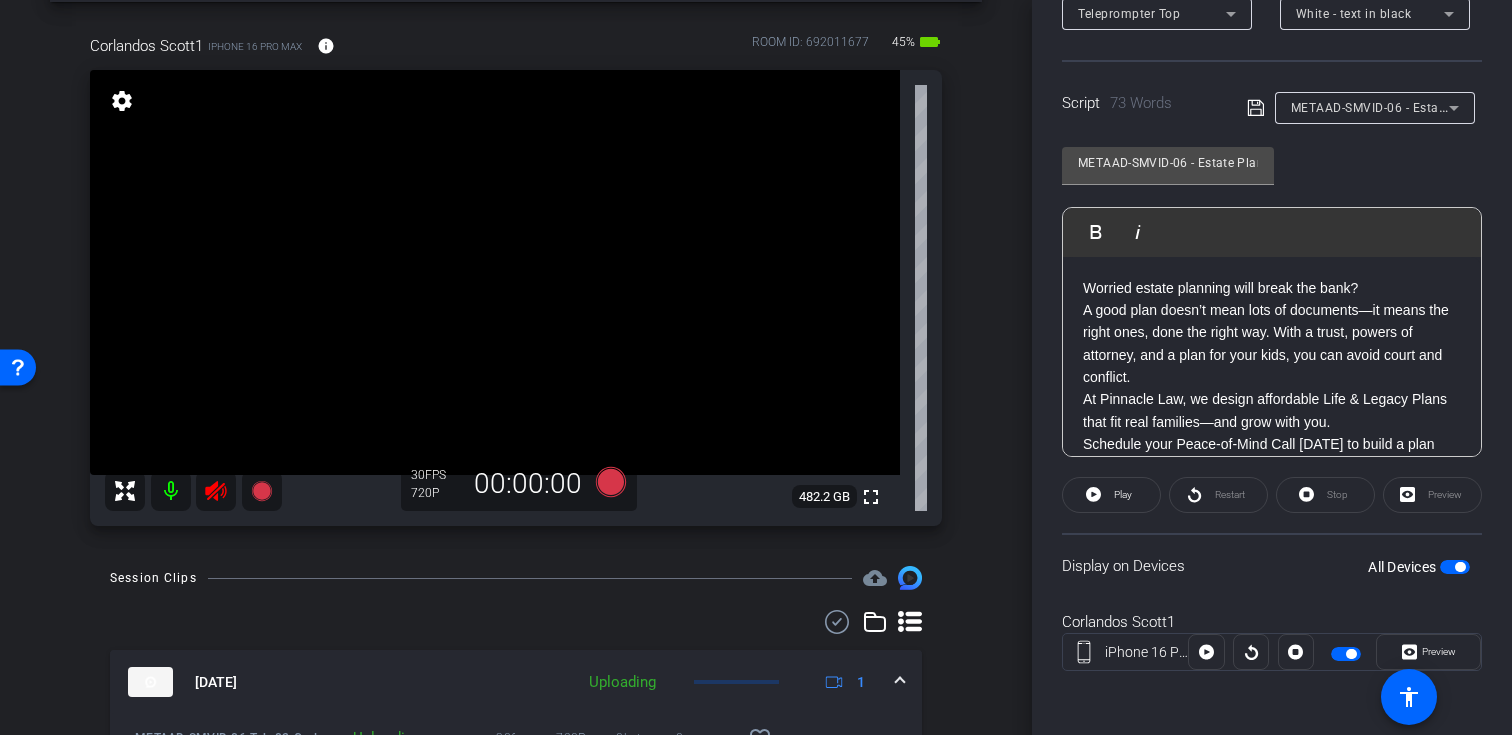 click 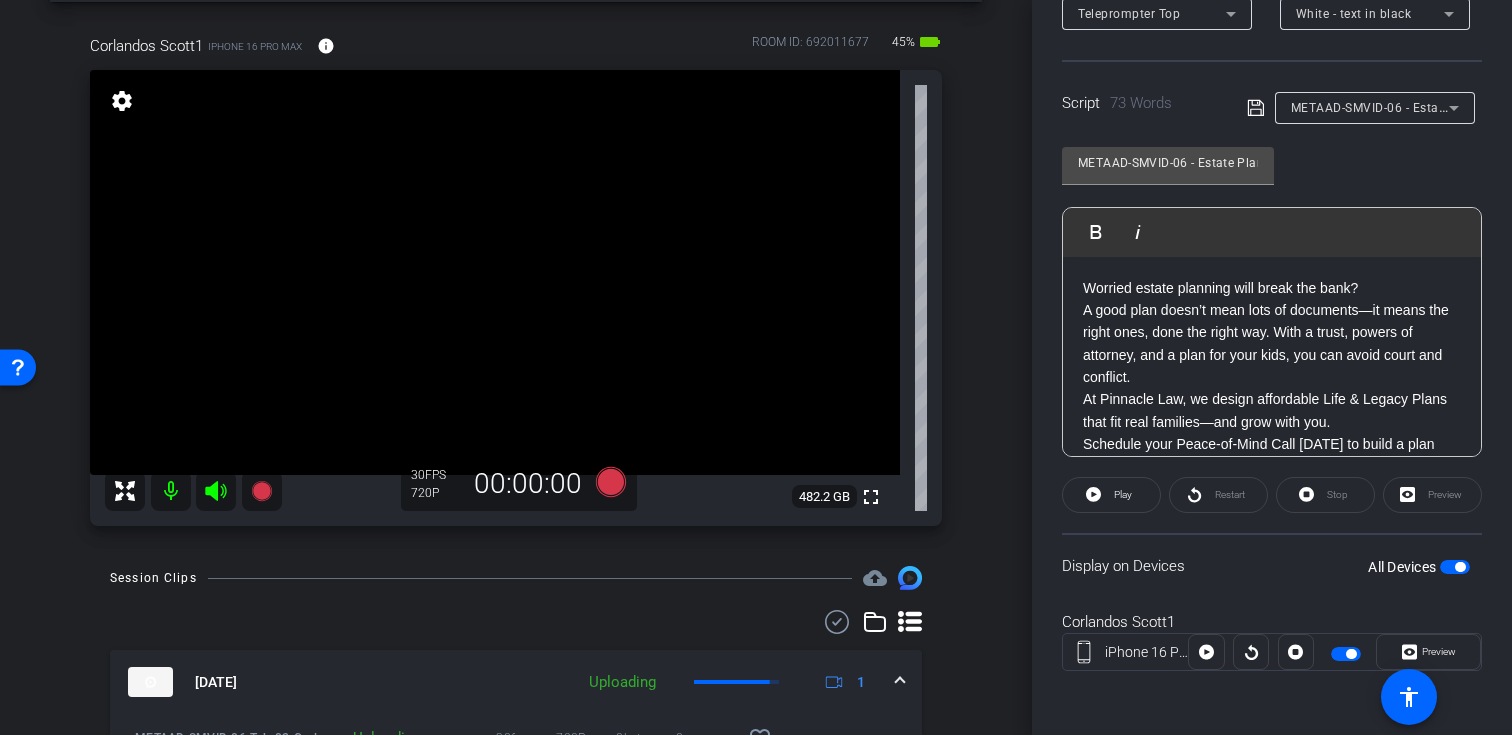 scroll, scrollTop: 293, scrollLeft: 0, axis: vertical 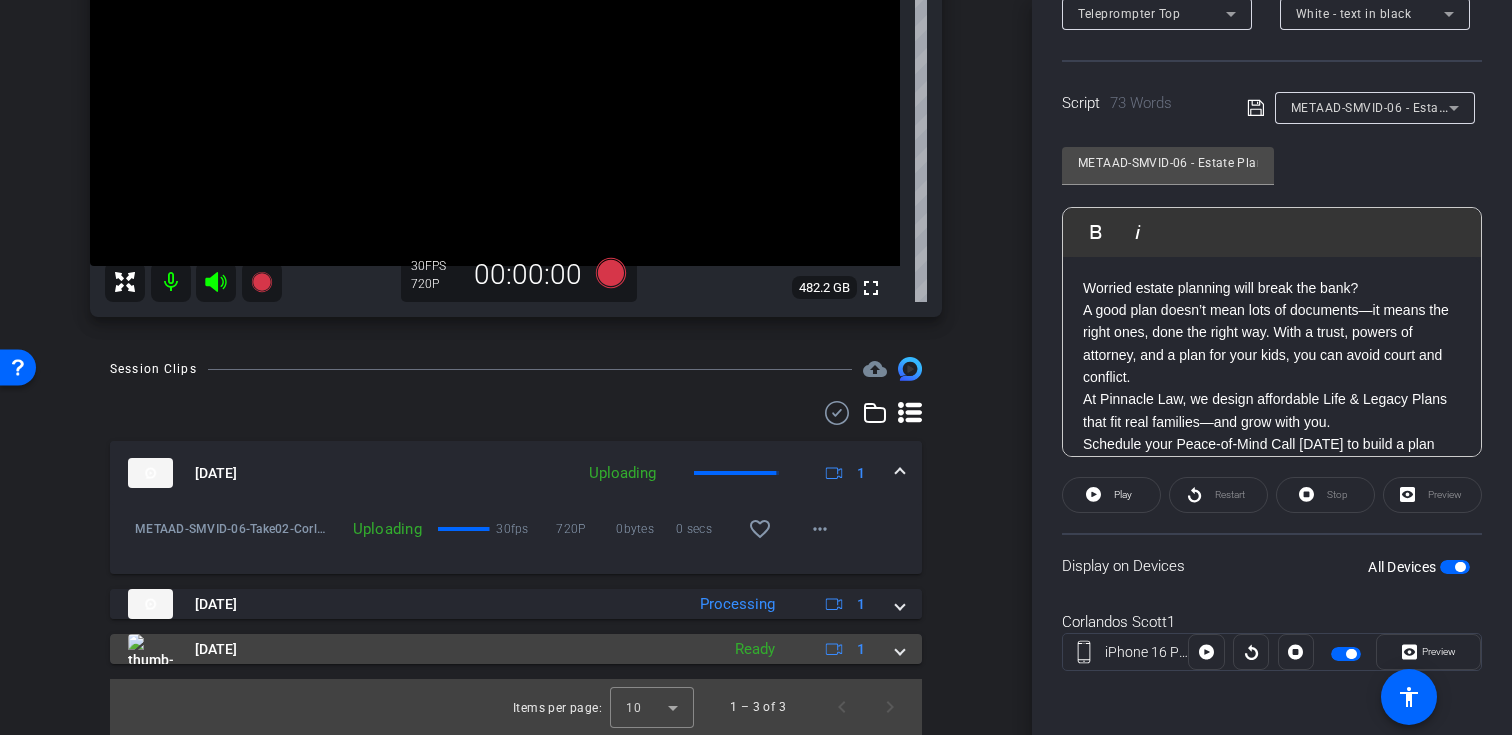 click on "[DATE]   Ready
1" at bounding box center (512, 649) 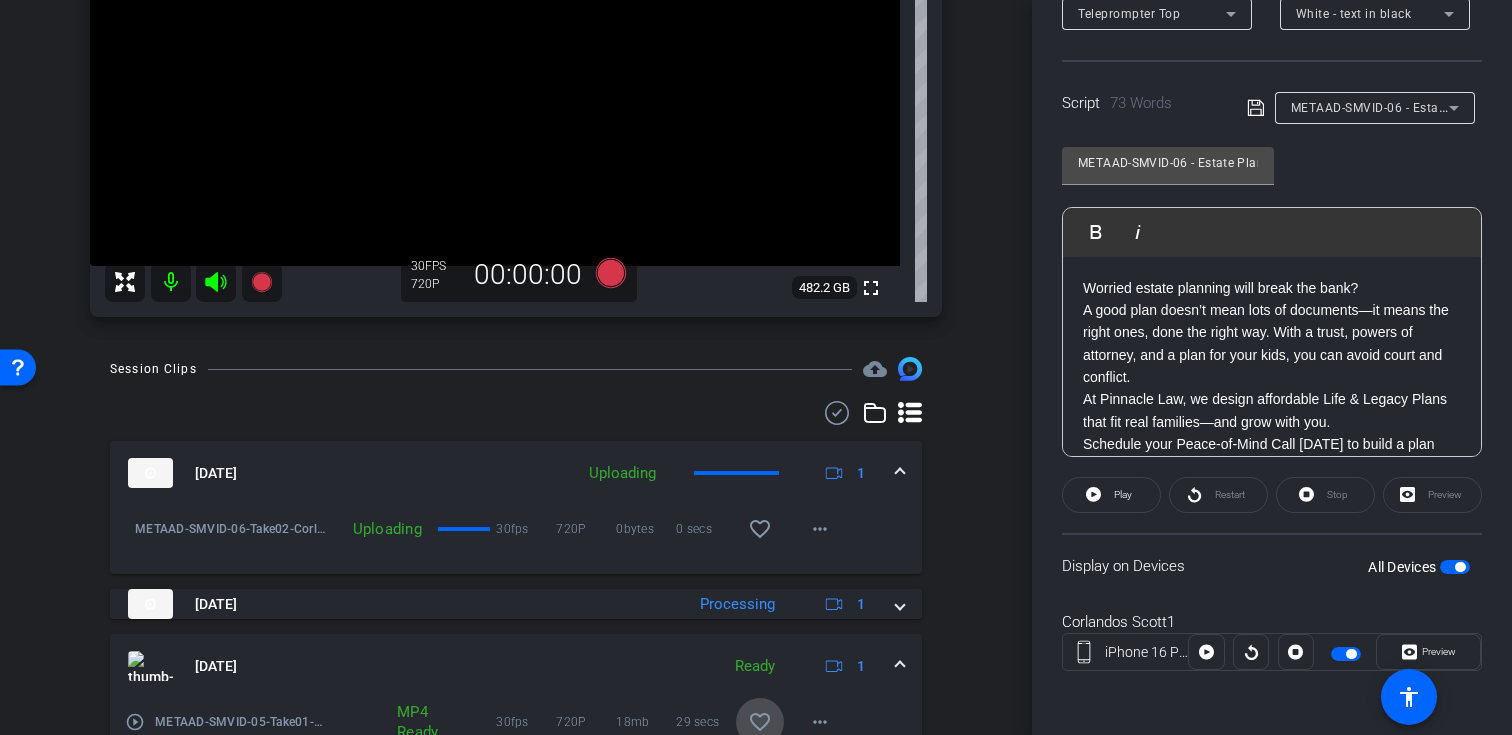 click on "favorite_border" at bounding box center [760, 722] 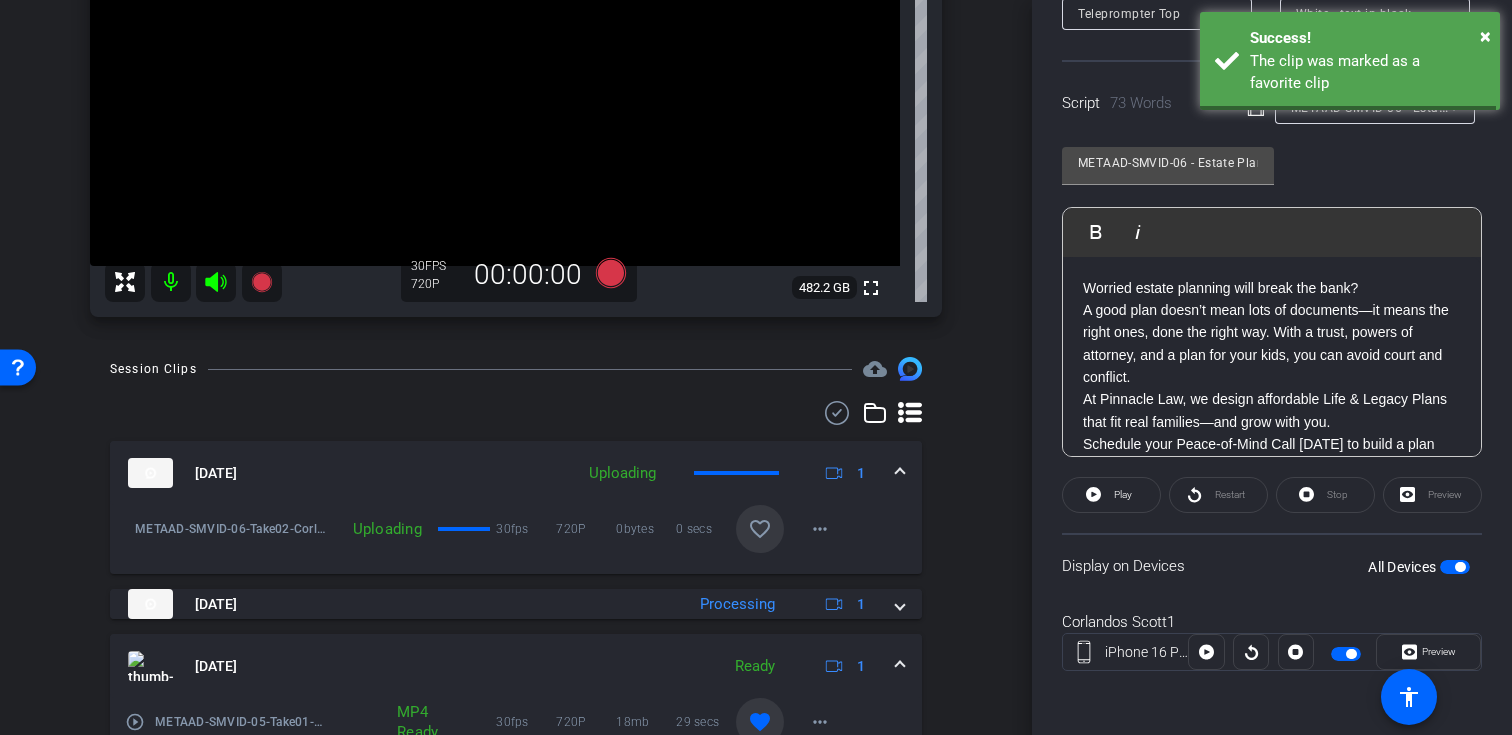 click on "favorite_border" at bounding box center (760, 529) 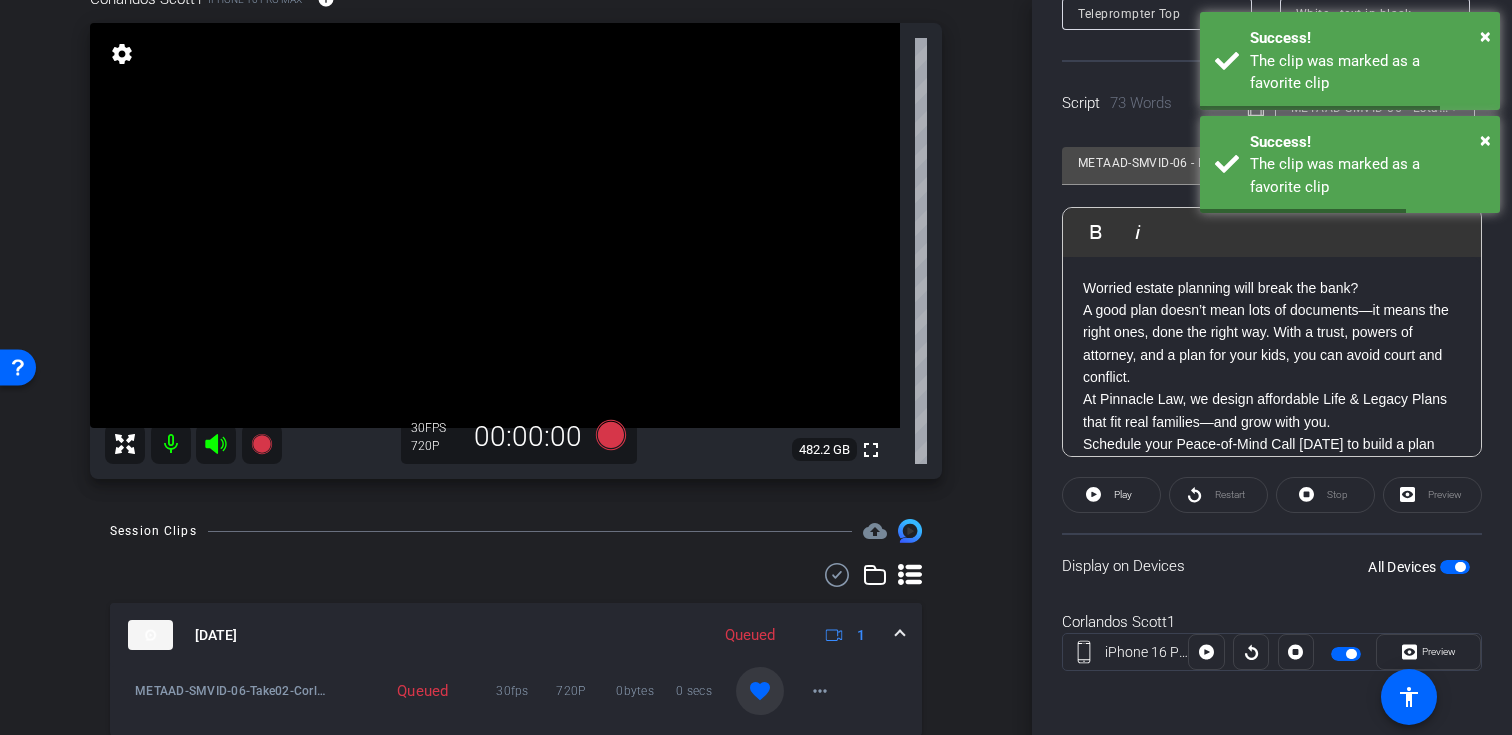 scroll, scrollTop: 127, scrollLeft: 0, axis: vertical 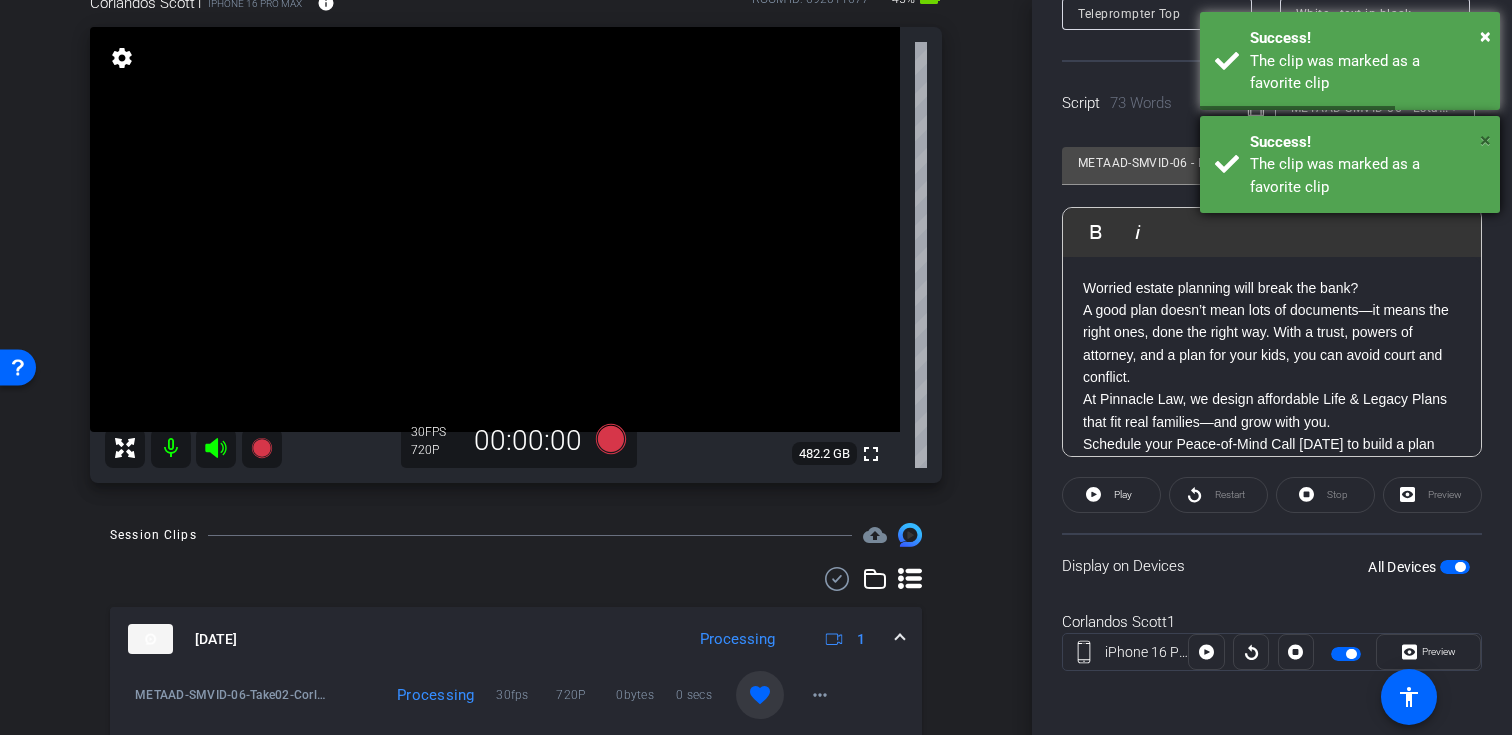 click on "×" at bounding box center (1485, 140) 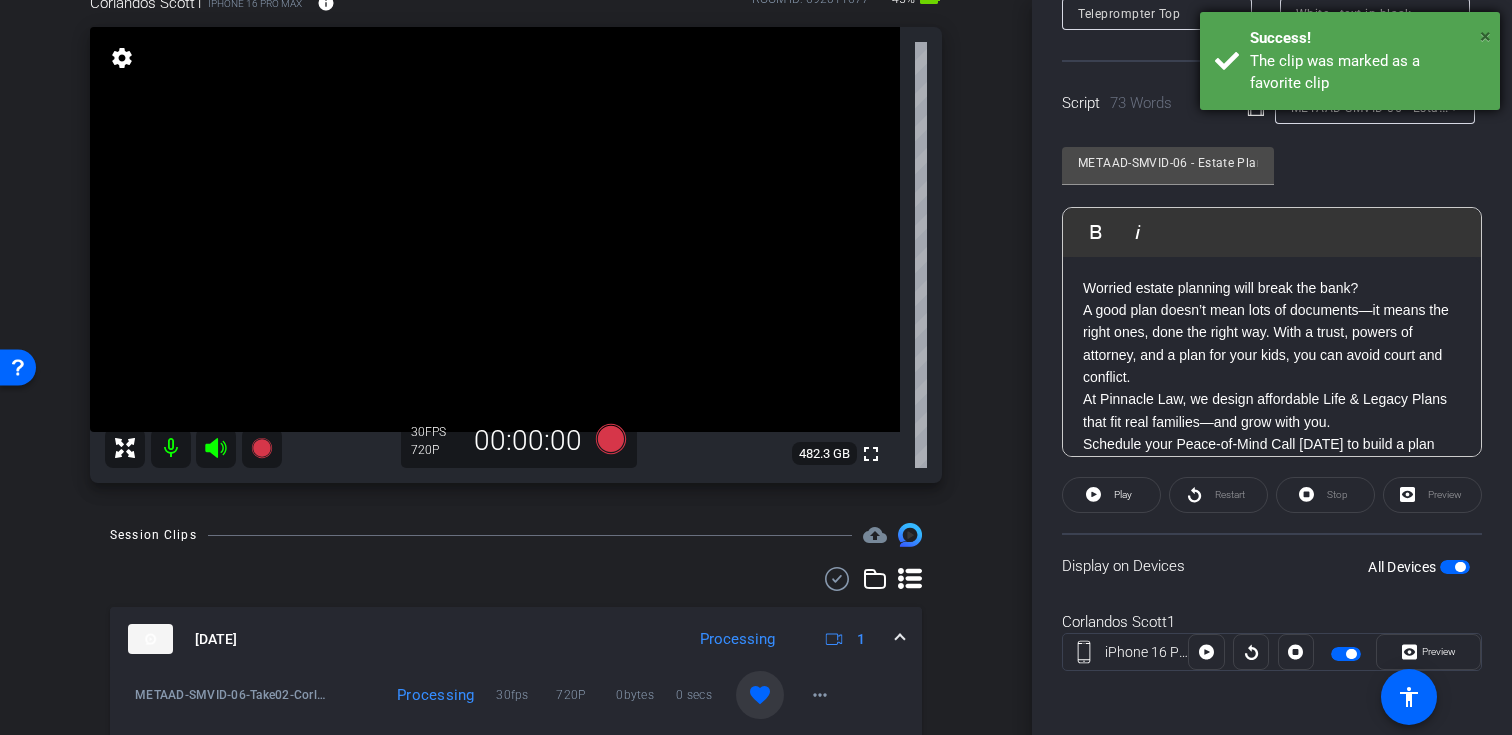 click on "×" at bounding box center (1485, 36) 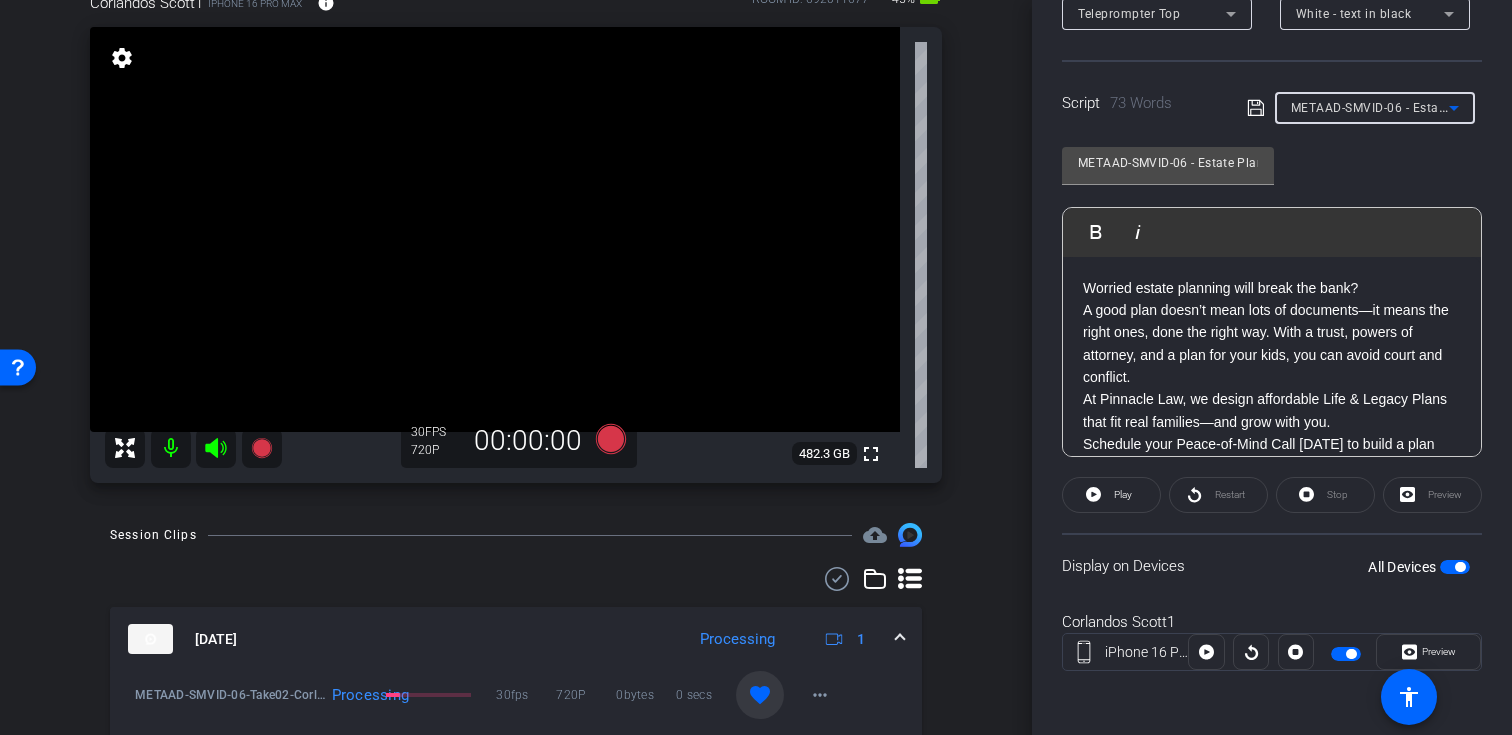 click on "METAAD-SMVID-06 - Estate Planning on a Budget: What’s Absolutely Essential" at bounding box center (1520, 107) 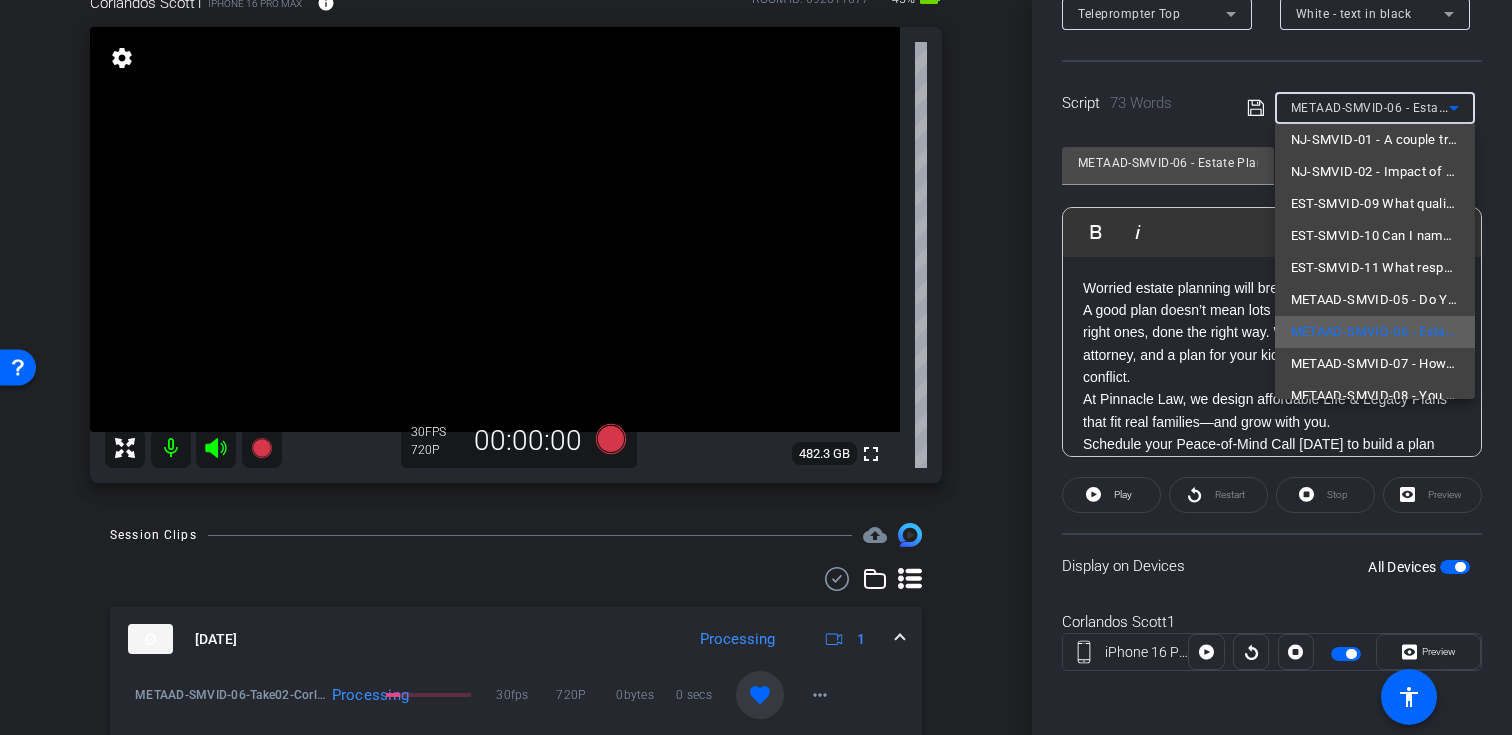 scroll, scrollTop: 61, scrollLeft: 0, axis: vertical 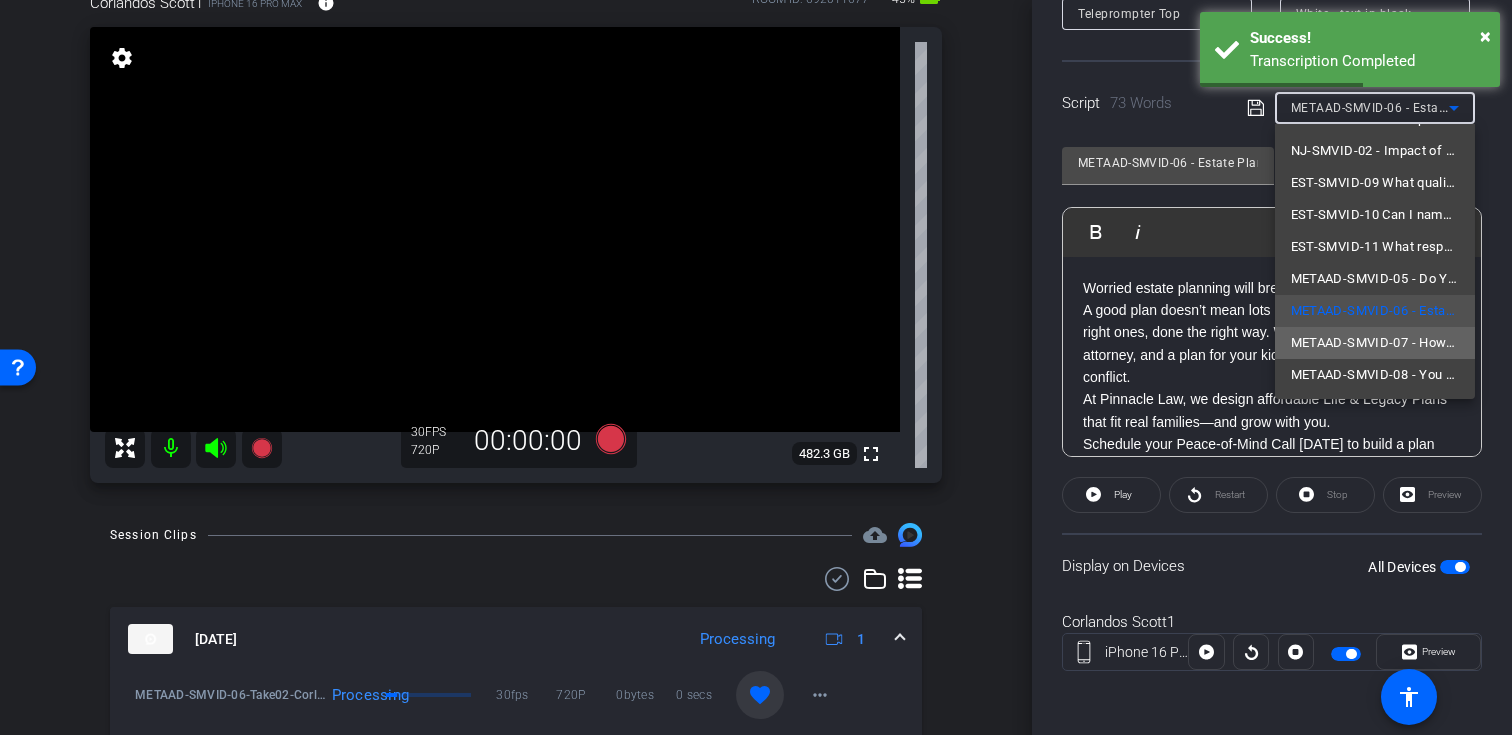 click on "METAAD-SMVID-07 - How to Protect Your Kids Without Hiring a ‘Fancy’ Lawyer" at bounding box center (1375, 343) 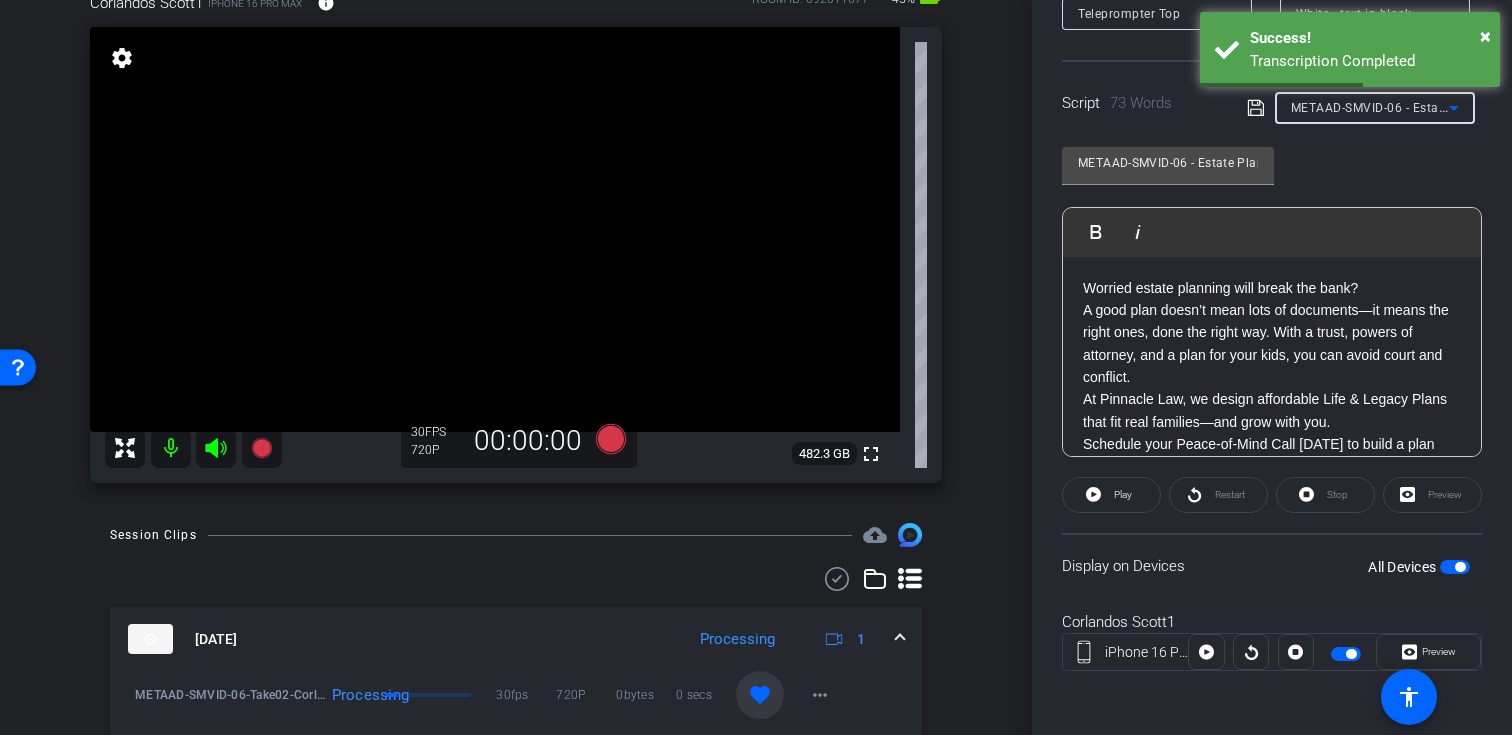 type on "METAAD-SMVID-07 - How to Protect Your Kids Without Hiring a ‘Fancy’ Lawyer" 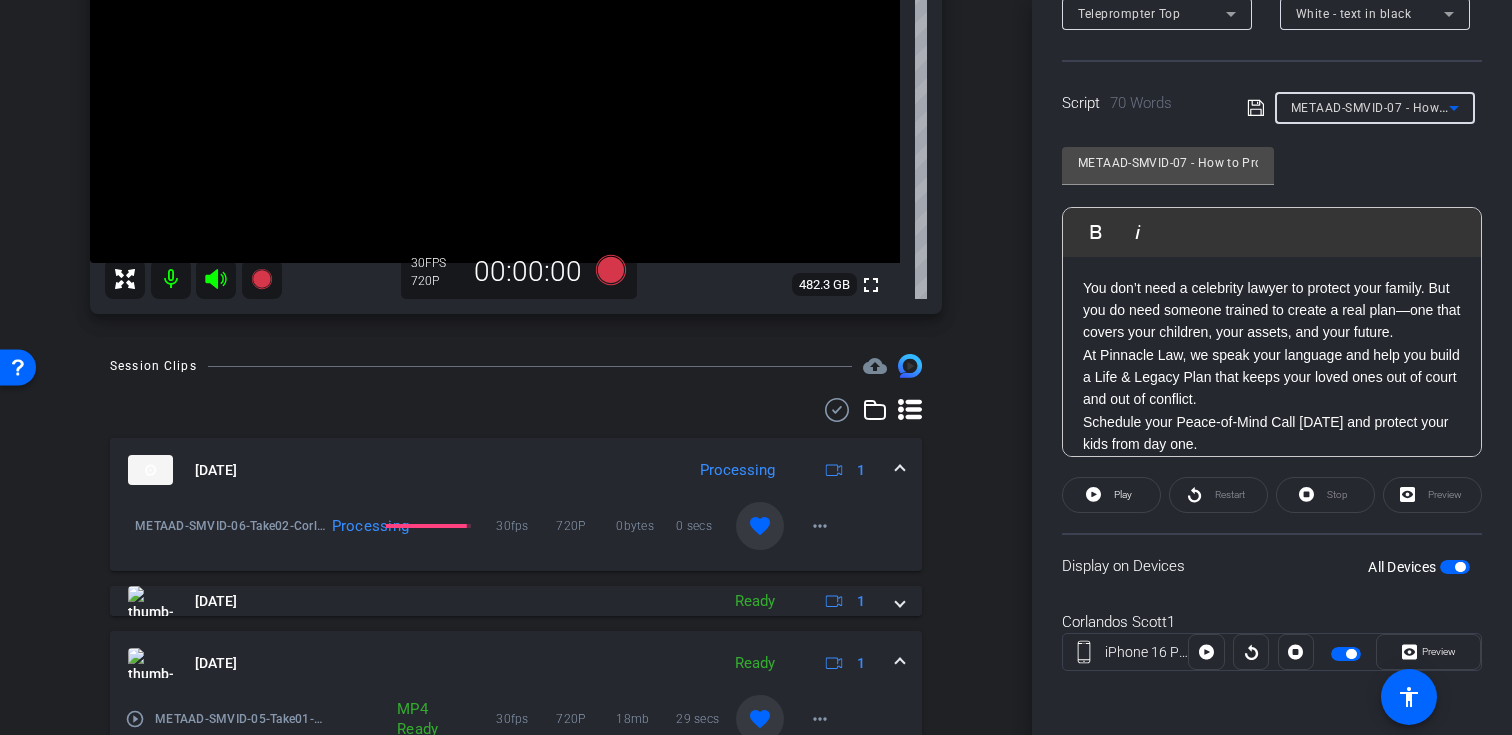 scroll, scrollTop: 225, scrollLeft: 0, axis: vertical 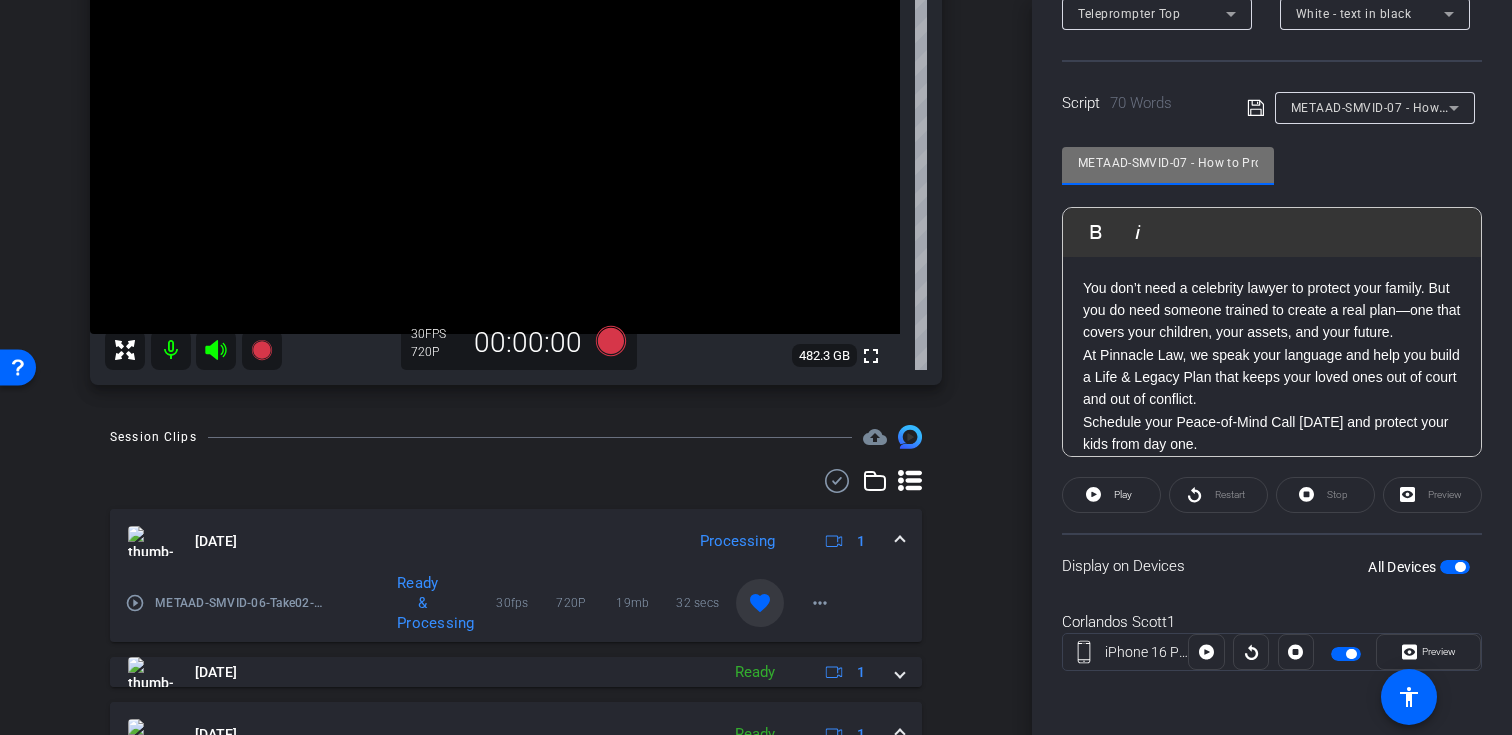 drag, startPoint x: 1186, startPoint y: 159, endPoint x: 1065, endPoint y: 159, distance: 121 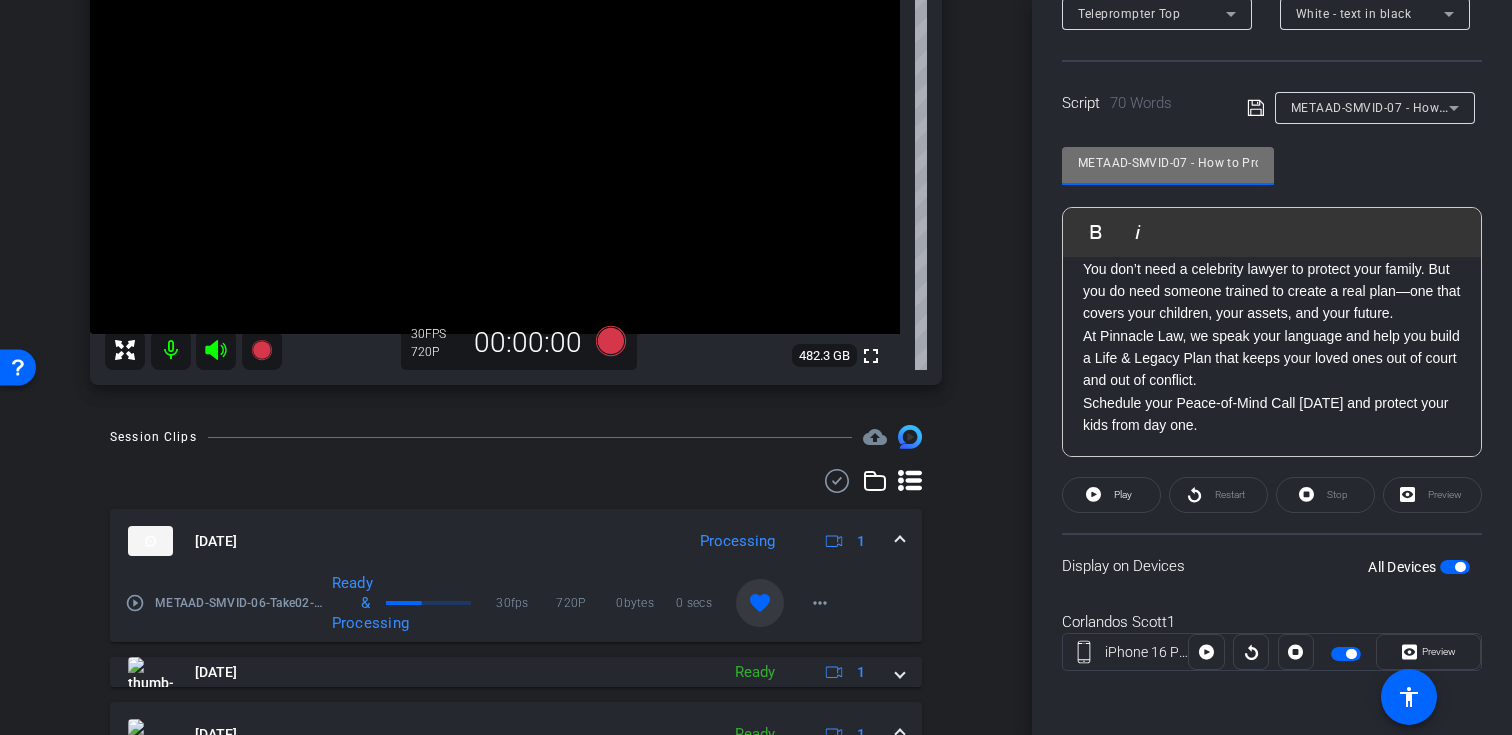 scroll, scrollTop: 0, scrollLeft: 0, axis: both 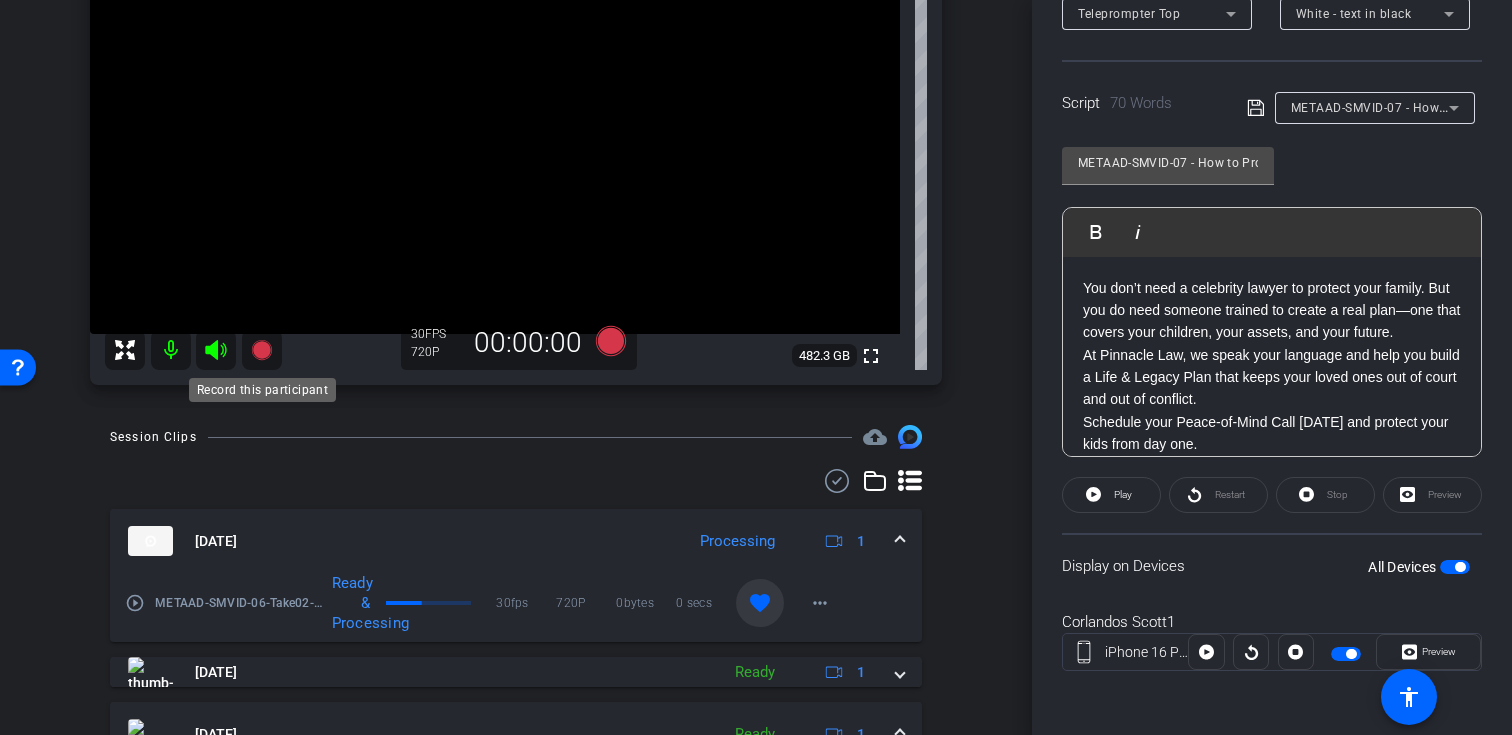 click at bounding box center (262, 350) 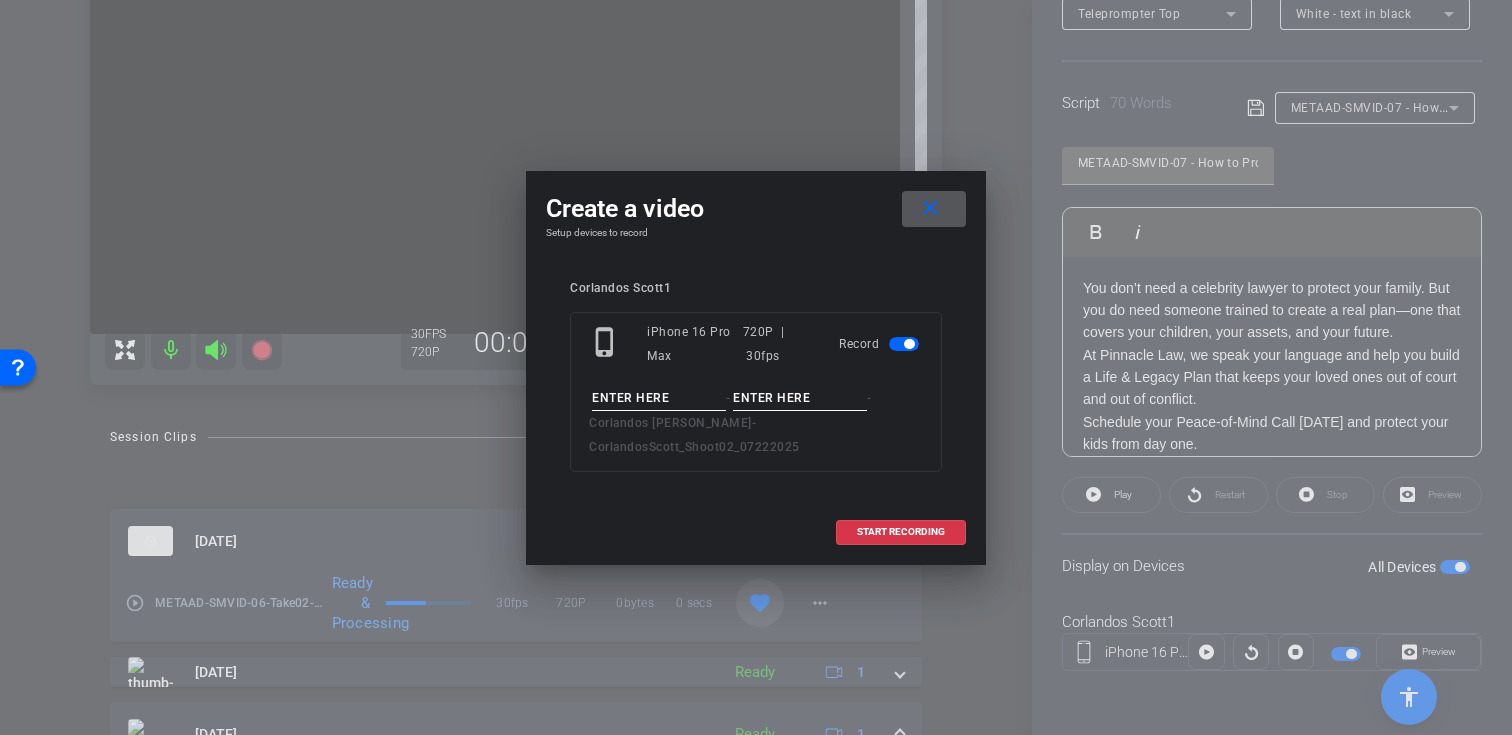click at bounding box center [659, 398] 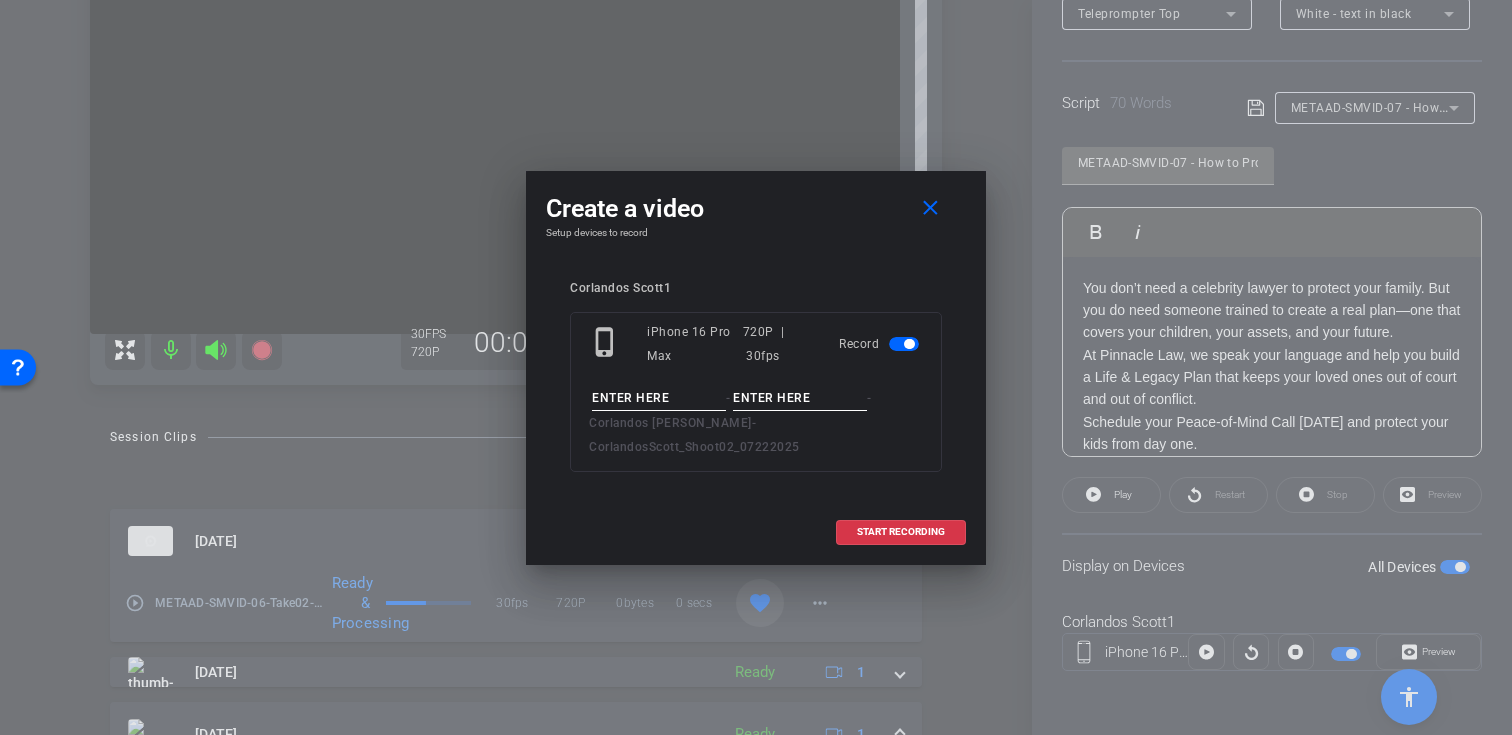paste on "METAAD-SMVID-07" 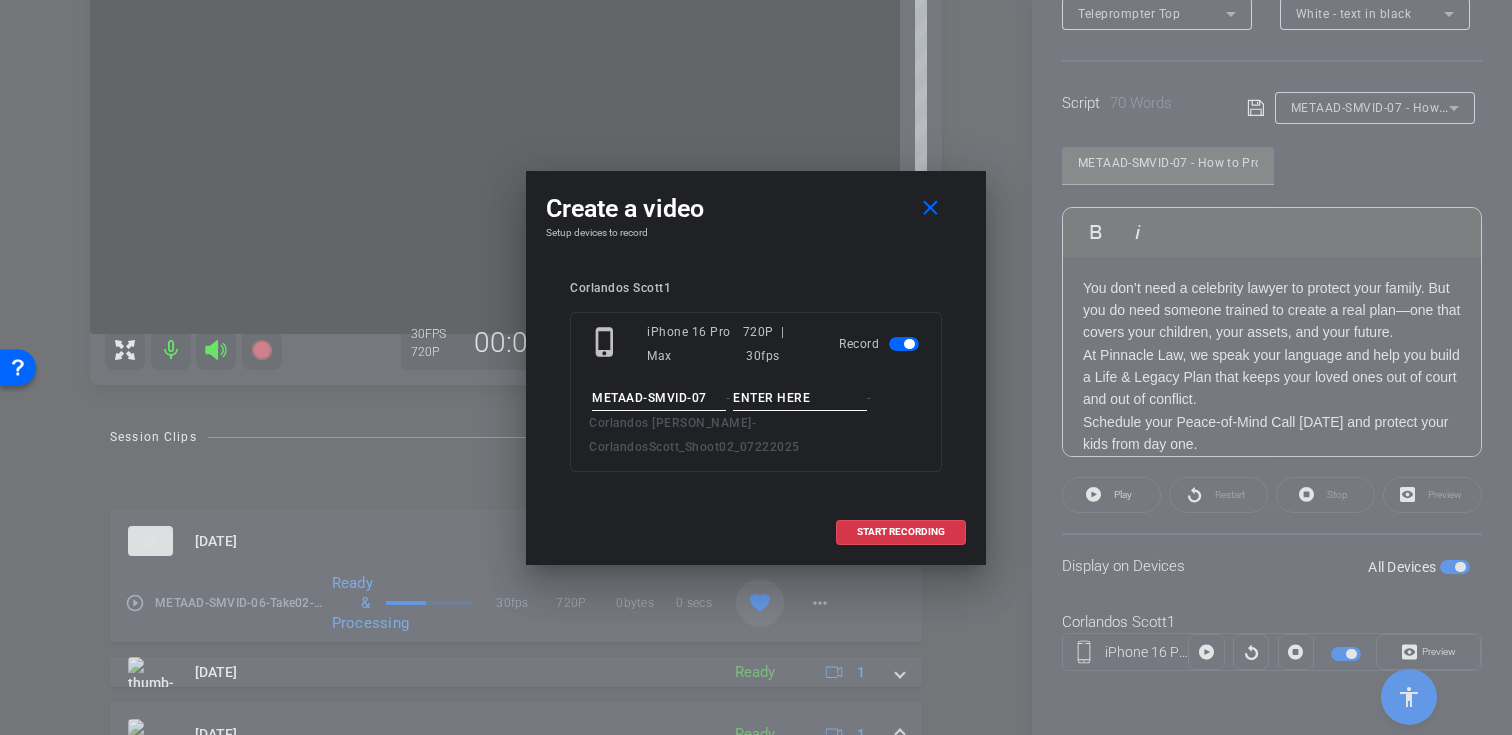 type on "METAAD-SMVID-07" 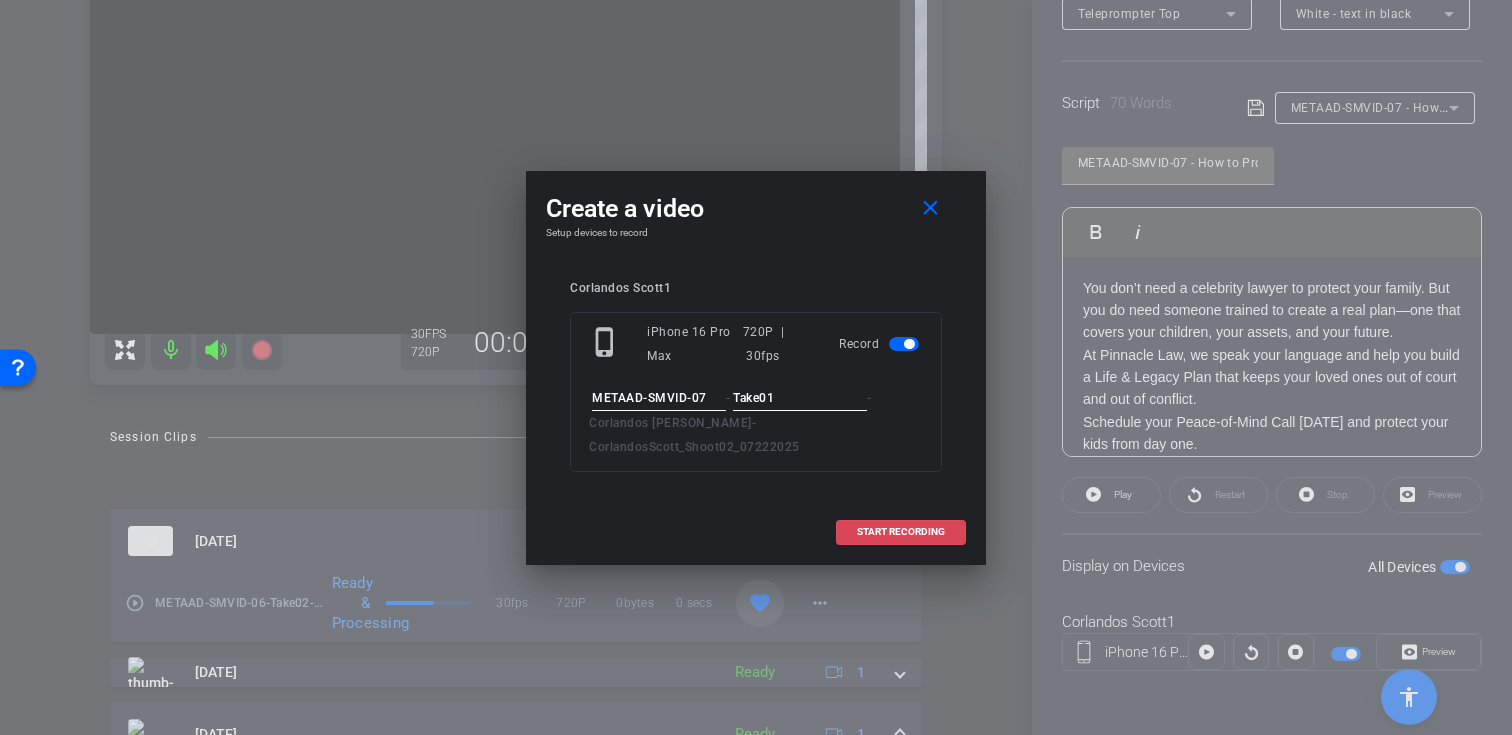 type on "Take01" 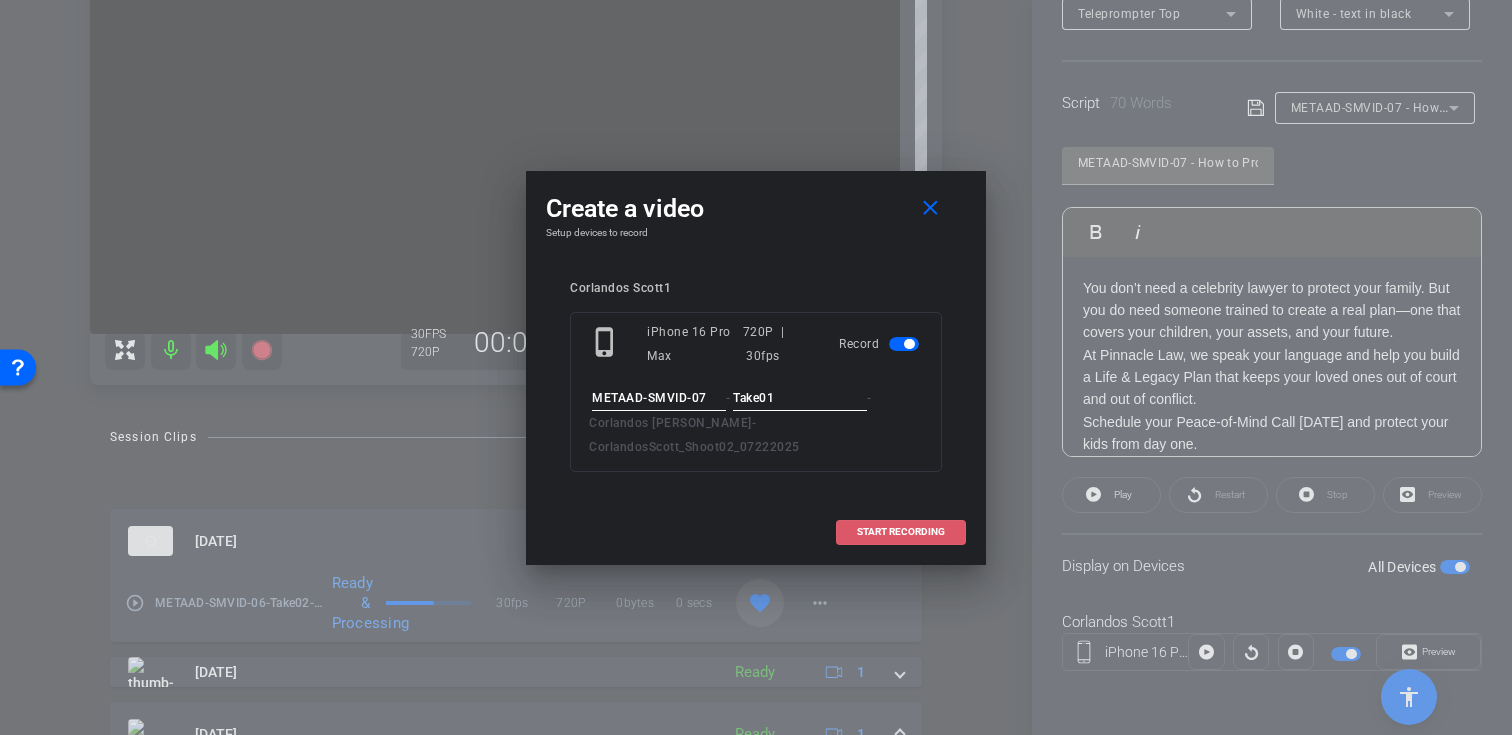 click on "START RECORDING" at bounding box center [901, 532] 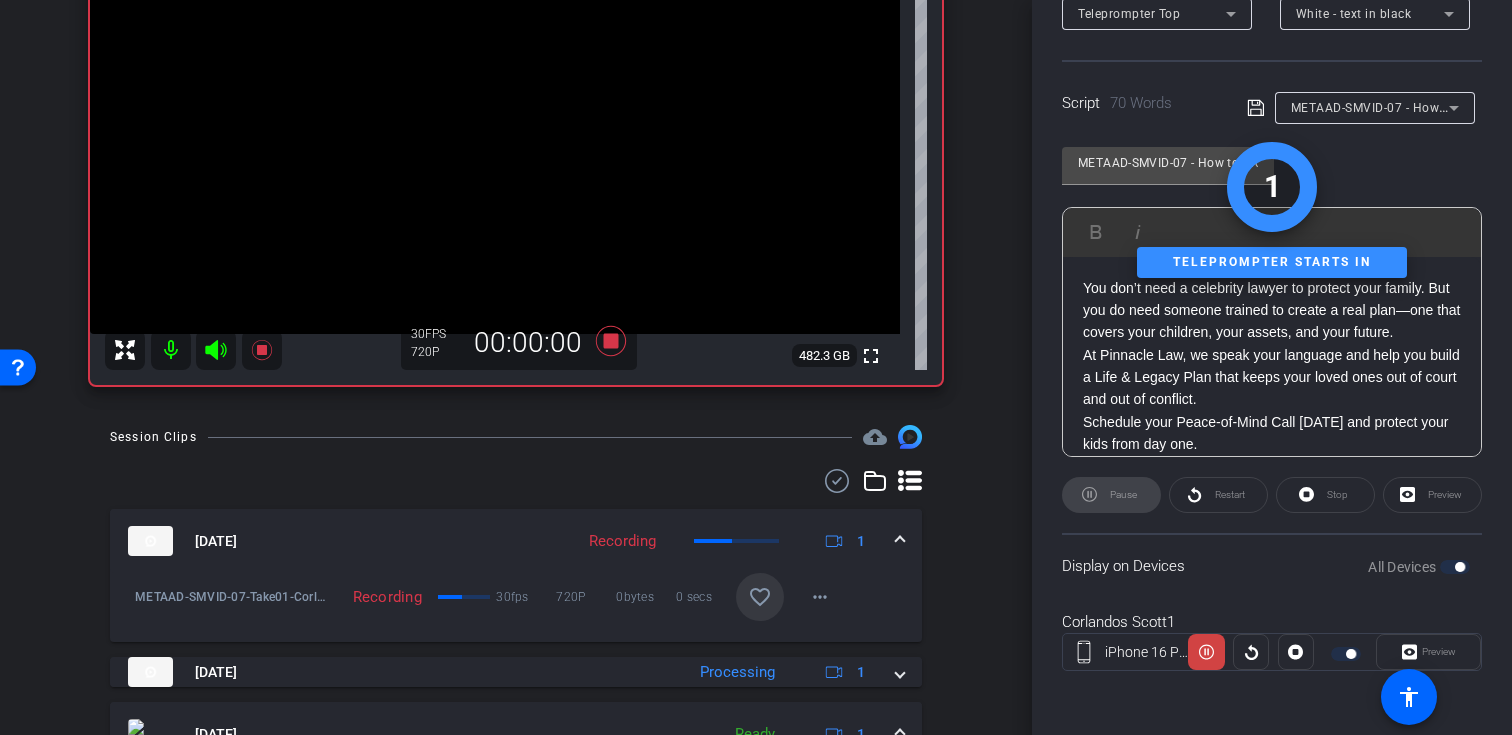 click 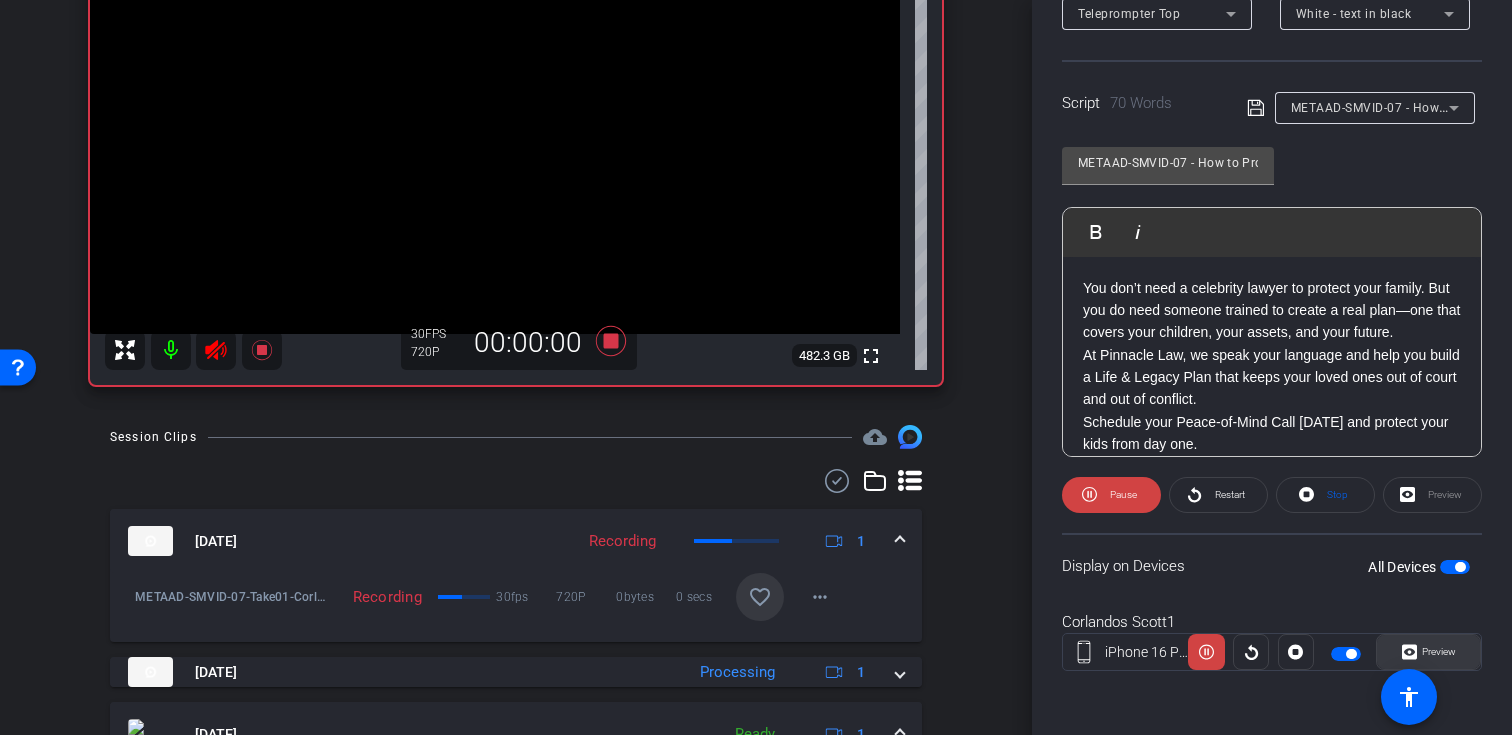 click on "Preview" 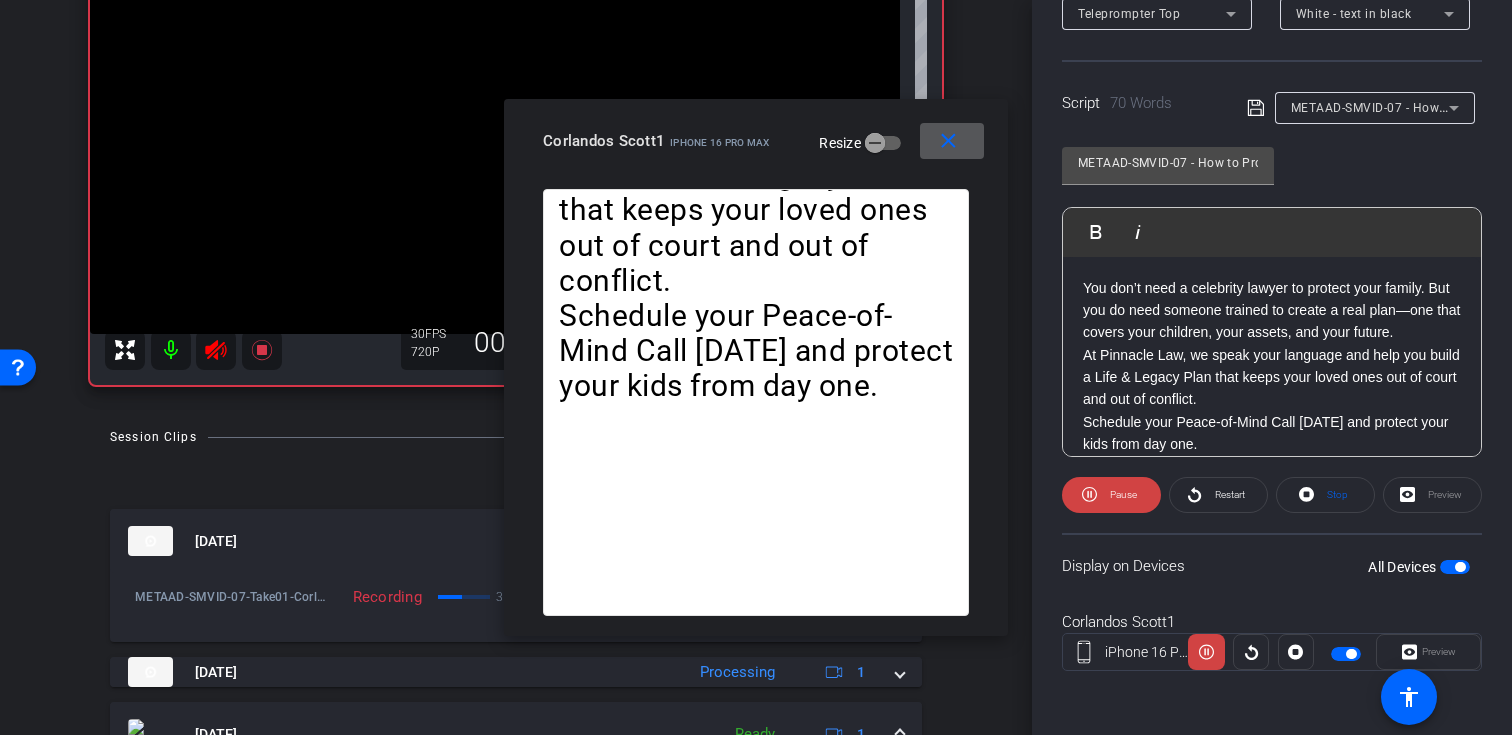 click on "close" at bounding box center (948, 141) 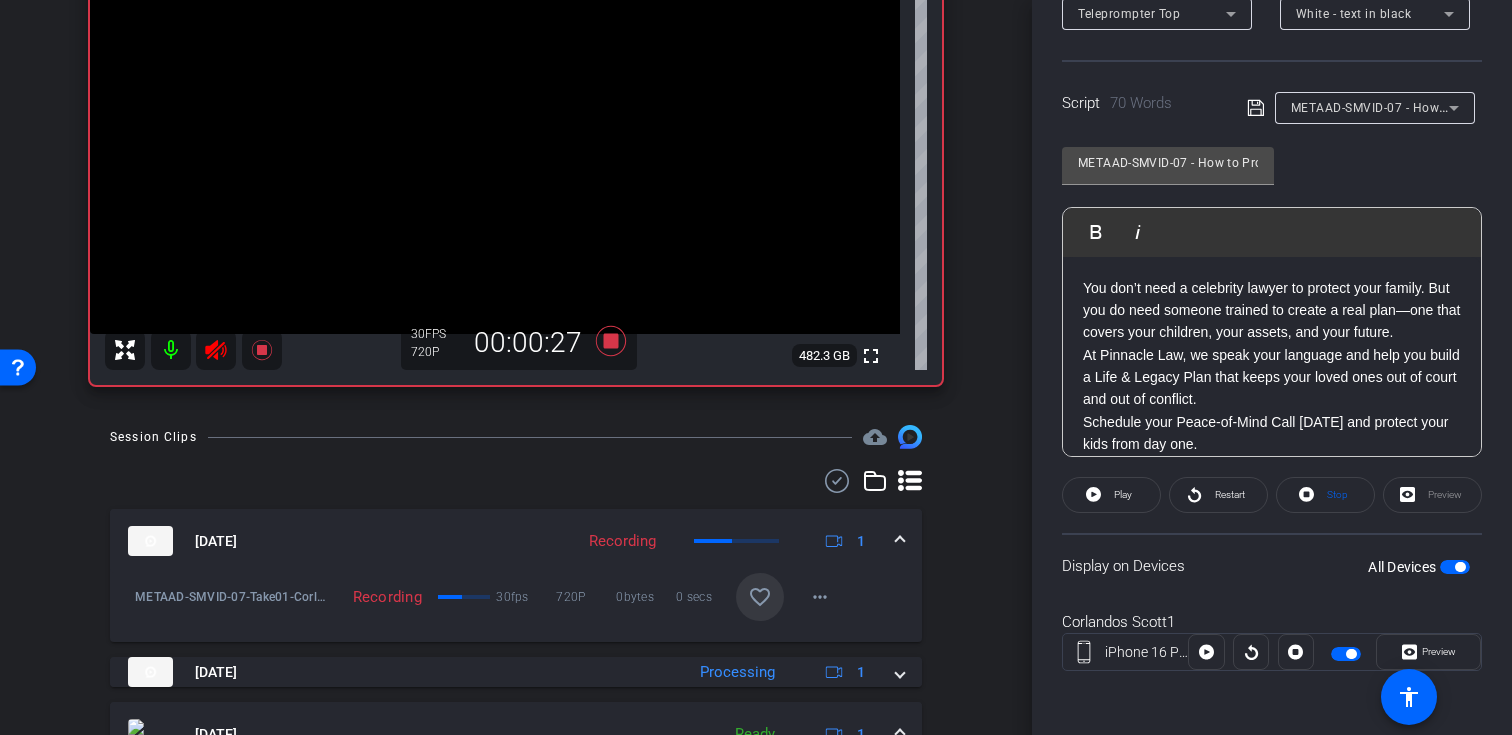 click 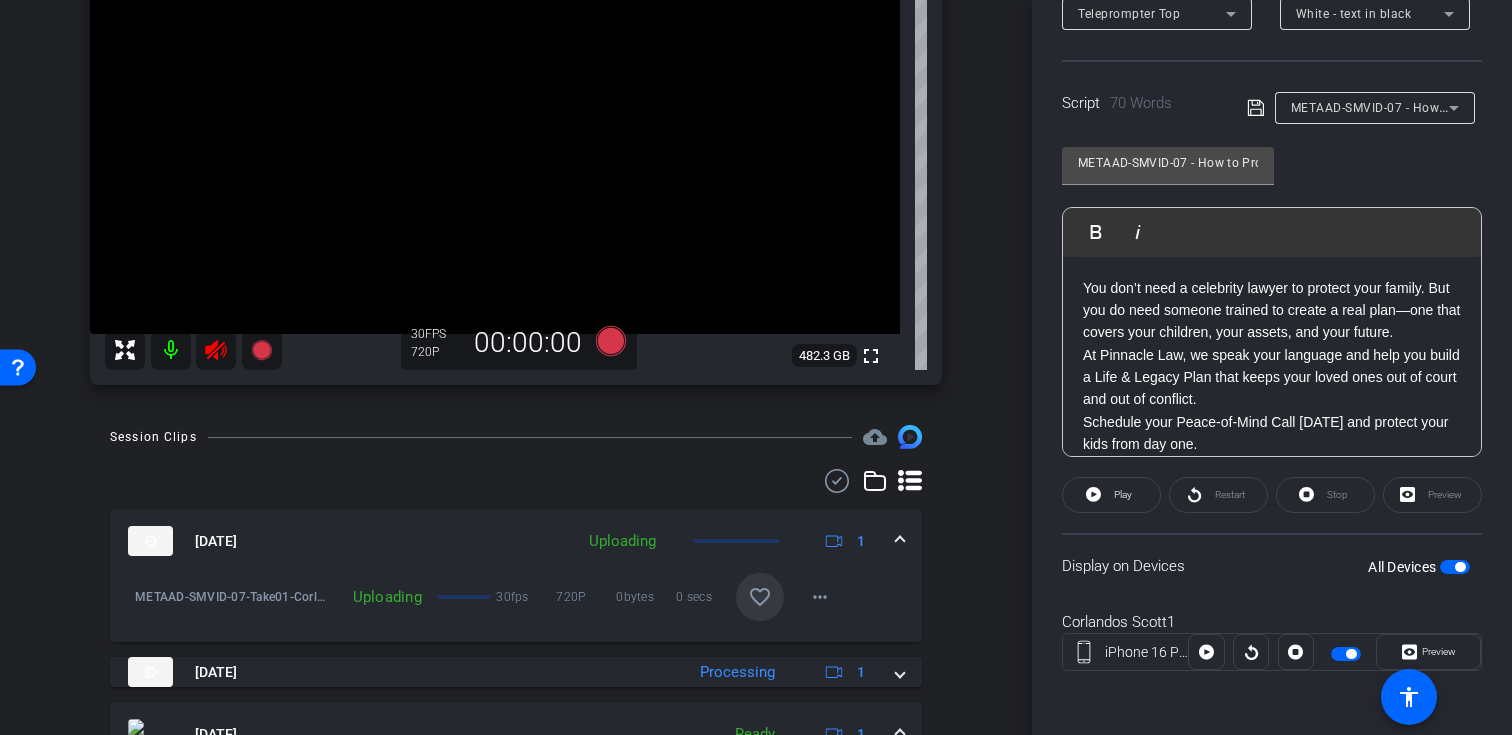 click 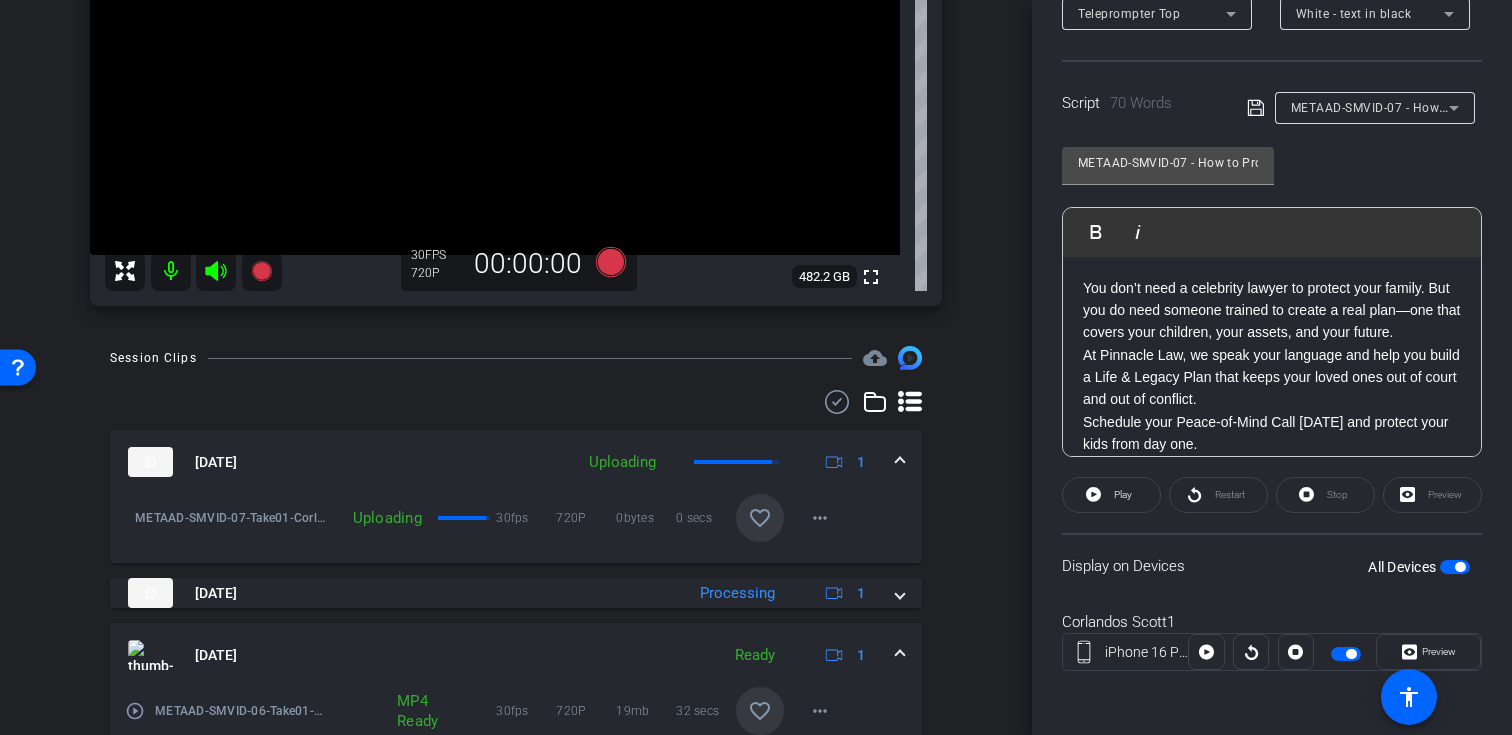 scroll, scrollTop: 343, scrollLeft: 0, axis: vertical 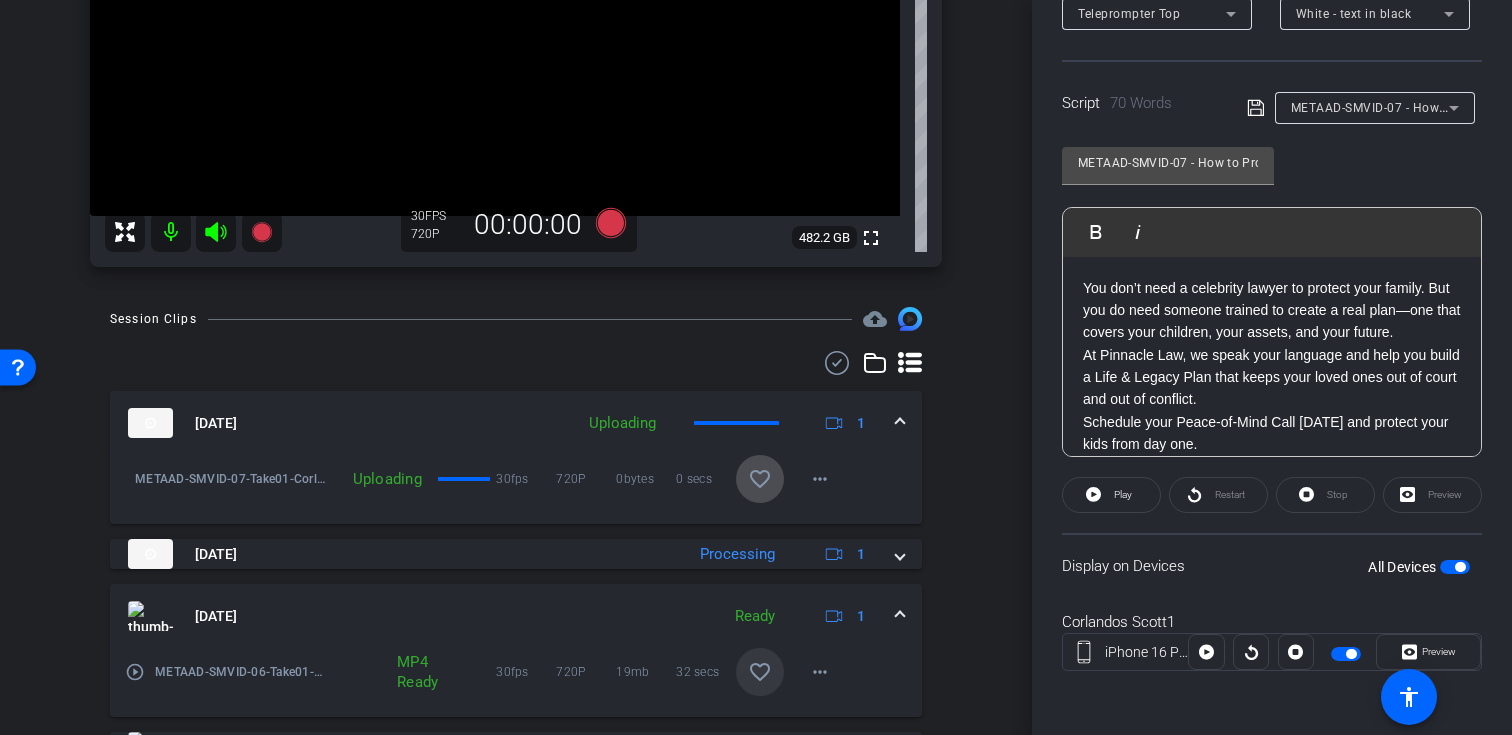 click on "favorite_border" at bounding box center [760, 479] 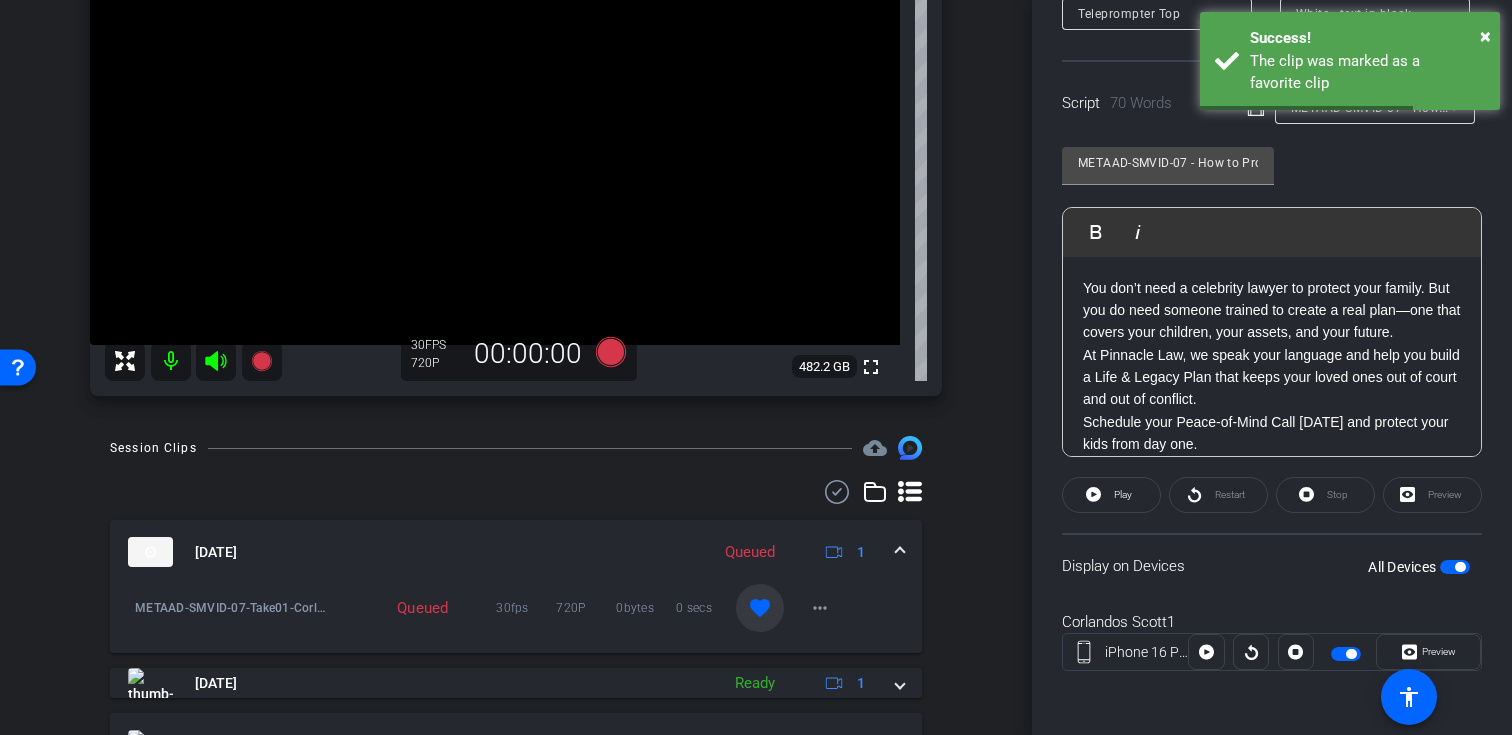 scroll, scrollTop: 152, scrollLeft: 0, axis: vertical 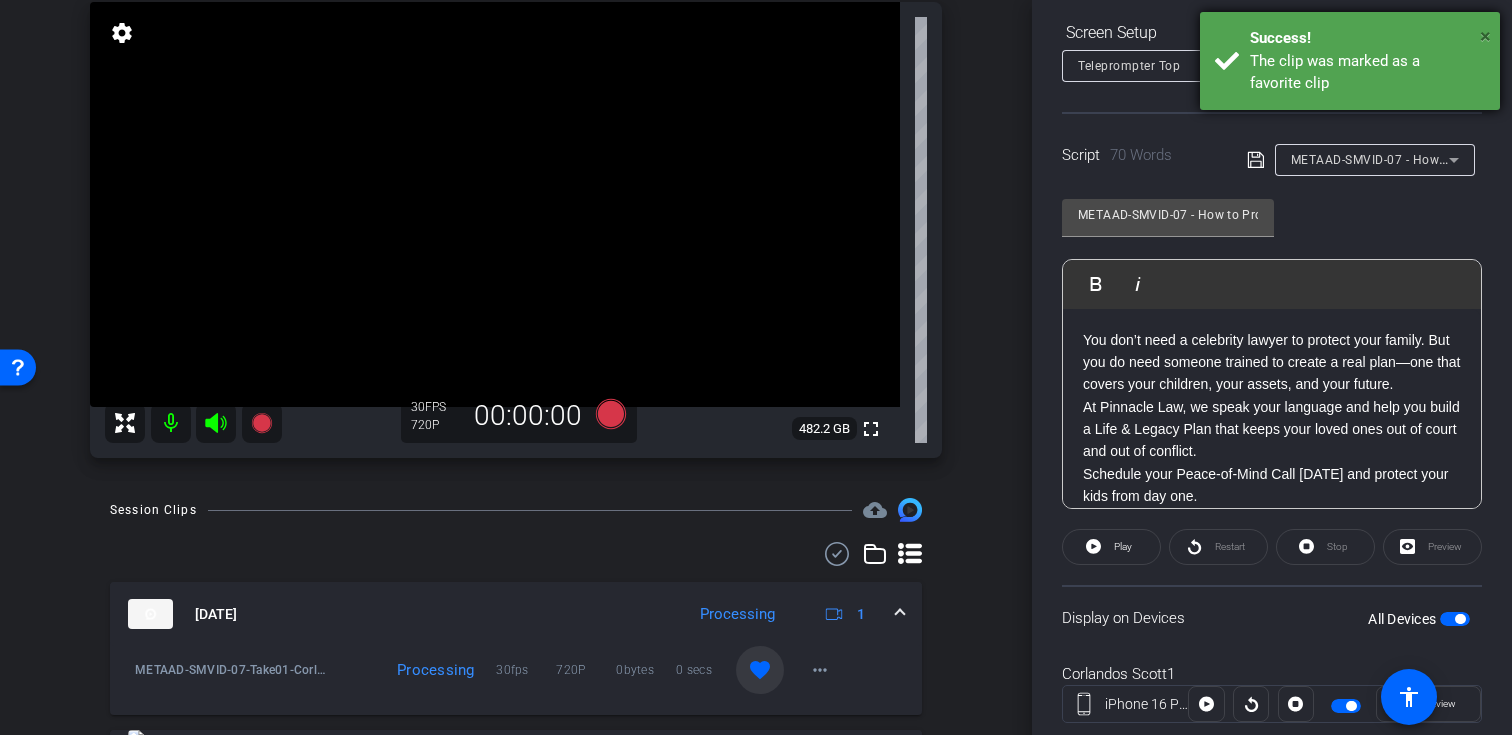 click on "×" at bounding box center [1485, 36] 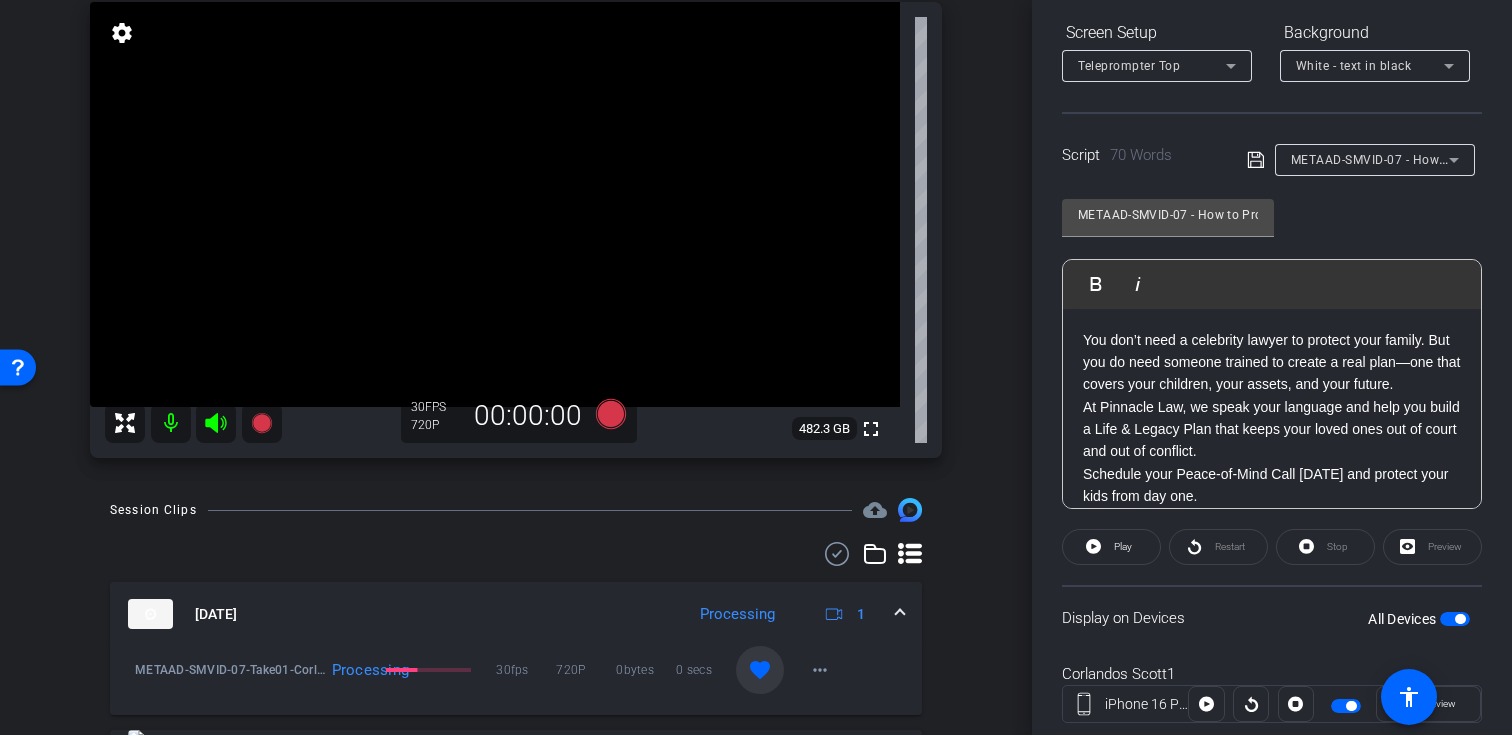 click on "METAAD-SMVID-07 - How to Protect Your Kids Without Hiring a ‘Fancy’ Lawyer" at bounding box center [1520, 159] 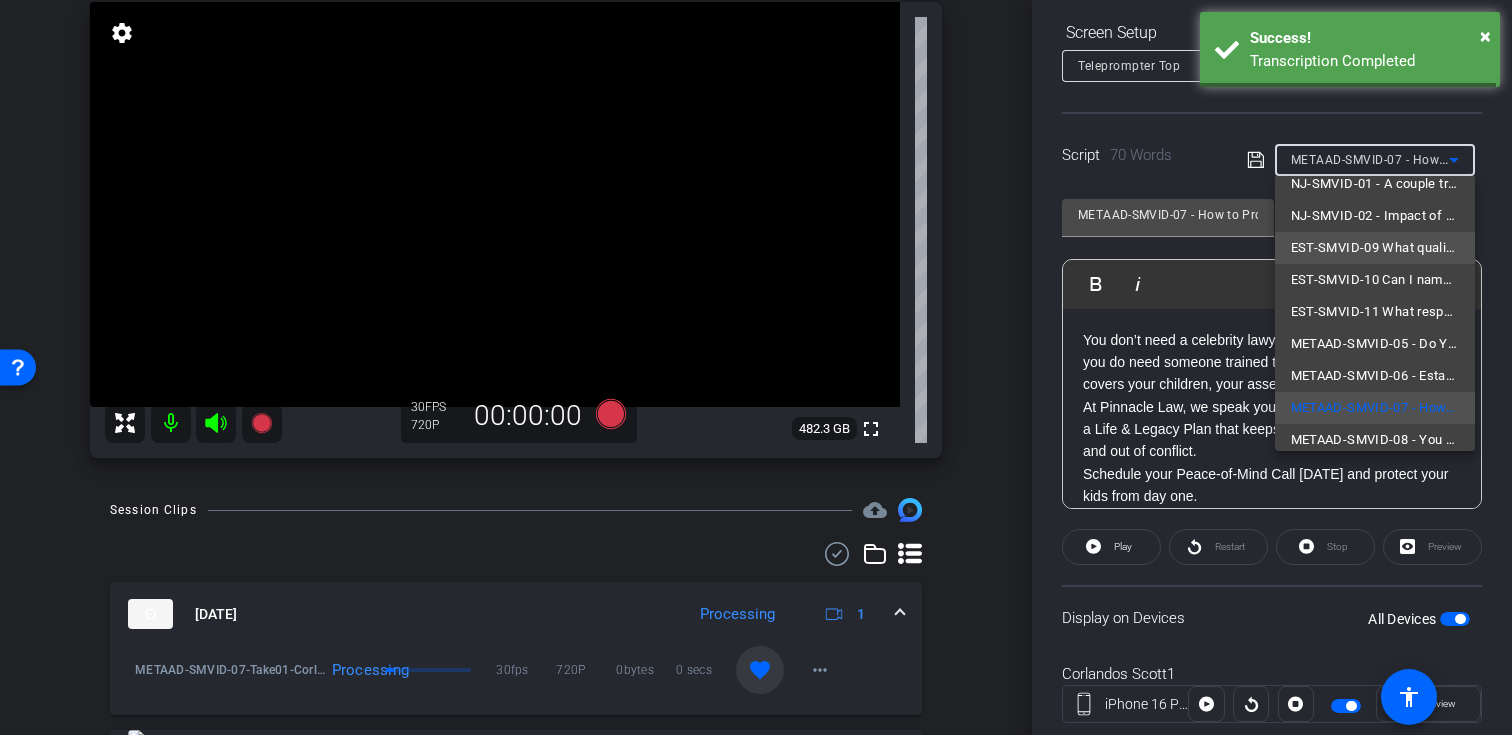 scroll, scrollTop: 61, scrollLeft: 0, axis: vertical 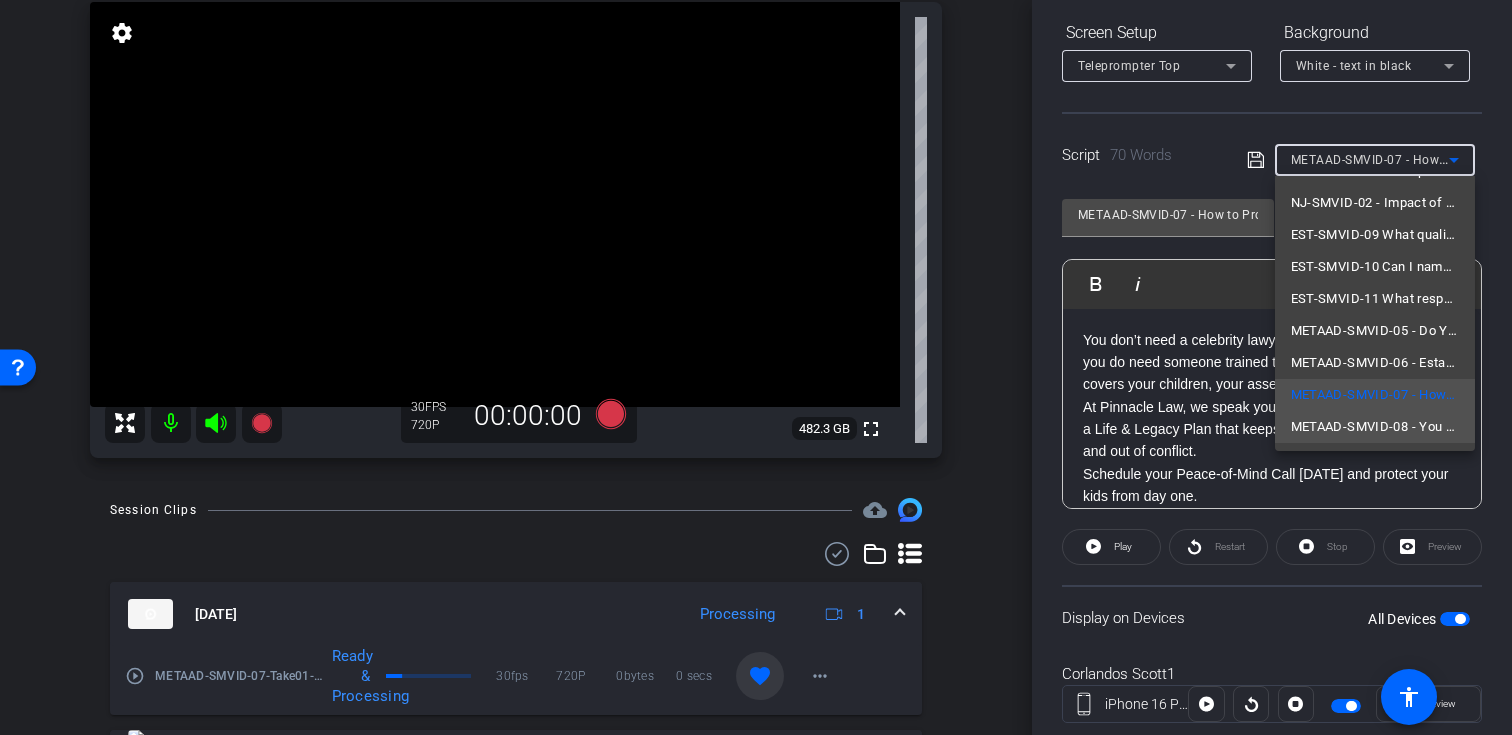 click on "METAAD-SMVID-08 - You don’t need a mansion to need a will" at bounding box center (1375, 427) 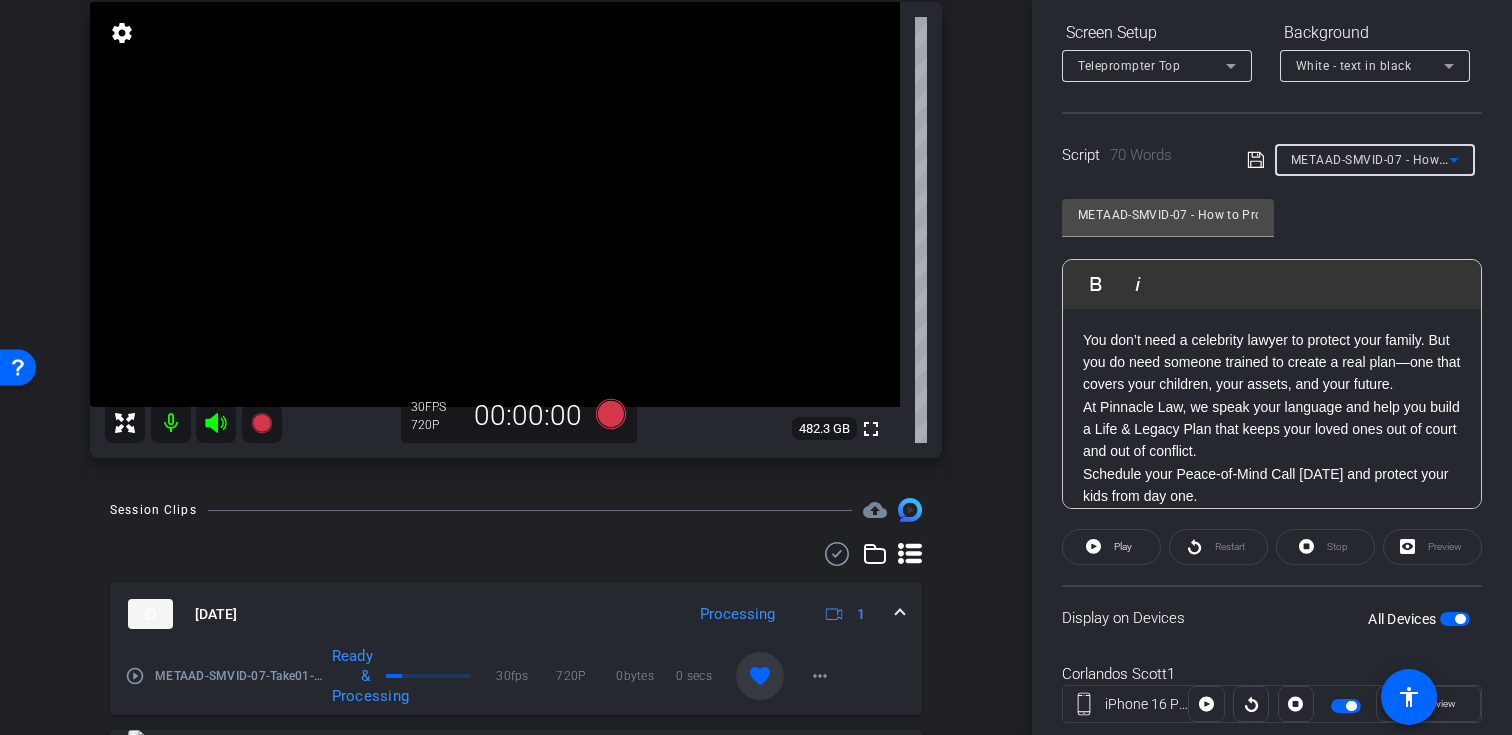 type on "METAAD-SMVID-08 - You don’t need a mansion to need a will" 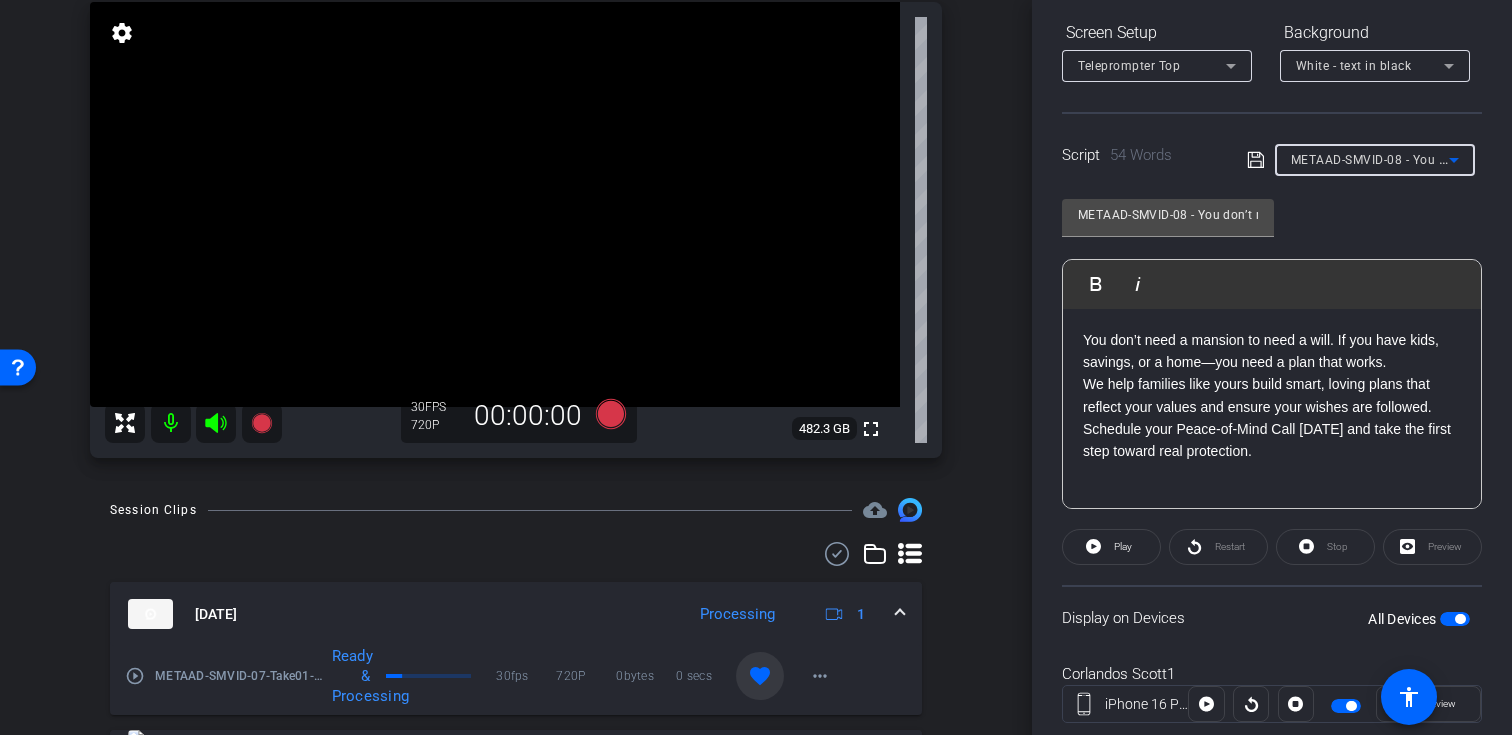 click on "METAAD-SMVID-08 - You don’t need a mansion to need a will               Play        Play from this location               Play Selected        Play and display the selected text only Bold Italic You don’t need a mansion to need a will. If you have kids, savings, or a home—you need a plan that works.  We help families like yours build smart, loving plans that reflect your values and ensure your wishes are followed.  Schedule your Peace-of-Mind Call [DATE] and take the first step toward real protection.  Enter script here..." 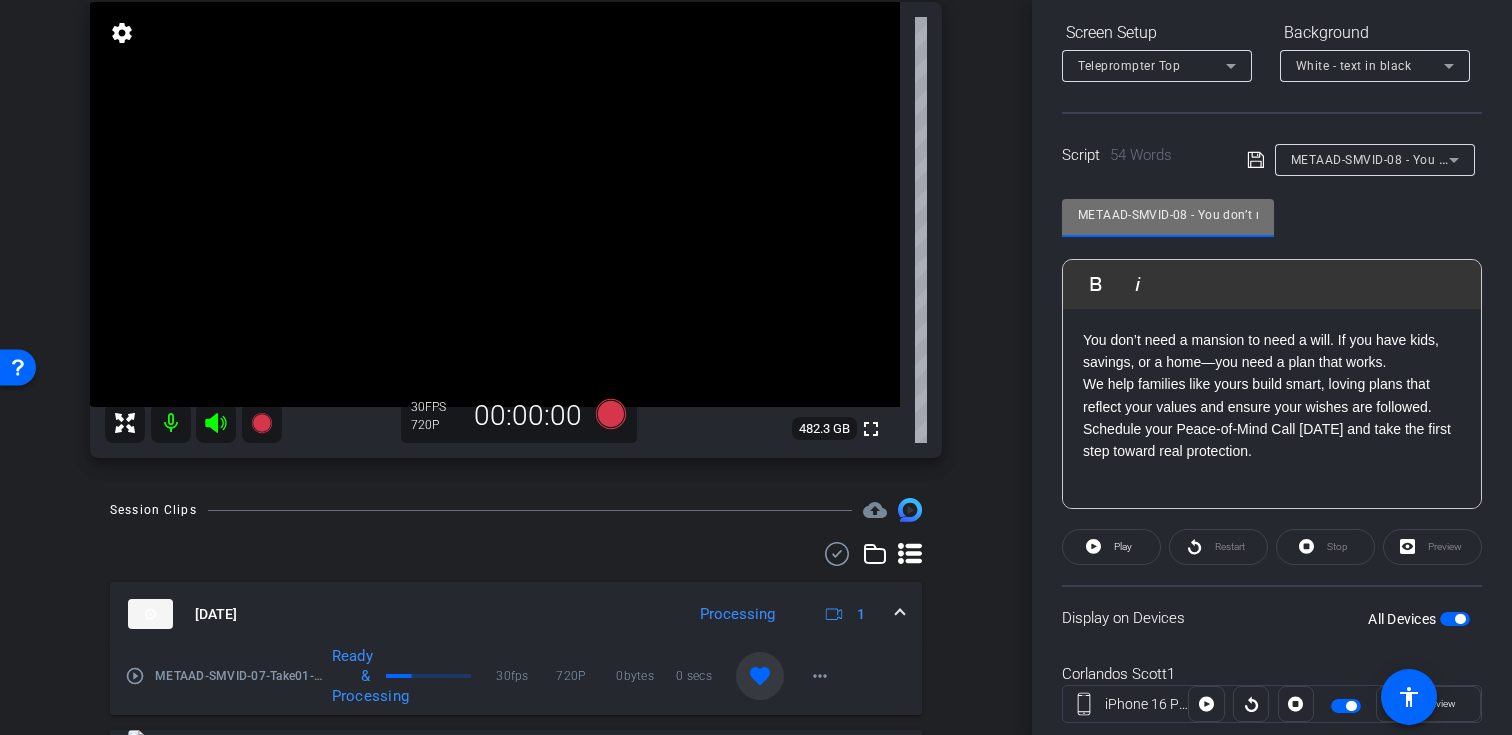 drag, startPoint x: 1187, startPoint y: 216, endPoint x: 1037, endPoint y: 213, distance: 150.03 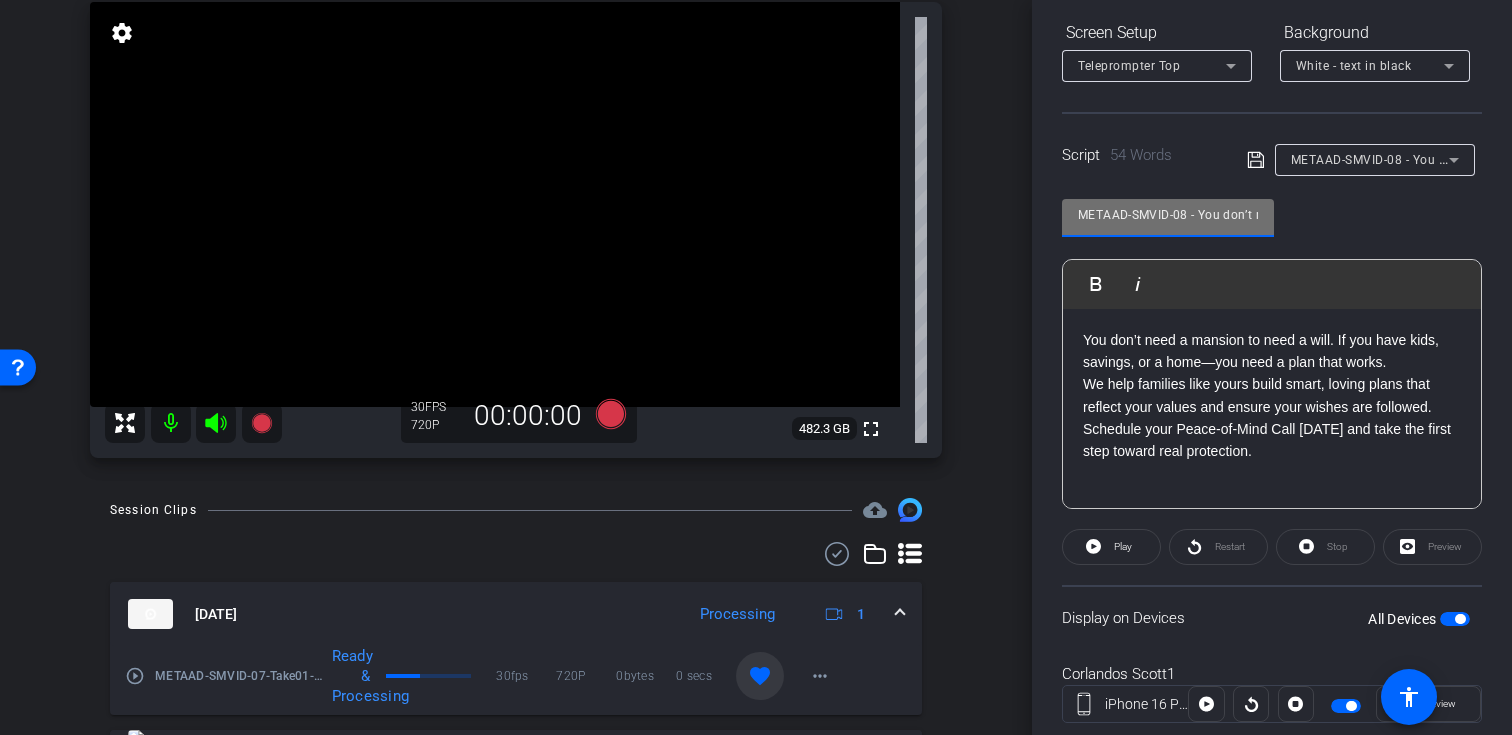 scroll, scrollTop: 358, scrollLeft: 0, axis: vertical 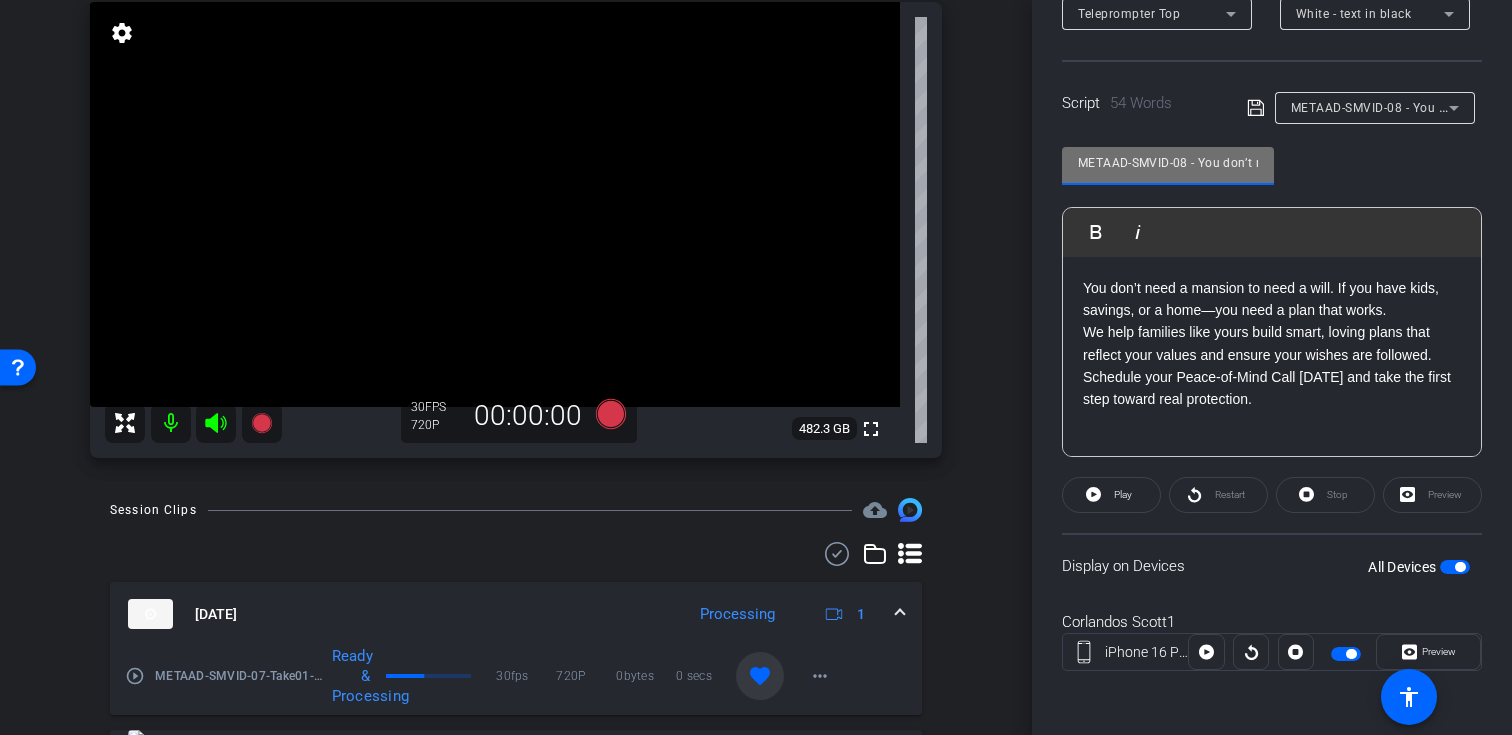 click on "METAAD-SMVID-08 - You don’t need a mansion to need a will               Play        Play from this location               Play Selected        Play and display the selected text only Bold Italic You don’t need a mansion to need a will. If you have kids, savings, or a home—you need a plan that works.  We help families like yours build smart, loving plans that reflect your values and ensure your wishes are followed.  Schedule your Peace-of-Mind Call [DATE] and take the first step toward real protection.  Enter script here..." 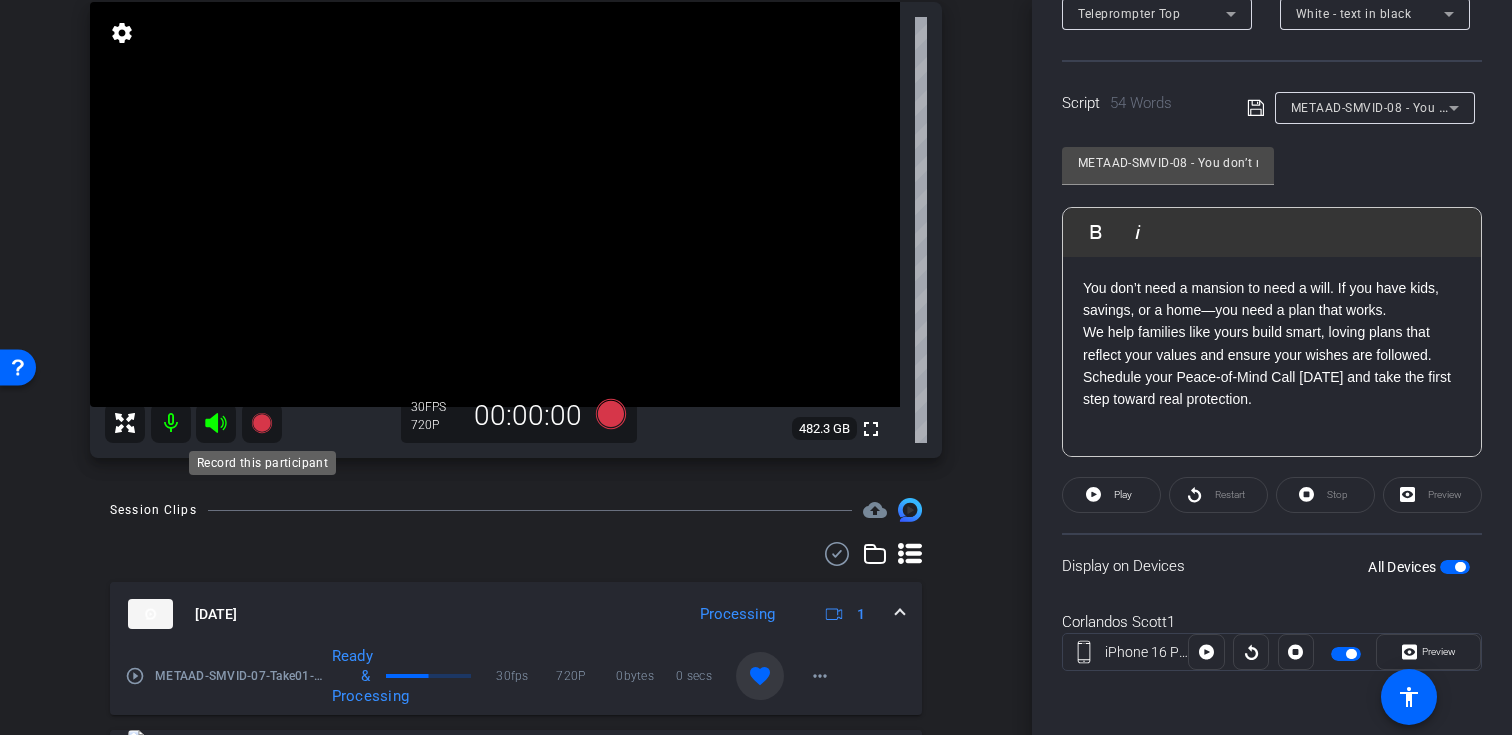 click 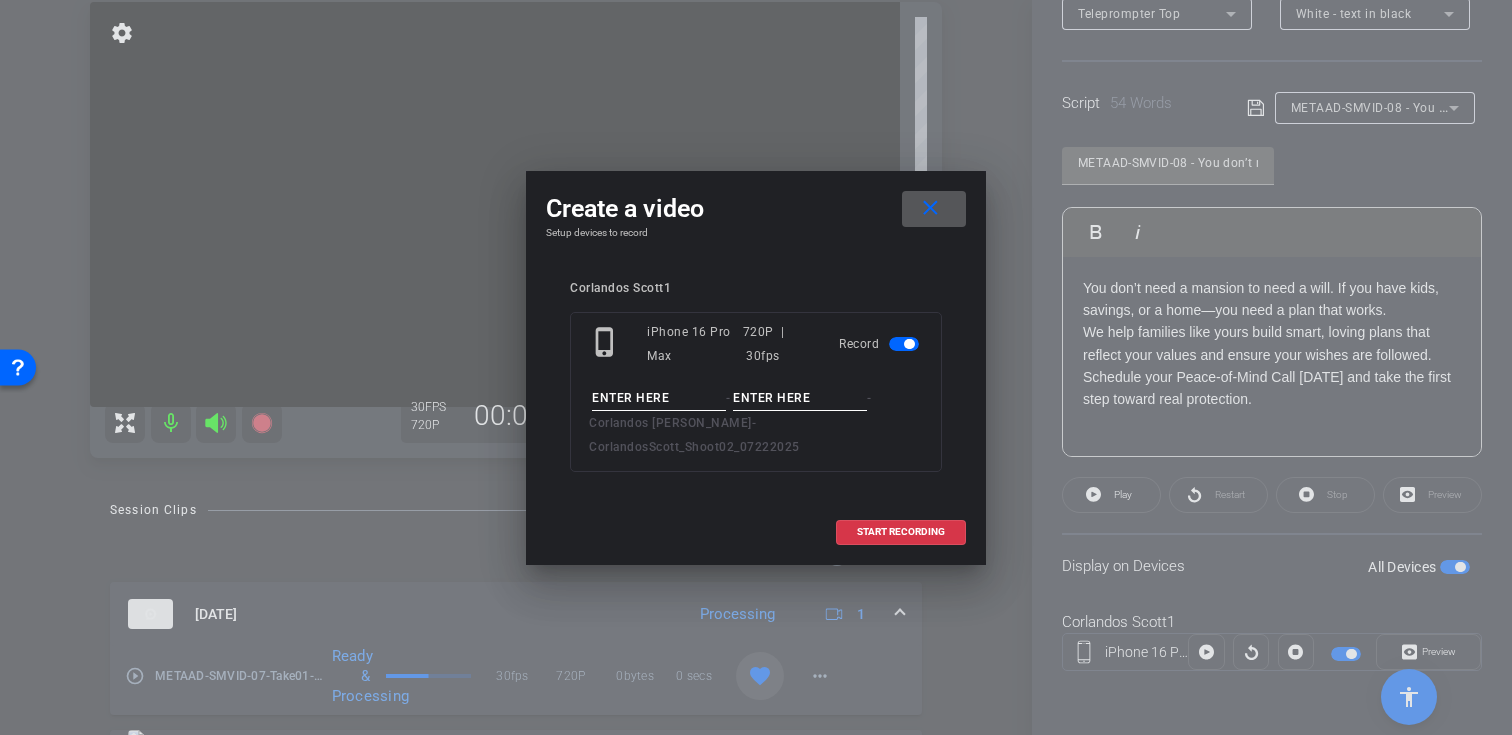 click at bounding box center [659, 398] 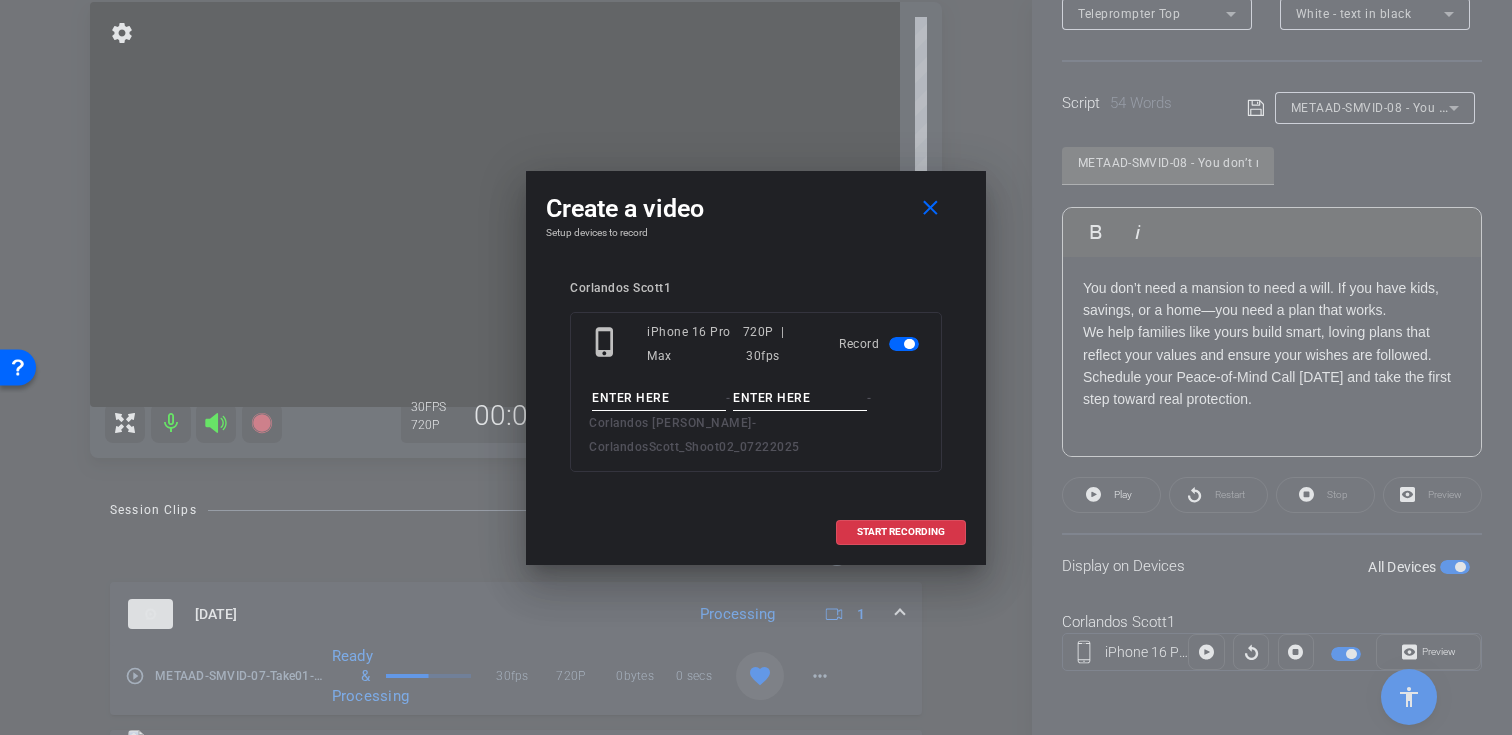 paste on "METAAD-SMVID-08" 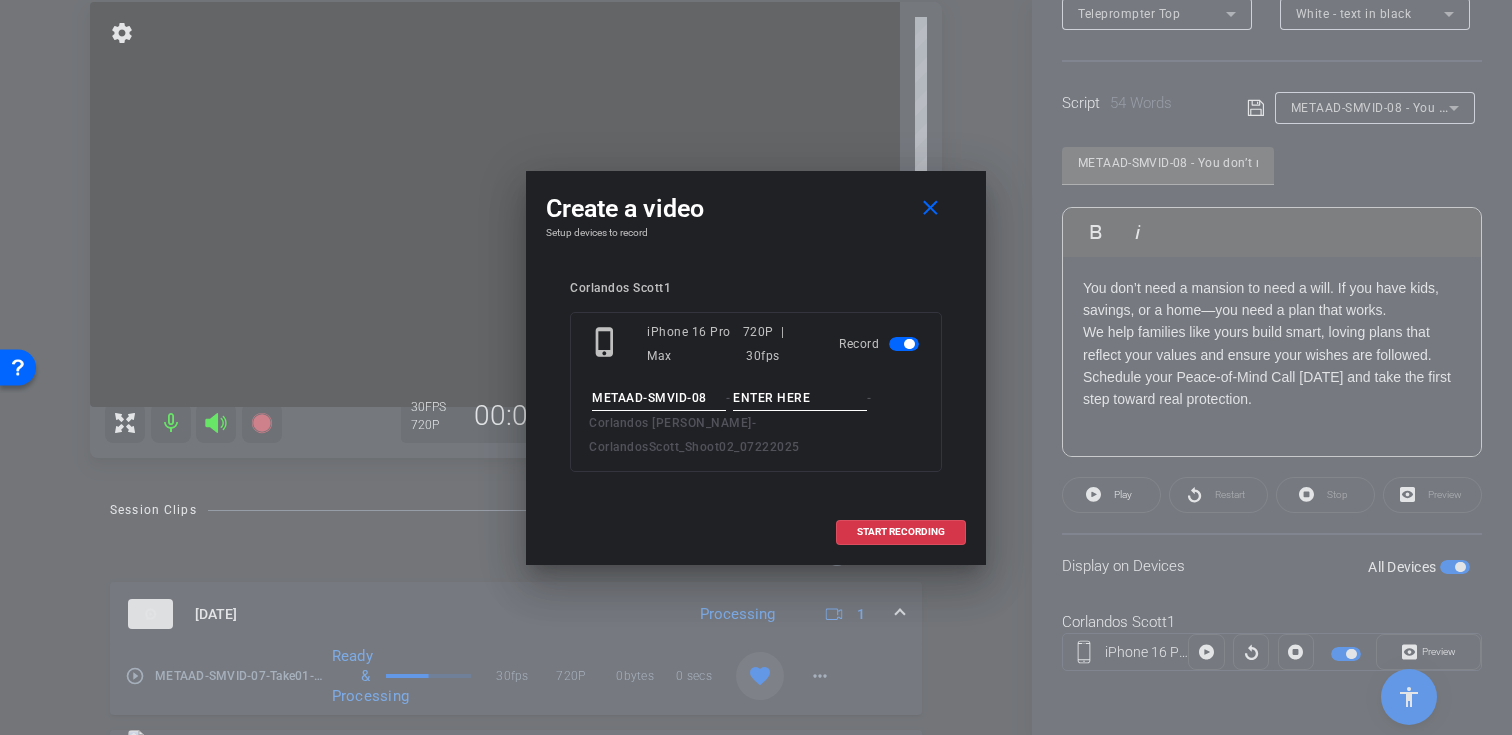 type on "METAAD-SMVID-08" 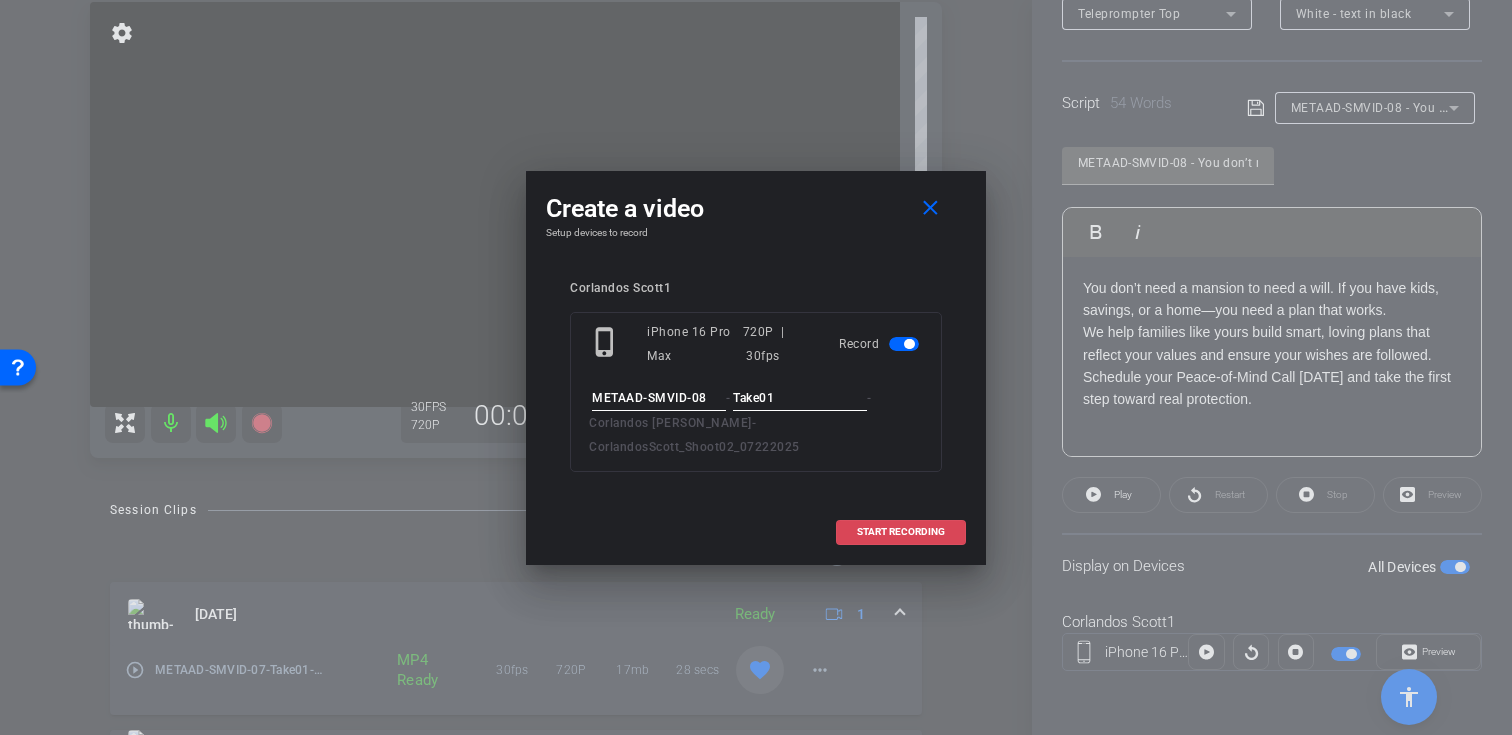 type on "Take01" 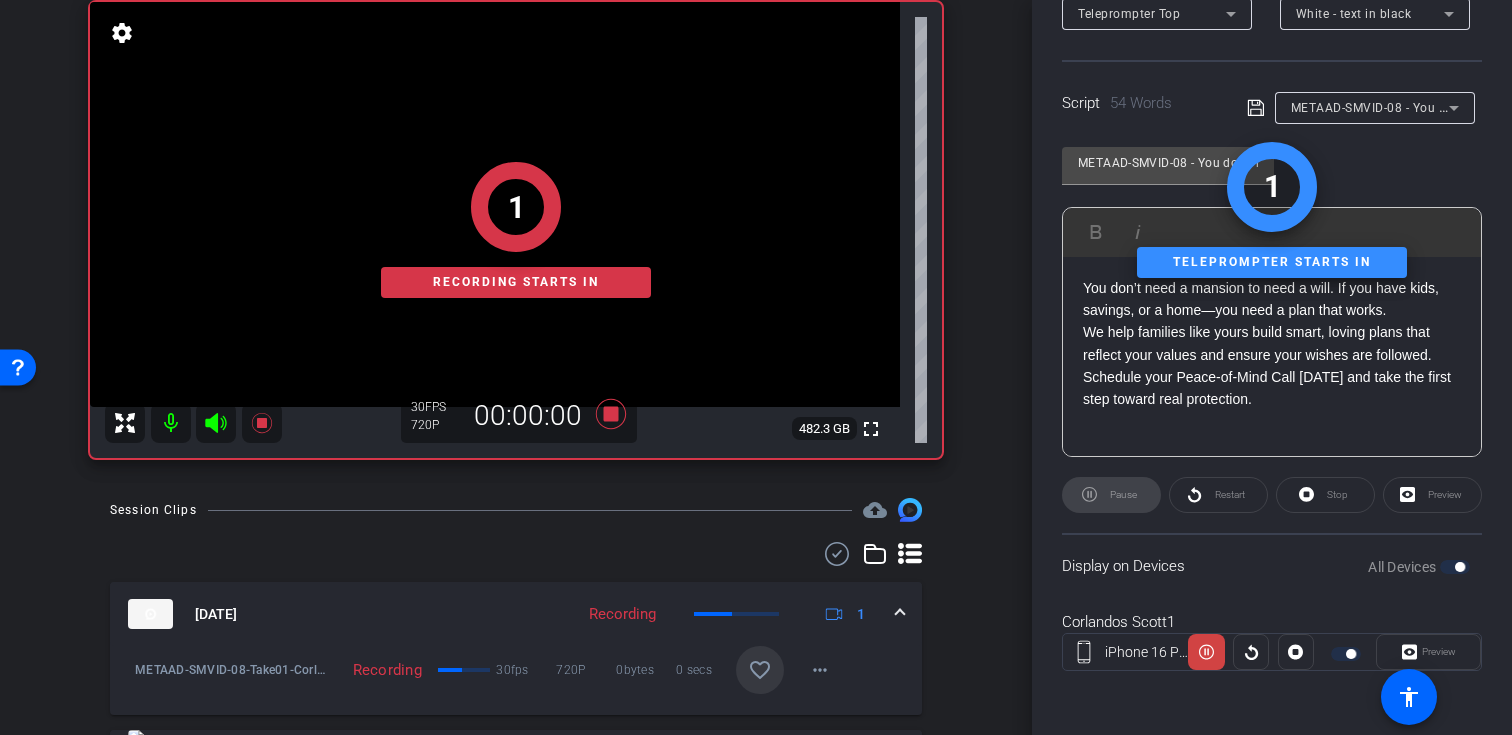 click 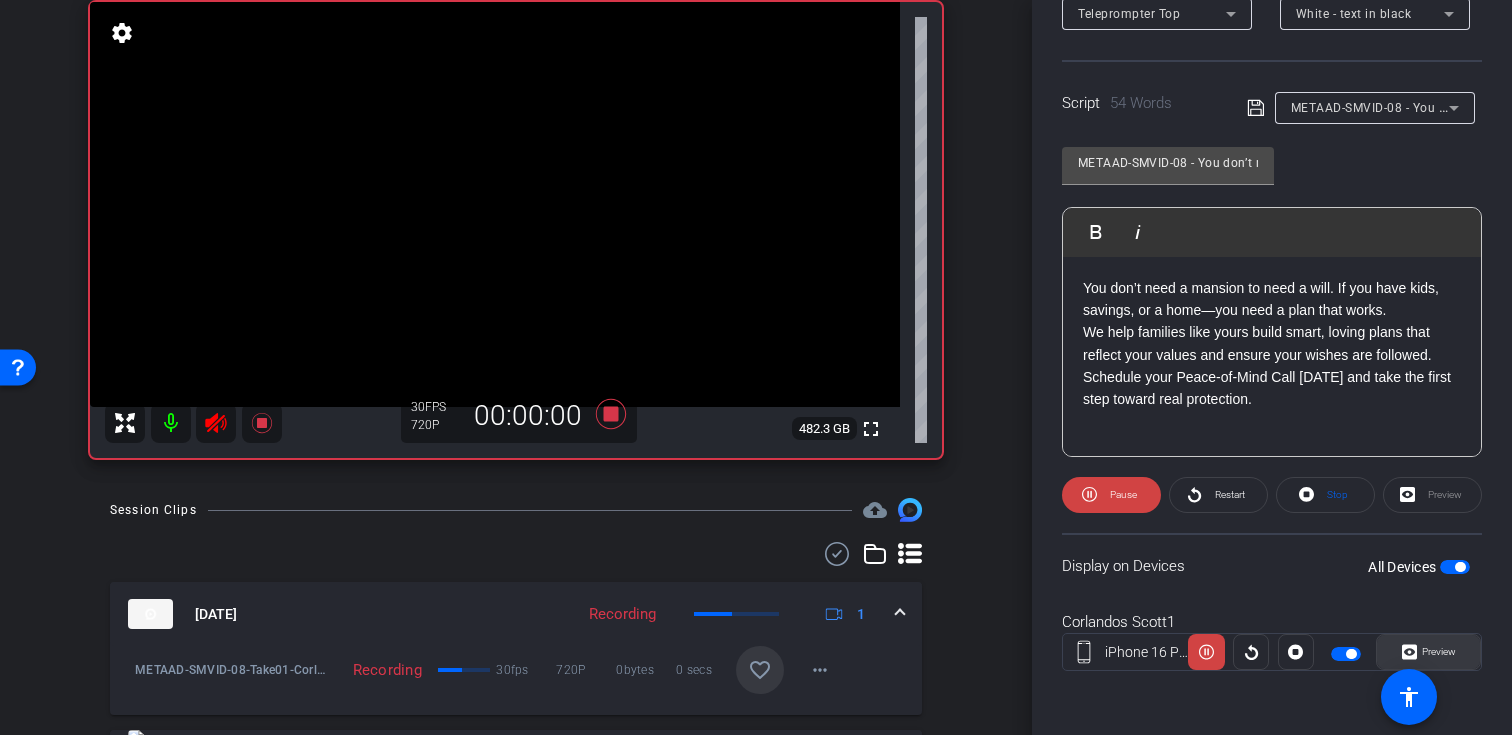 click 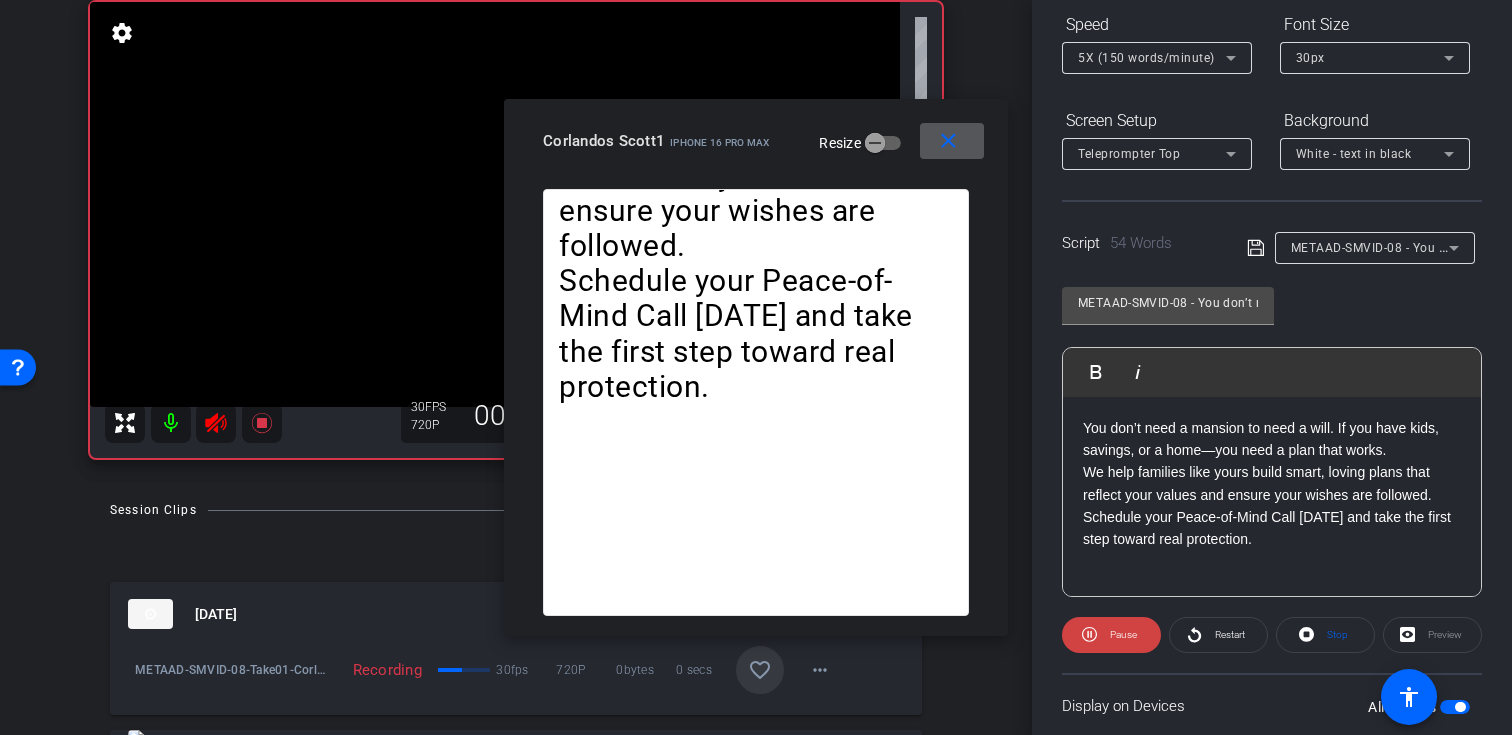 scroll, scrollTop: 217, scrollLeft: 0, axis: vertical 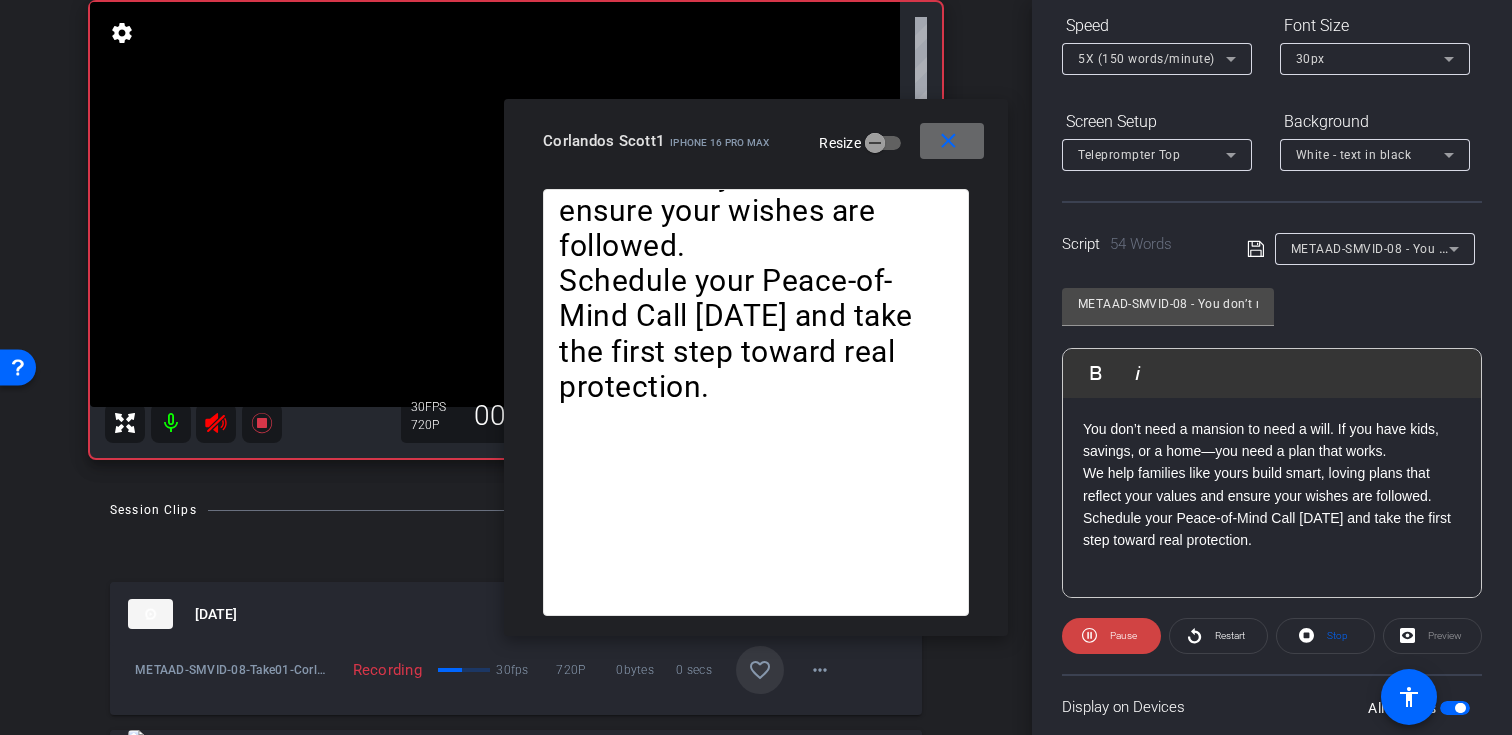 click on "close" at bounding box center [948, 141] 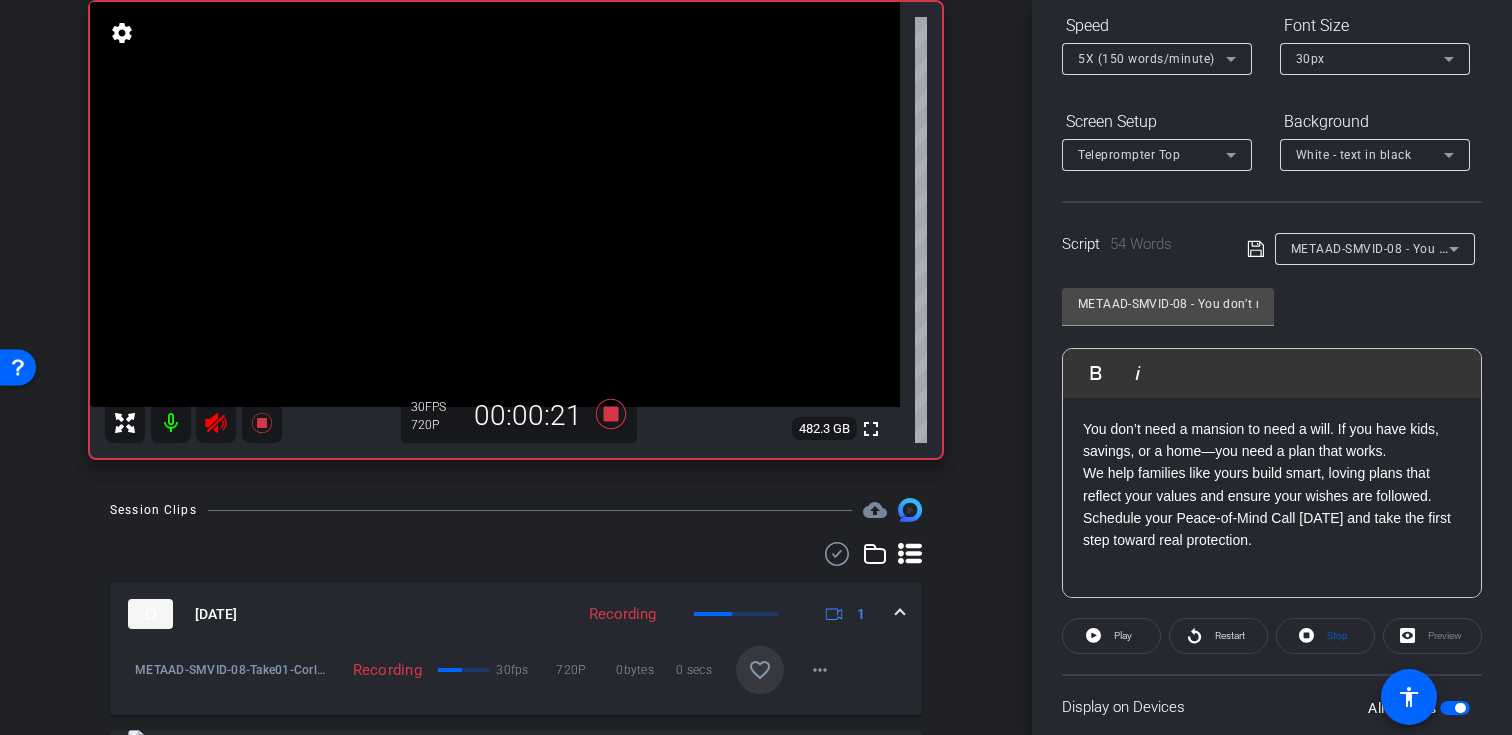 click on "Session Clips   cloud_upload
[DATE]  Recording
1 METAAD-SMVID-08-Take01-Corlandos [PERSON_NAME]-CorlandosScott-Shoot02-07222025-2025-07-22-17-29-13-657-0  Recording 30fps 720P 0bytes 0 secs favorite_border more_horiz   [DATE]   Ready
1   [DATE]   Ready
1 play_circle_outline  METAAD-SMVID-06-Take02-Corlandos [PERSON_NAME]-CorlandosScott-Shoot02-07222025-2025-07-22-17-25-57-501-0   MP4 Ready  30fps 720P 19mb 32 secs favorite more_horiz   [DATE]   Ready
1   [DATE]   Ready
1  Items per page:  10  1 – 5 of 5" at bounding box center (516, 783) 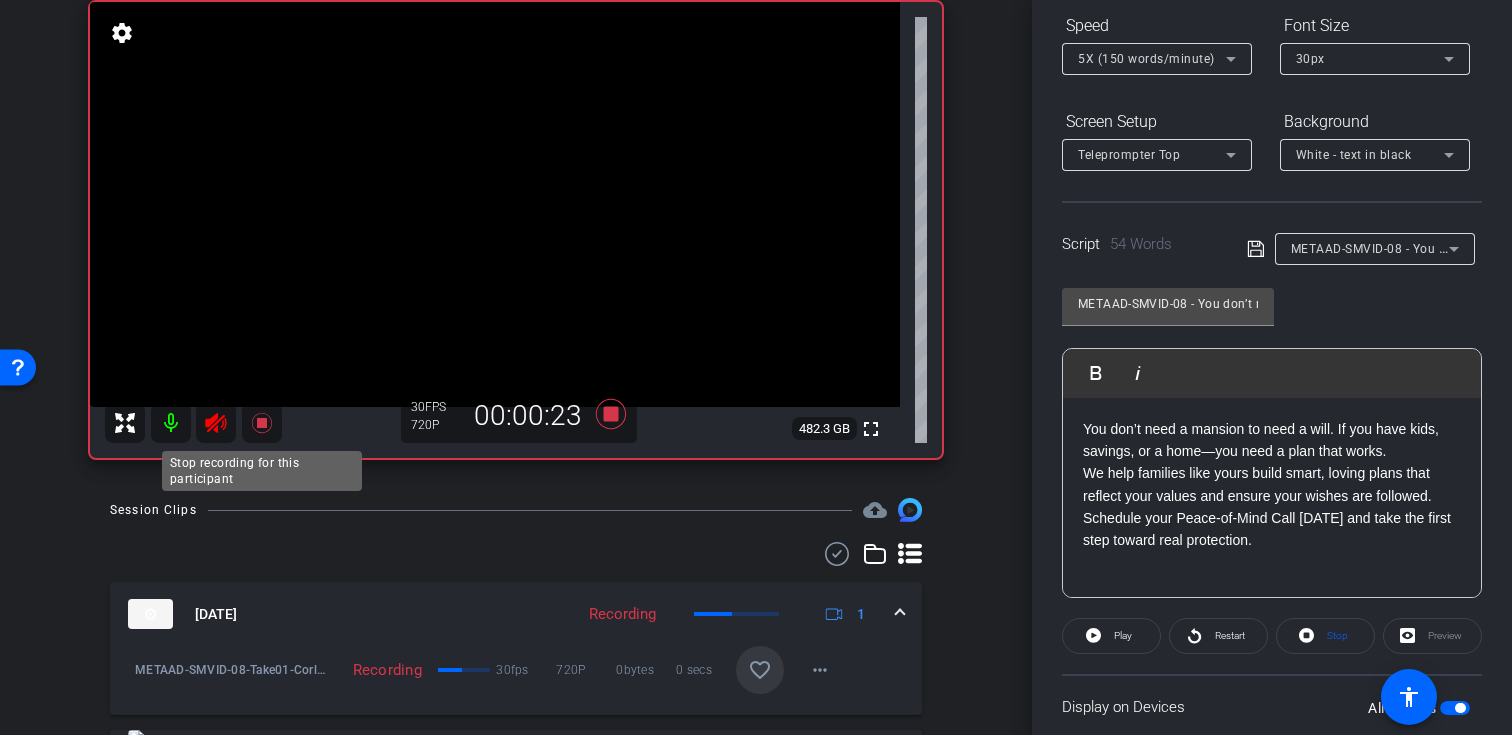 click 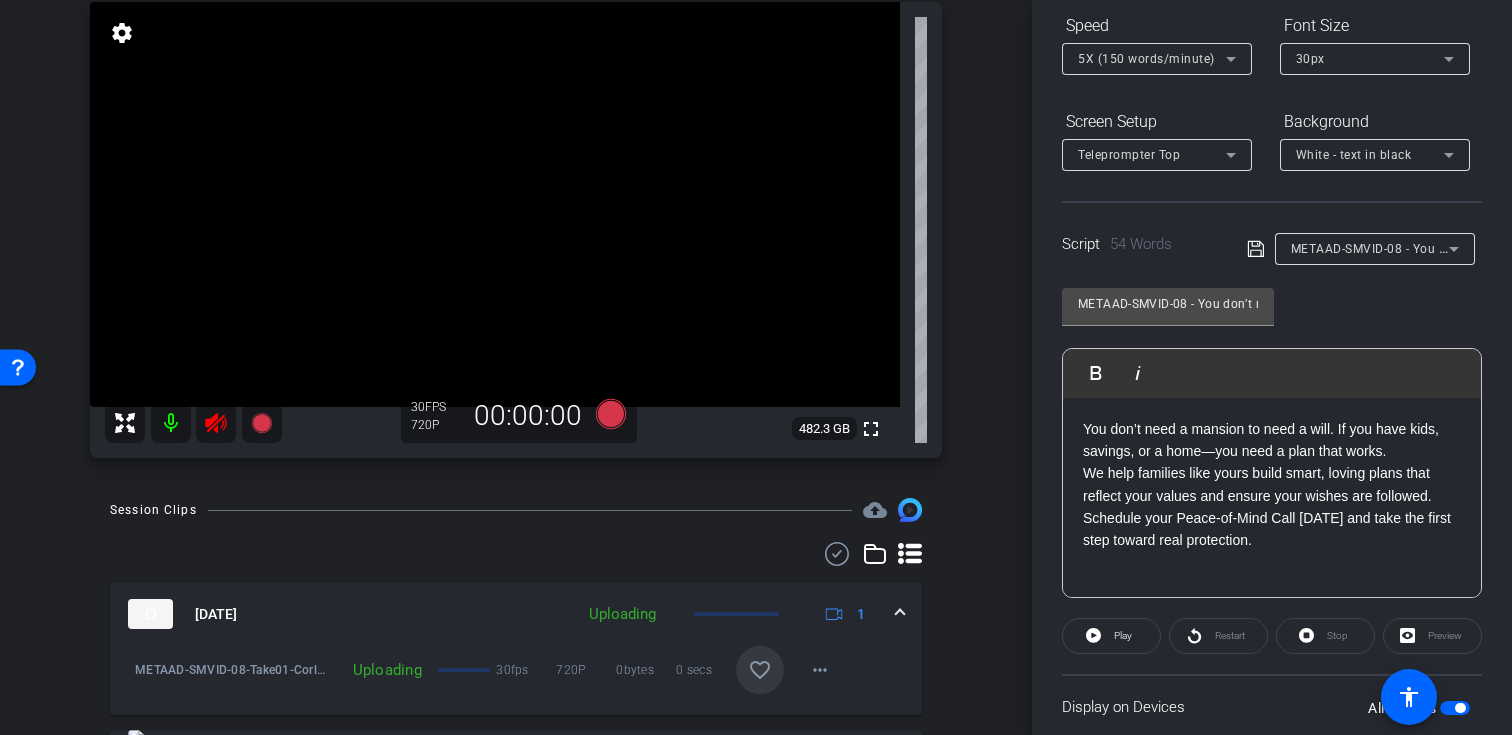 click 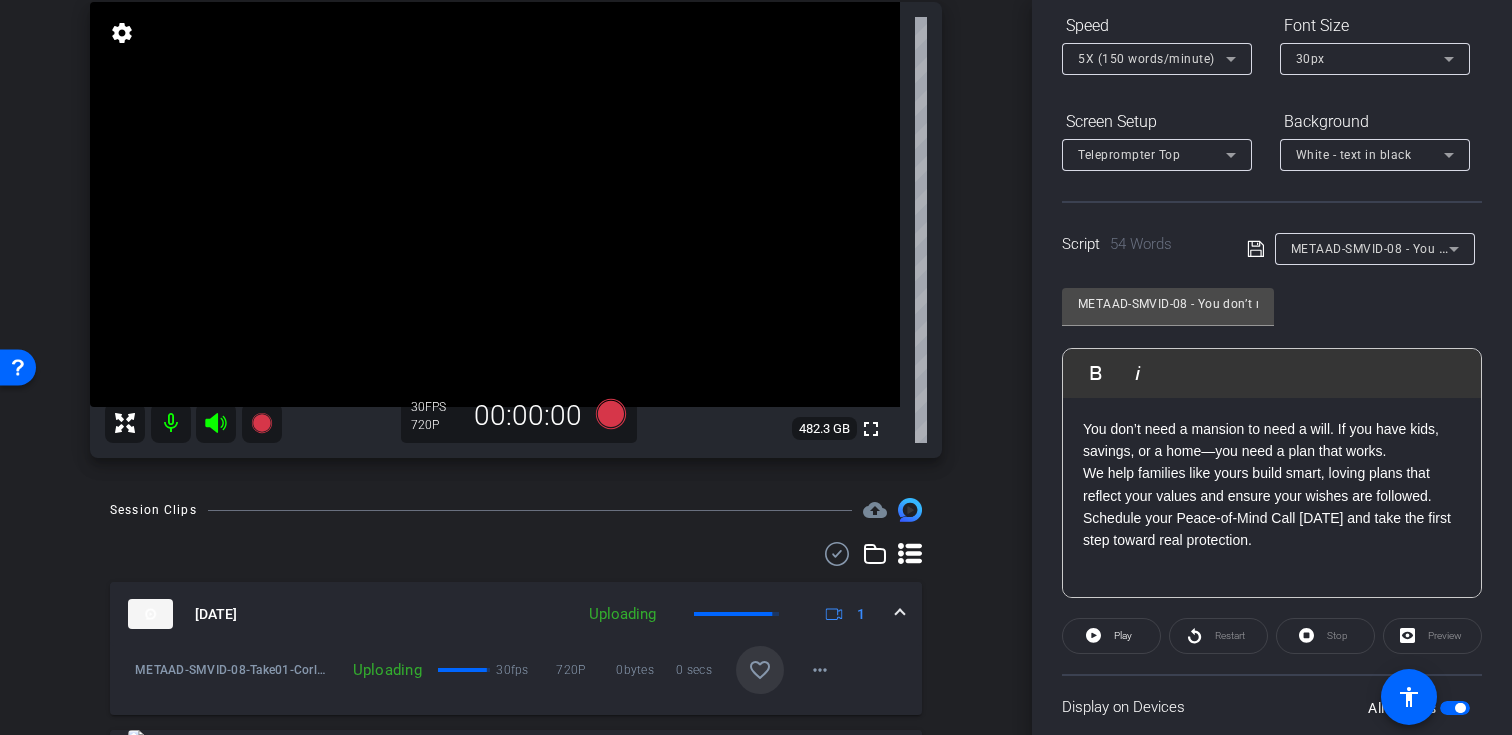 click on "METAAD-SMVID-08 - You don’t need a mansion to need a will               Play        Play from this location               Play Selected        Play and display the selected text only Bold Italic You don’t need a mansion to need a will. If you have kids, savings, or a home—you need a plan that works.  We help families like yours build smart, loving plans that reflect your values and ensure your wishes are followed.  Schedule your Peace-of-Mind Call [DATE] and take the first step toward real protection.  Enter script here..." 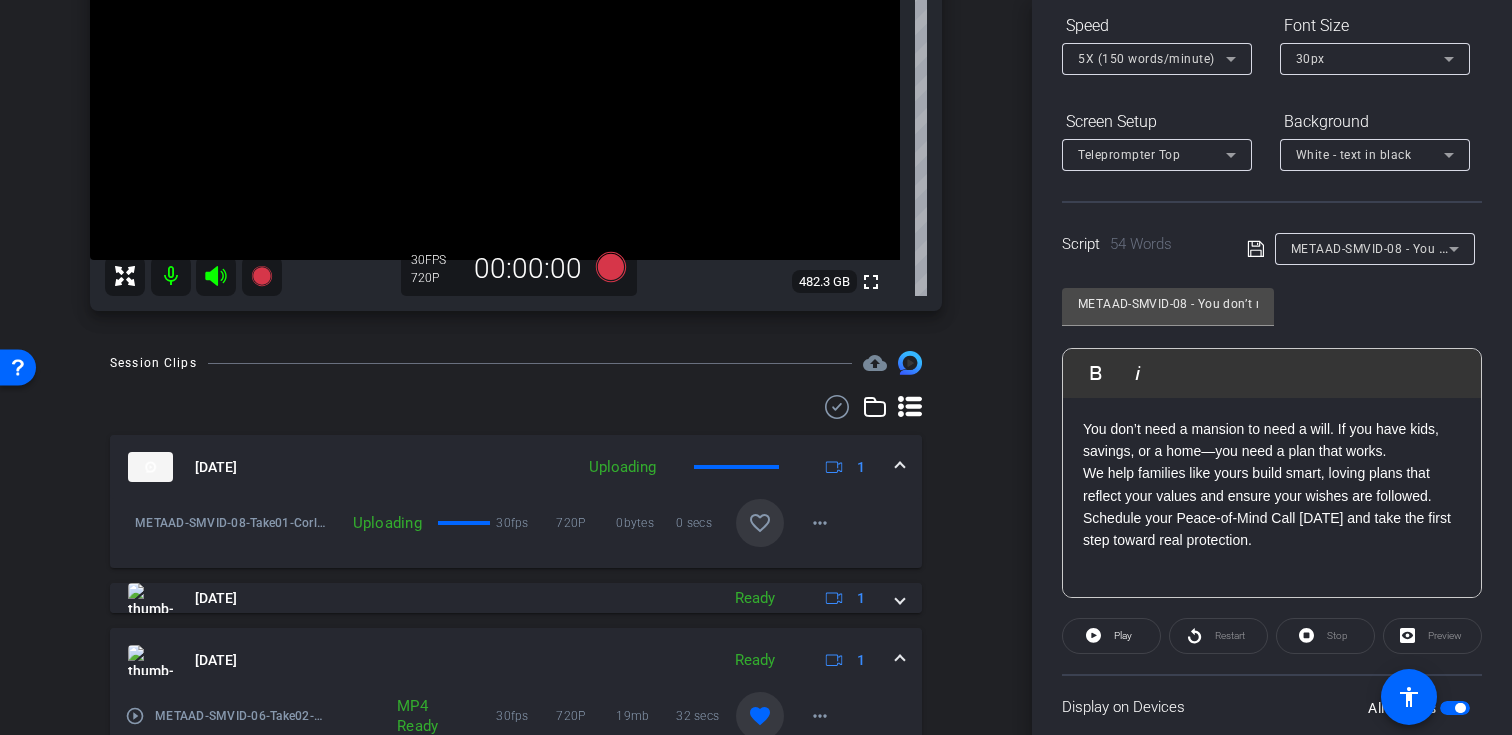 scroll, scrollTop: 303, scrollLeft: 0, axis: vertical 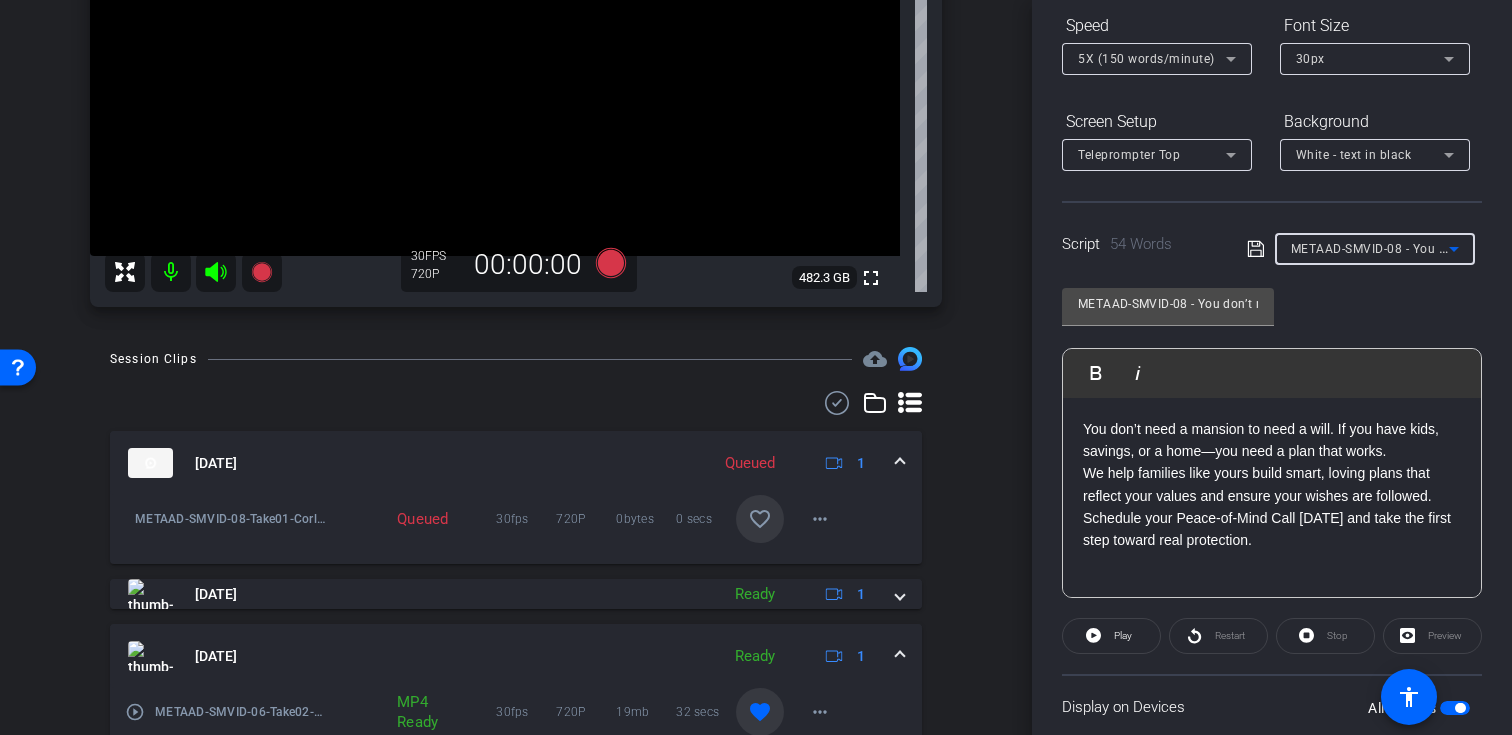 click on "METAAD-SMVID-08 - You don’t need a mansion to need a will" at bounding box center [1469, 248] 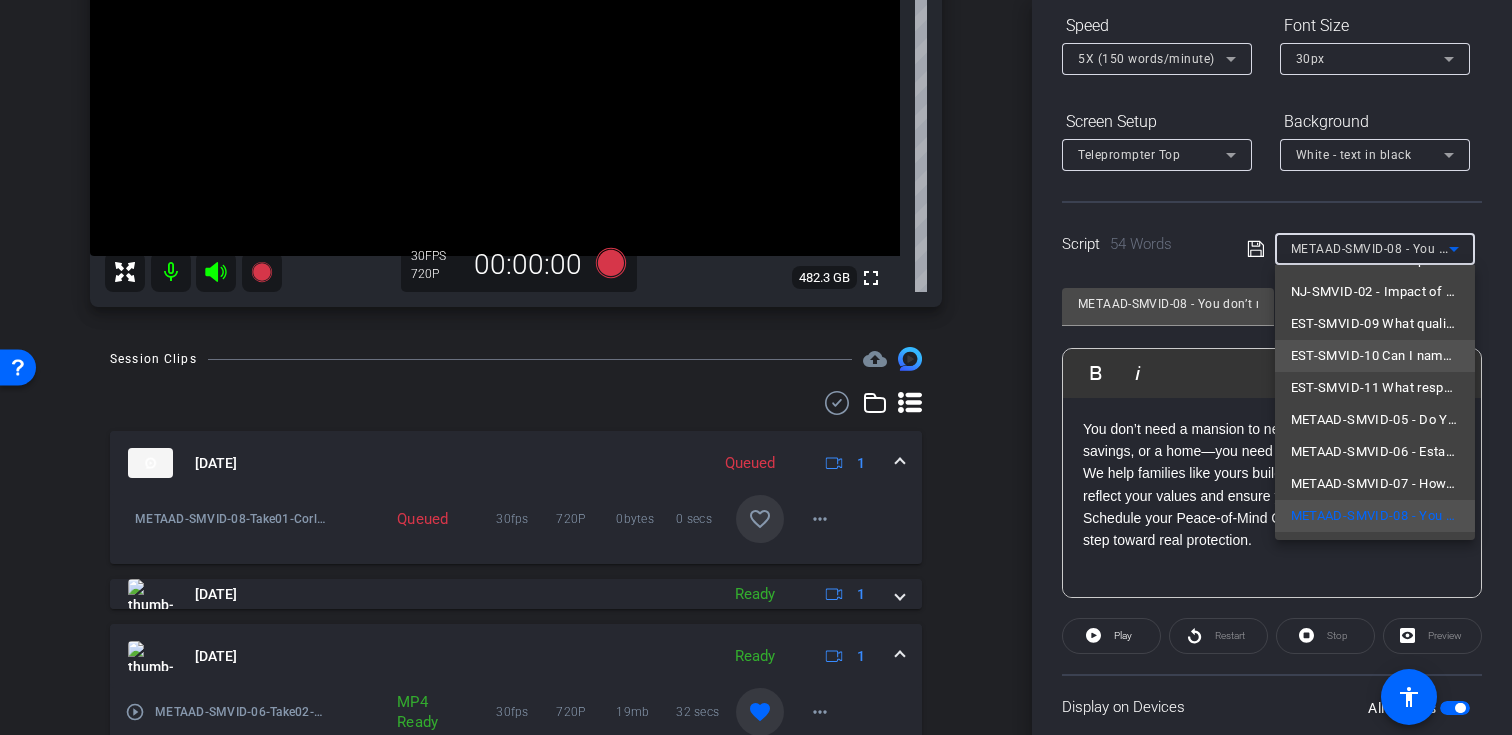 scroll, scrollTop: 0, scrollLeft: 0, axis: both 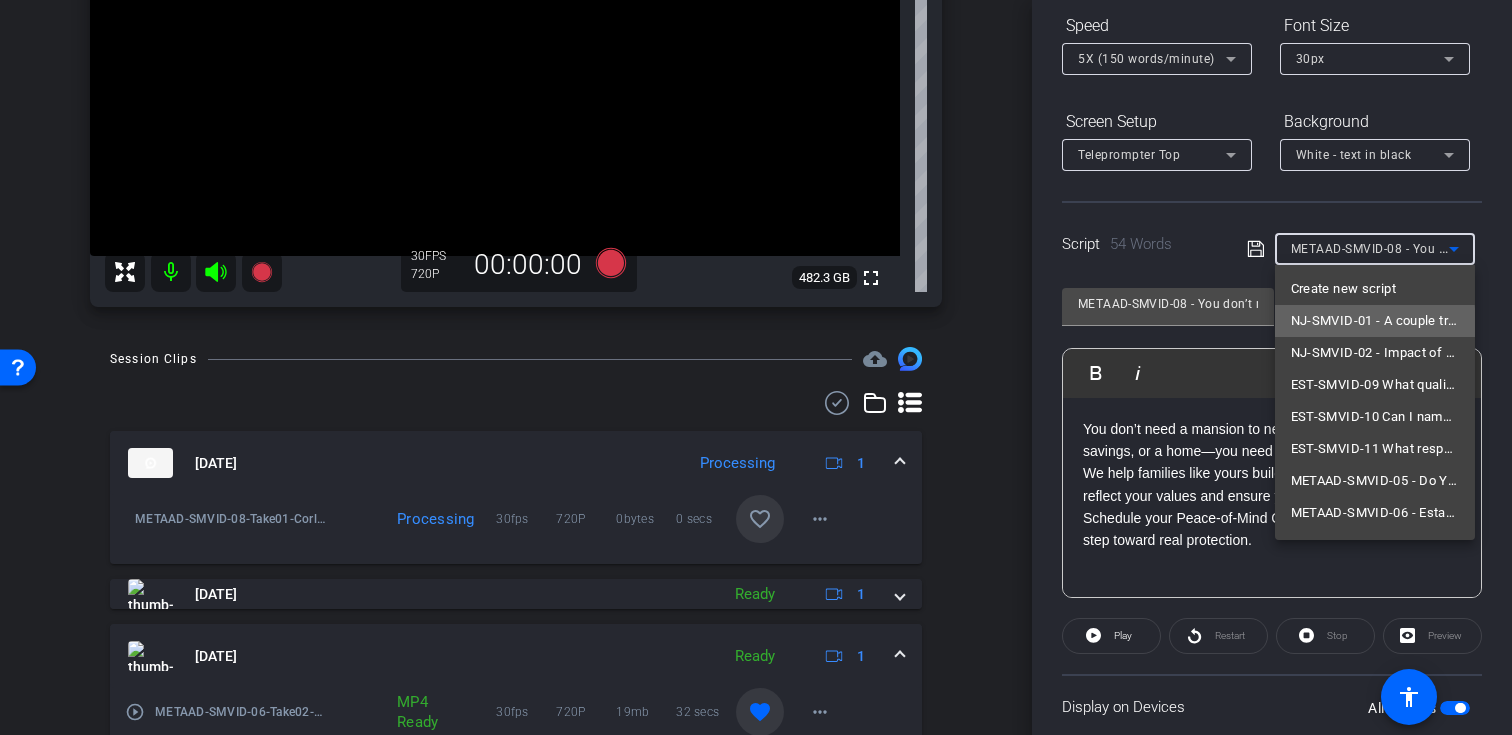 click on "NJ-SMVID-01 - A couple tried for 18 years to get pregnant. AI made it happen" at bounding box center (1375, 321) 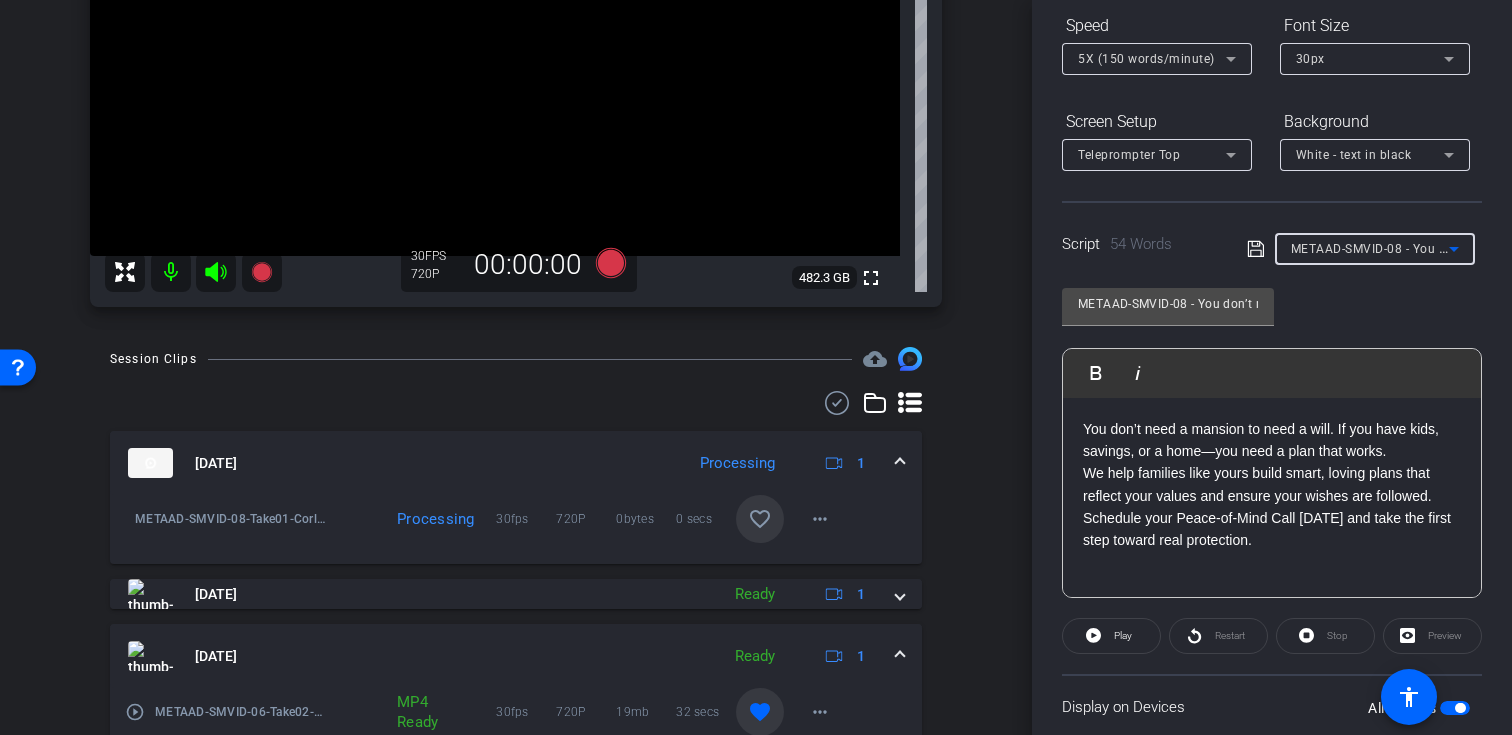 type on "NJ-SMVID-01 - A couple tried for 18 years to get pregnant. AI made it happen" 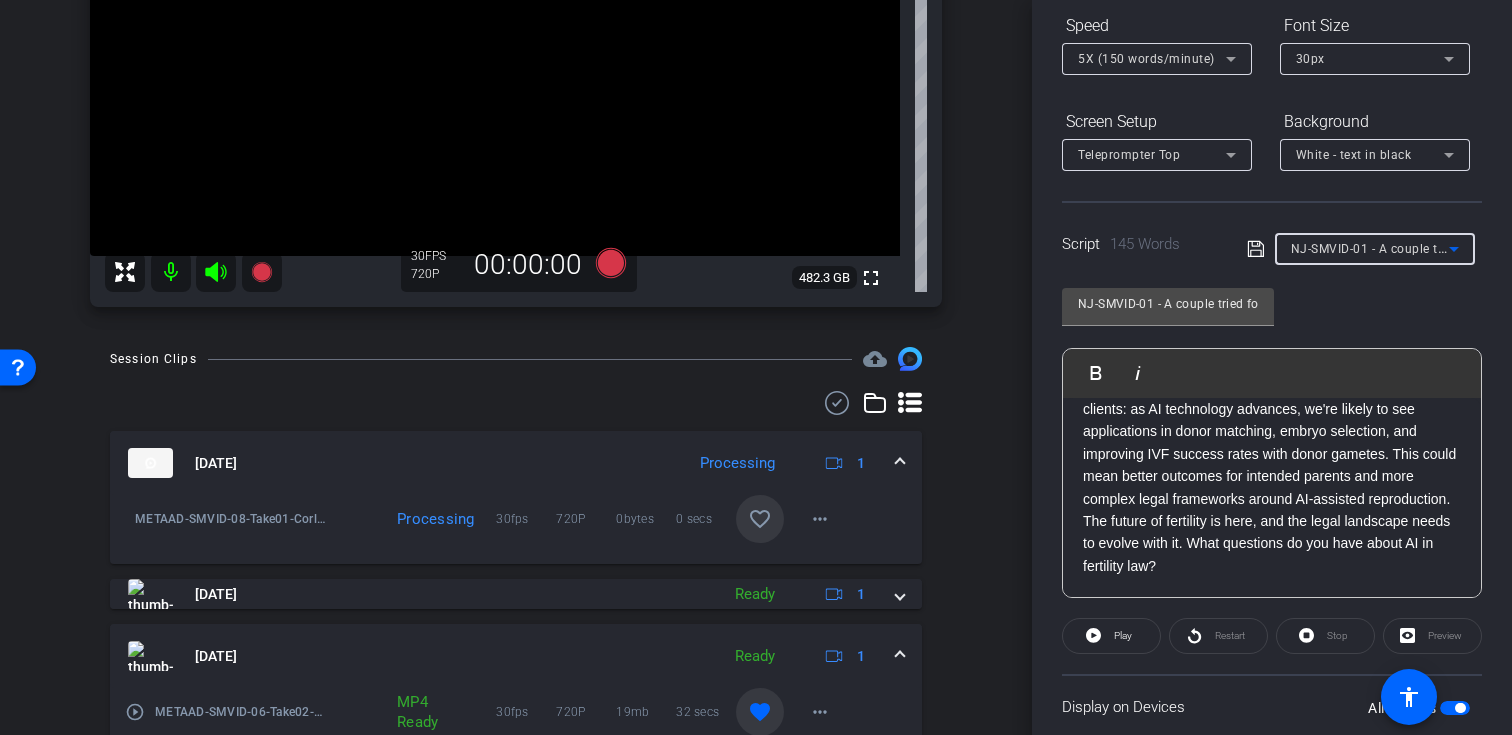 scroll, scrollTop: 243, scrollLeft: 0, axis: vertical 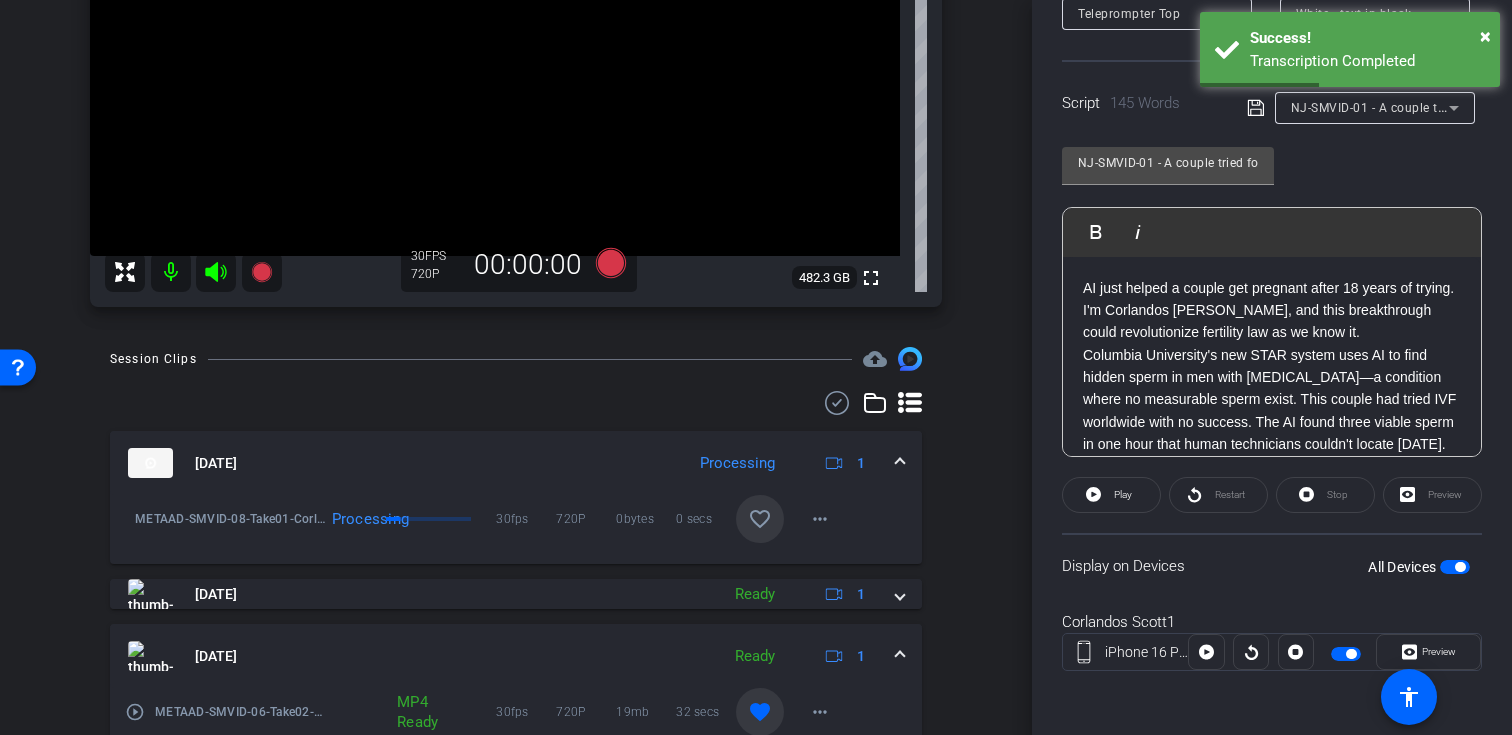click on "AI just helped a couple get pregnant after 18 years of trying. I'm Corlandos [PERSON_NAME], and this breakthrough could revolutionize fertility law as we know it." at bounding box center [1272, 310] 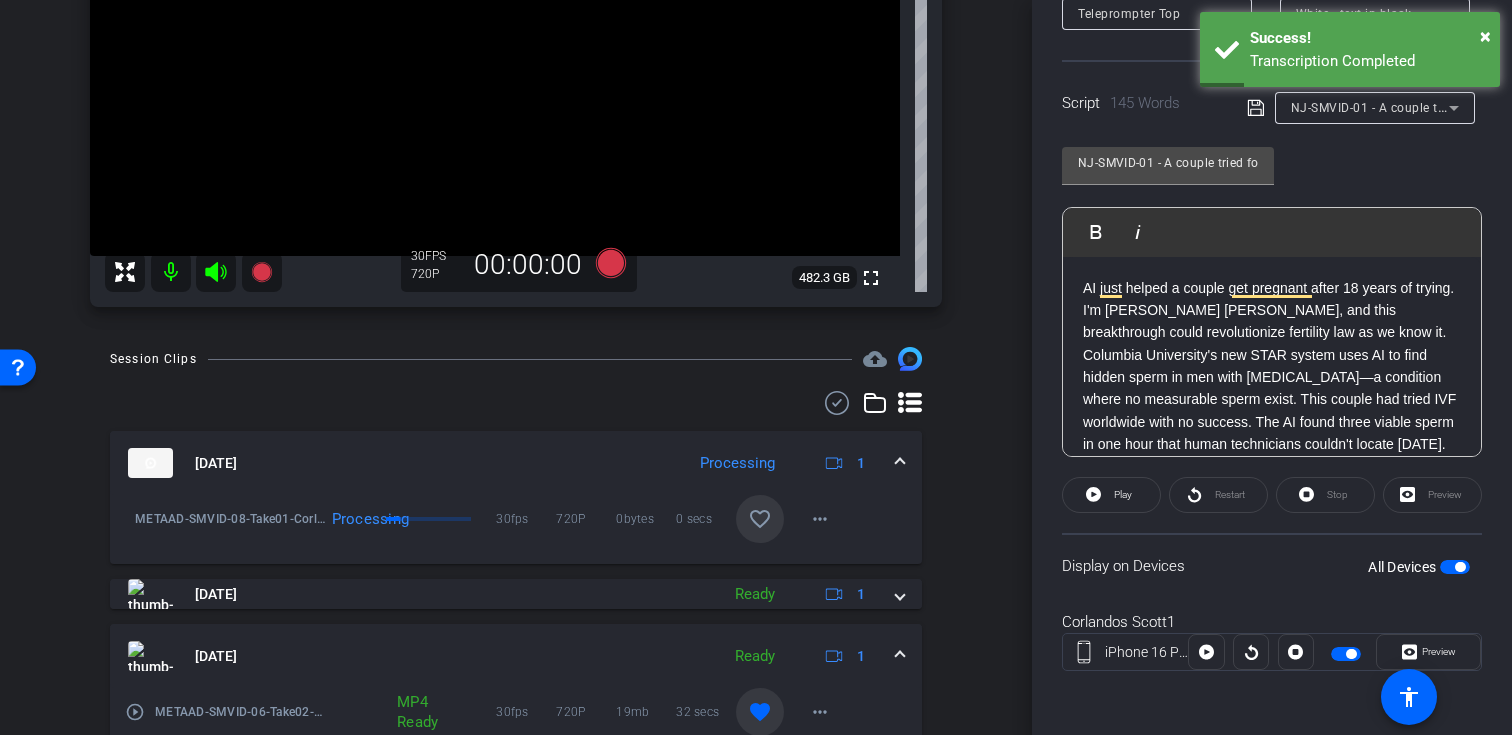 click on "NJ-SMVID-01 - A couple tried for 18 years to get pregnant. AI made it happen               Play        Play from this location               Play Selected        Play and display the selected text only Bold Italic AI just helped a couple get pregnant after 18 years of trying. I'm [PERSON_NAME] [PERSON_NAME], and this breakthrough could revolutionize fertility law as we know it. Columbia University's new STAR system uses AI to find hidden sperm in men with [MEDICAL_DATA]—a condition where no measurable sperm exist. This couple had tried IVF worldwide with no success. The AI found three viable sperm in one hour that human technicians couldn't locate [DATE]. Here's why this matters for my third-party reproduction clients: as AI technology advances, we're likely to see applications in donor matching, embryo selection, and improving IVF success rates with donor gametes. This could mean better outcomes for intended parents and more complex legal frameworks around AI-assisted reproduction. Enter script here..." 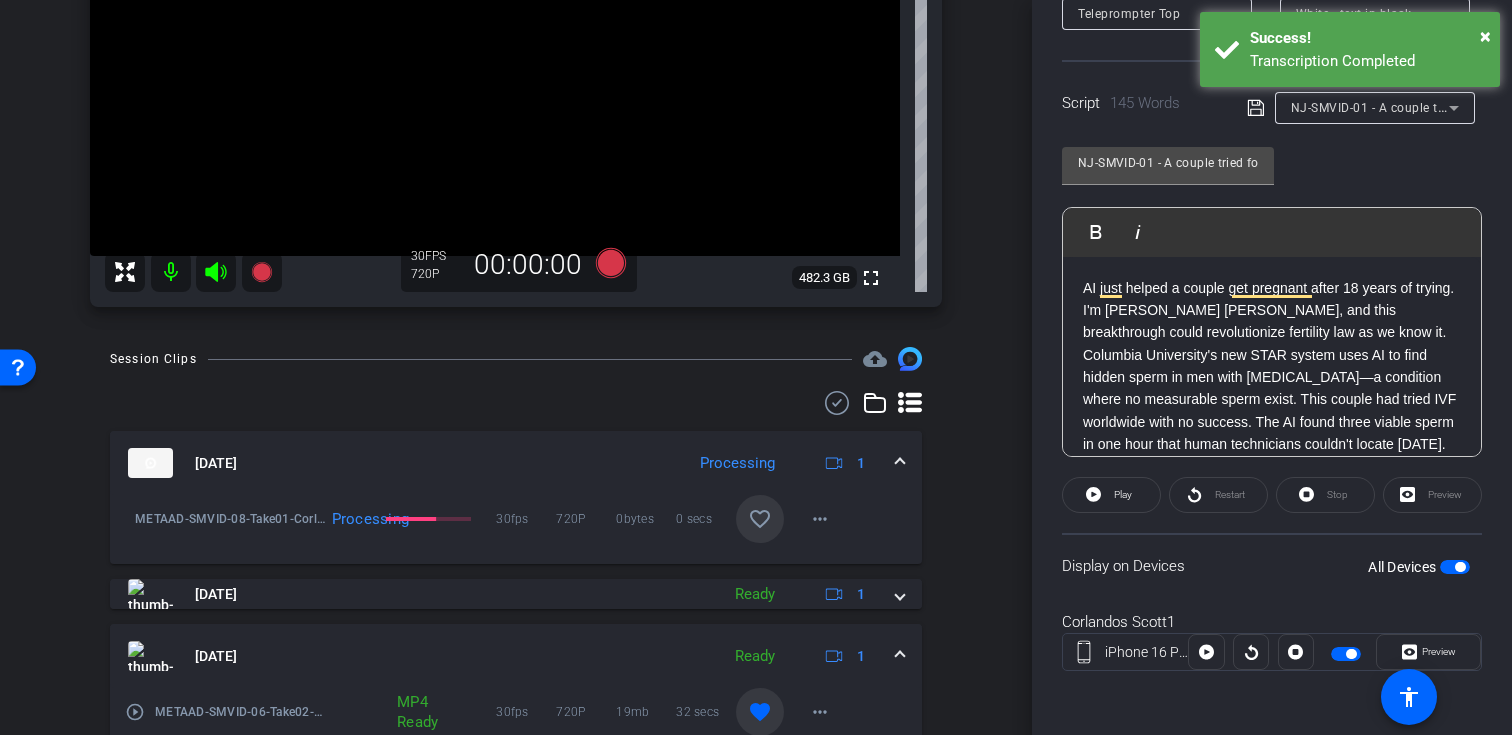 click on "Display on Devices  All Devices" 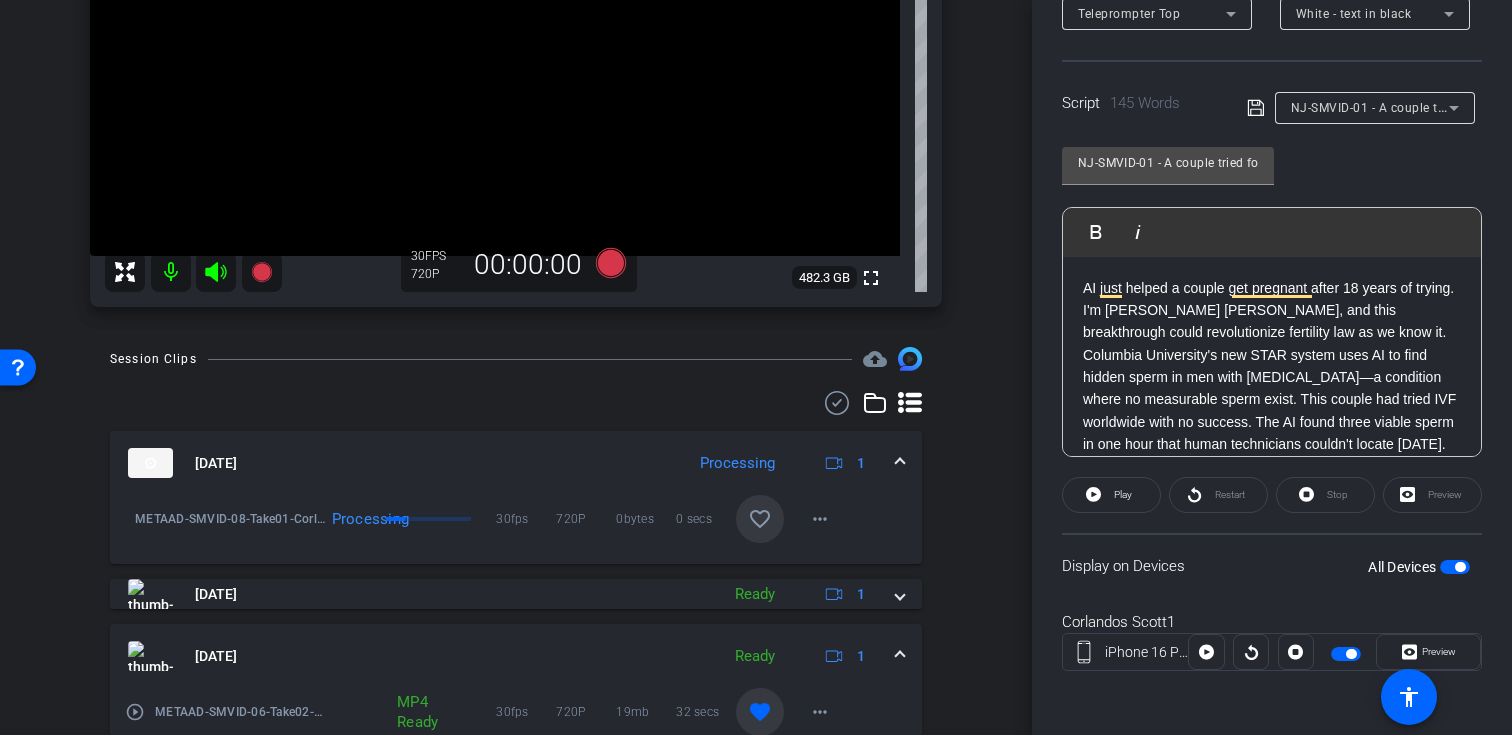 click on "Display on Devices  All Devices" 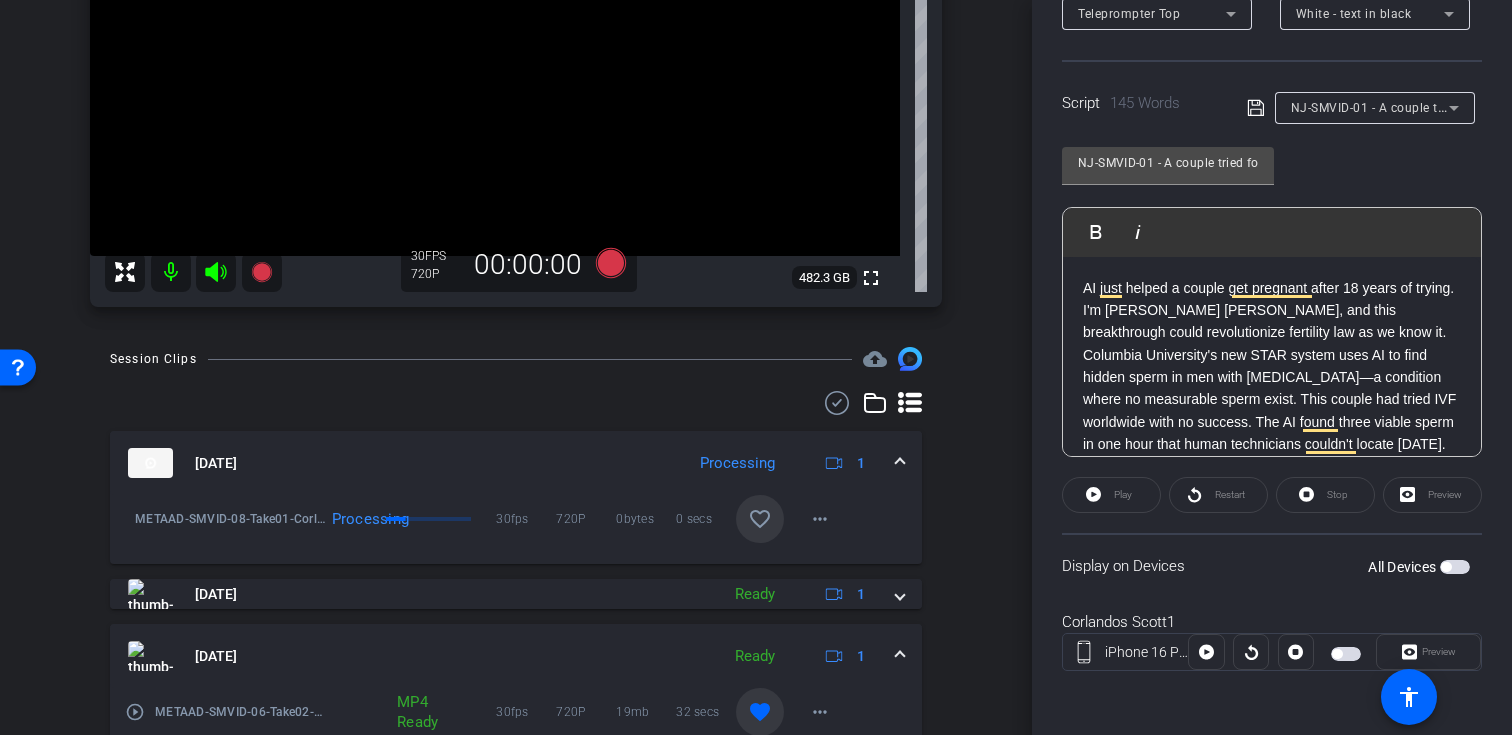 click at bounding box center [1455, 567] 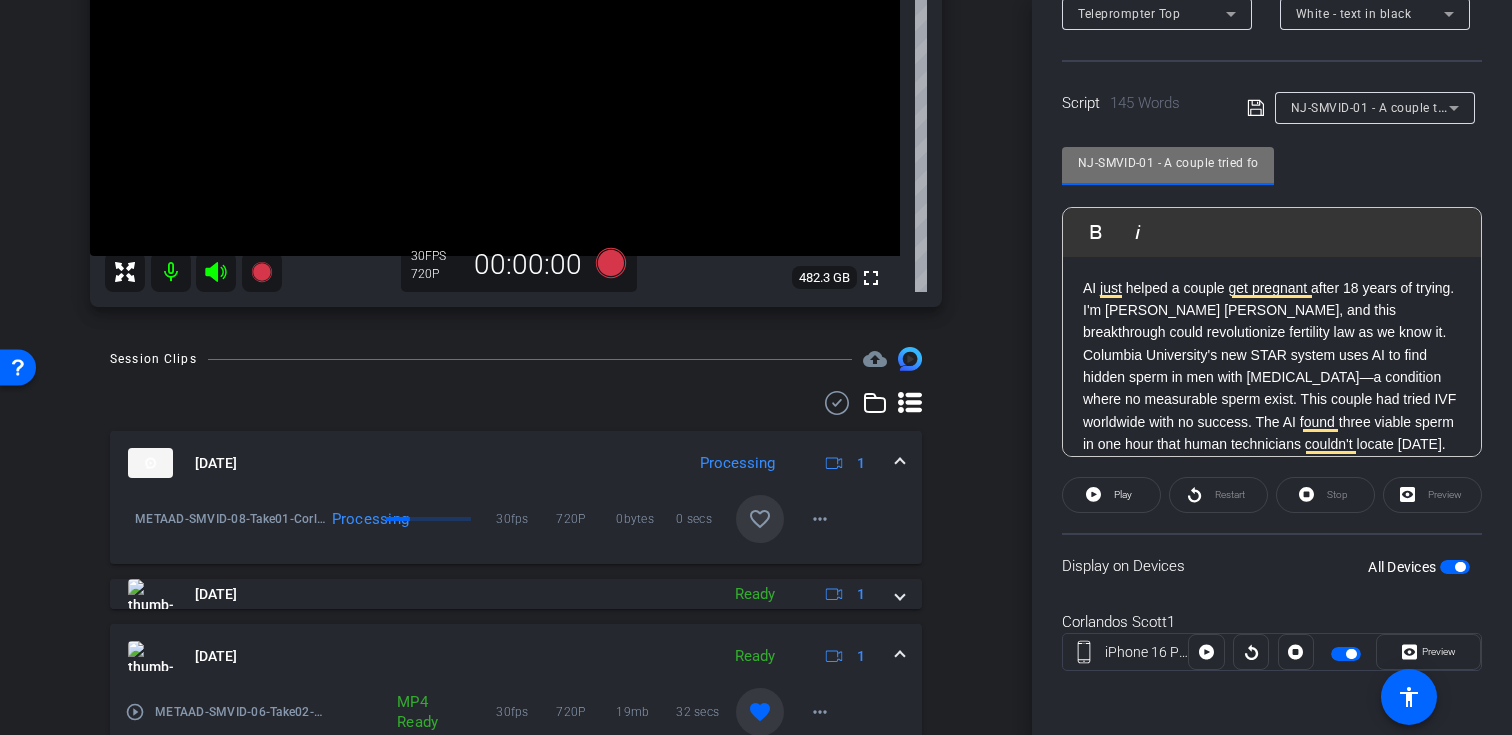 drag, startPoint x: 1155, startPoint y: 159, endPoint x: 1047, endPoint y: 159, distance: 108 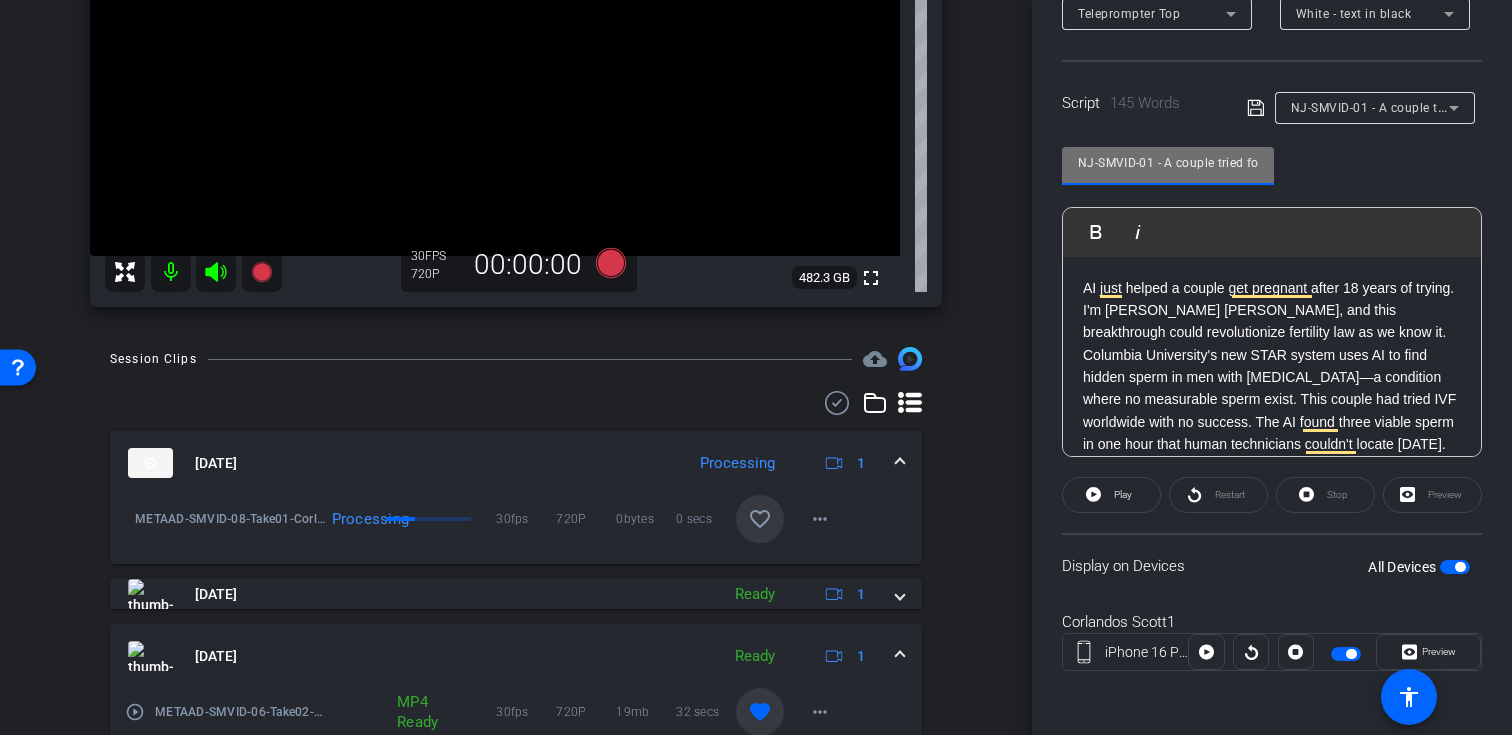 scroll, scrollTop: 73, scrollLeft: 0, axis: vertical 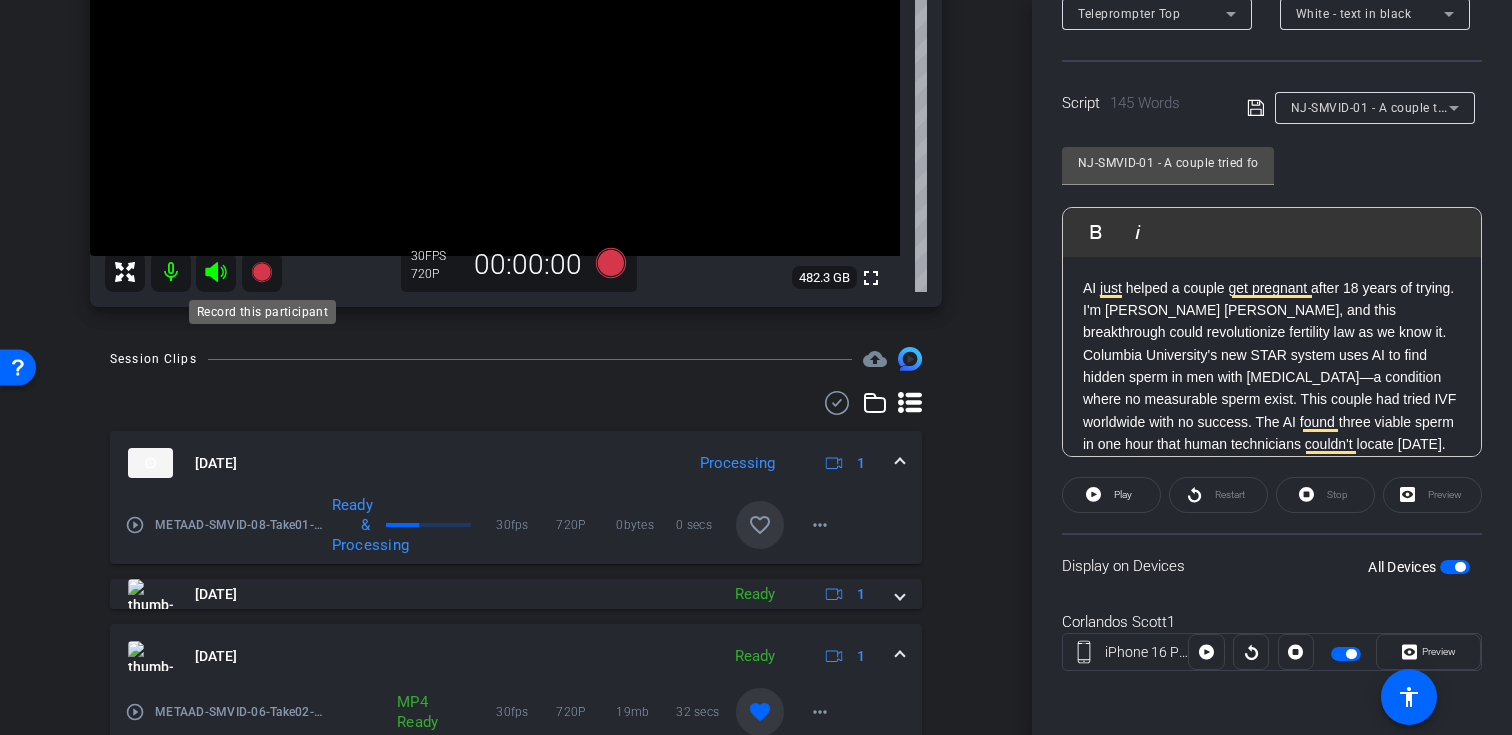 click 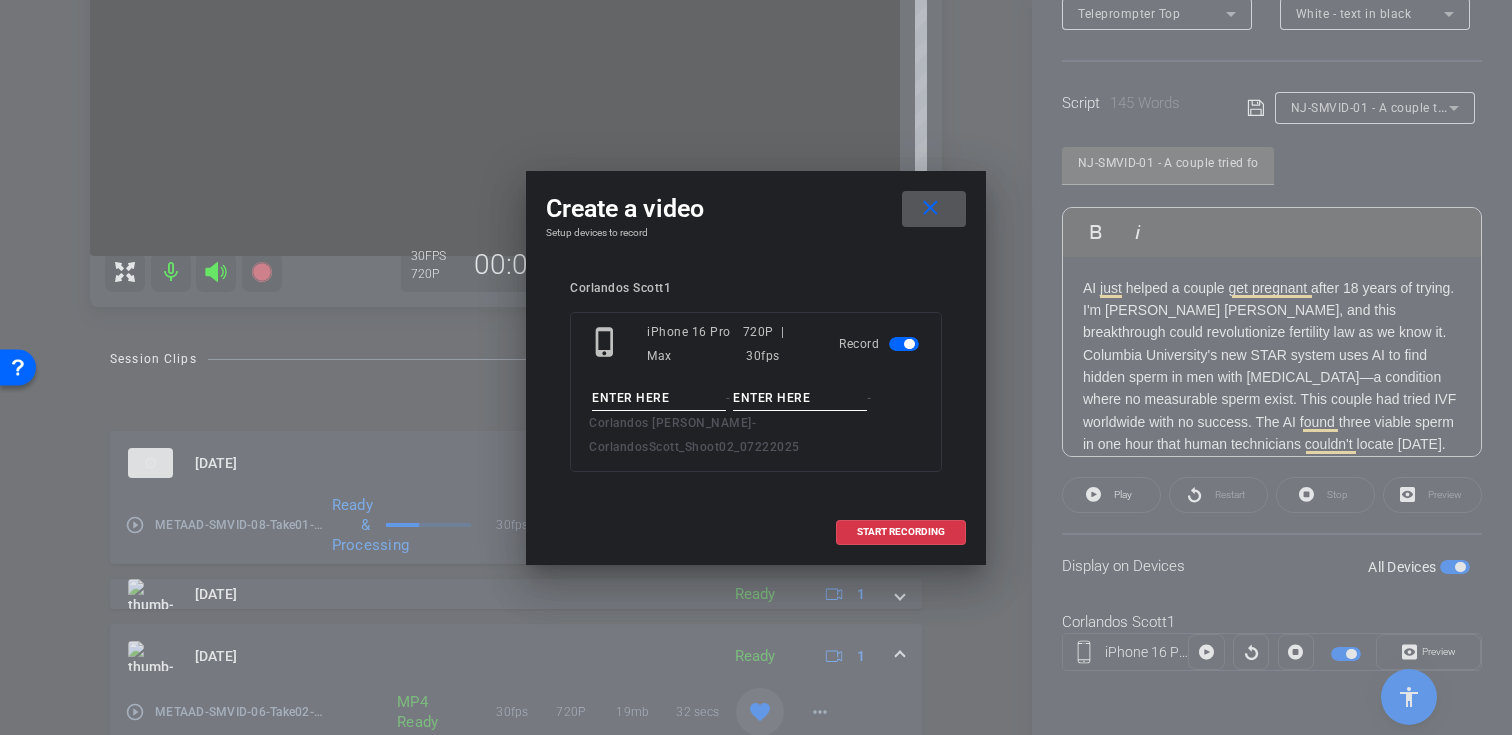 click at bounding box center (659, 398) 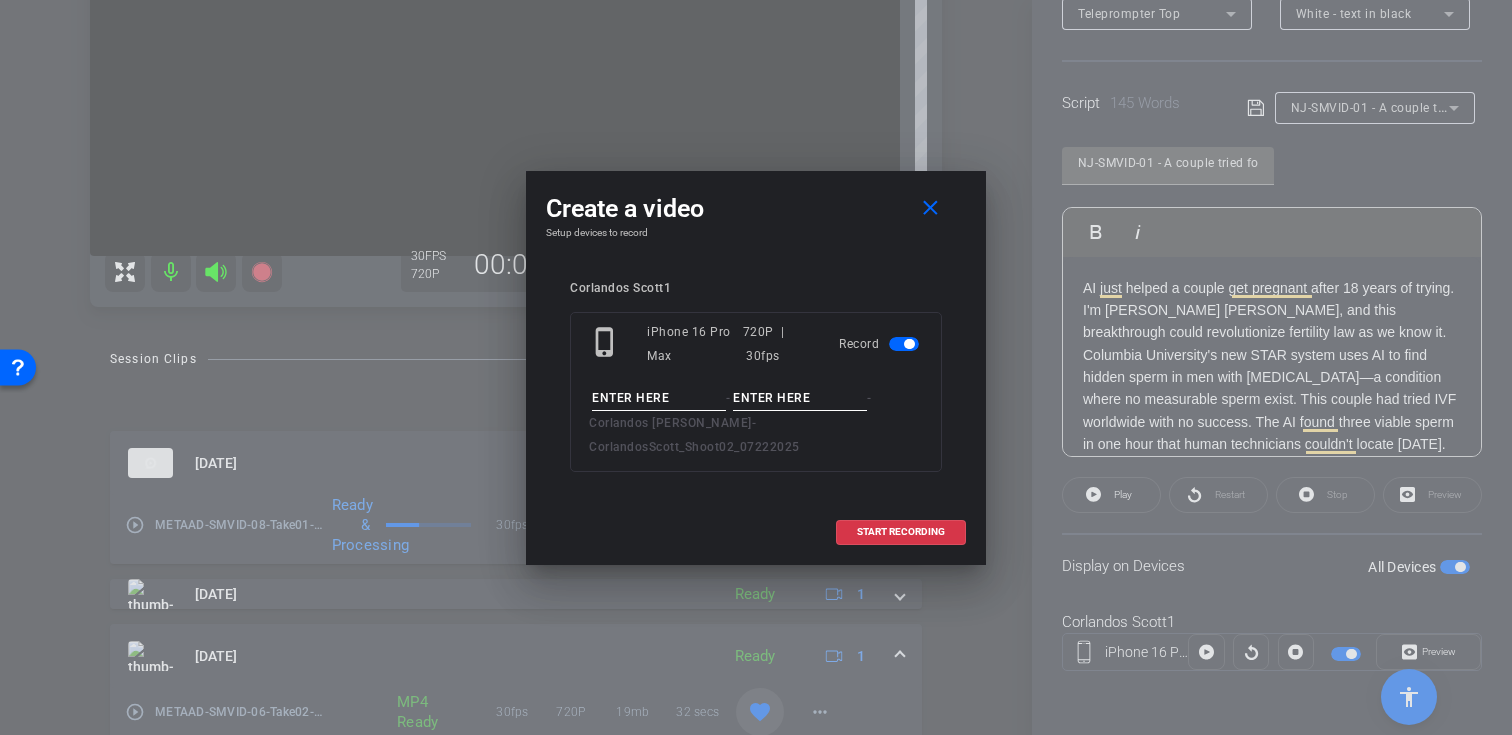 paste on "NJ-SMVID-01" 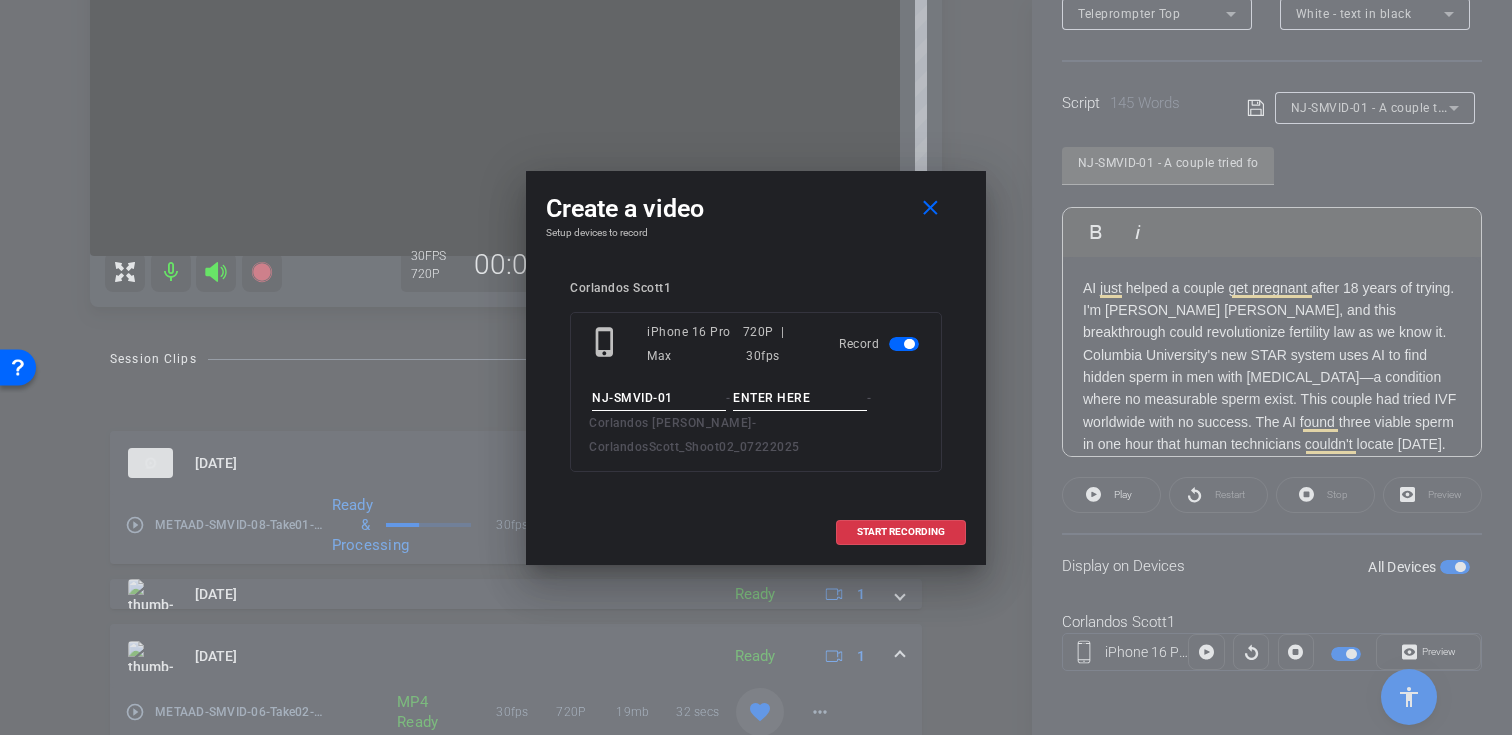 type on "NJ-SMVID-01" 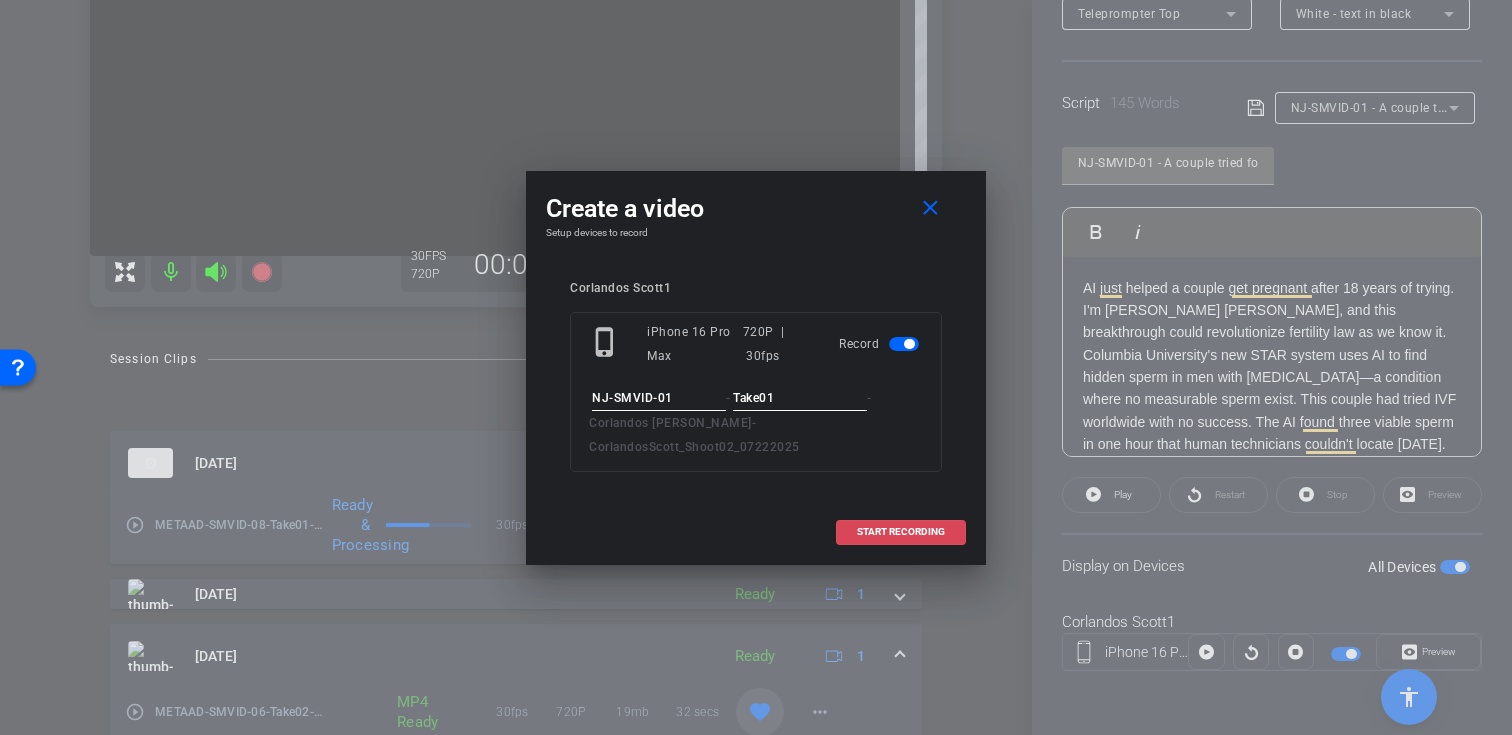 type on "Take01" 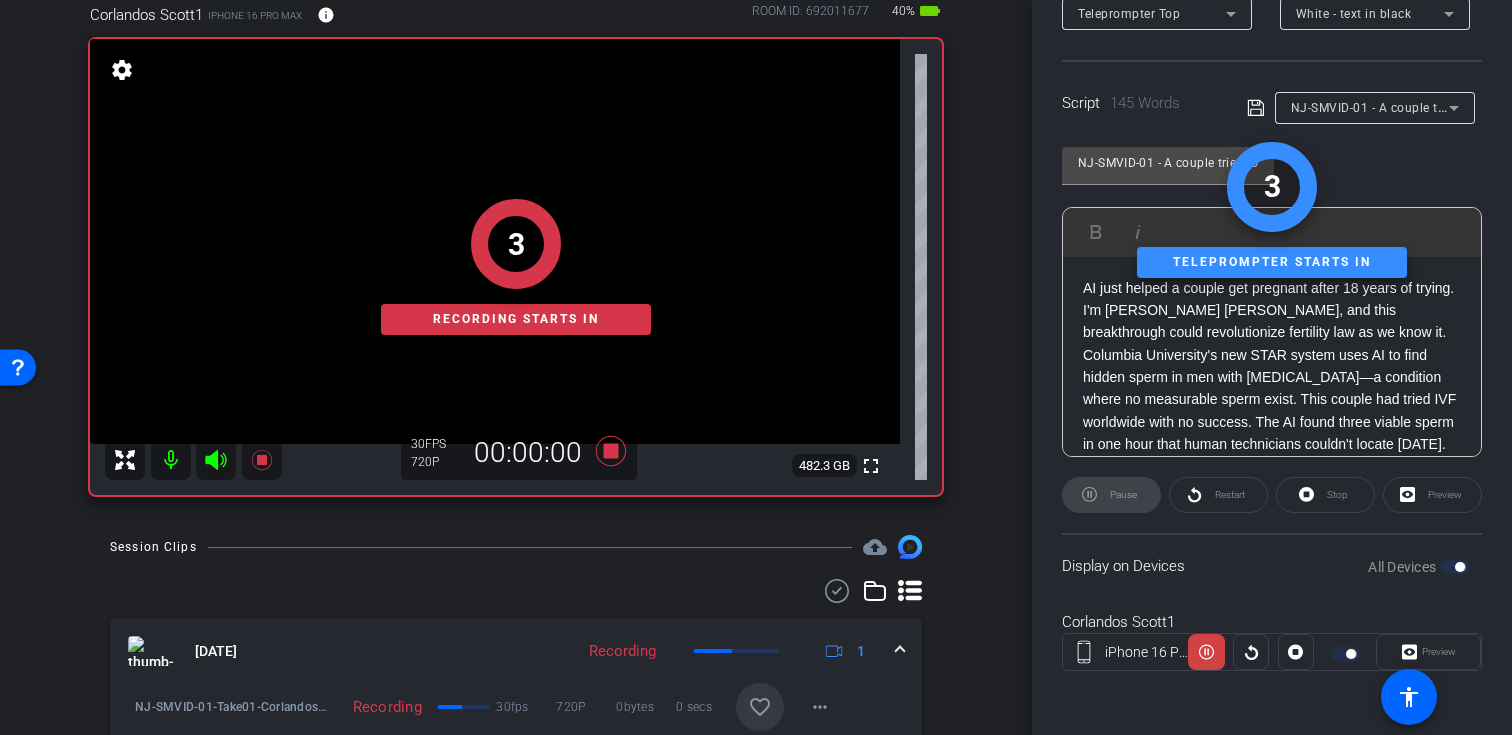 scroll, scrollTop: 0, scrollLeft: 0, axis: both 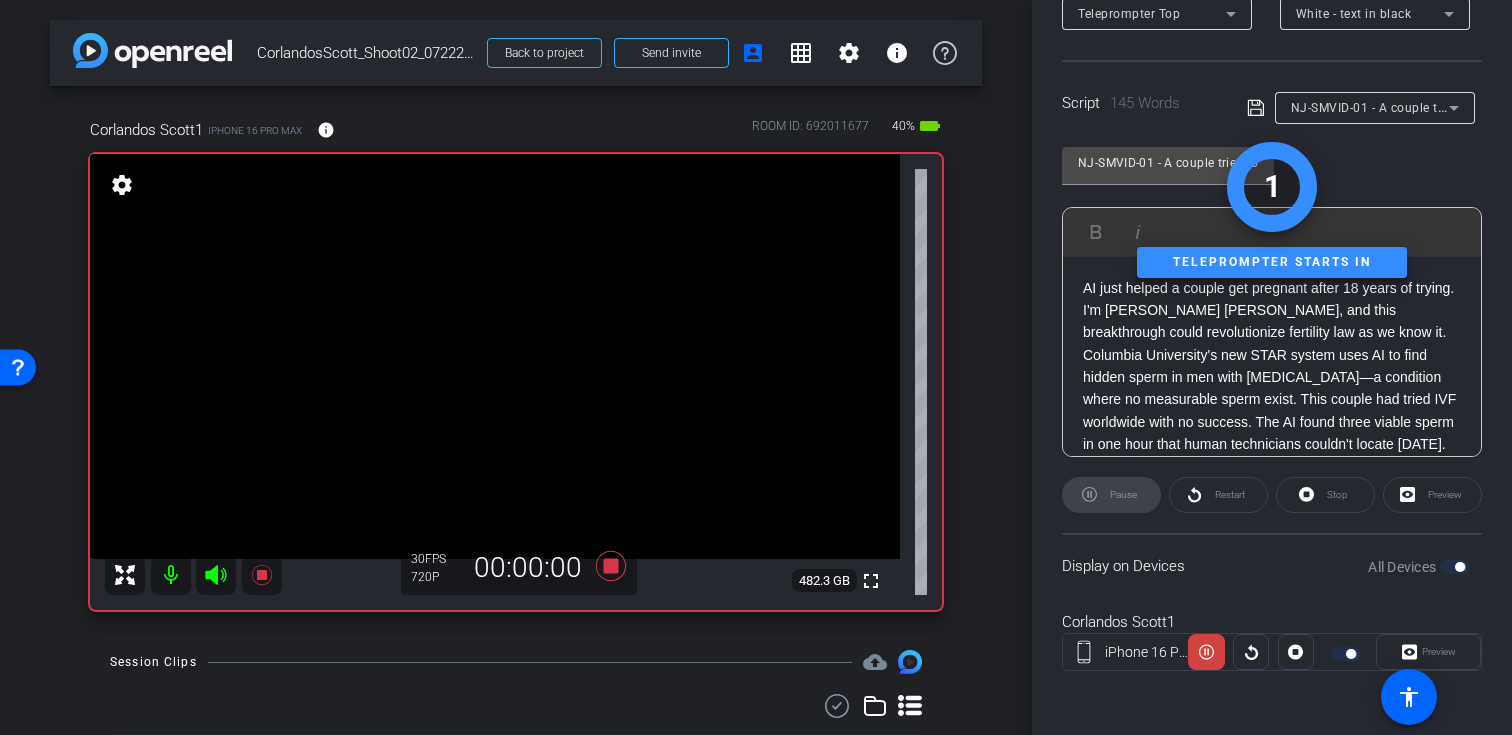 click 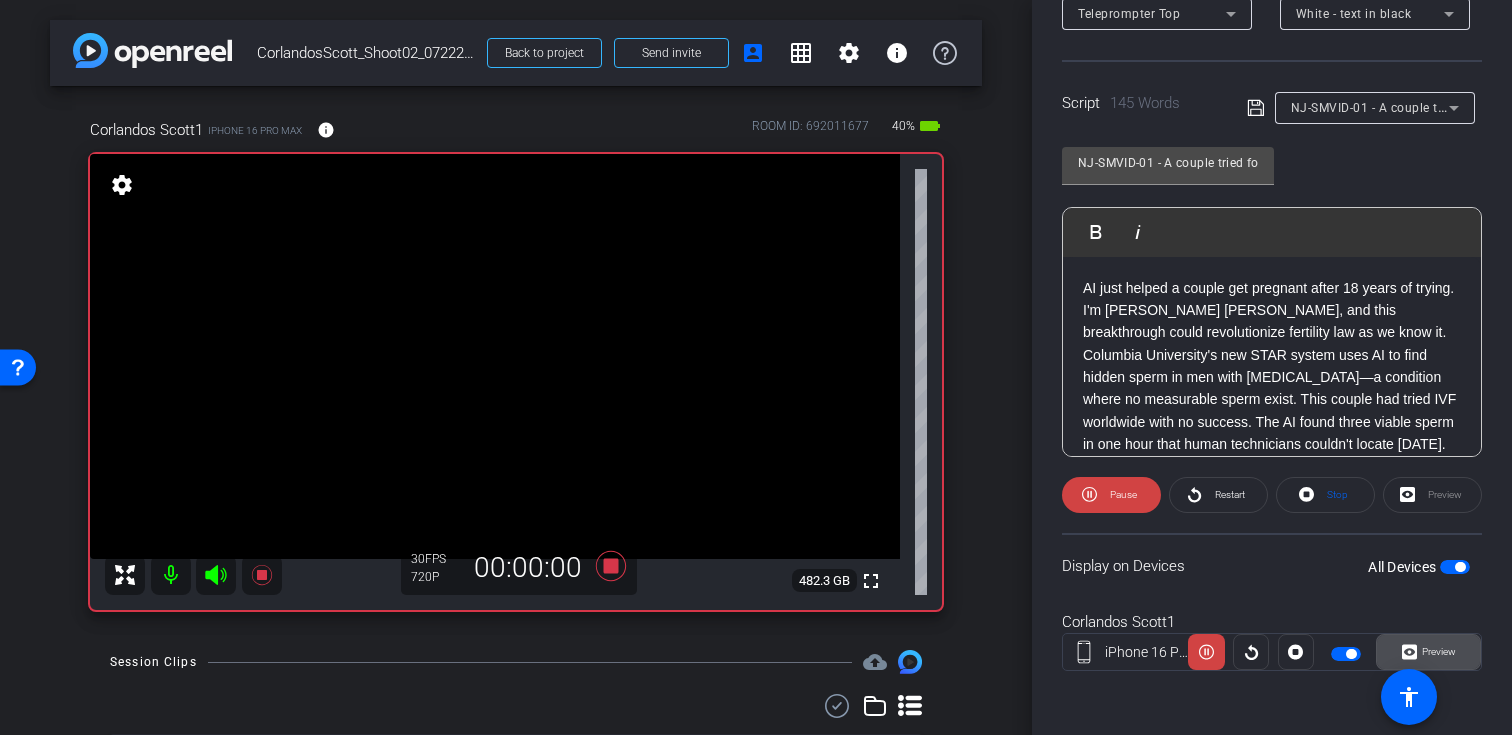 click 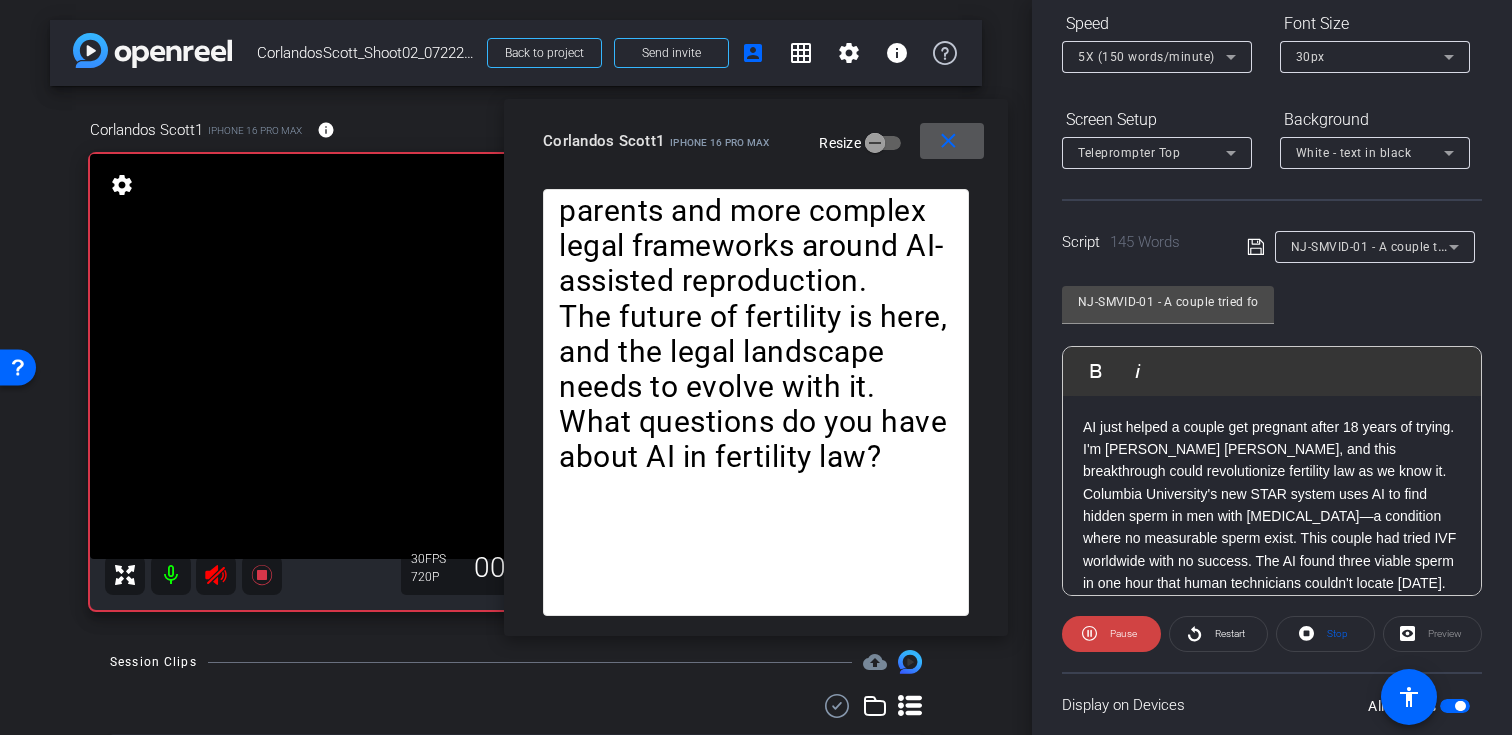 scroll, scrollTop: 186, scrollLeft: 0, axis: vertical 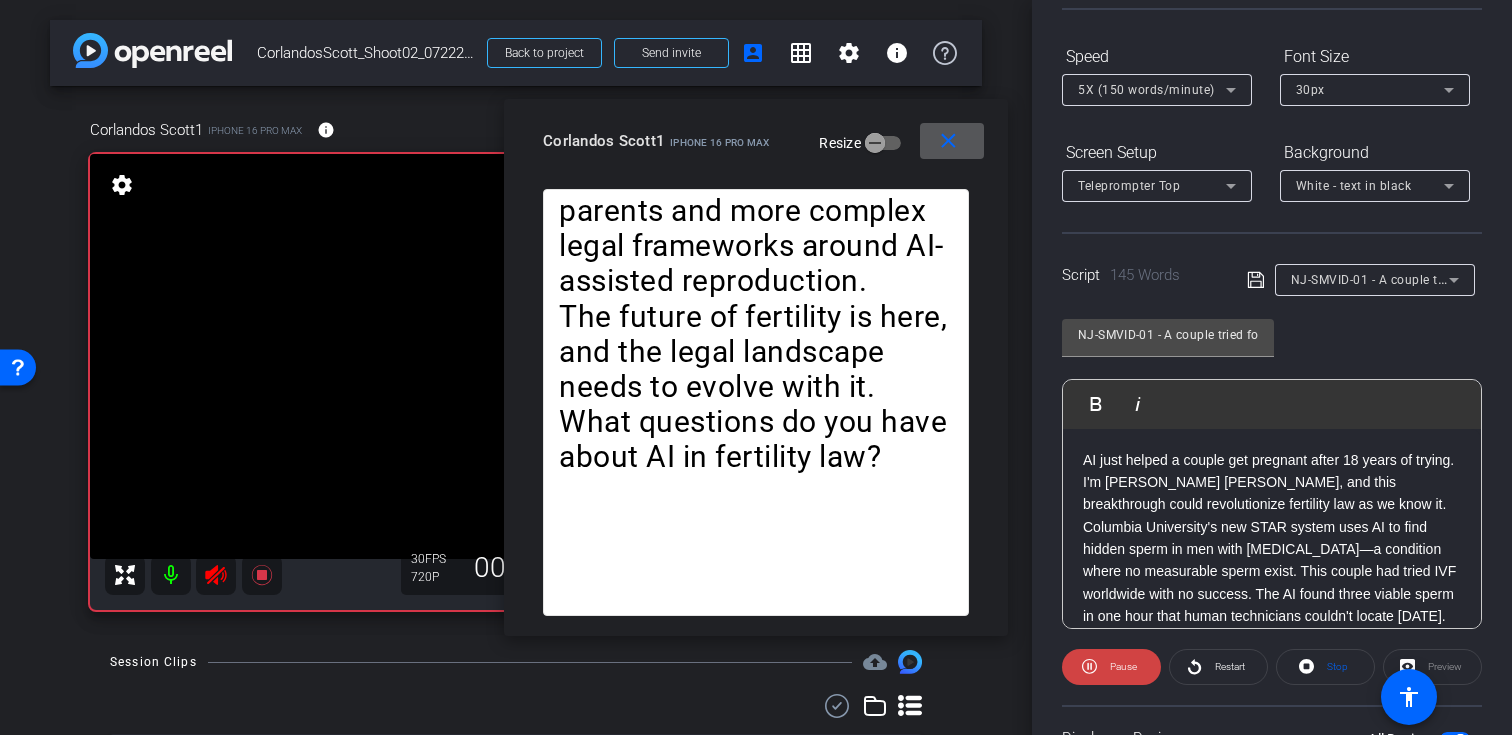 click on "5X (150 words/minute)" at bounding box center [1146, 90] 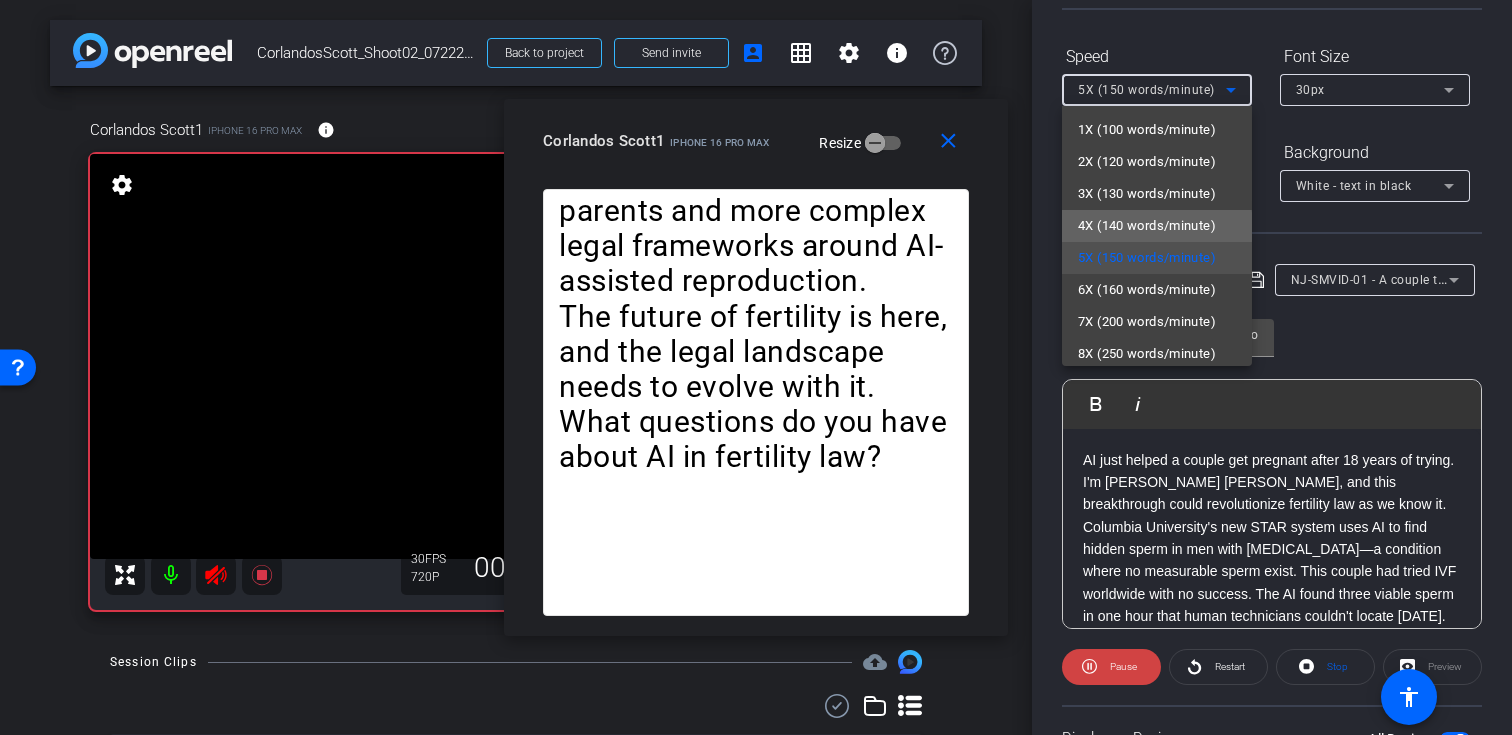 click on "4X (140 words/minute)" at bounding box center [1147, 226] 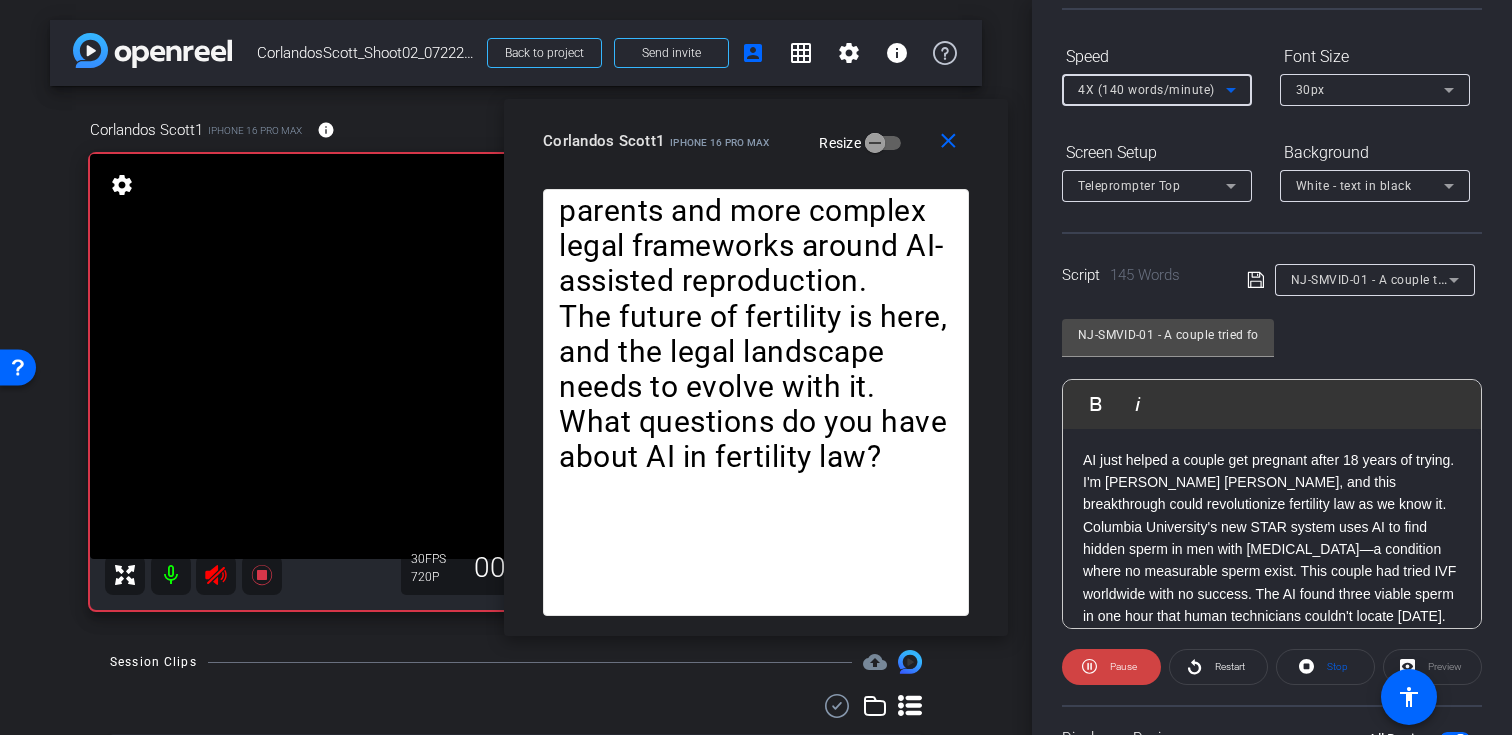 click on "4X (140 words/minute)" at bounding box center [1146, 90] 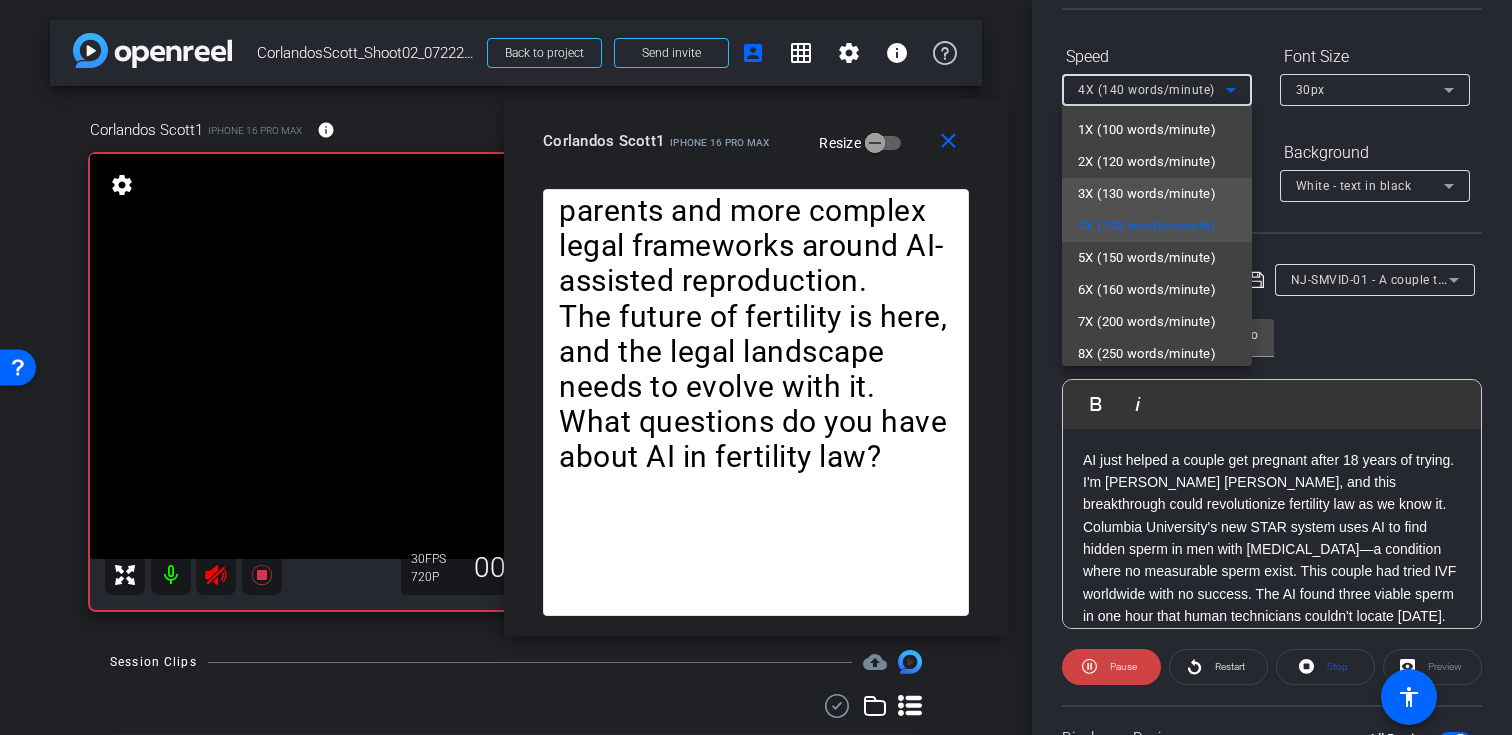 click on "3X (130 words/minute)" at bounding box center (1147, 194) 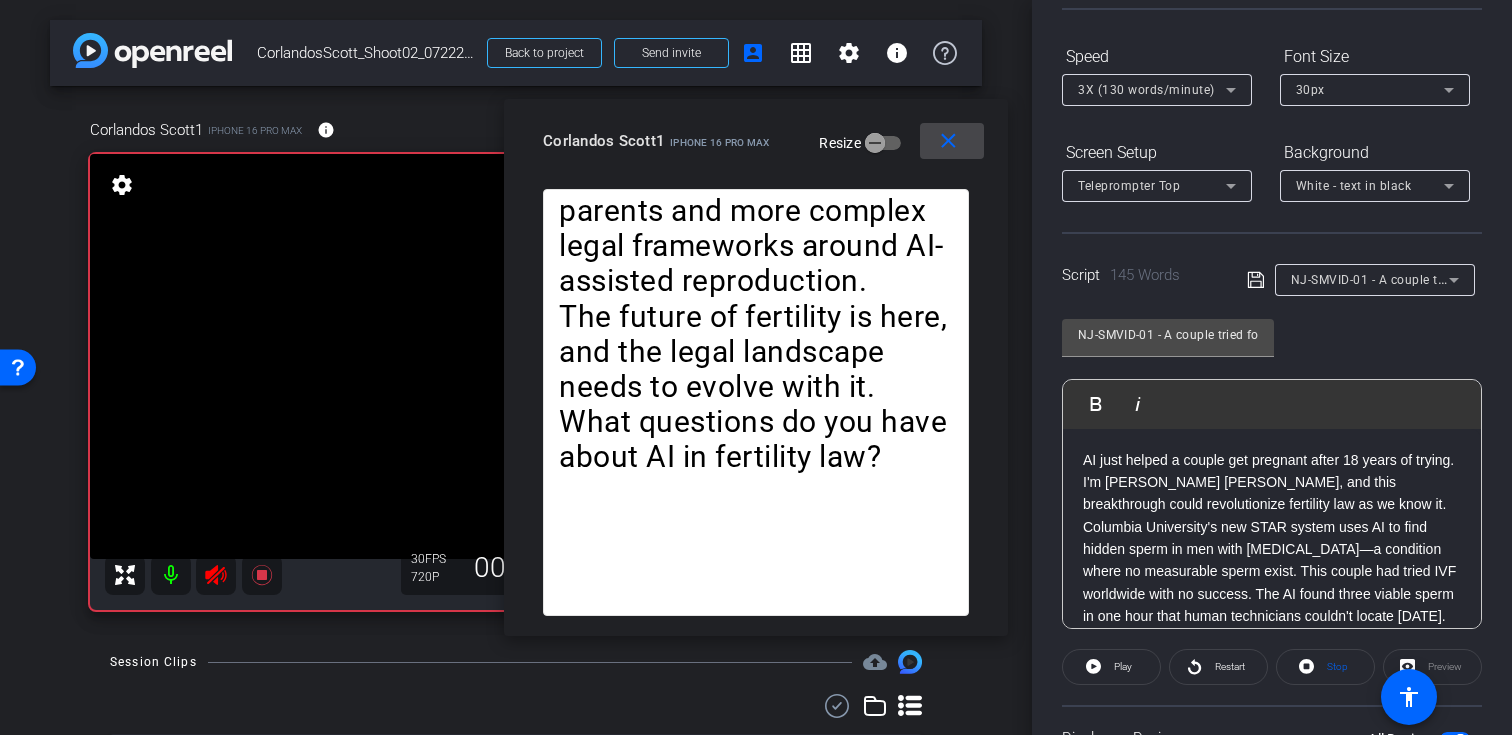 click on "close" at bounding box center (948, 141) 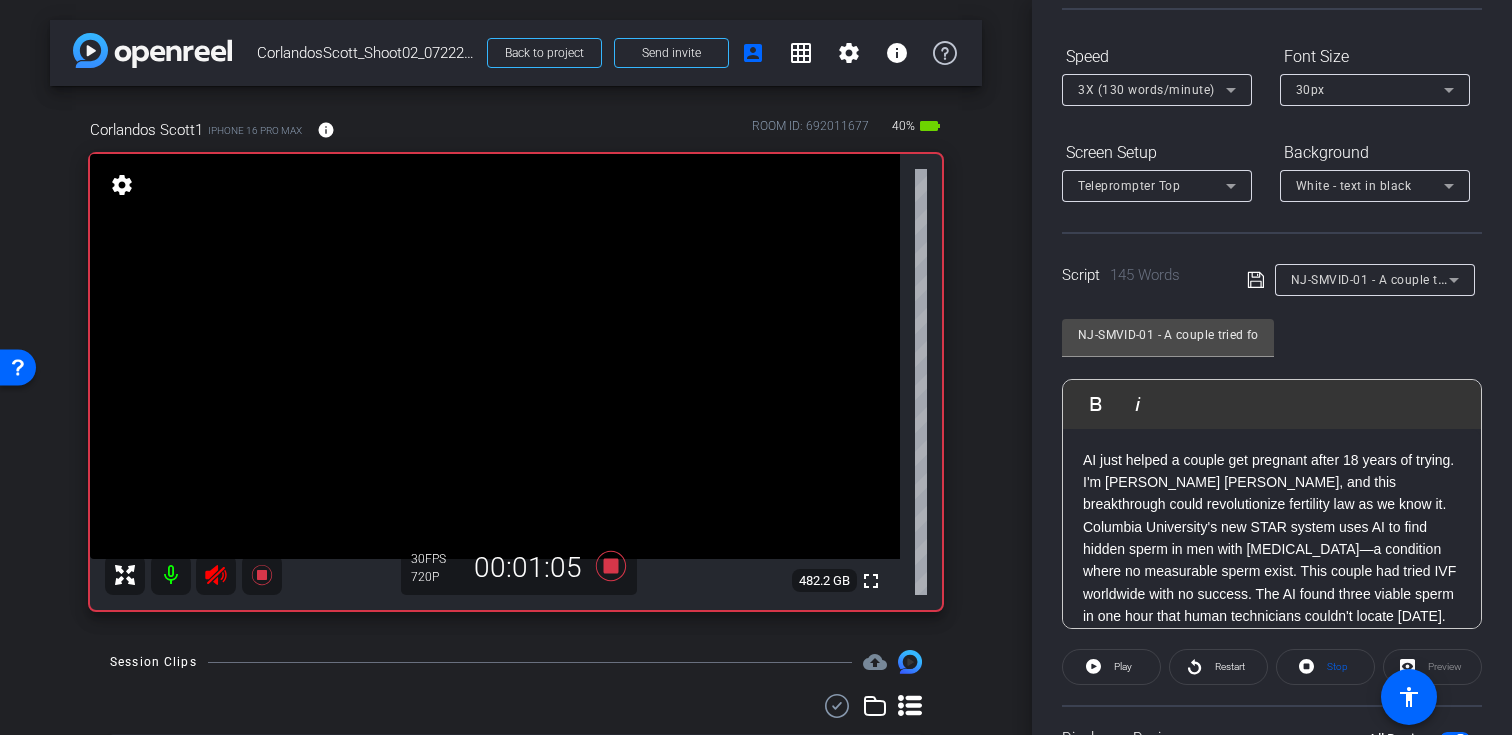 click on "Session Clips   cloud_upload
[DATE]  Recording
1 NJ-SMVID-01-Take01-Corlandos [PERSON_NAME]-CorlandosScott-Shoot02-07222025-2025-07-22-17-30-14-866-0  Recording 30fps 720P 0bytes 0 secs favorite_border more_horiz   [DATE]   Ready
1   [DATE]   Ready
1 play_circle_outline  METAAD-SMVID-07-Take01-Corlandos [PERSON_NAME]-CorlandosScott-Shoot02-07222025-2025-07-22-17-27-19-773-0   MP4 Ready  30fps 720P 17mb 28 secs favorite more_horiz   [DATE]   Ready
1   [DATE]   Ready
1   [DATE]   Ready
1  Items per page:  10  1 – 6 of 6" at bounding box center [516, 958] 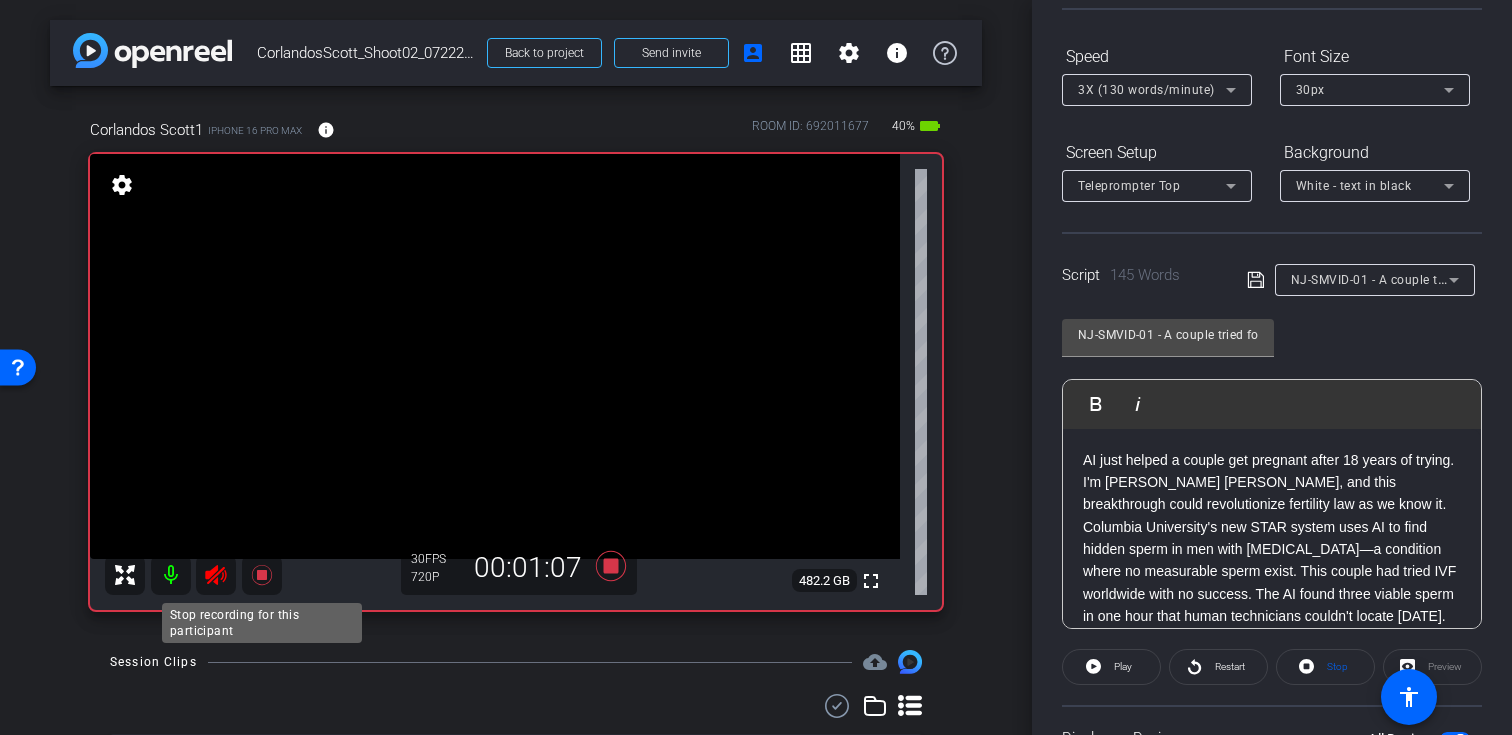 click 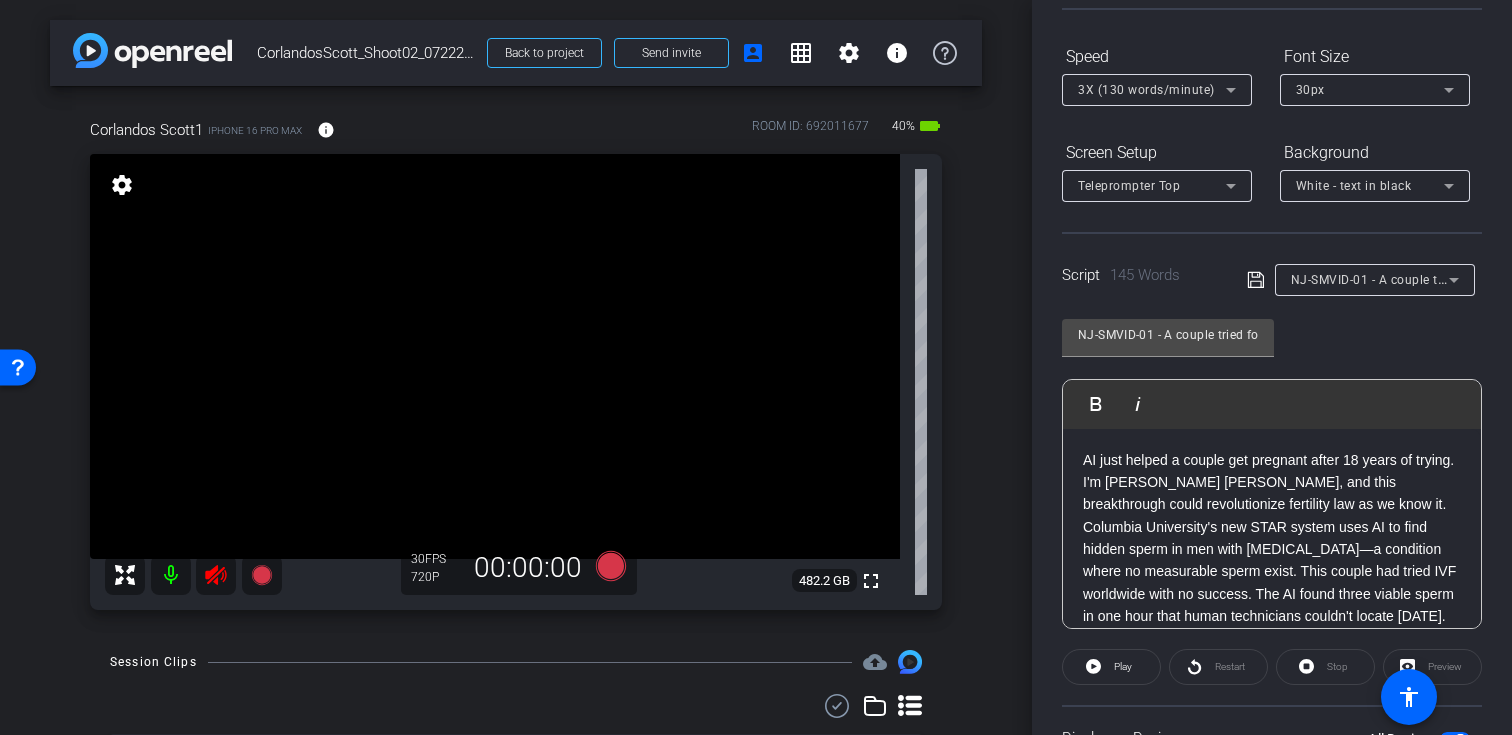 click 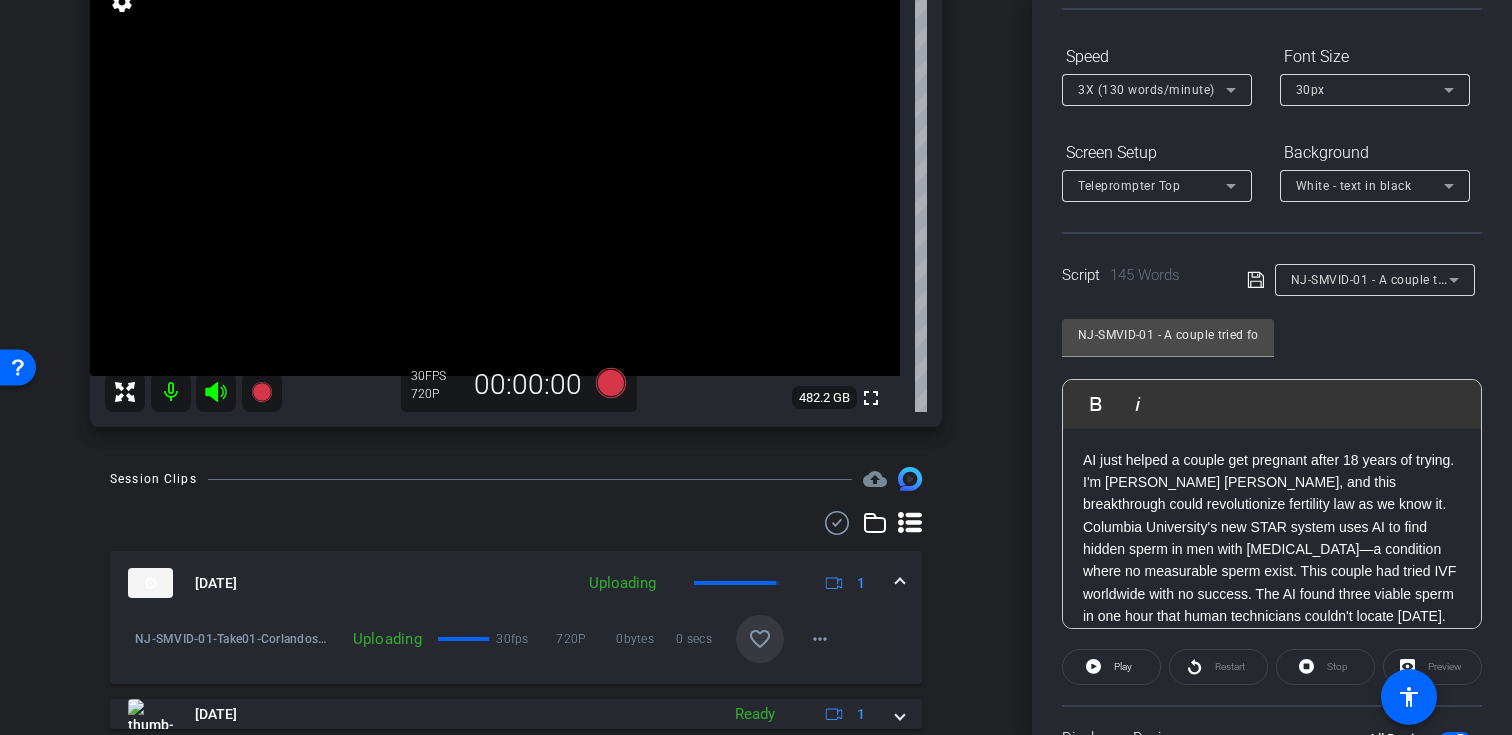 scroll, scrollTop: 201, scrollLeft: 0, axis: vertical 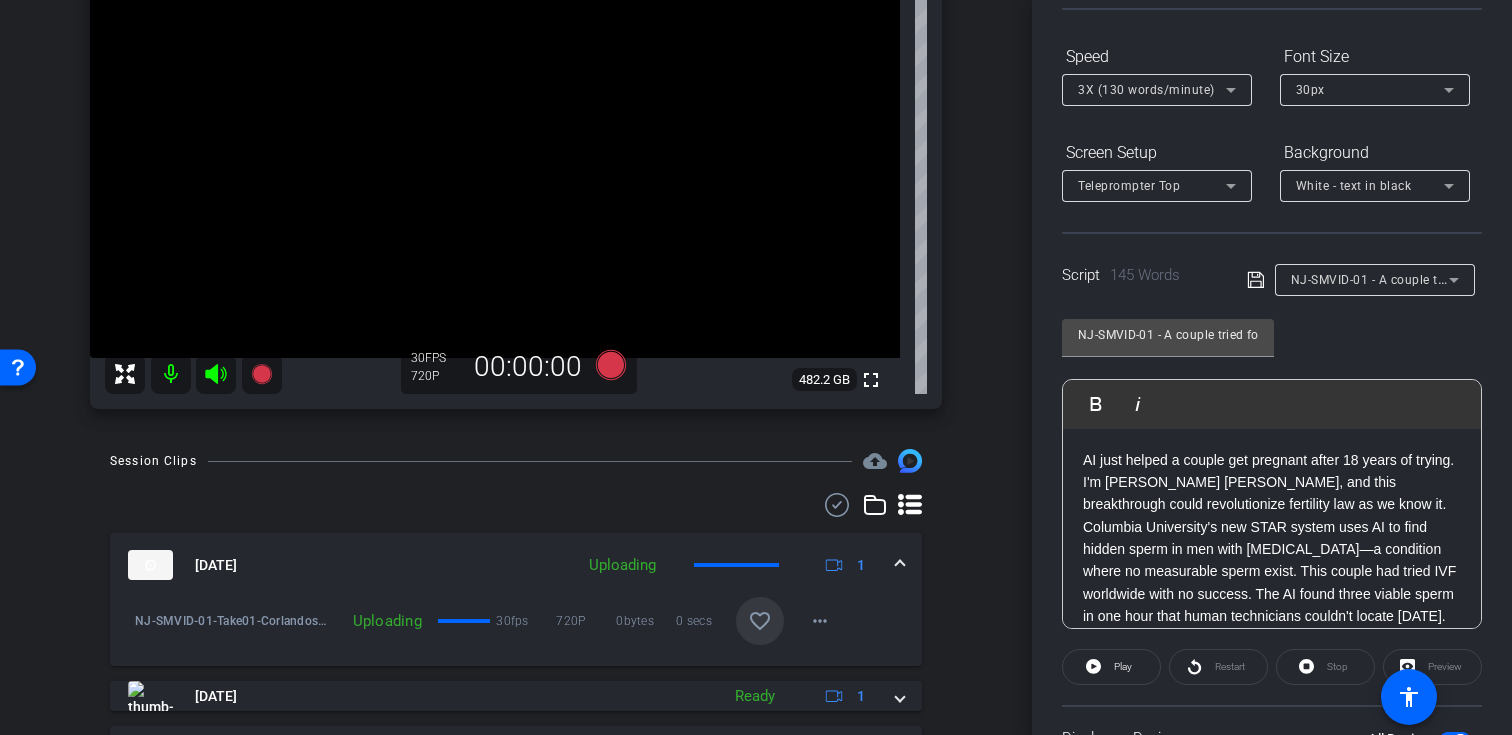 click on "favorite_border" at bounding box center [760, 621] 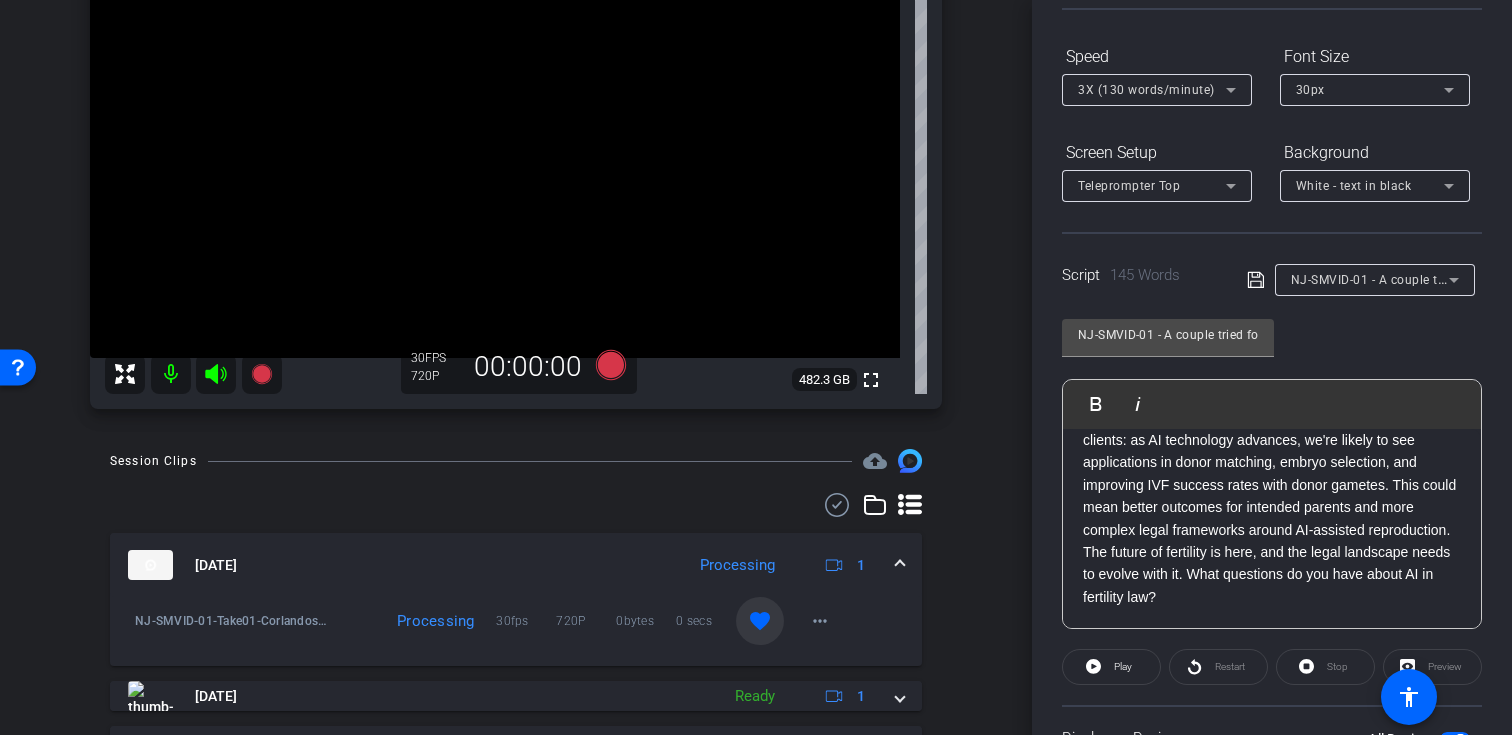 scroll, scrollTop: 243, scrollLeft: 0, axis: vertical 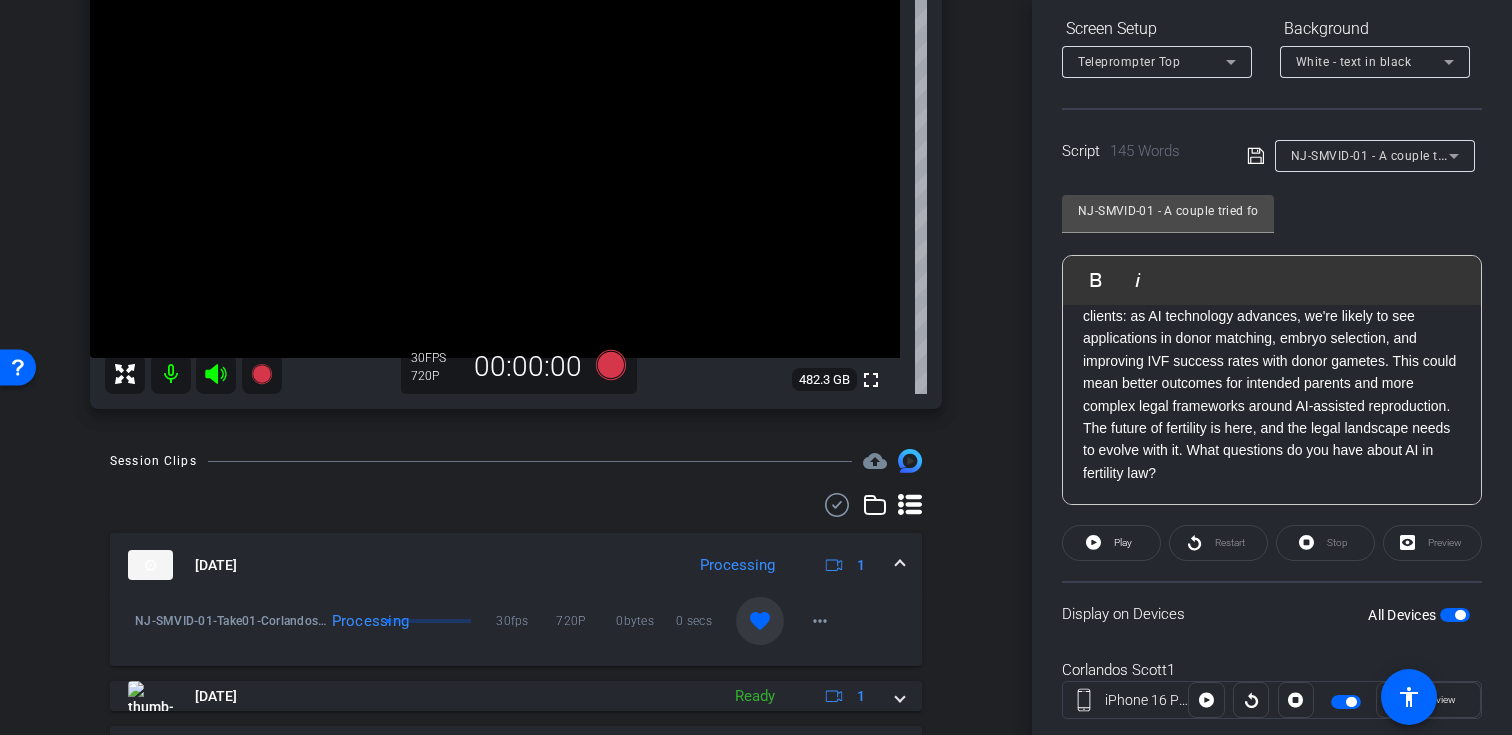 click on "NJ-SMVID-01 - A couple tried for 18 years to get pregnant. AI made it happen" at bounding box center [1516, 155] 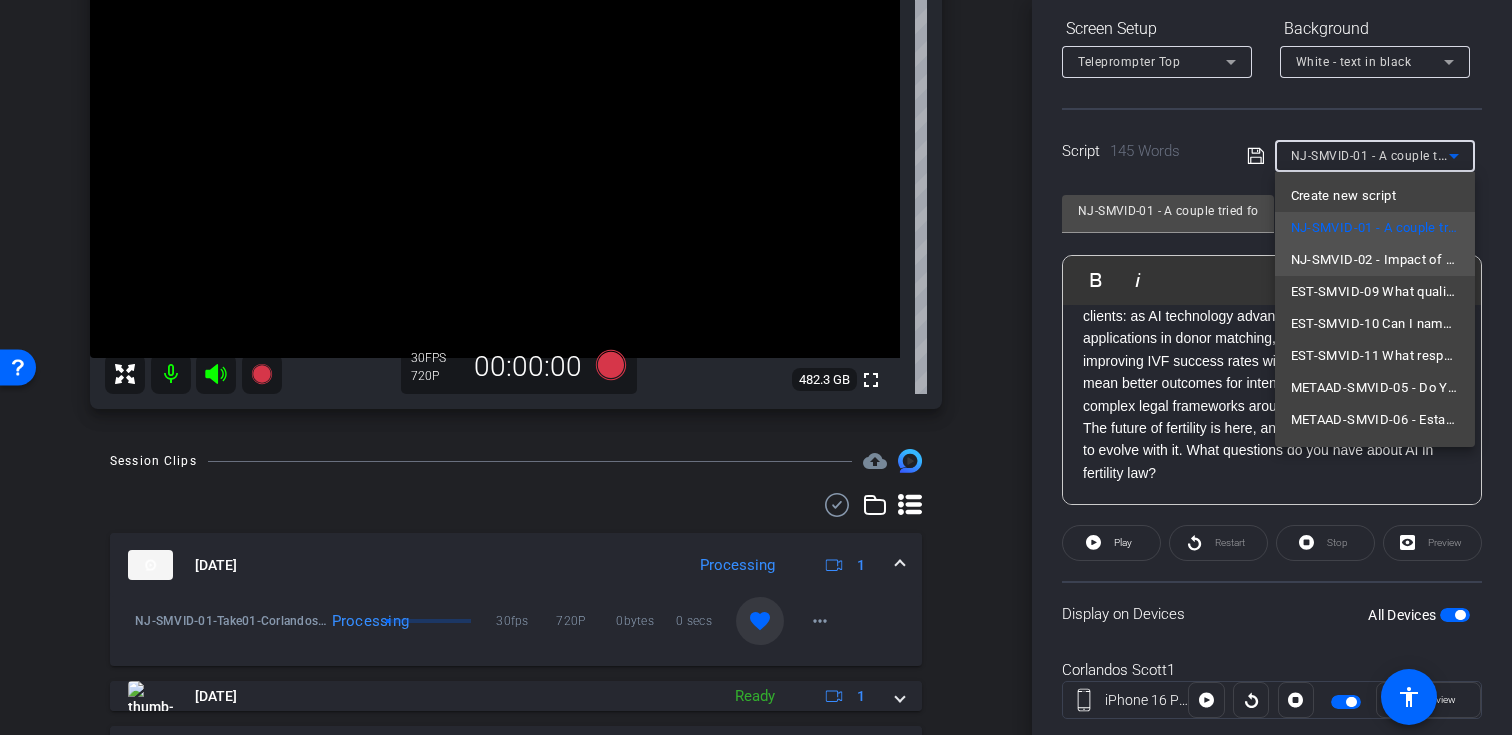 click on "NJ-SMVID-02 - Impact of New $15M 'Permanent' Estate/Gift Tax Exemption" at bounding box center [1375, 260] 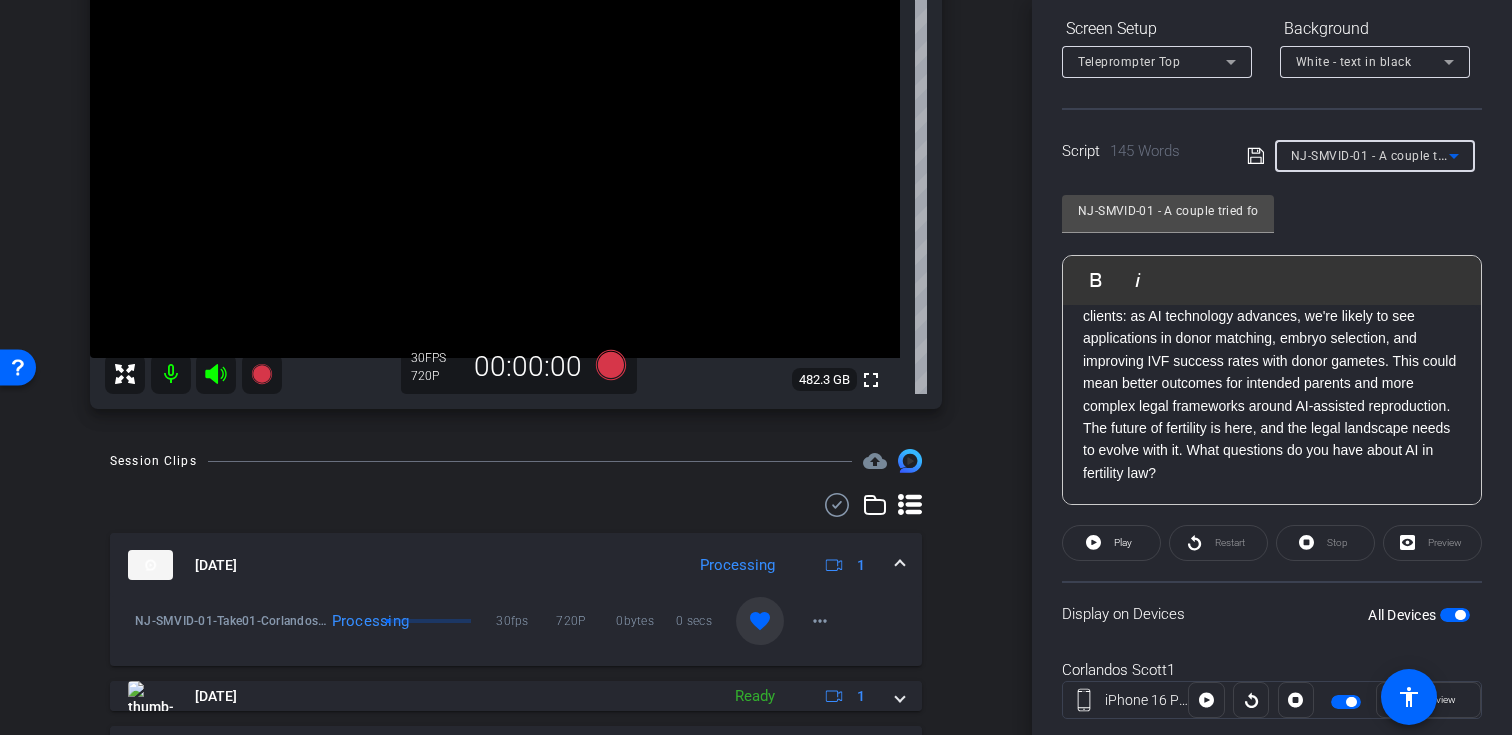 type on "NJ-SMVID-02 - Impact of New $15M 'Permanent' Estate/Gift Tax Exemption" 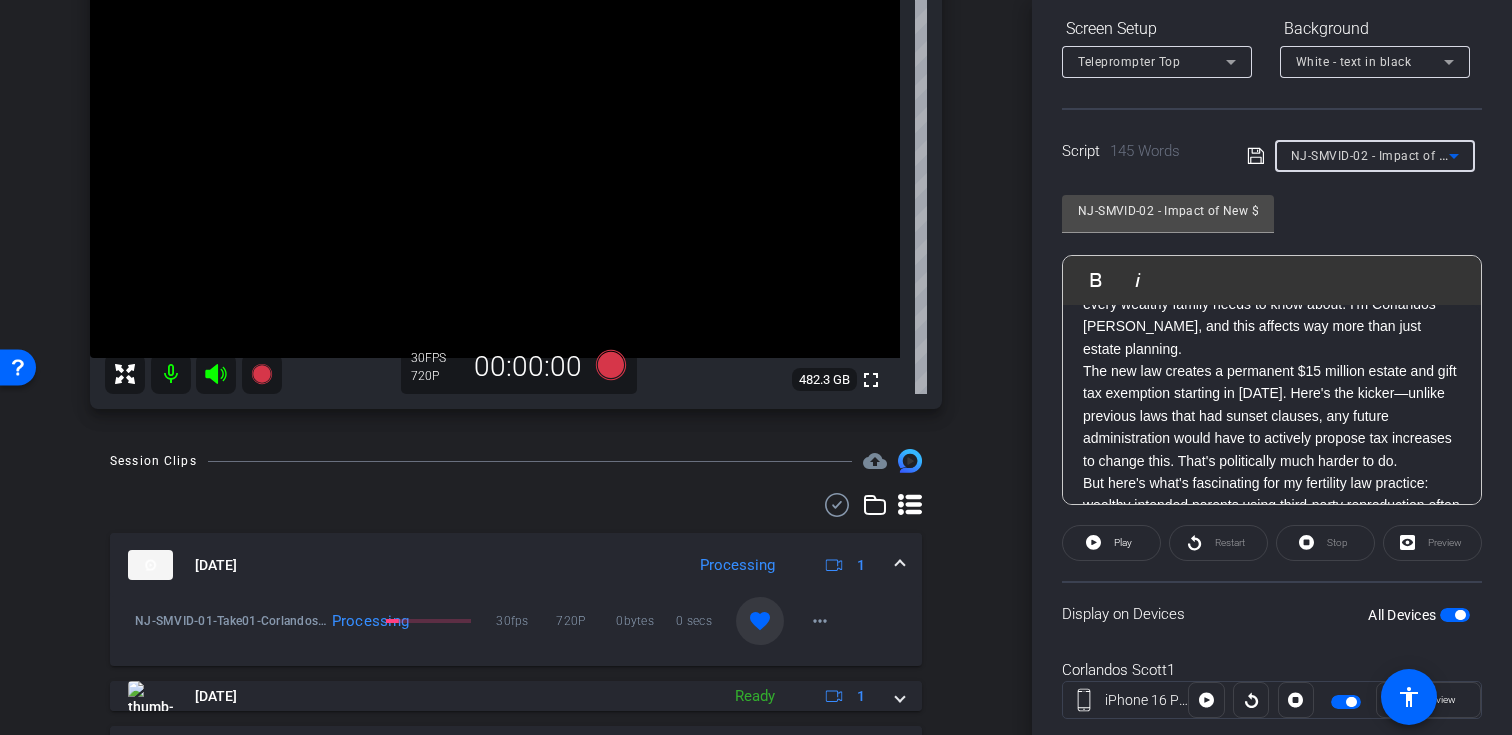 scroll, scrollTop: 0, scrollLeft: 0, axis: both 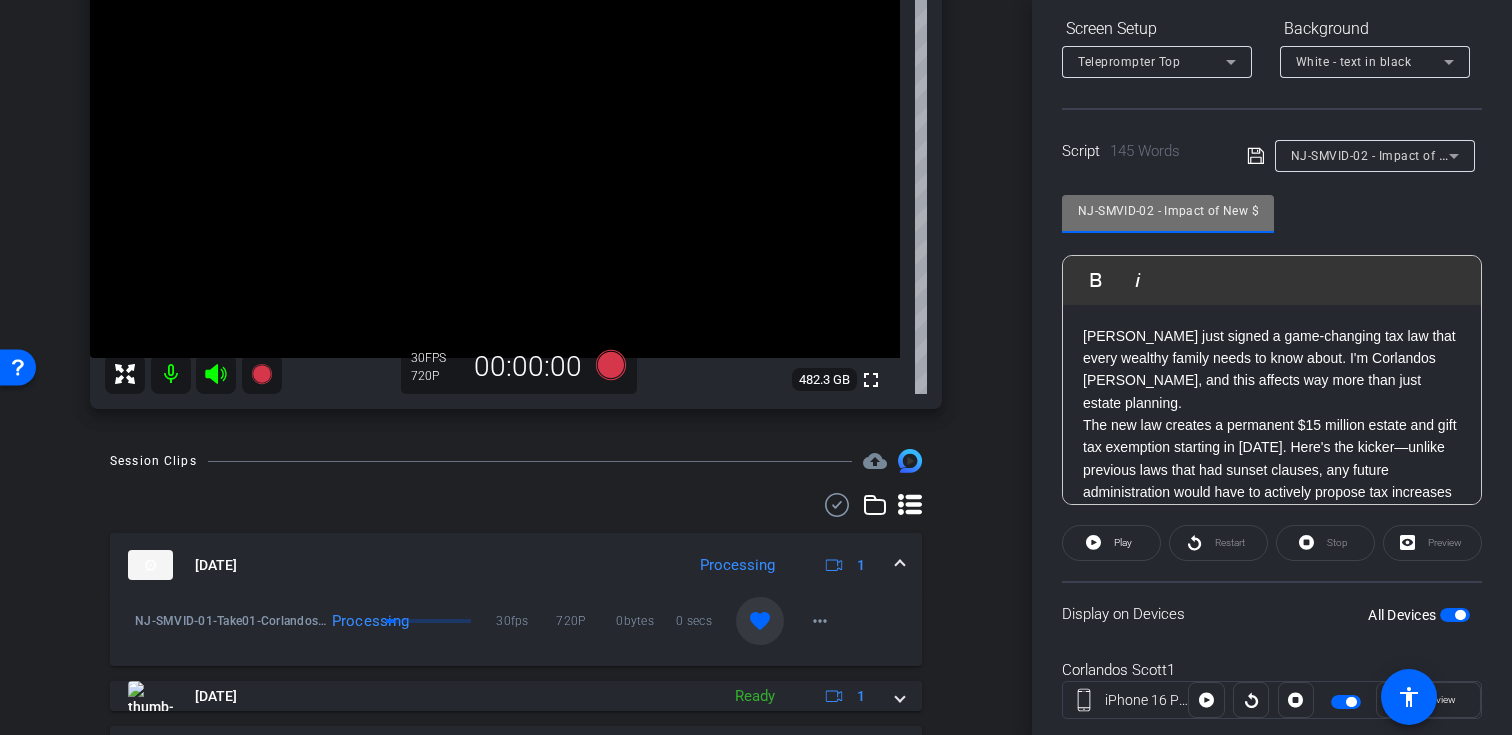 drag, startPoint x: 1155, startPoint y: 208, endPoint x: 1042, endPoint y: 208, distance: 113 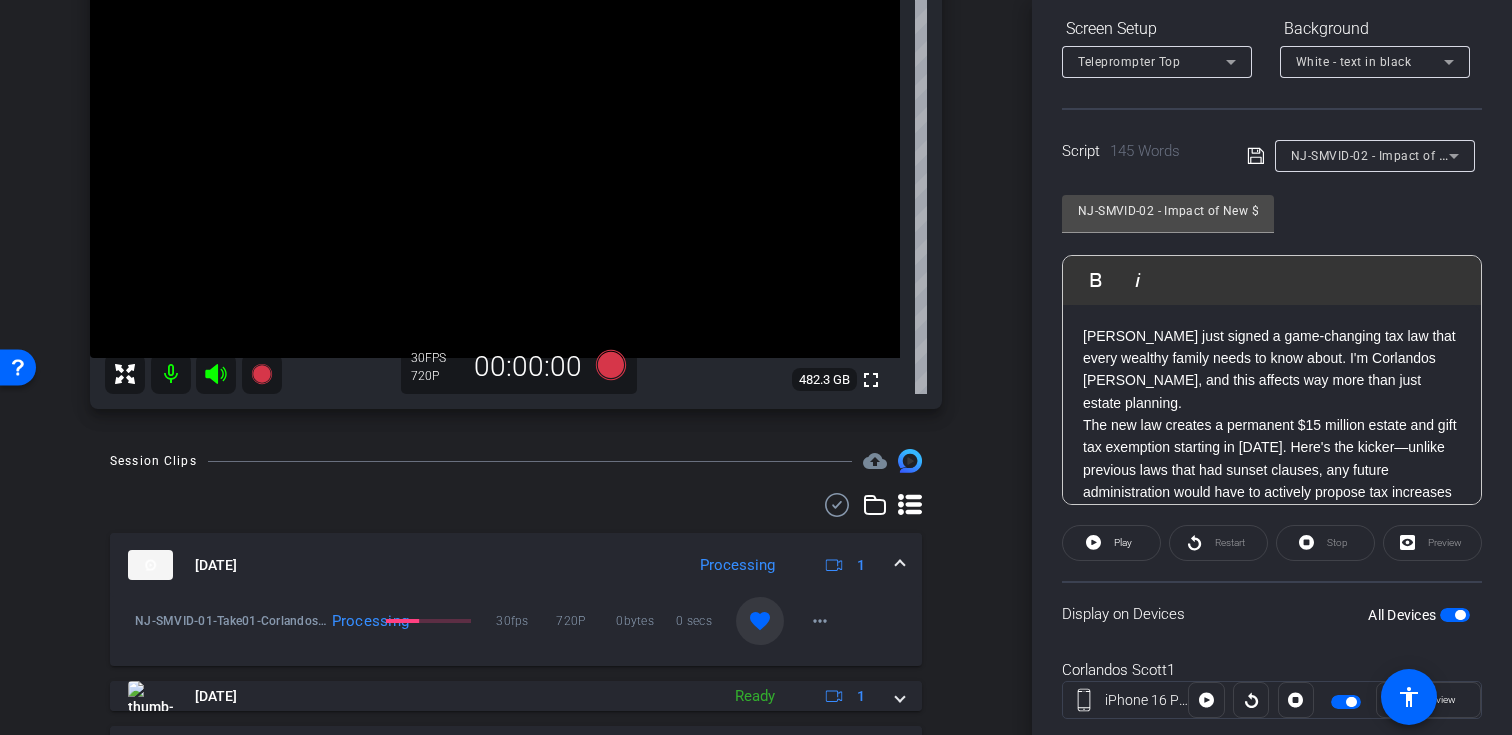 click 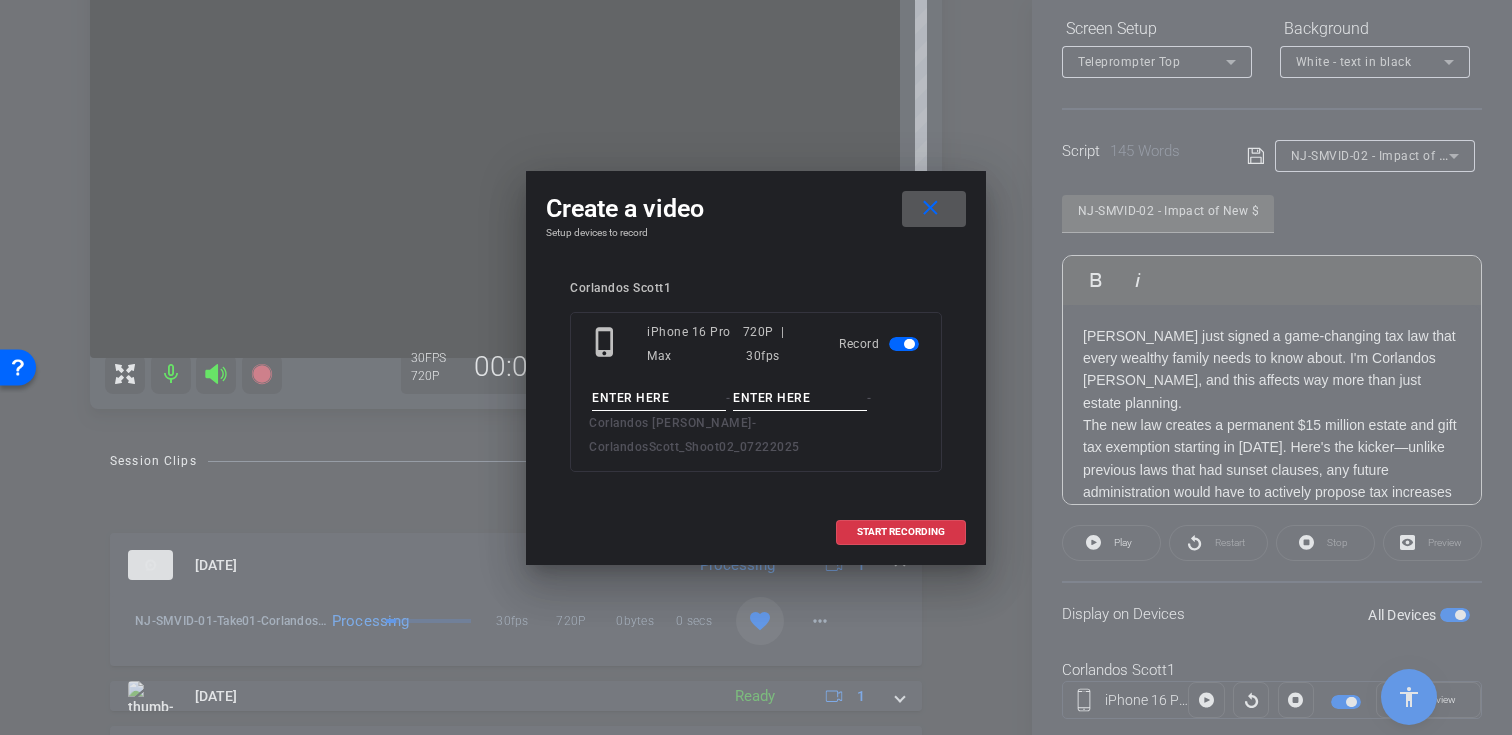 click at bounding box center (659, 398) 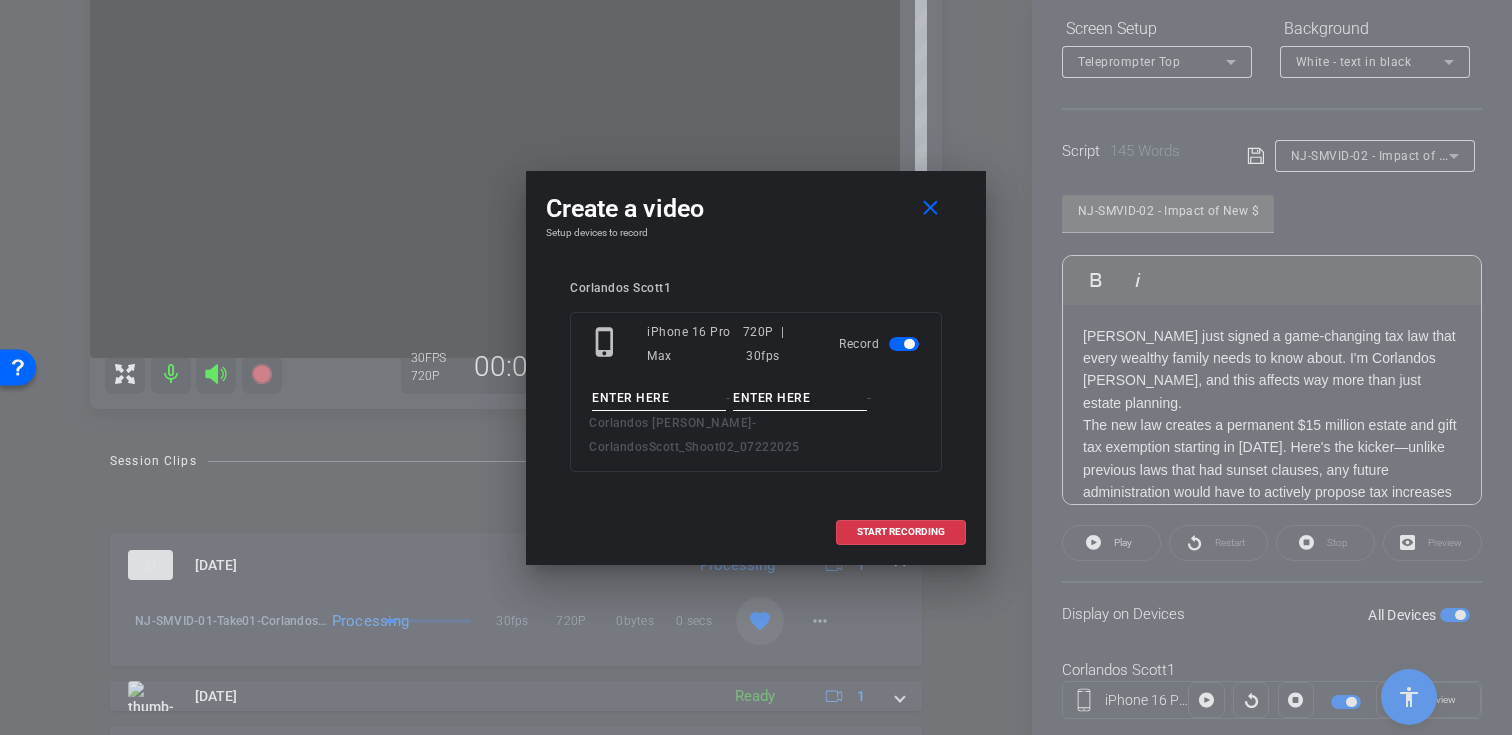 paste on "NJ-SMVID-02" 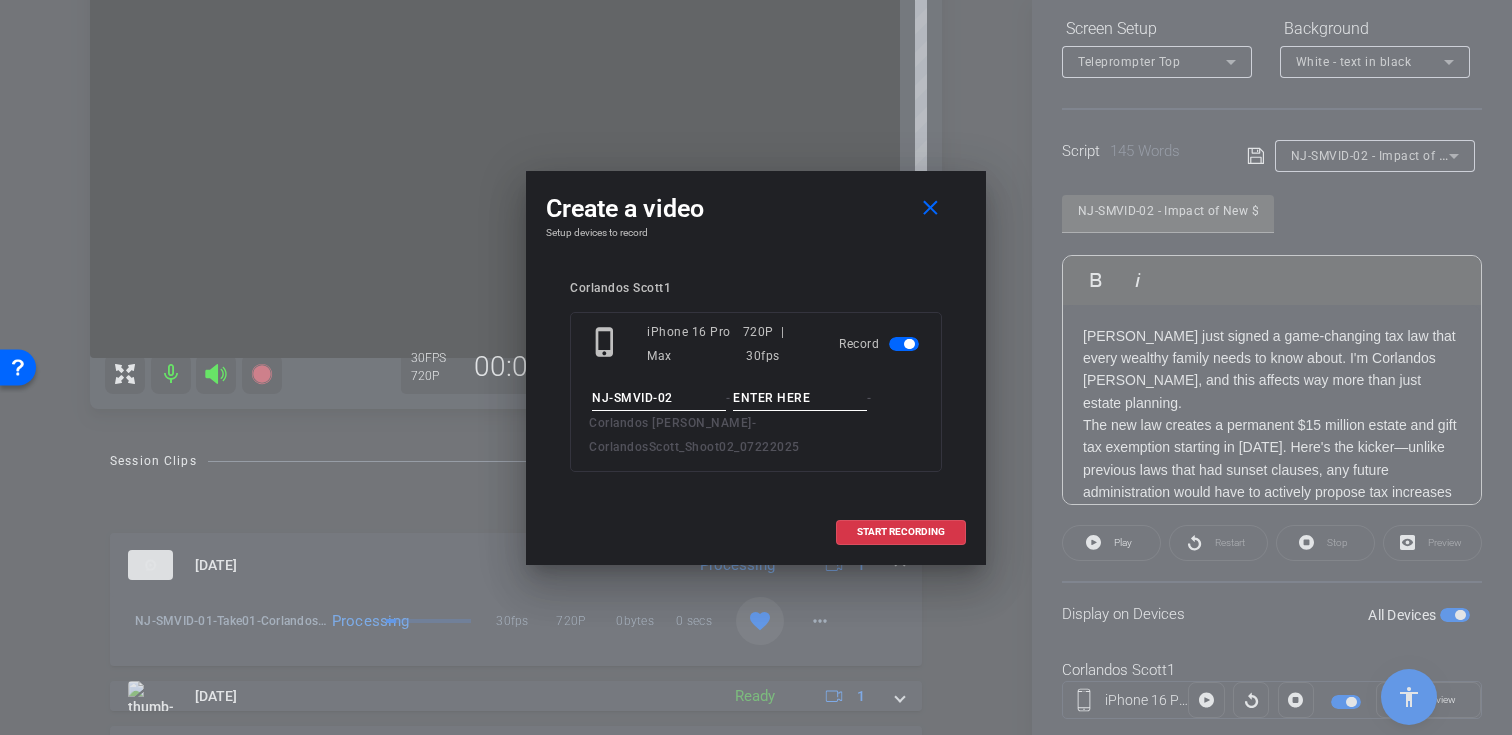 type on "NJ-SMVID-02" 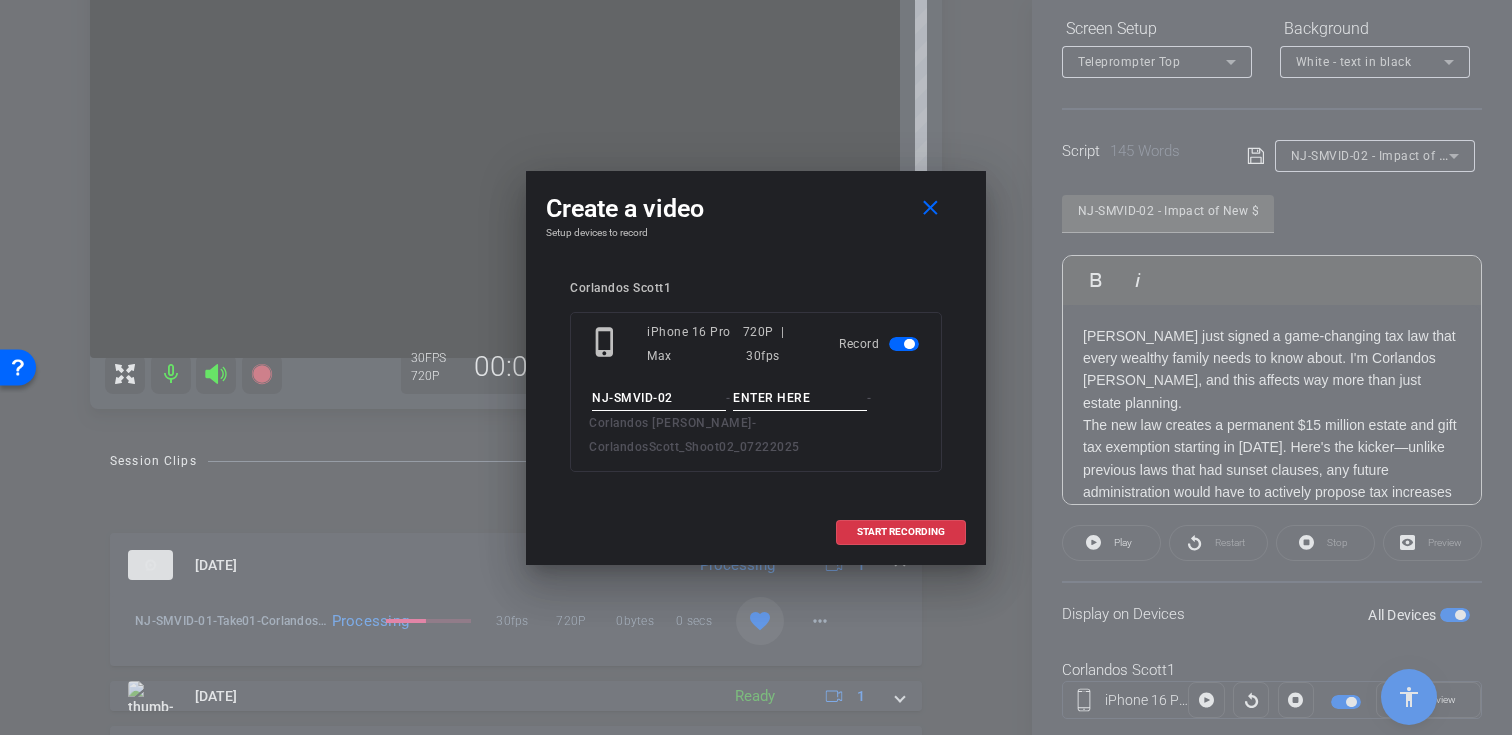 click at bounding box center [800, 398] 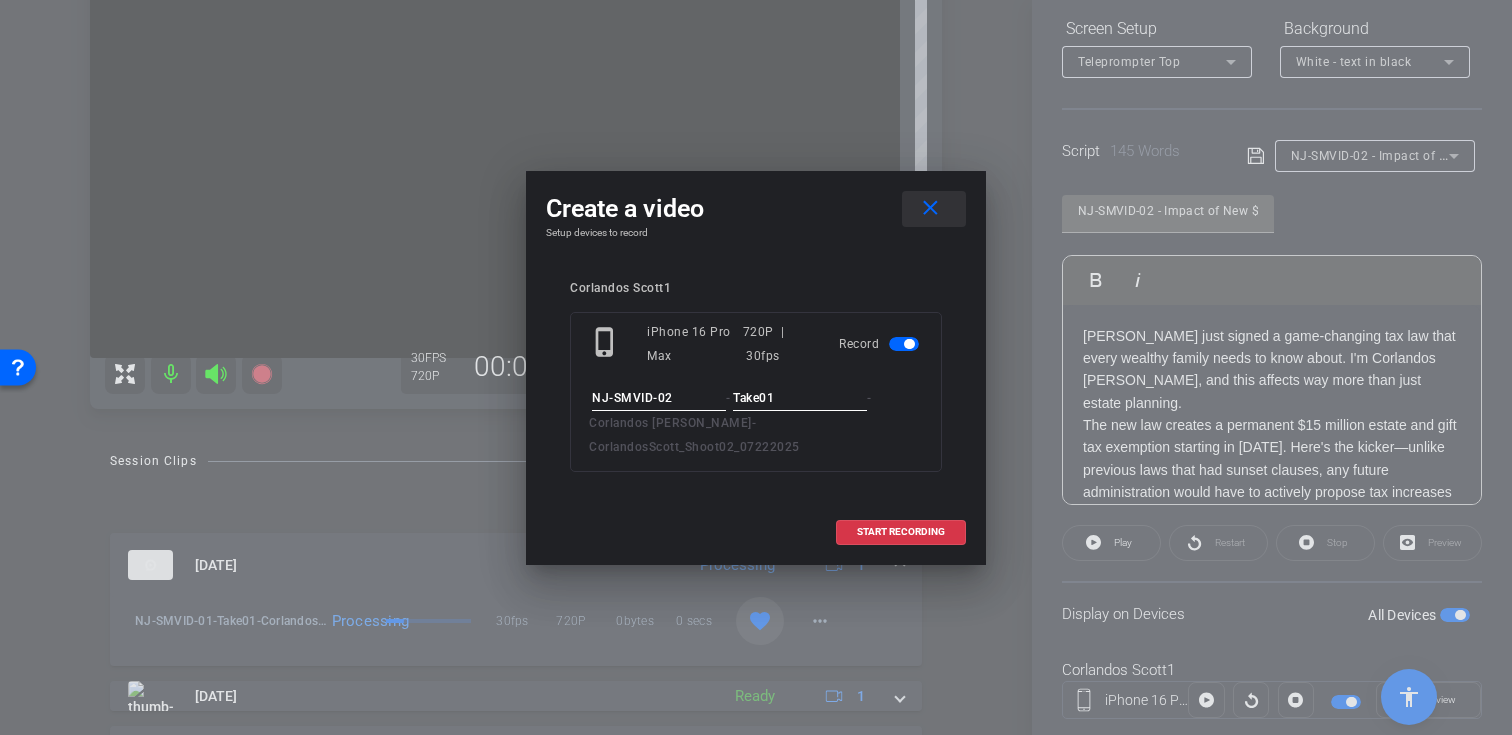 type on "Take01" 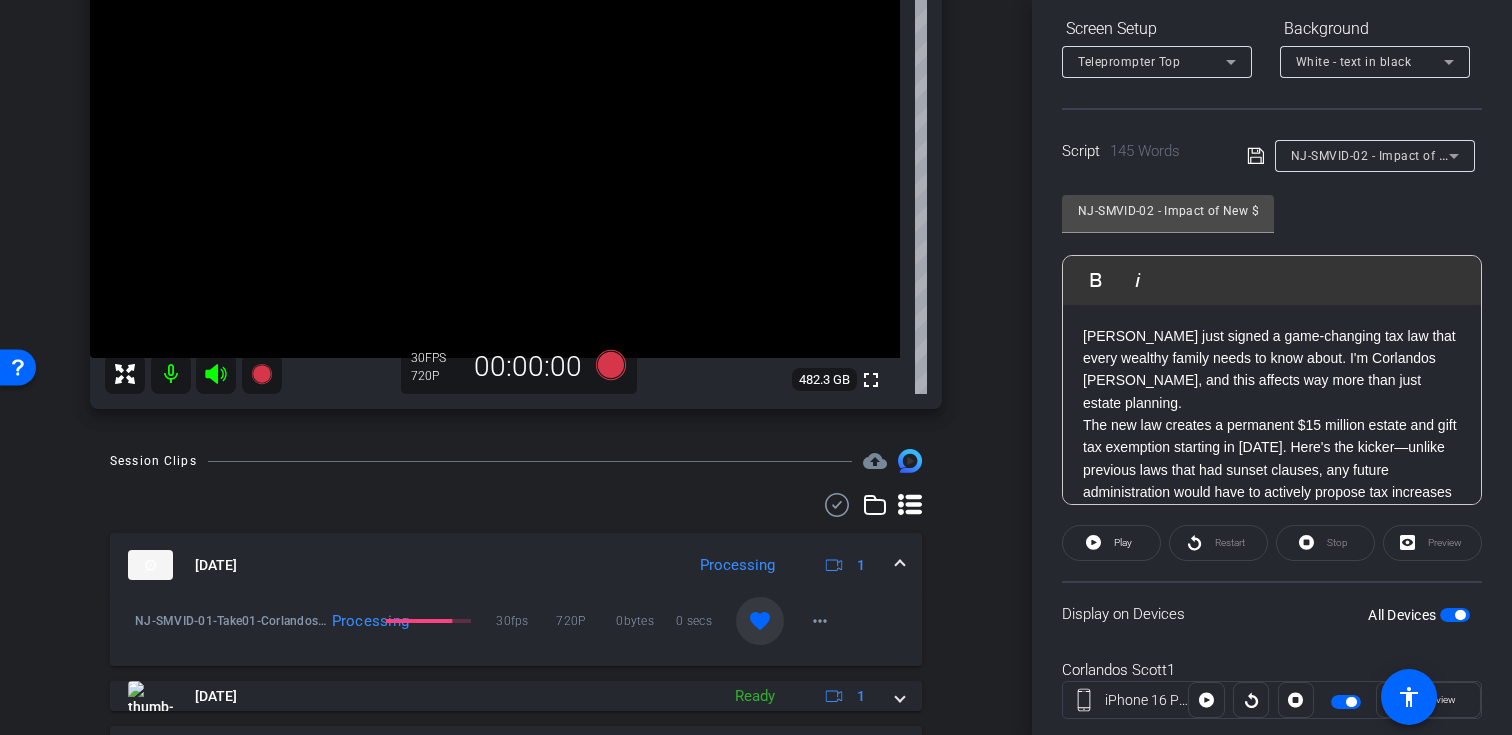 click on "[PERSON_NAME] just signed a game-changing tax law that every wealthy family needs to know about. I'm Corlandos [PERSON_NAME], and this affects way more than just estate planning." at bounding box center [1272, 370] 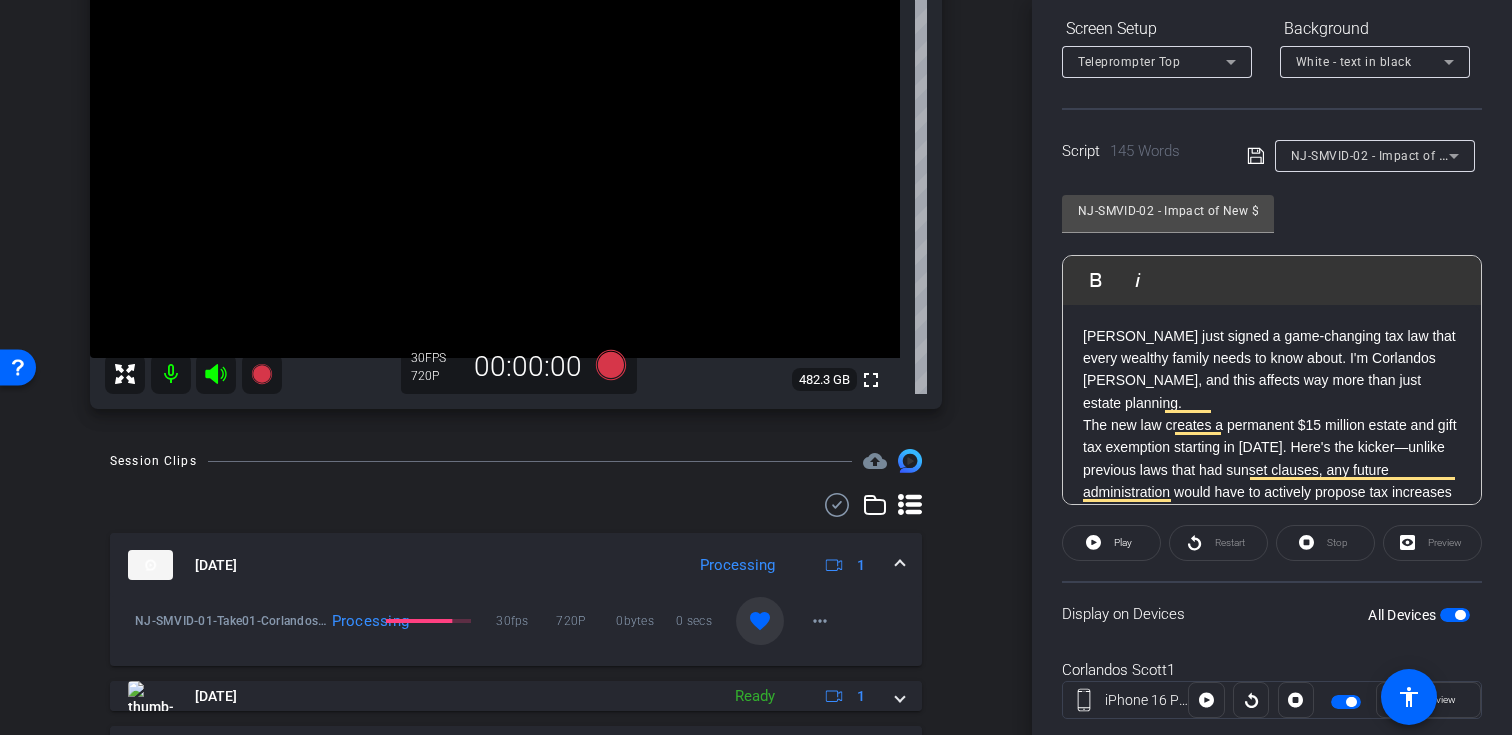 scroll, scrollTop: 310, scrollLeft: 0, axis: vertical 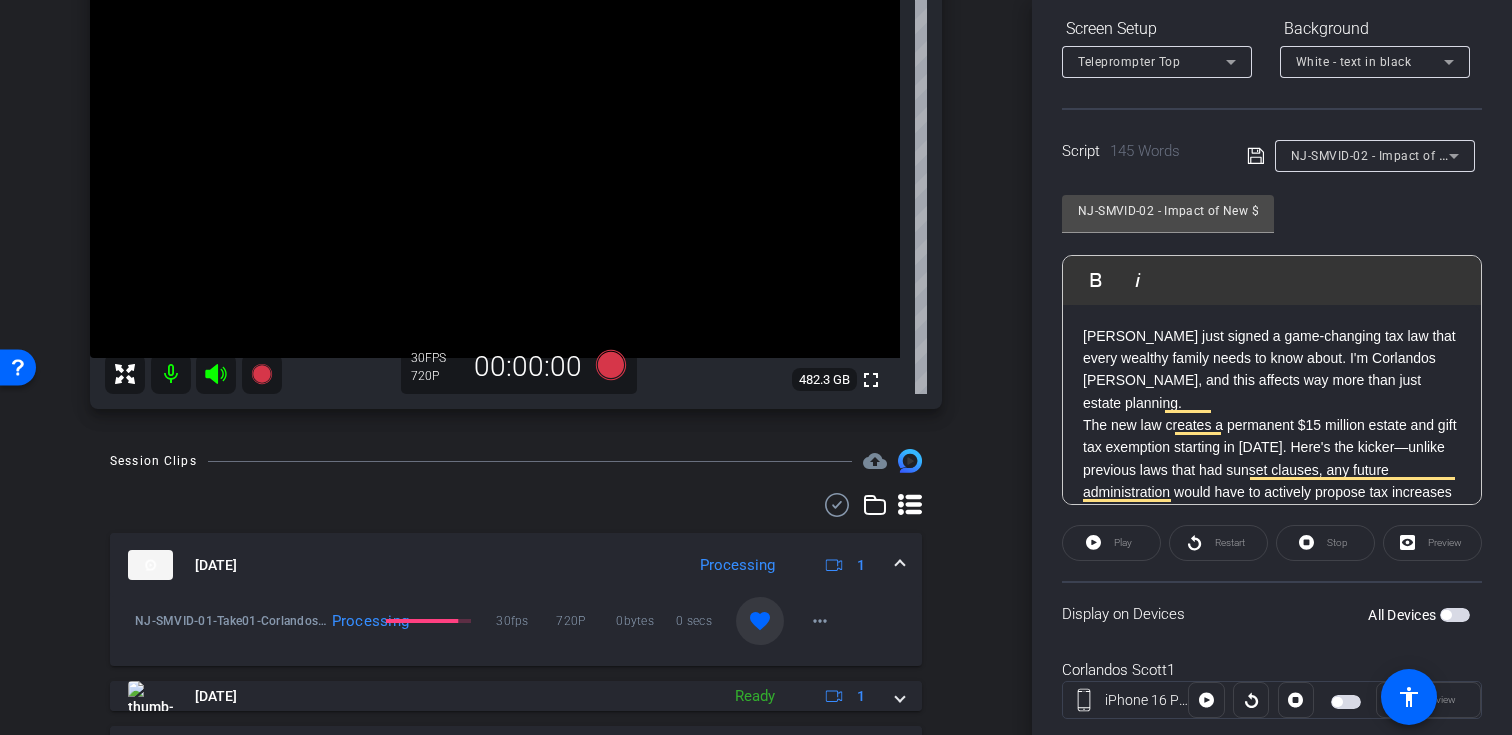 click at bounding box center (1455, 615) 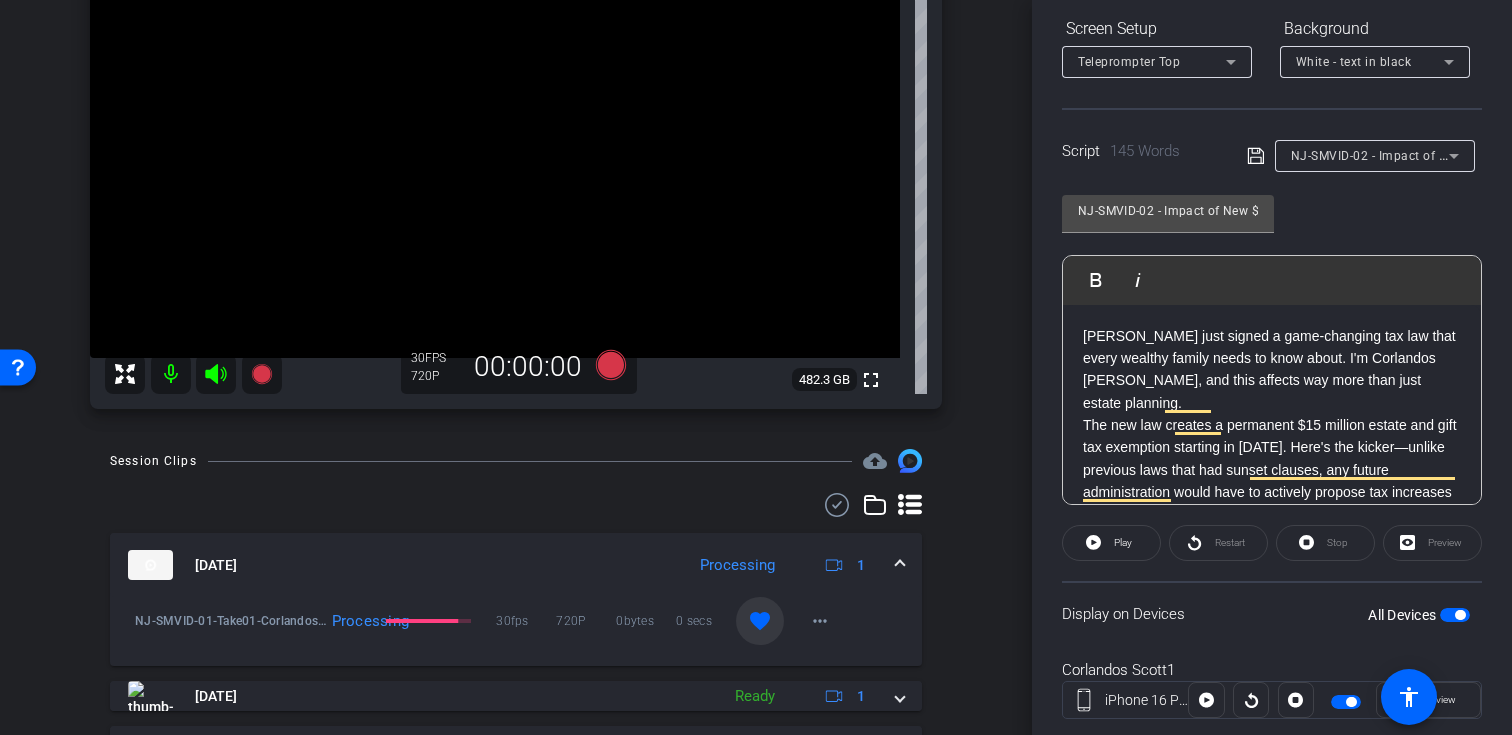 scroll, scrollTop: 307, scrollLeft: 0, axis: vertical 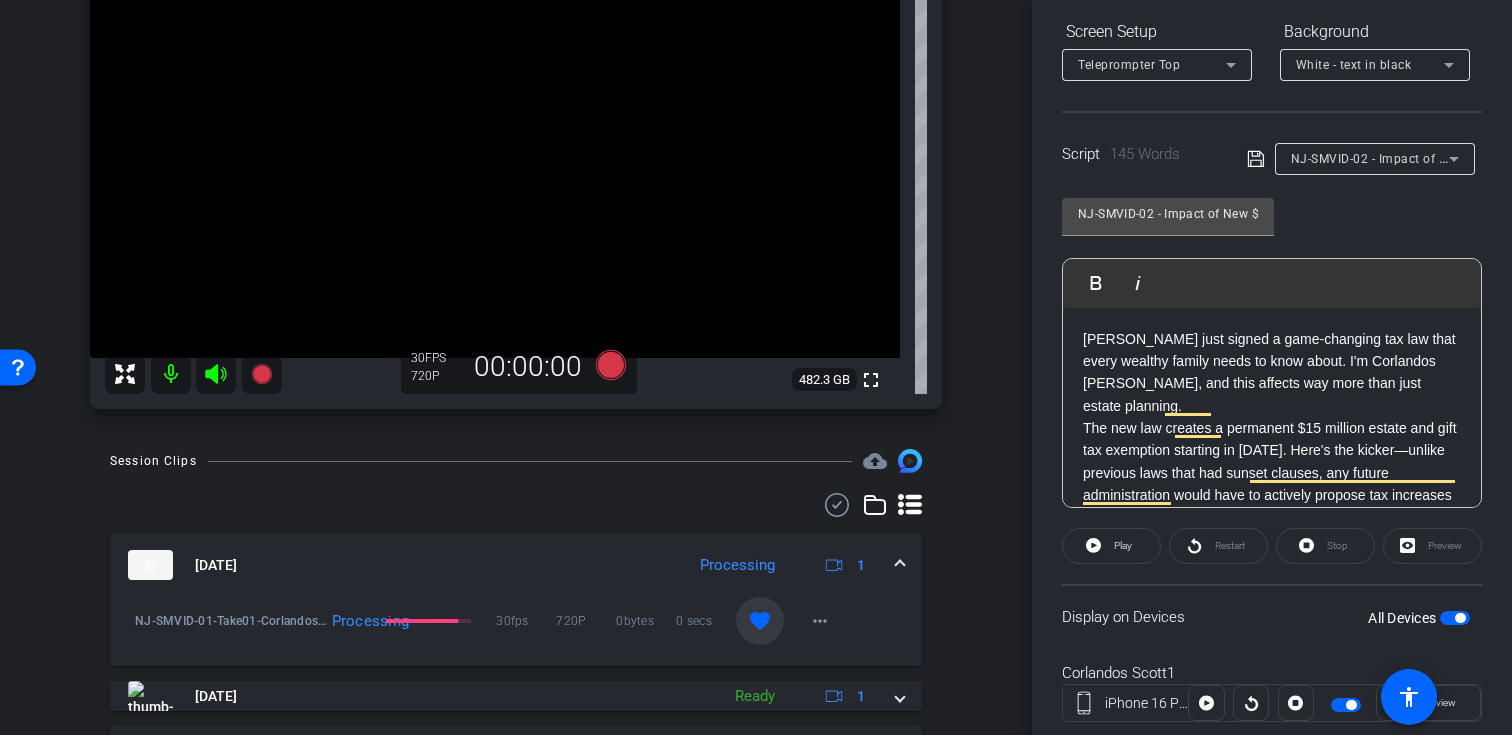 click 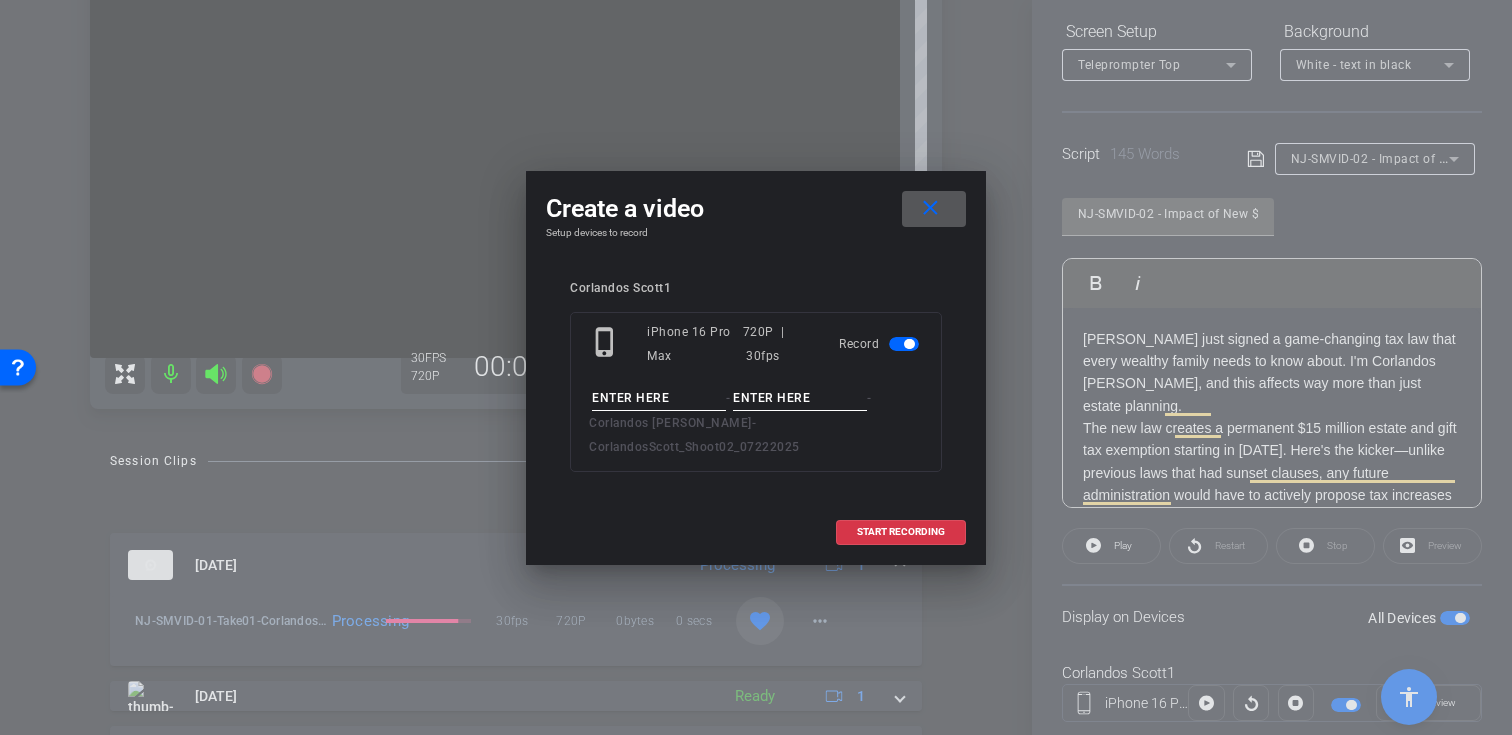 click at bounding box center [659, 398] 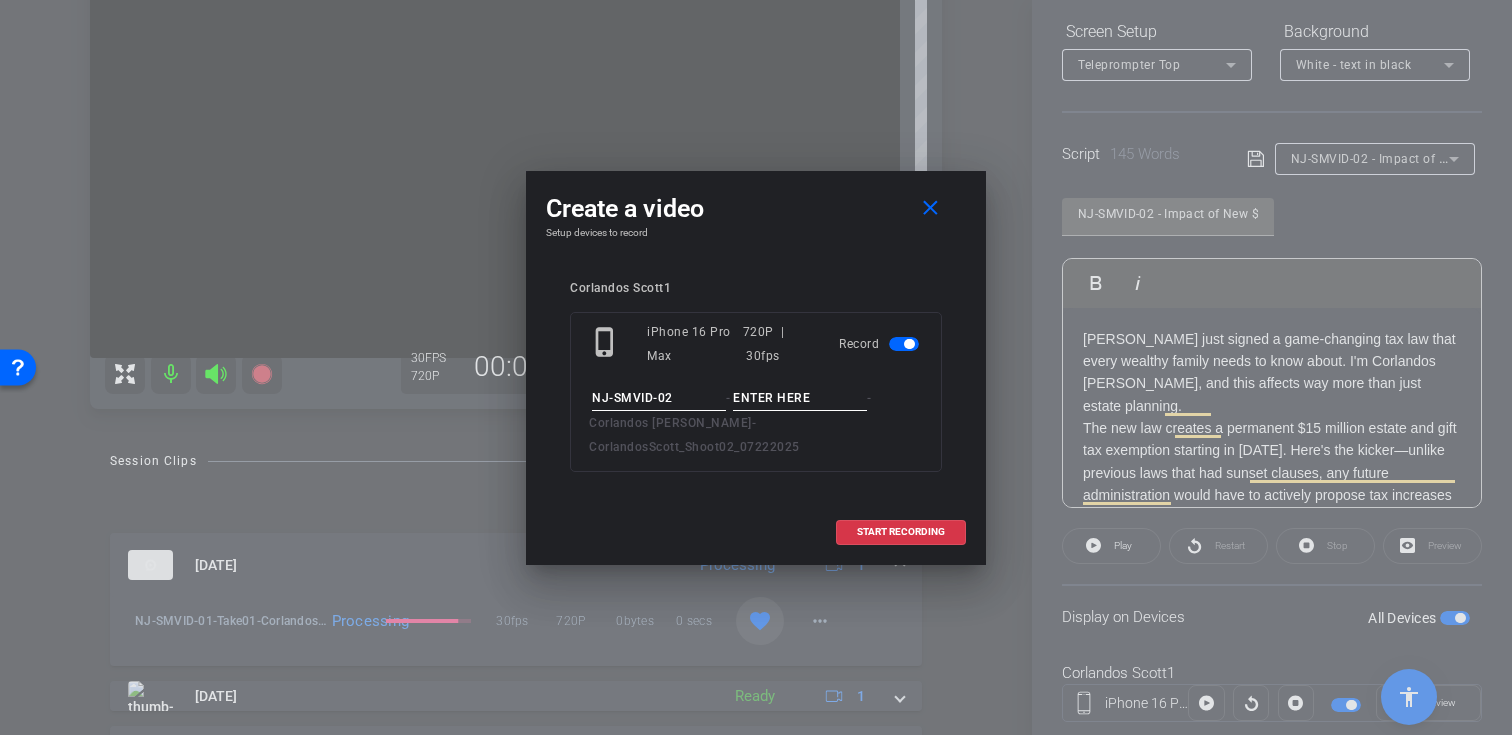 type on "NJ-SMVID-02" 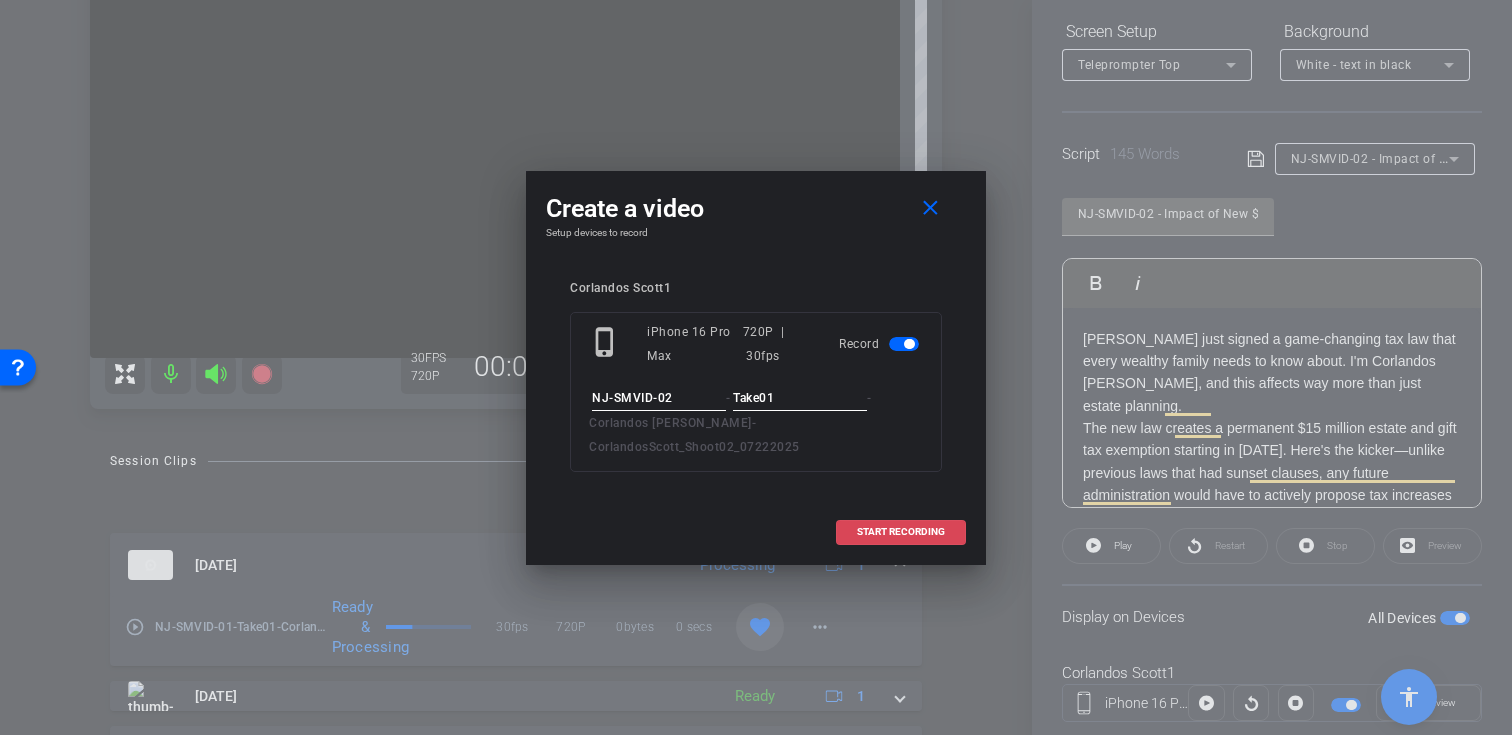 type on "Take01" 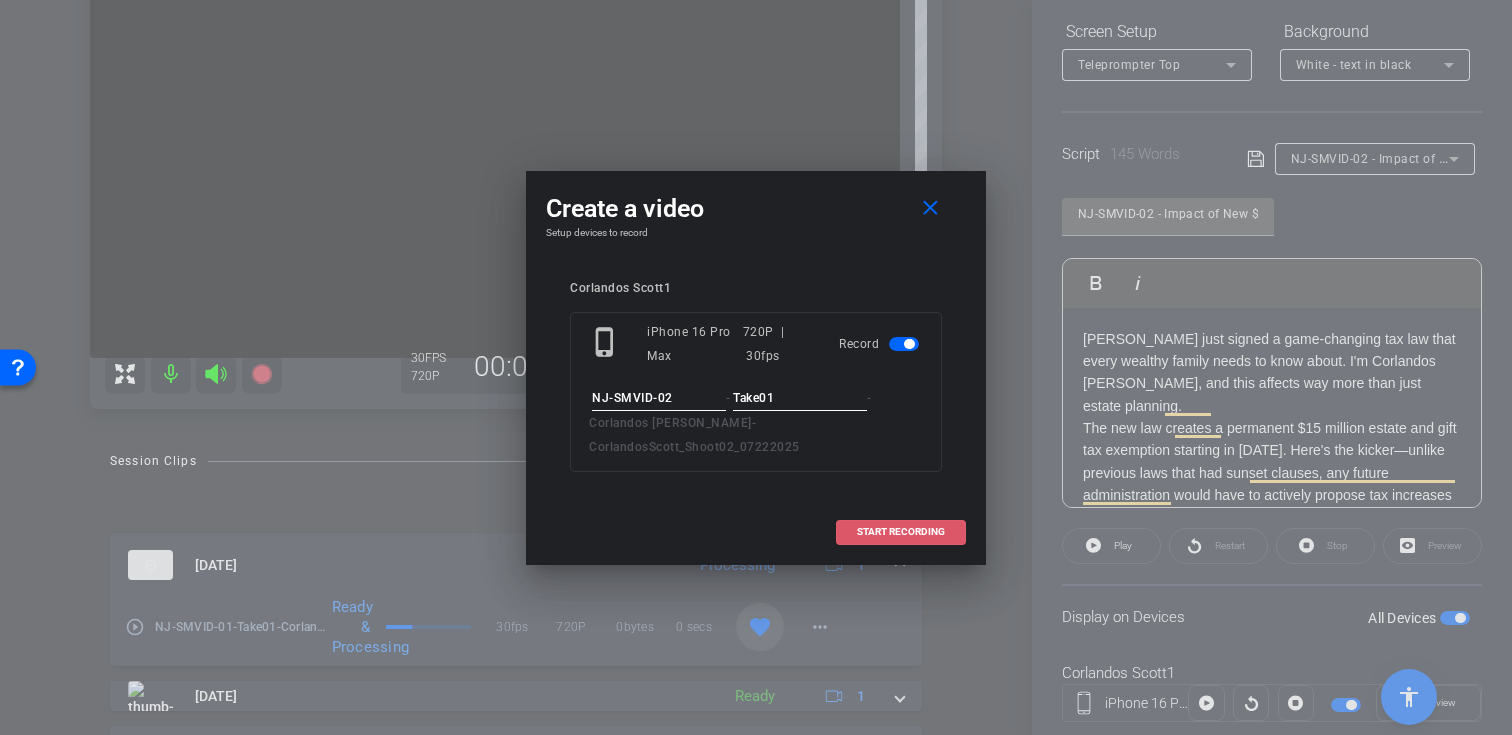 click on "START RECORDING" at bounding box center [901, 532] 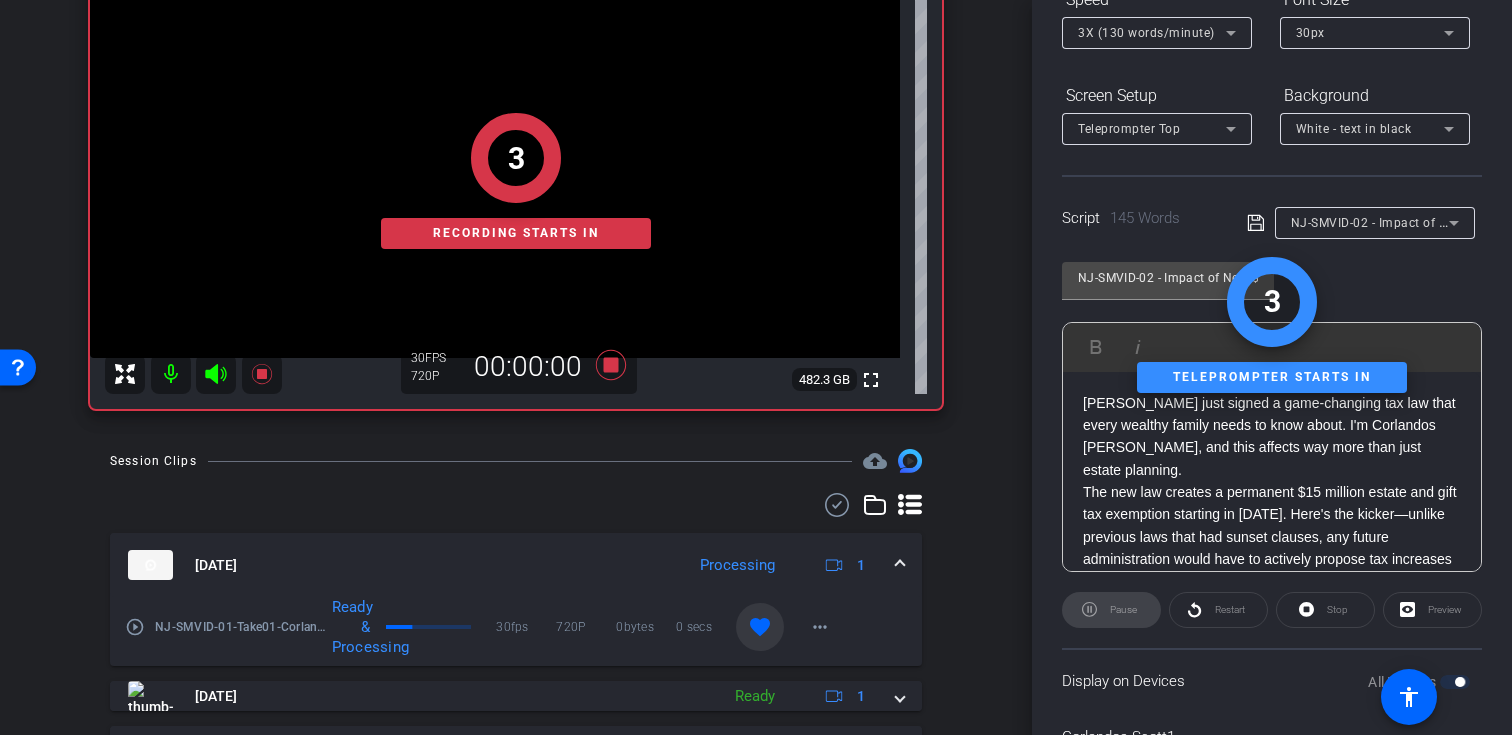 scroll, scrollTop: 219, scrollLeft: 0, axis: vertical 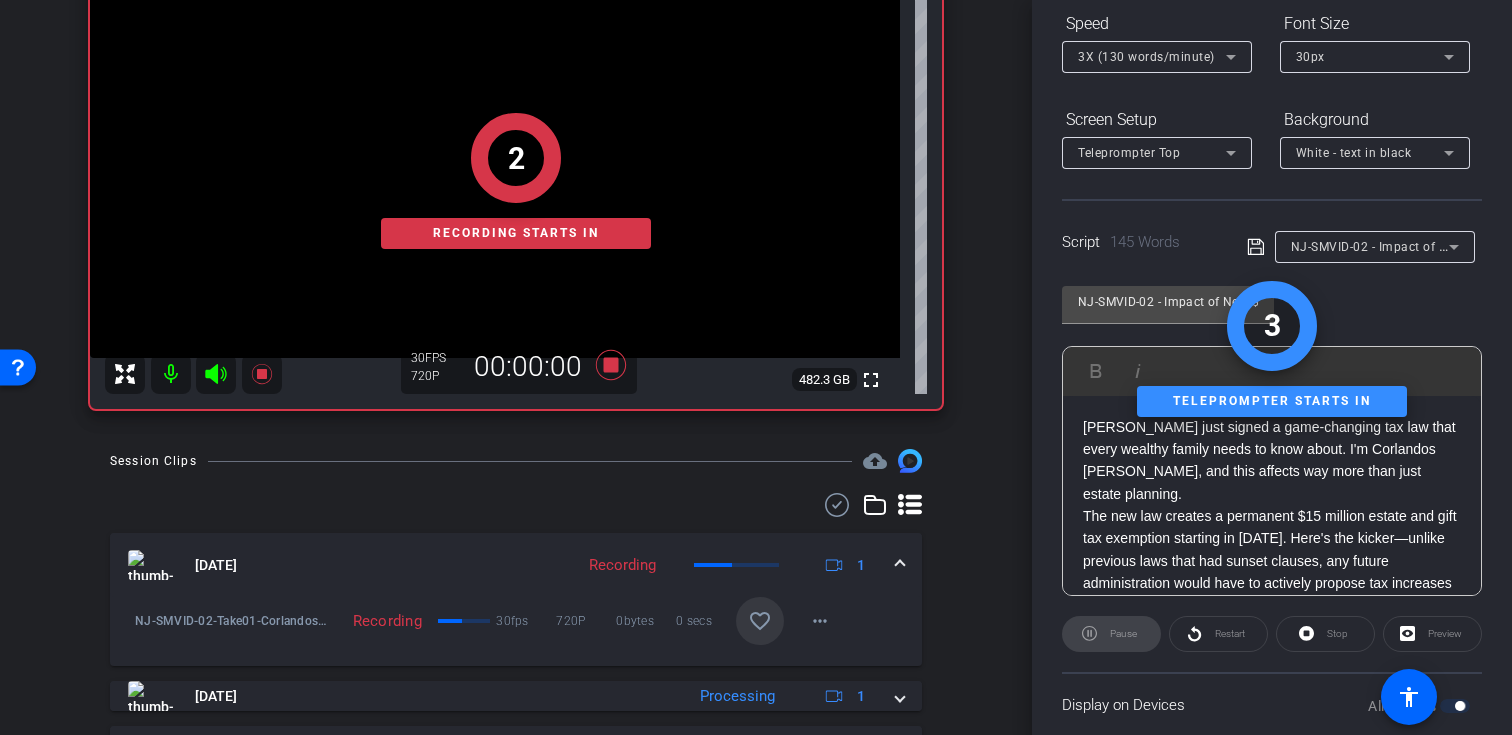 click on "3X (130 words/minute)" at bounding box center [1152, 56] 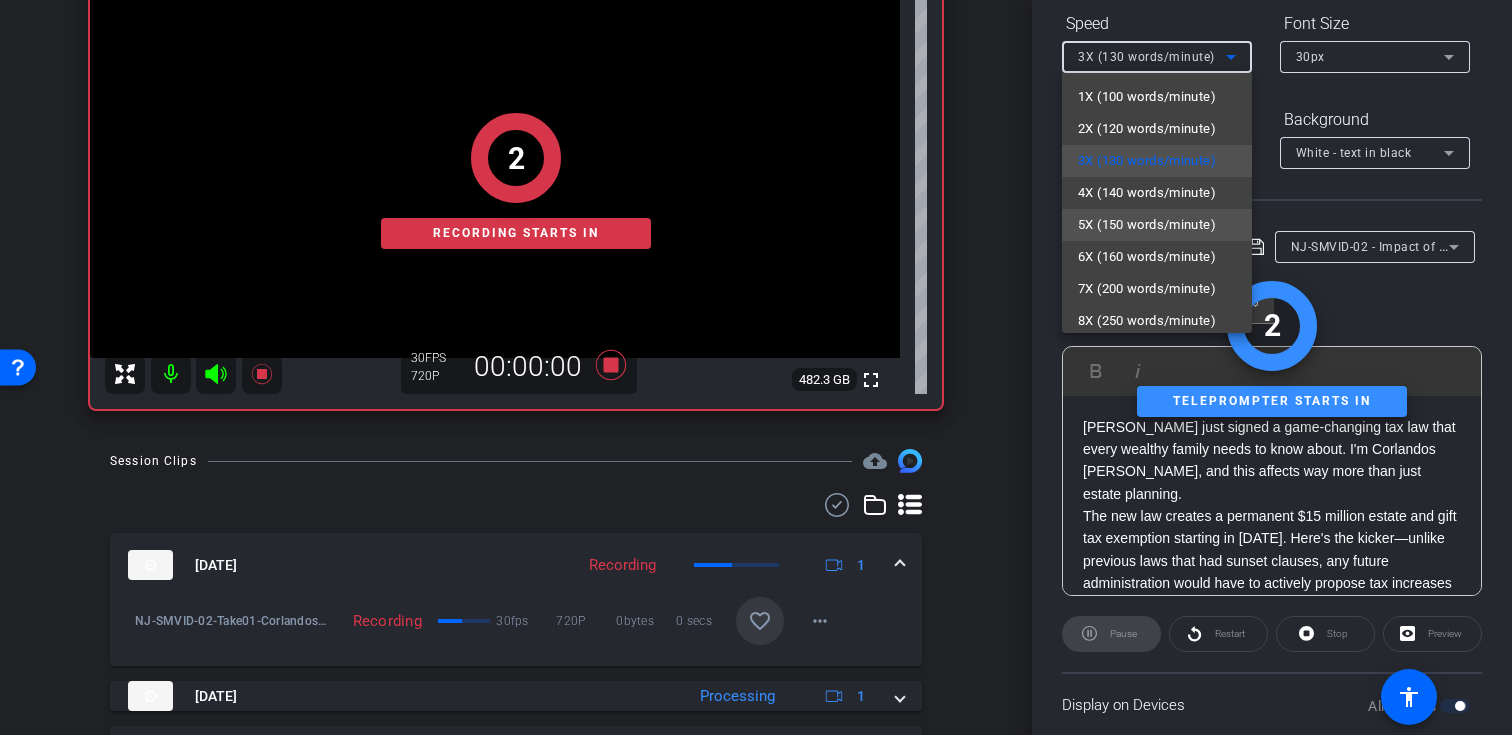 click on "5X (150 words/minute)" at bounding box center (1147, 225) 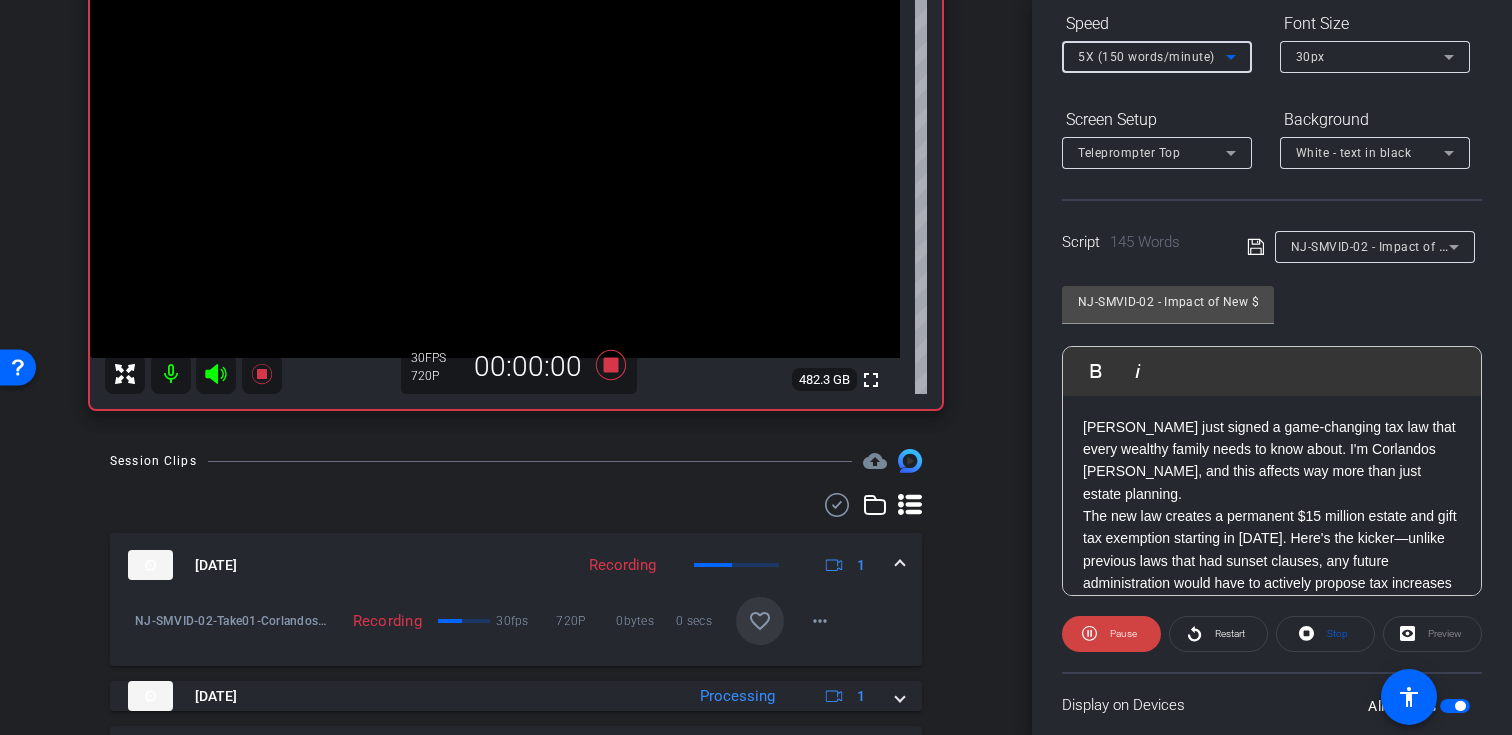 click 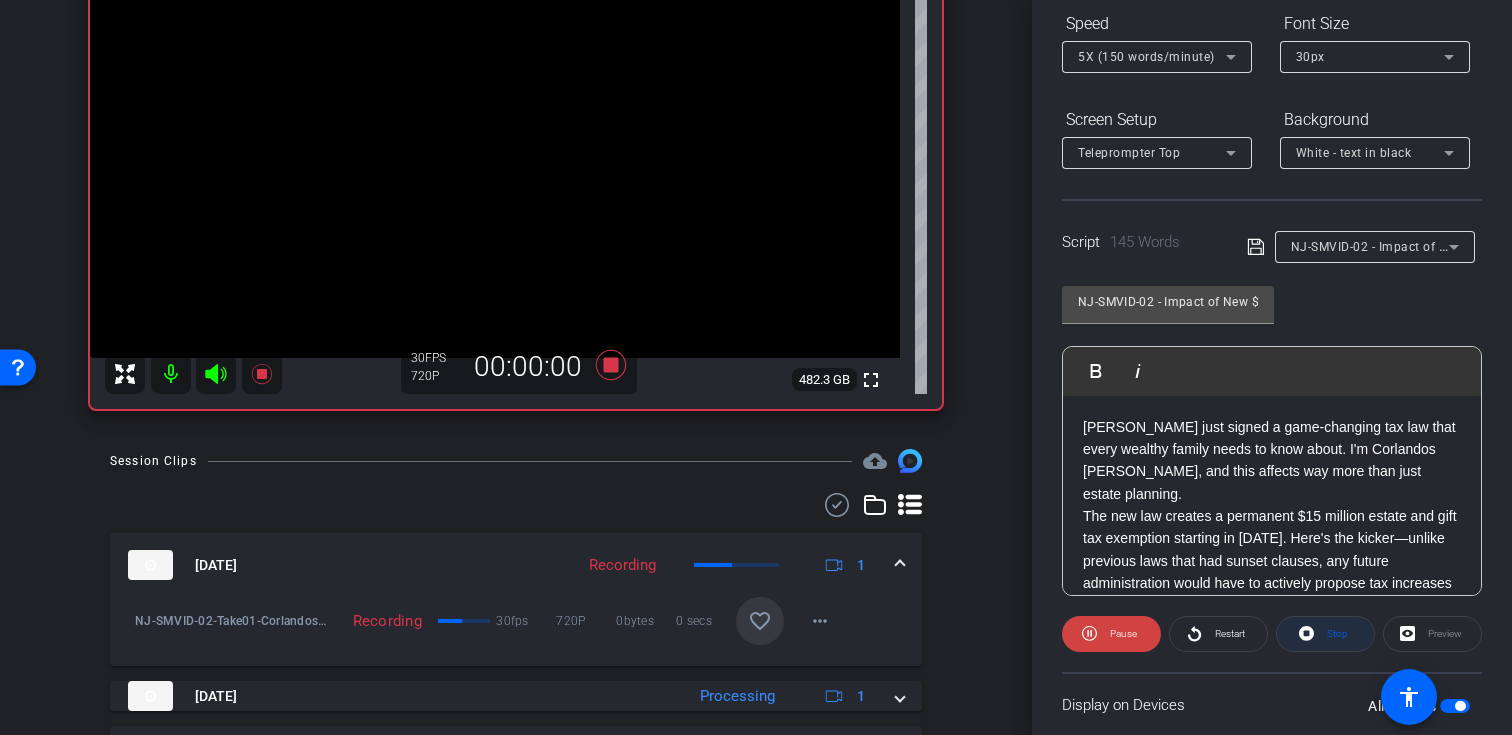 scroll, scrollTop: 358, scrollLeft: 0, axis: vertical 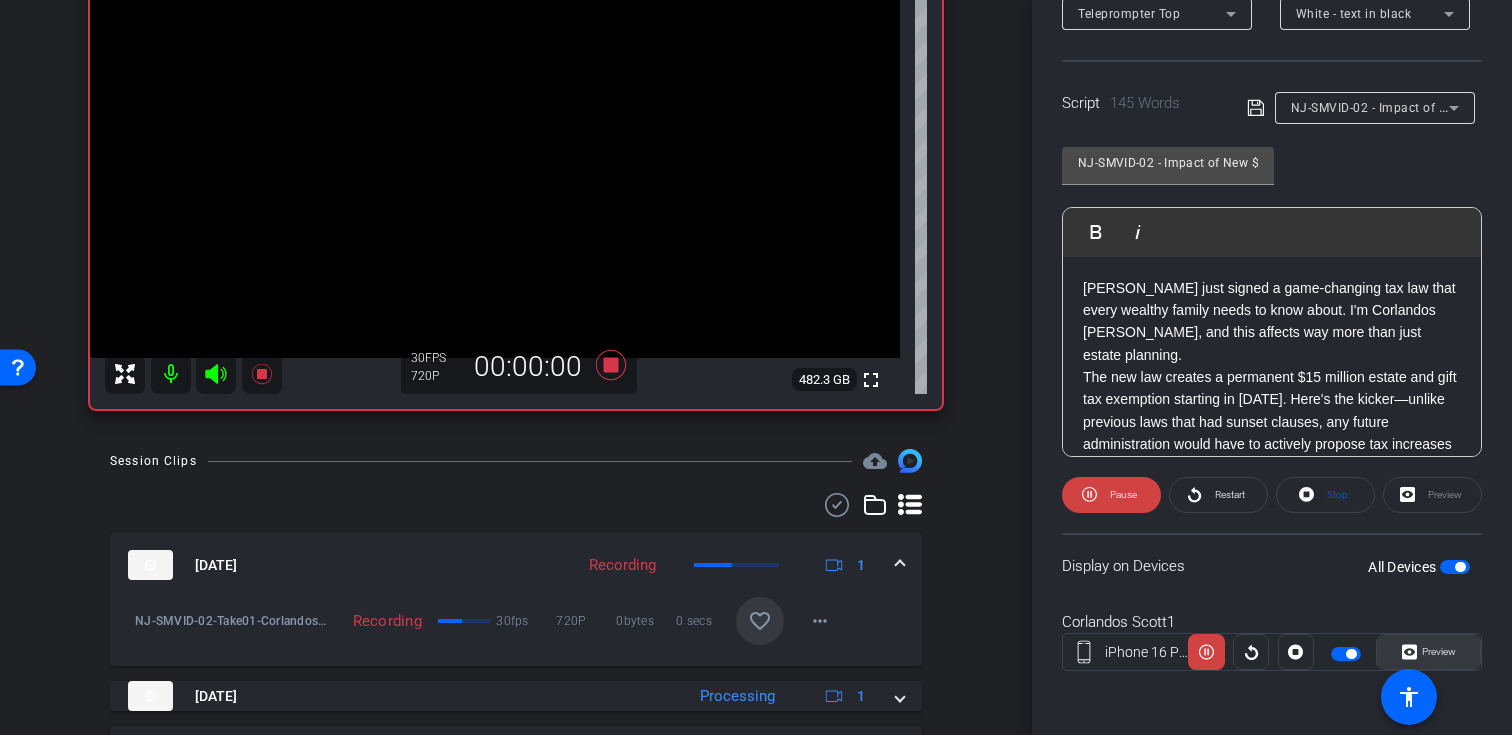 click on "Preview" 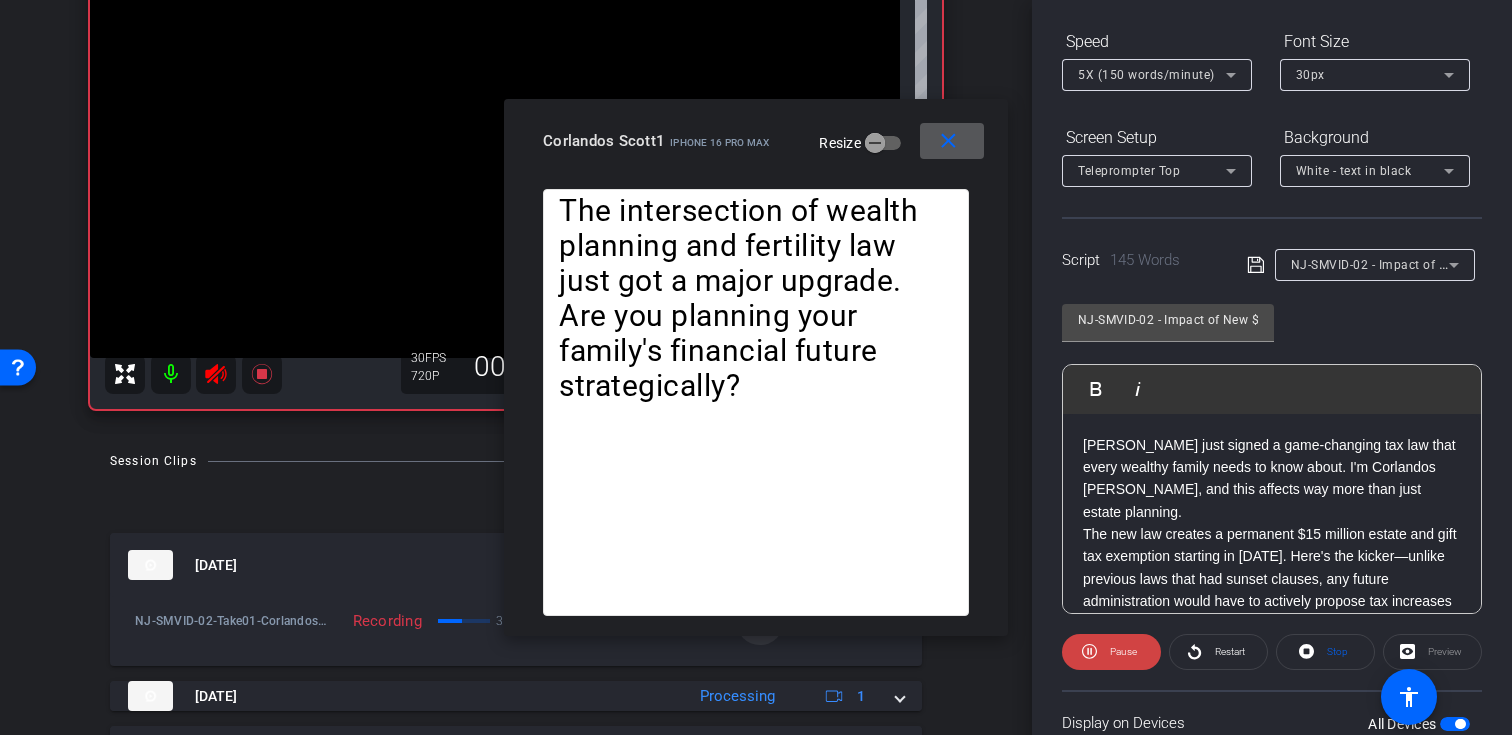 scroll, scrollTop: 123, scrollLeft: 0, axis: vertical 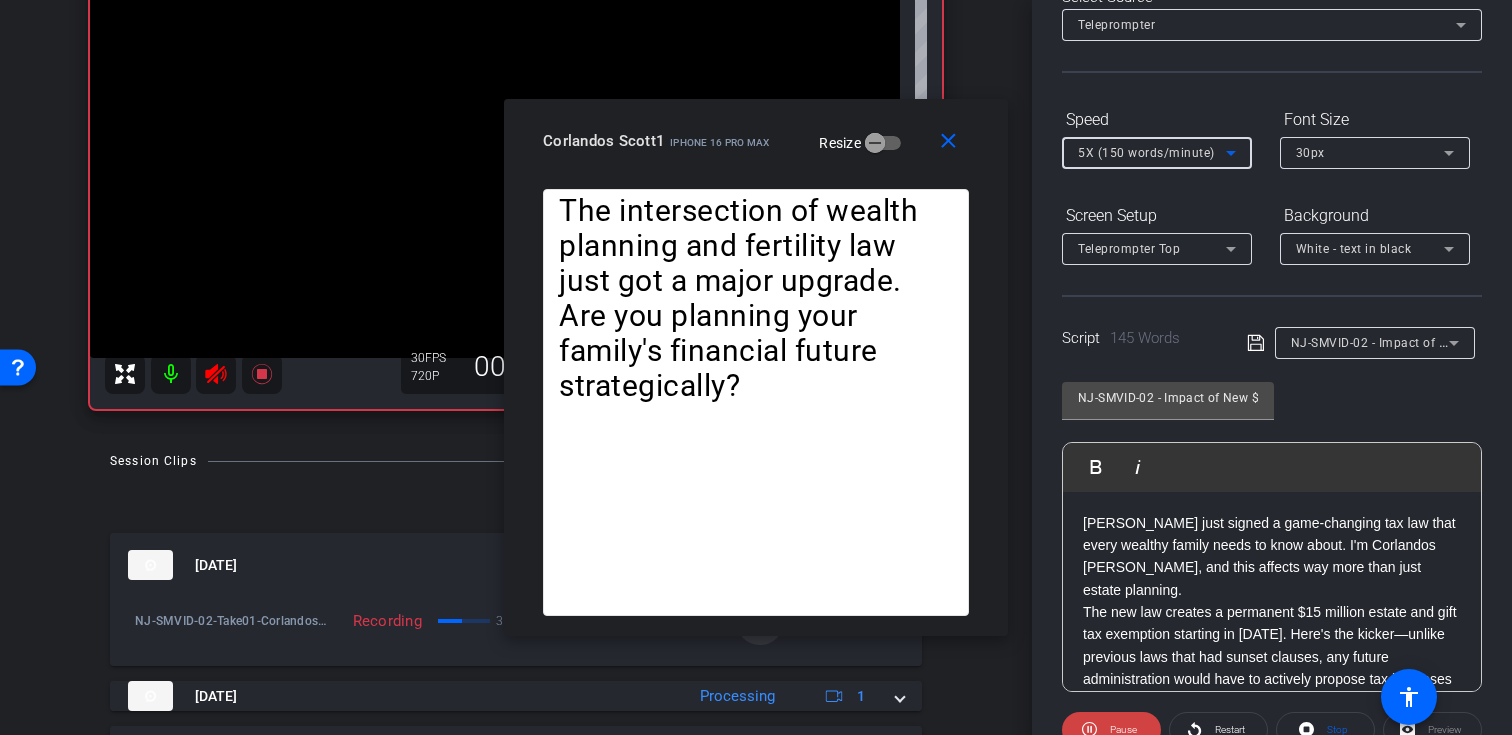 click on "5X (150 words/minute)" at bounding box center (1146, 153) 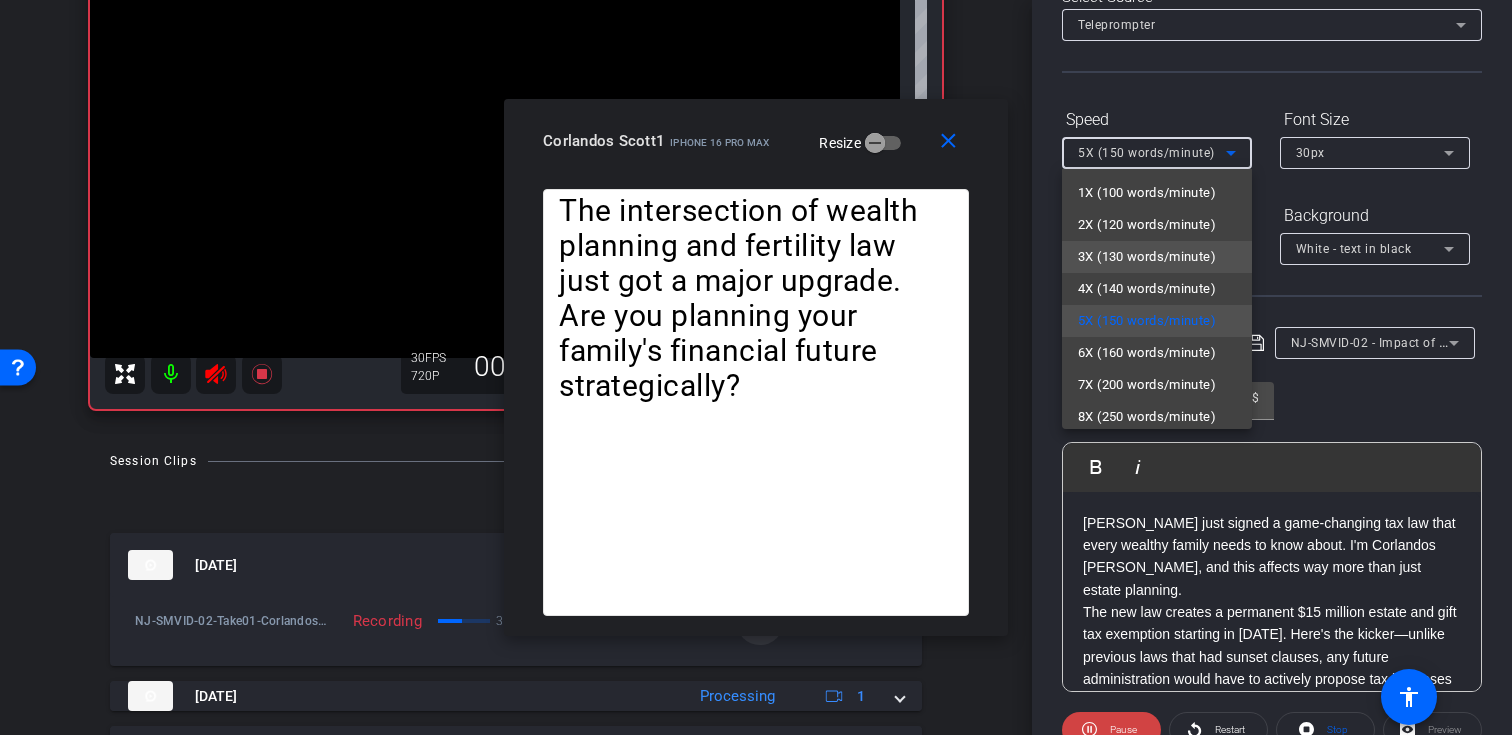 click on "3X (130 words/minute)" at bounding box center [1147, 257] 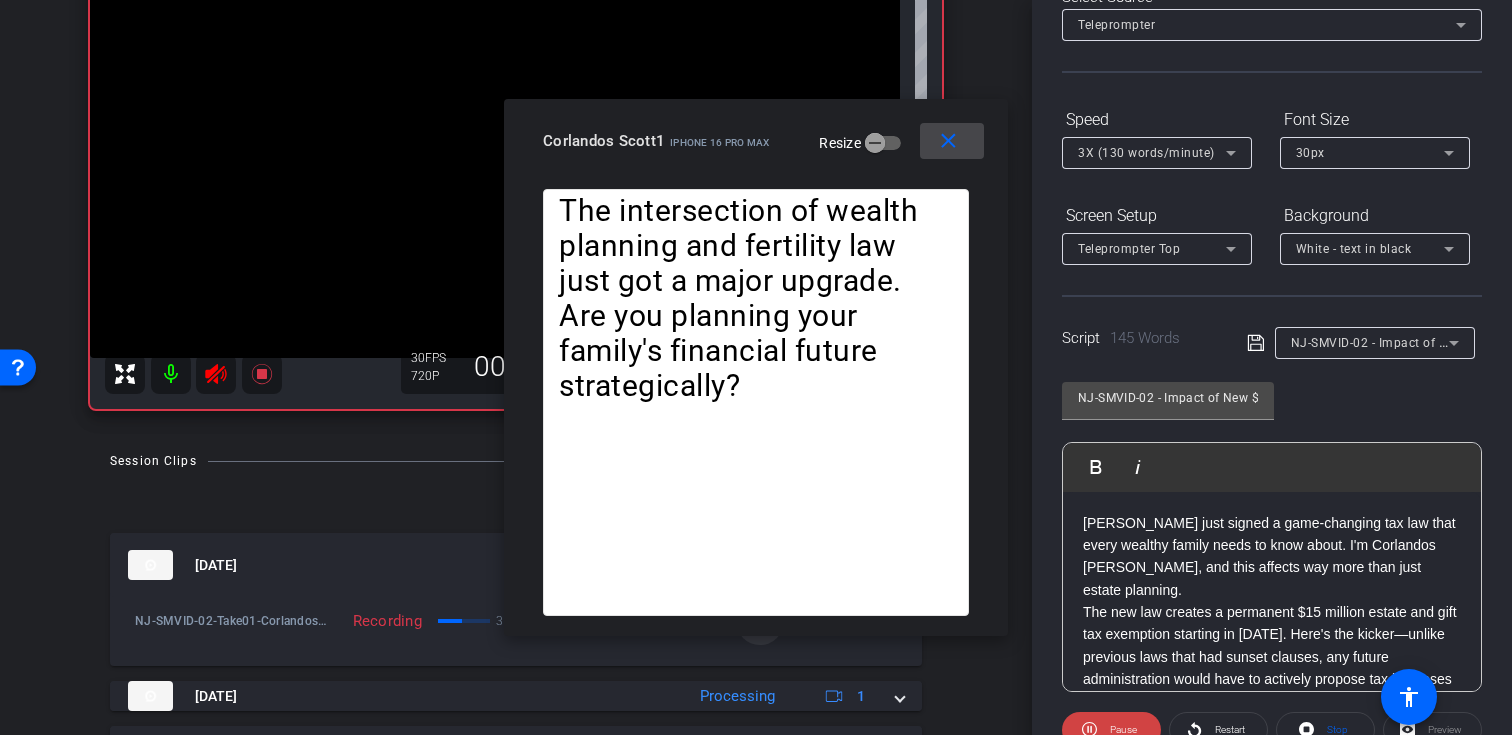 click on "close" at bounding box center [948, 141] 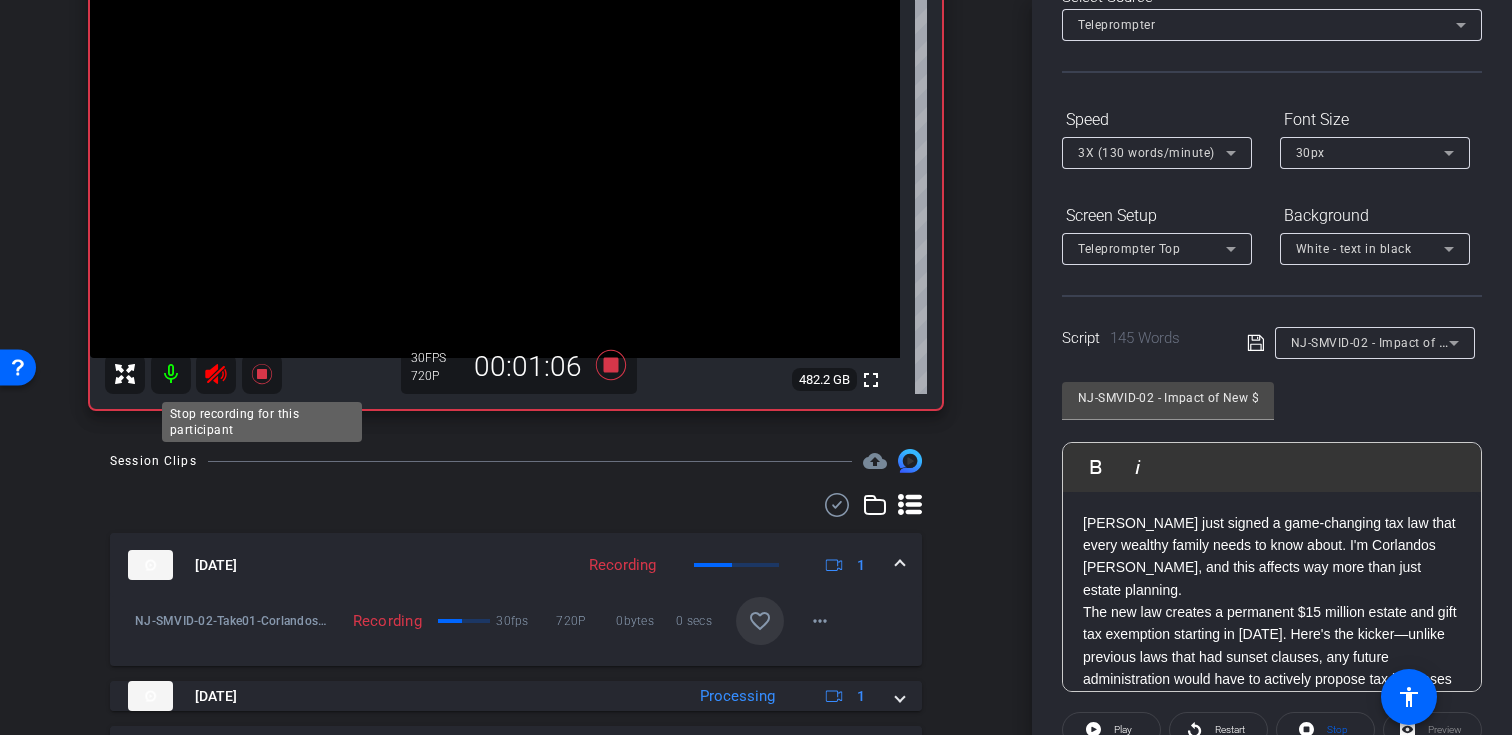 click 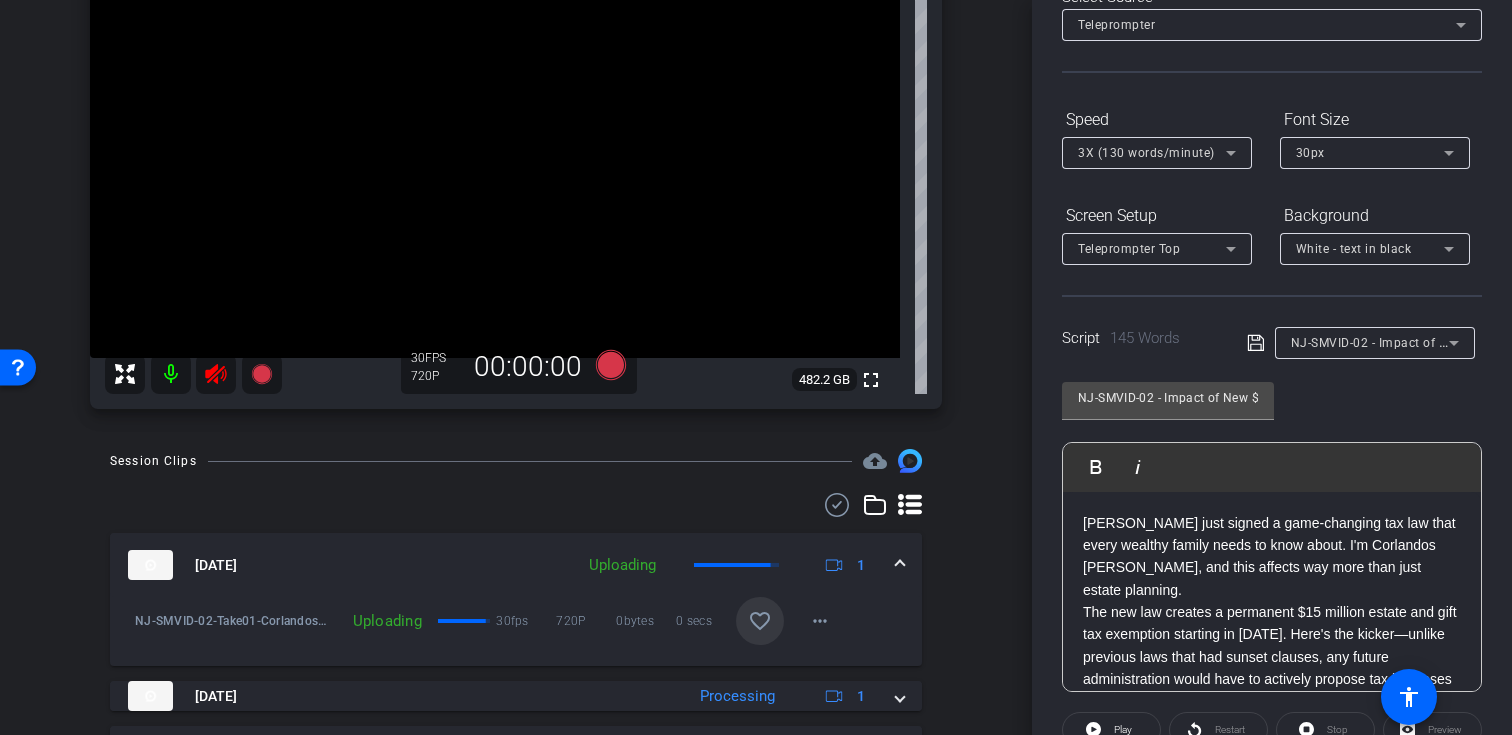 click 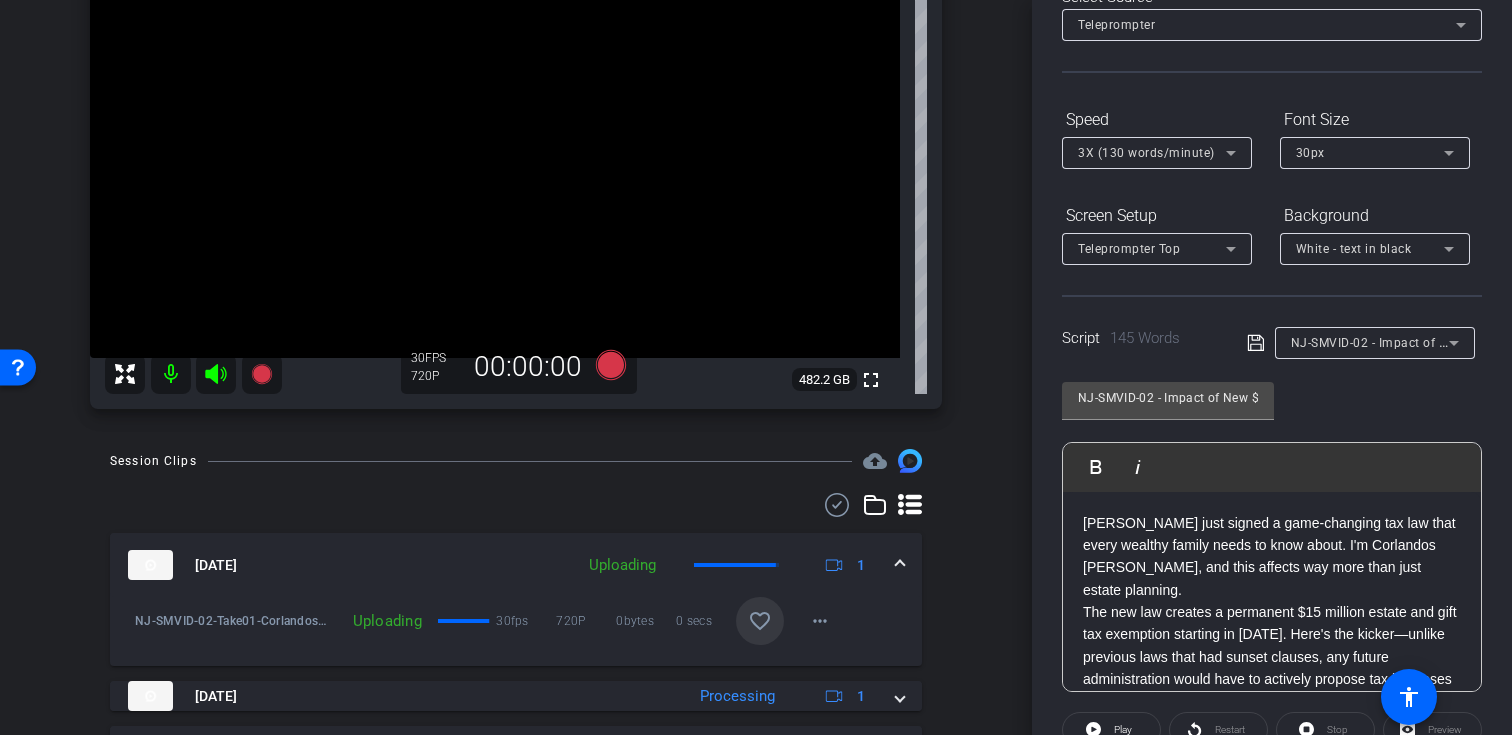 scroll, scrollTop: 243, scrollLeft: 0, axis: vertical 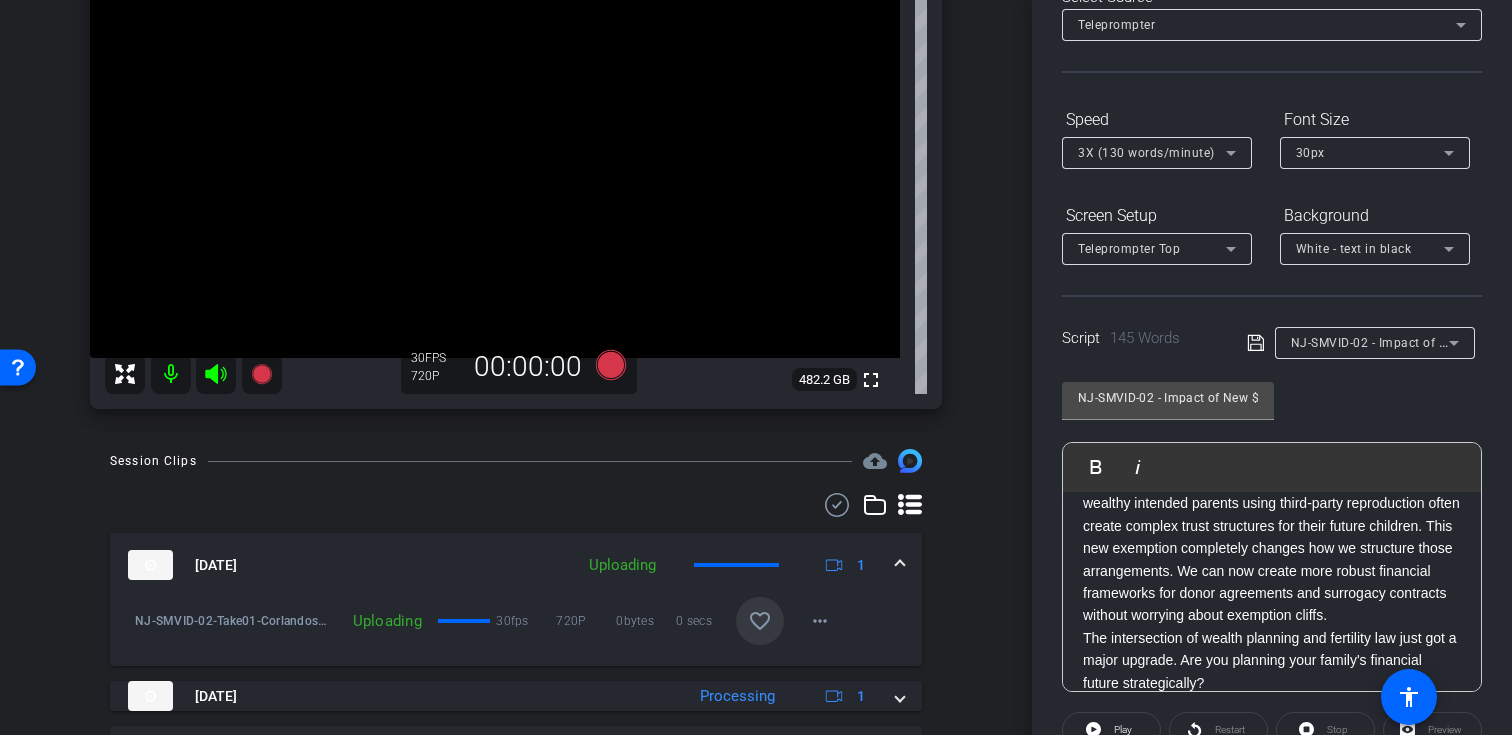 click on "The intersection of wealth planning and fertility law just got a major upgrade. Are you planning your family's financial future strategically?" 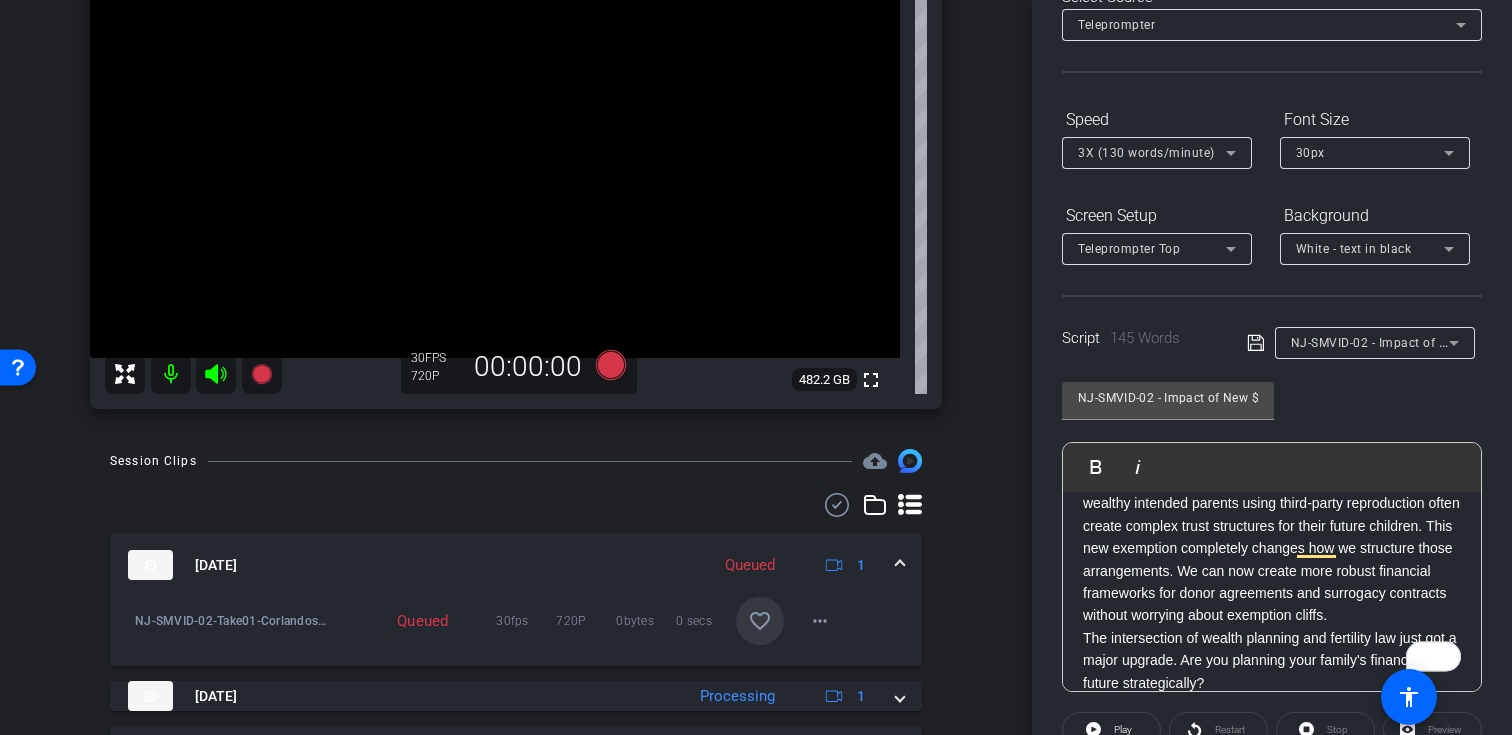 scroll, scrollTop: 123, scrollLeft: 0, axis: vertical 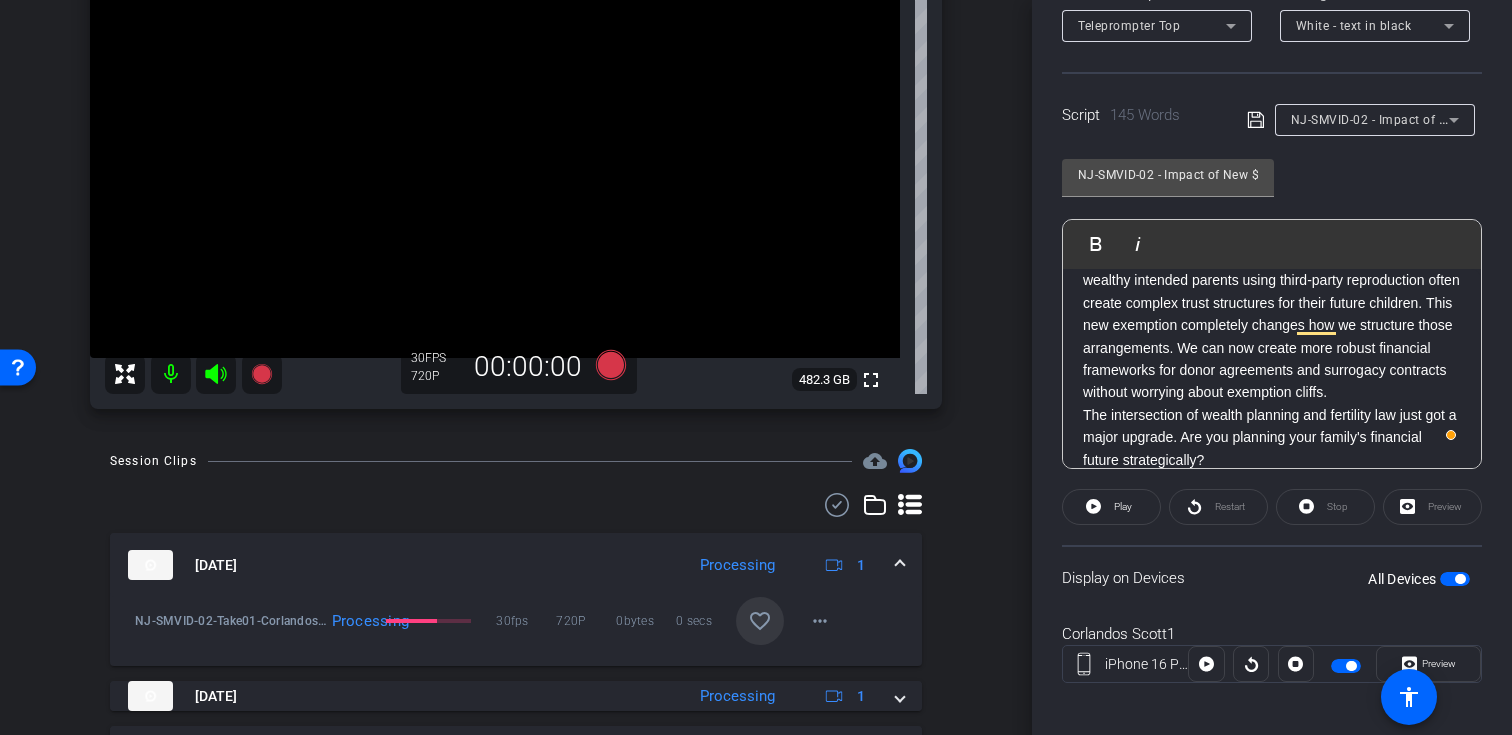 click on "Display on Devices  All Devices" 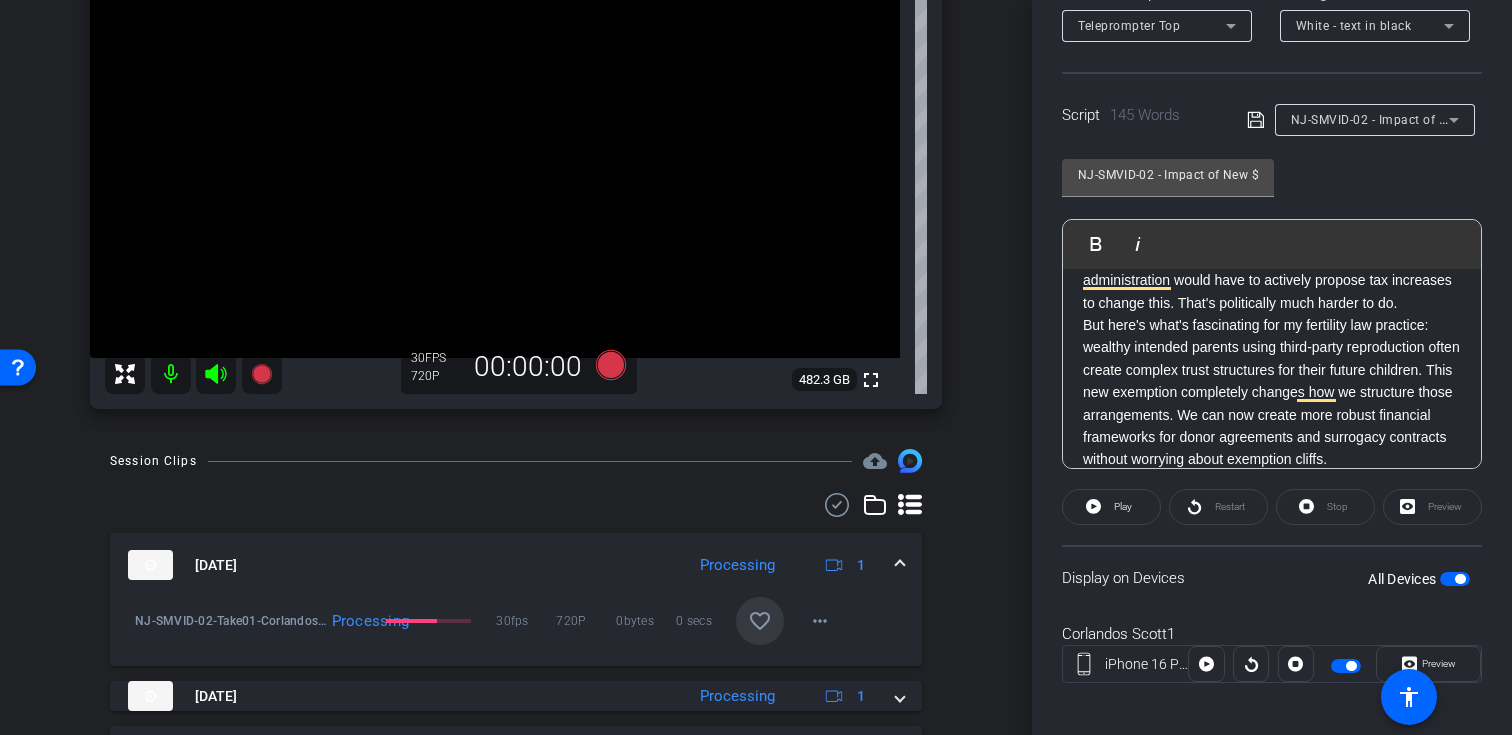 scroll, scrollTop: 137, scrollLeft: 0, axis: vertical 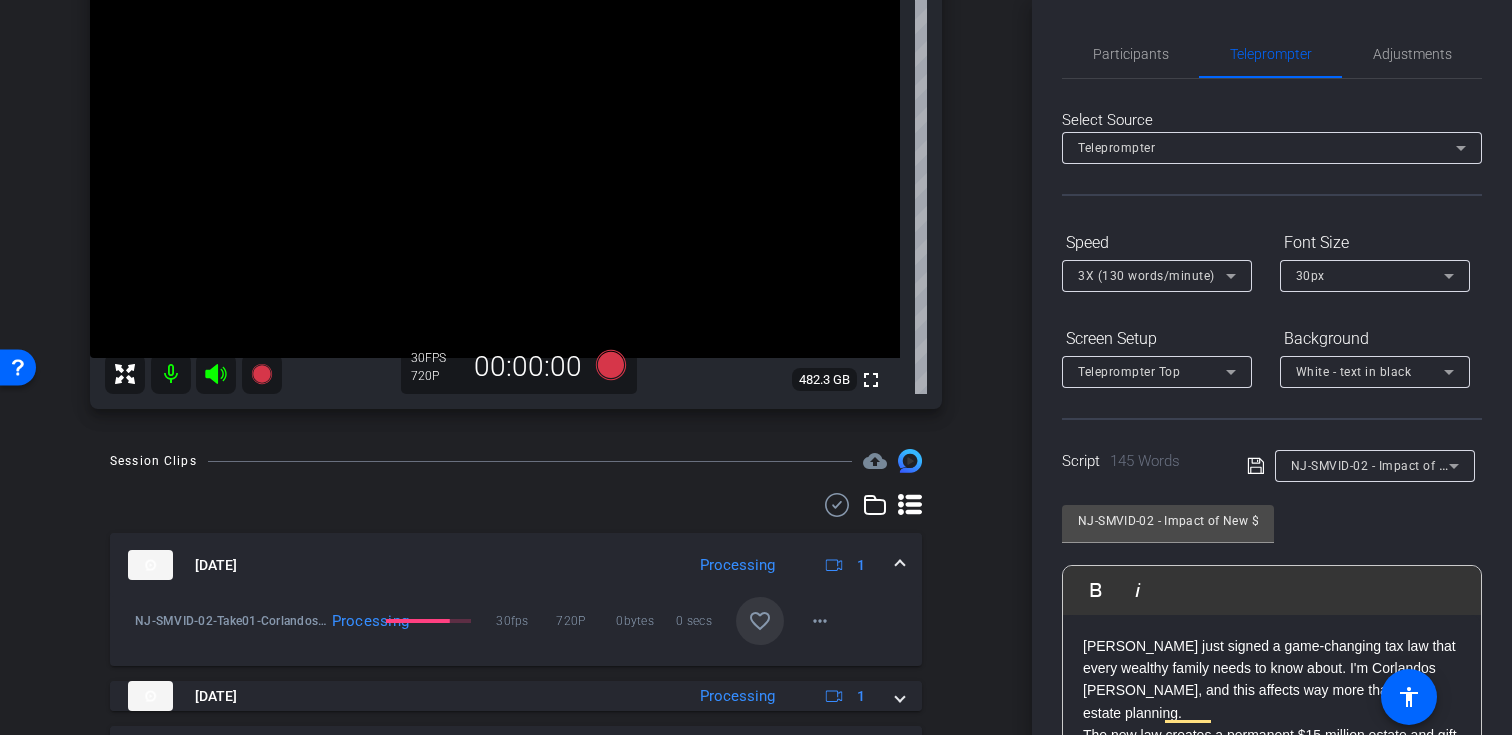 click on "3X (130 words/minute)" at bounding box center (1146, 276) 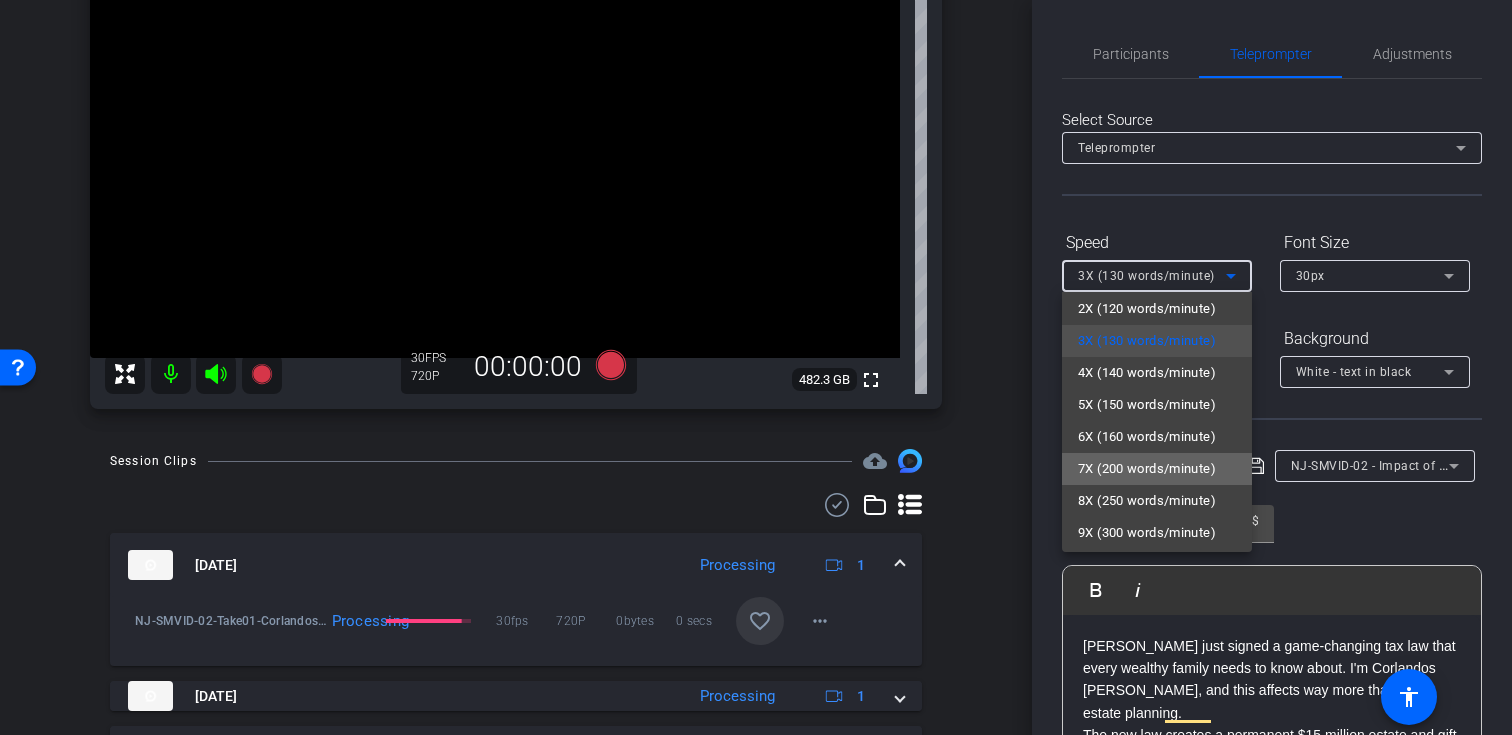 click on "7X (200 words/minute)" at bounding box center [1147, 469] 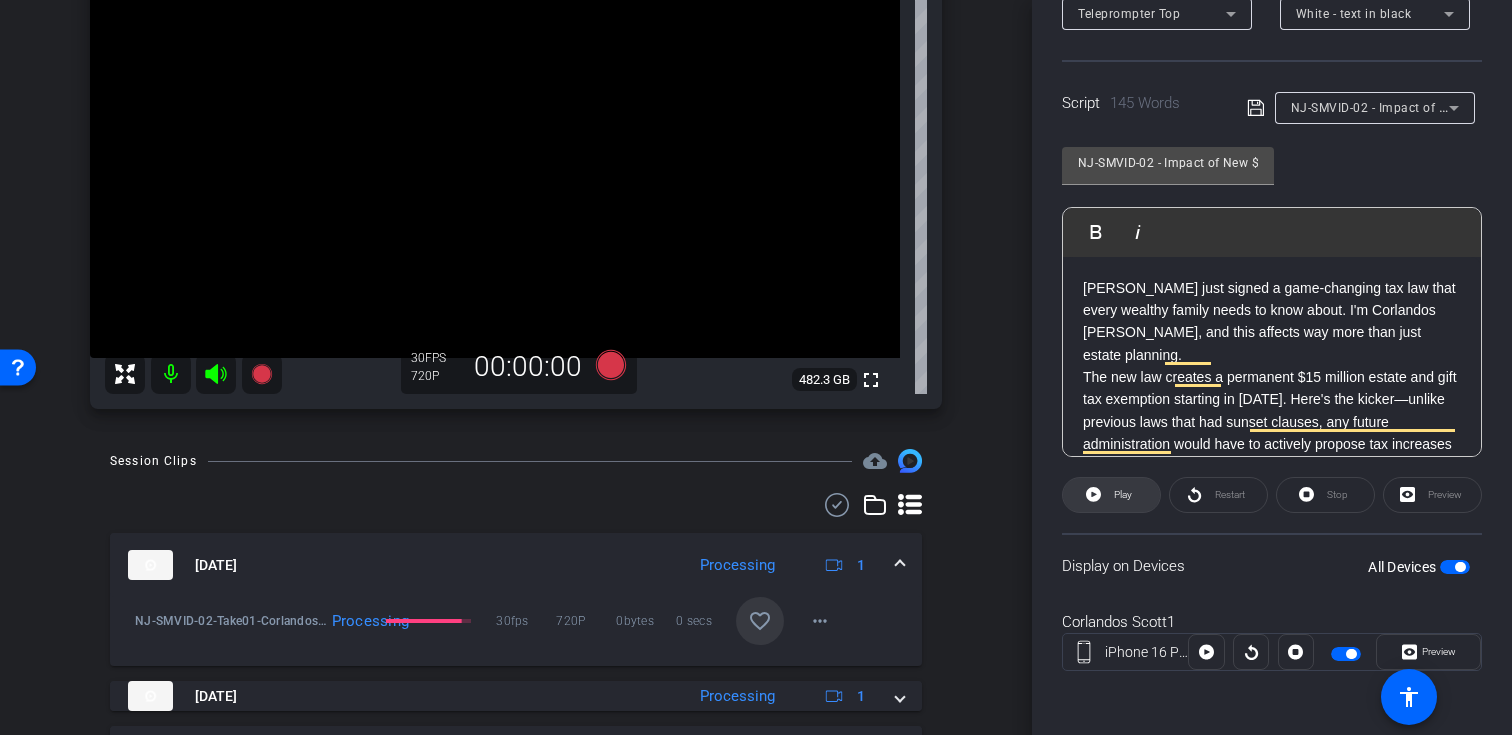click on "Play" 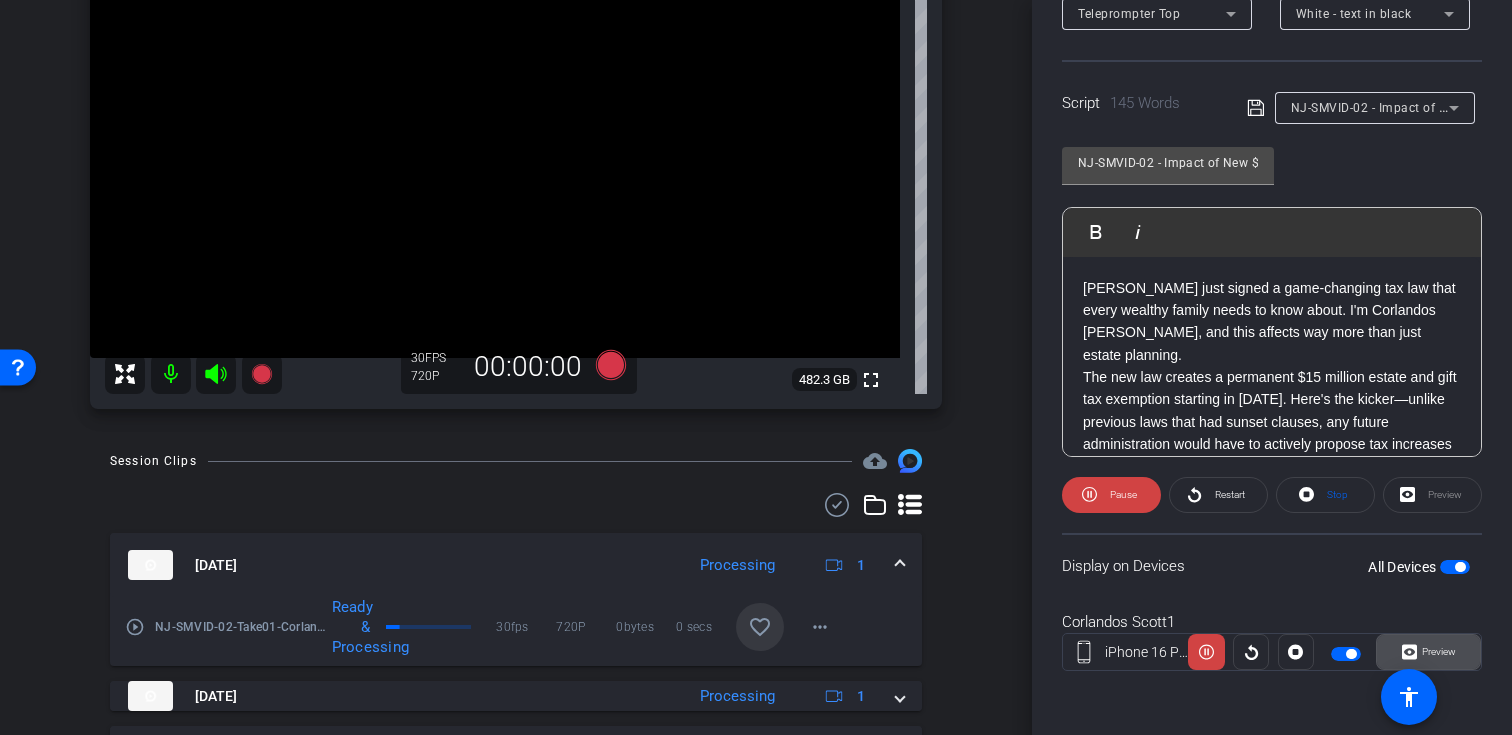 click on "Preview" 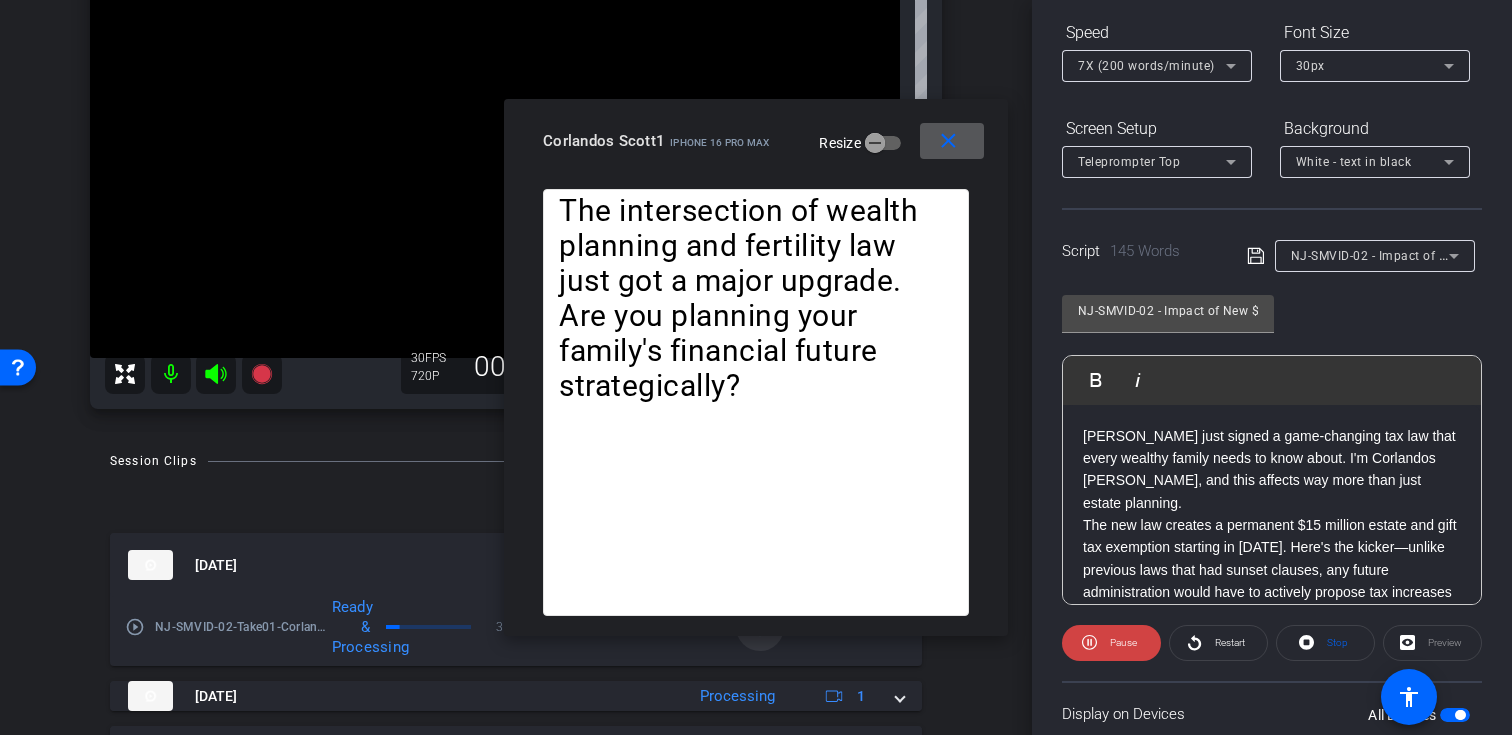 click on "7X (200 words/minute)" at bounding box center (1146, 66) 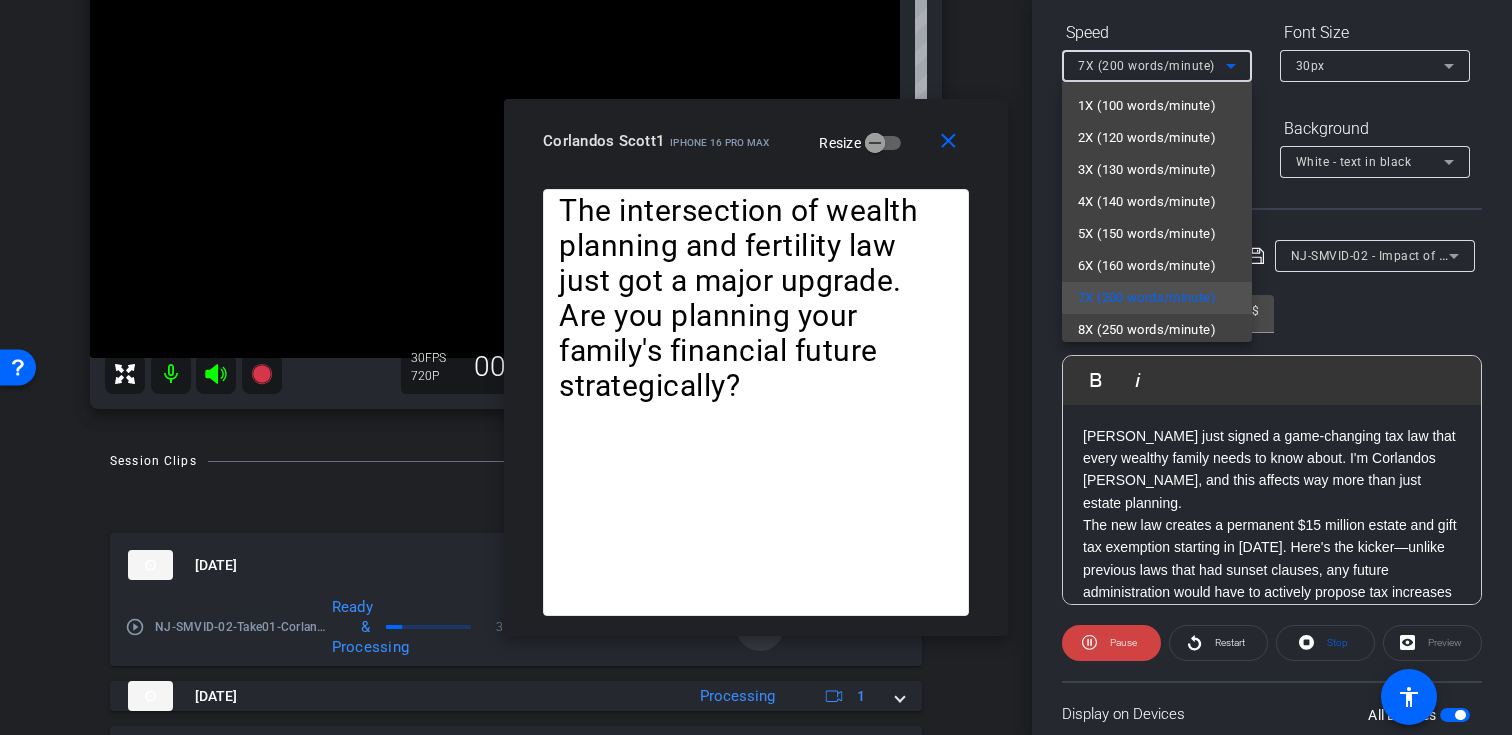 click at bounding box center (756, 367) 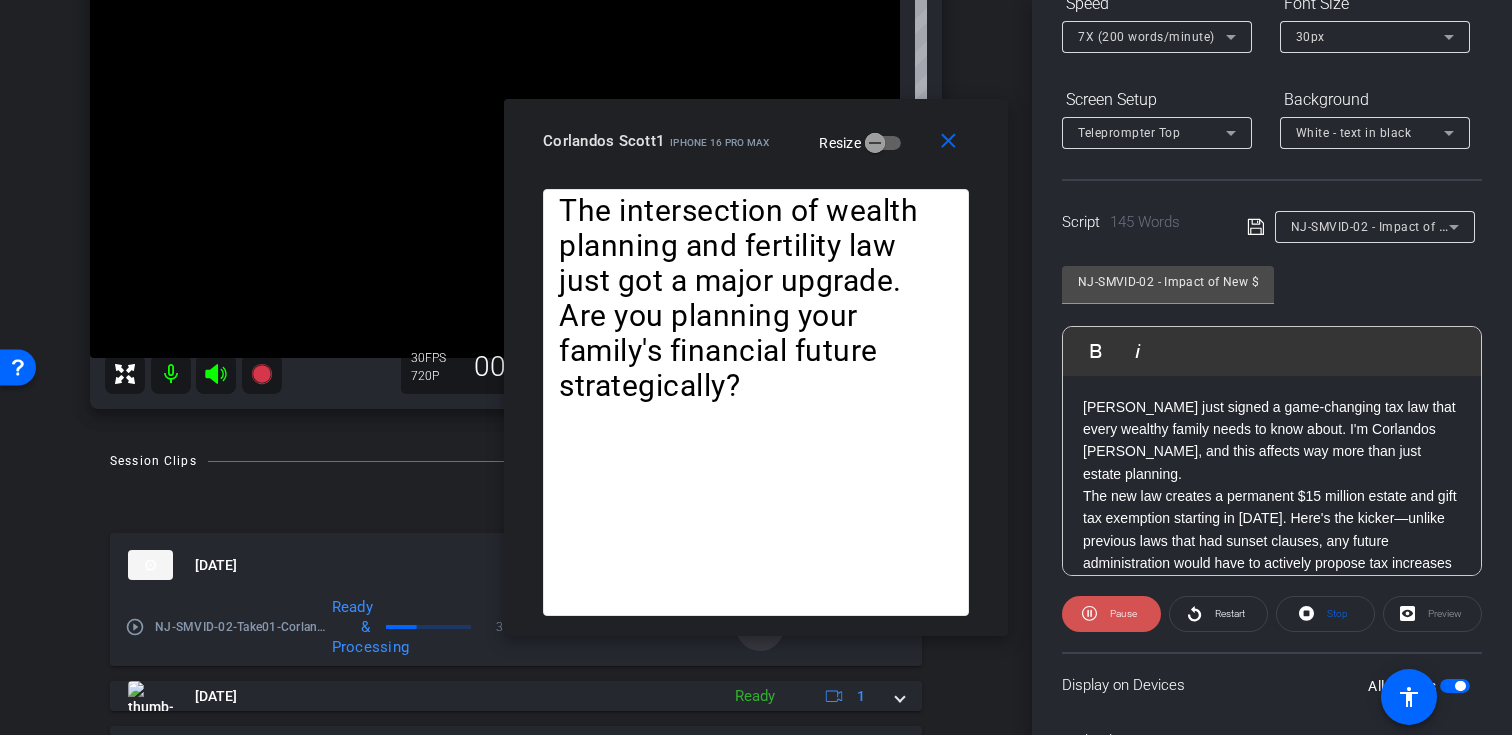 click on "Pause" 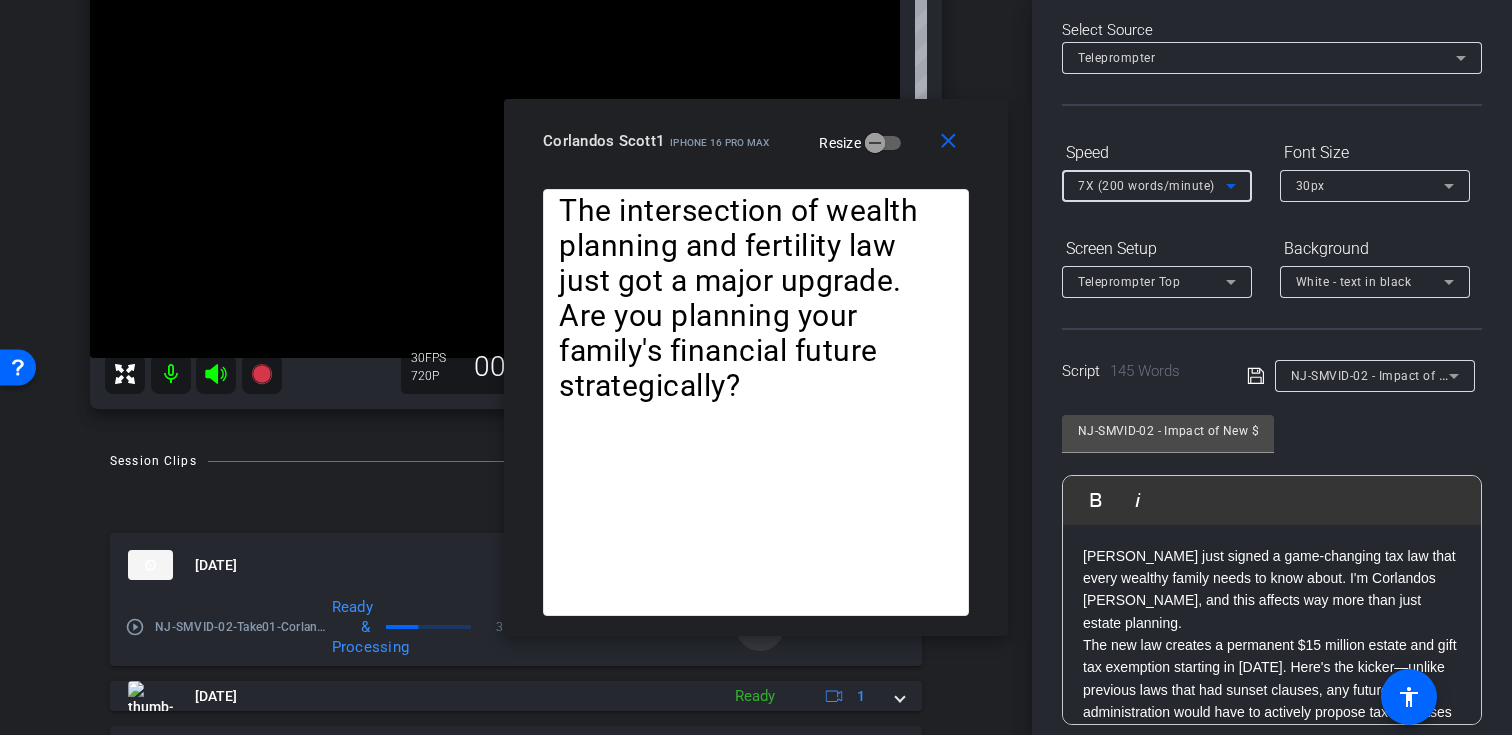 click on "7X (200 words/minute)" at bounding box center [1152, 185] 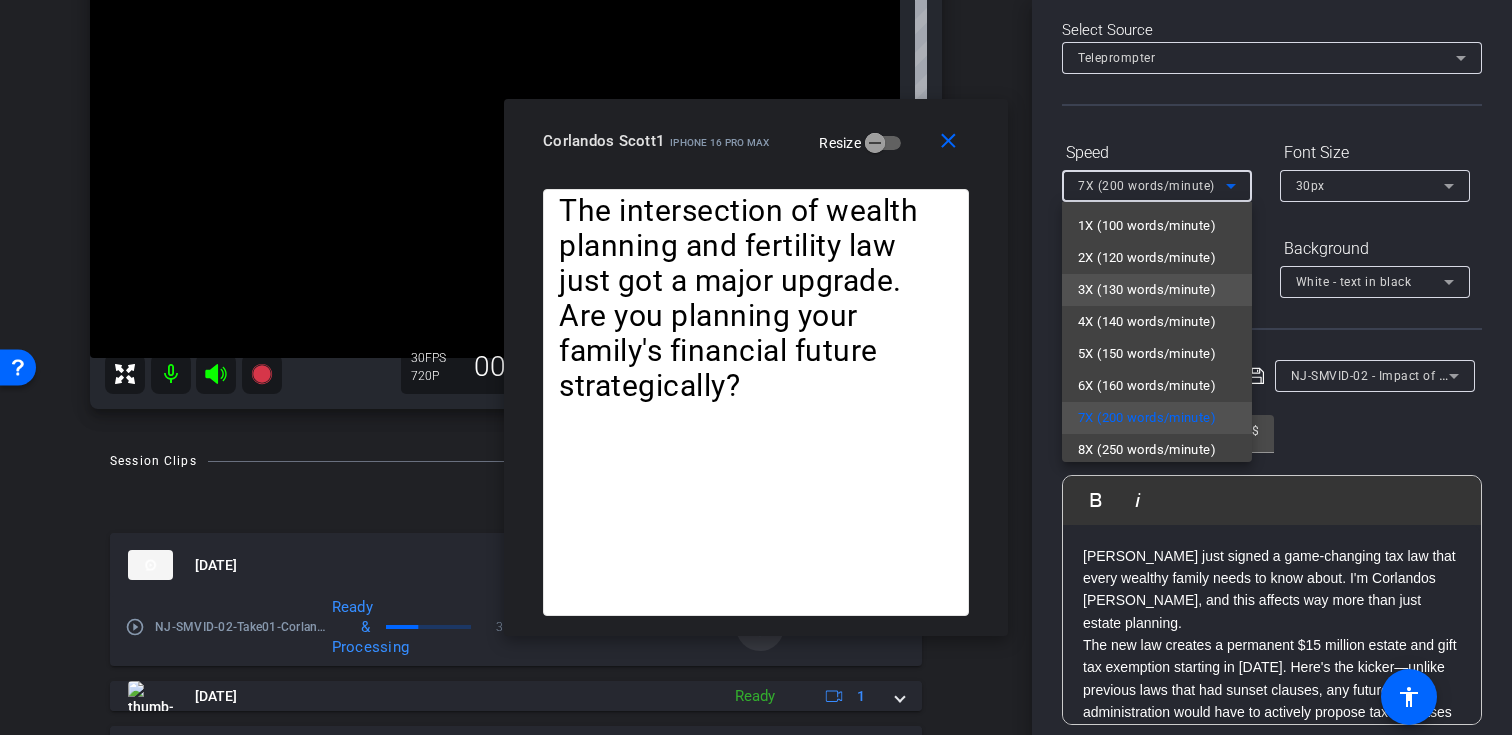 click on "3X (130 words/minute)" at bounding box center [1147, 290] 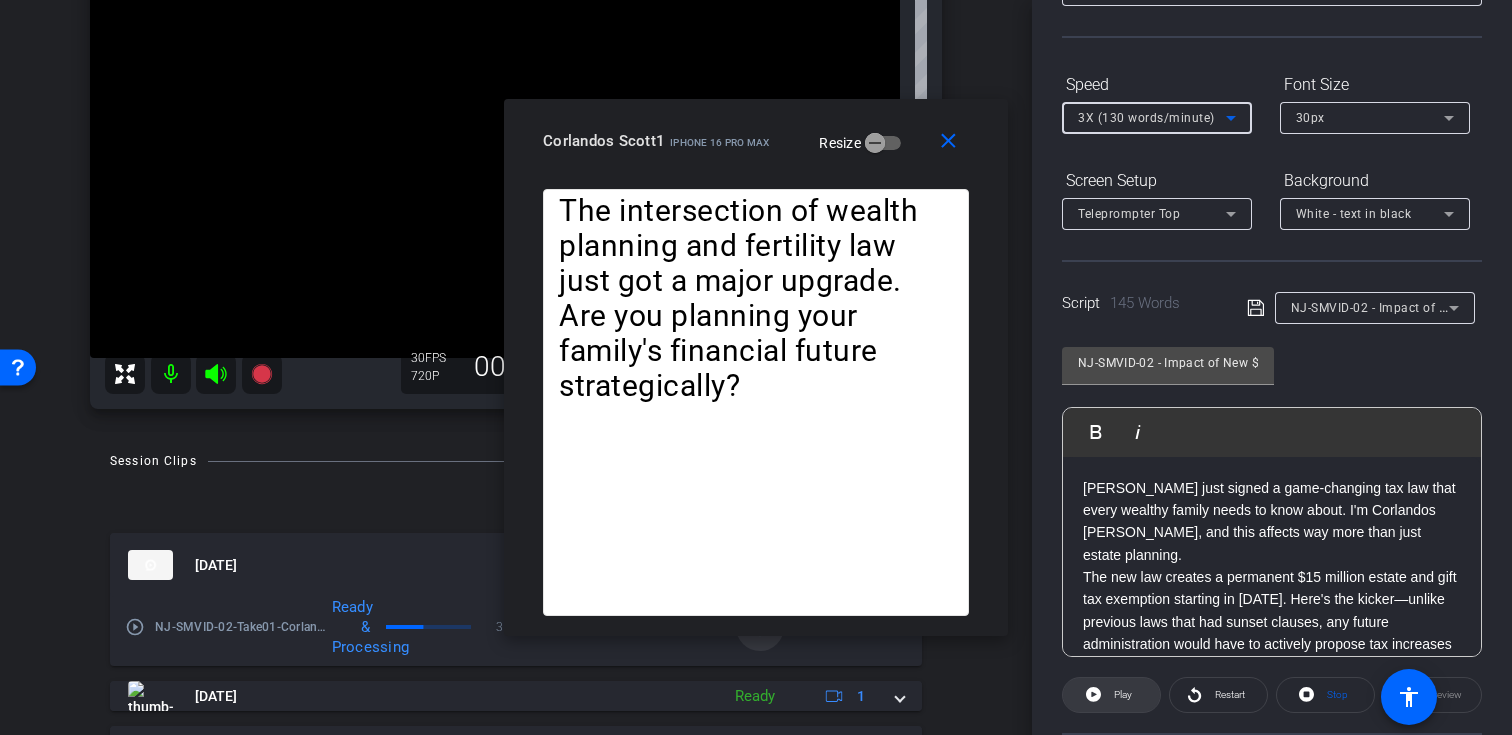 click 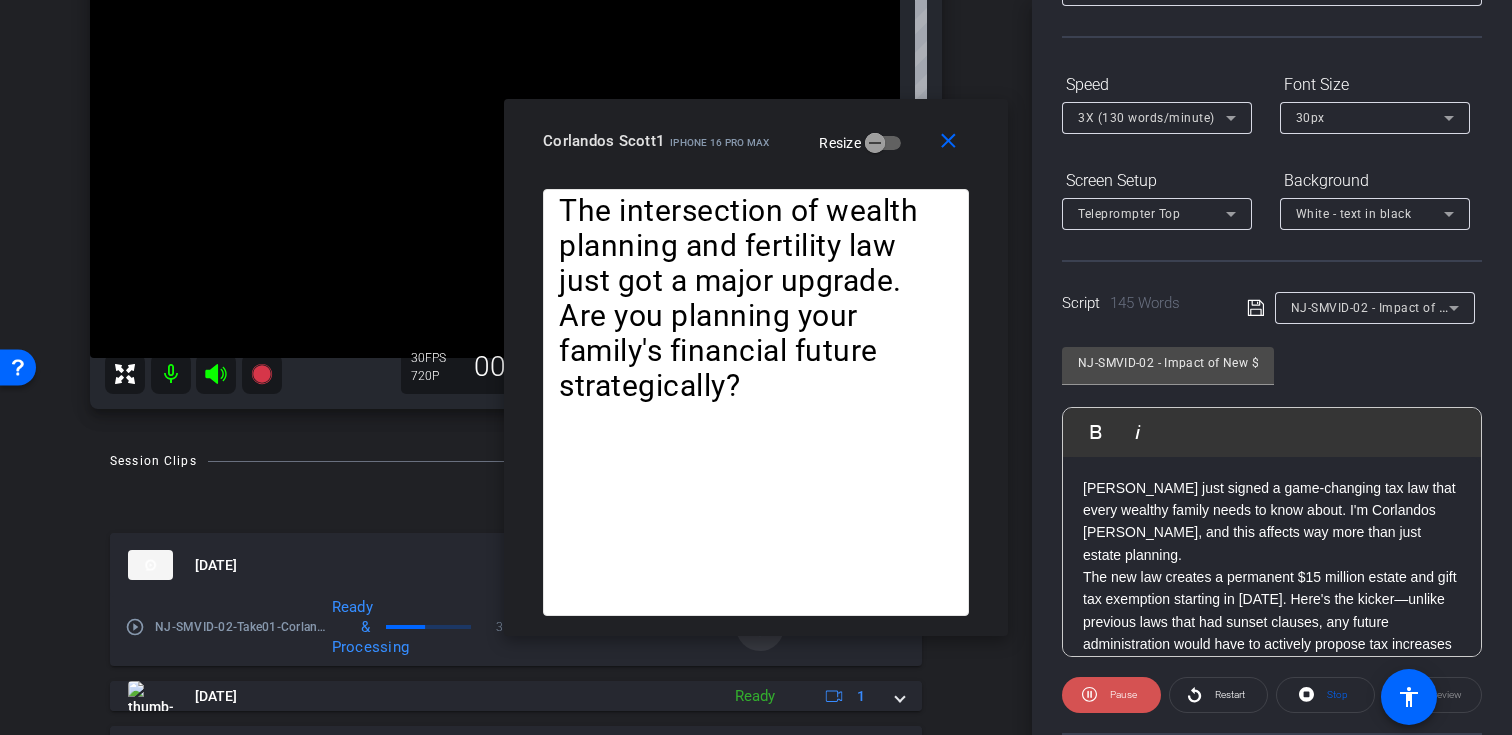 click on "Pause" 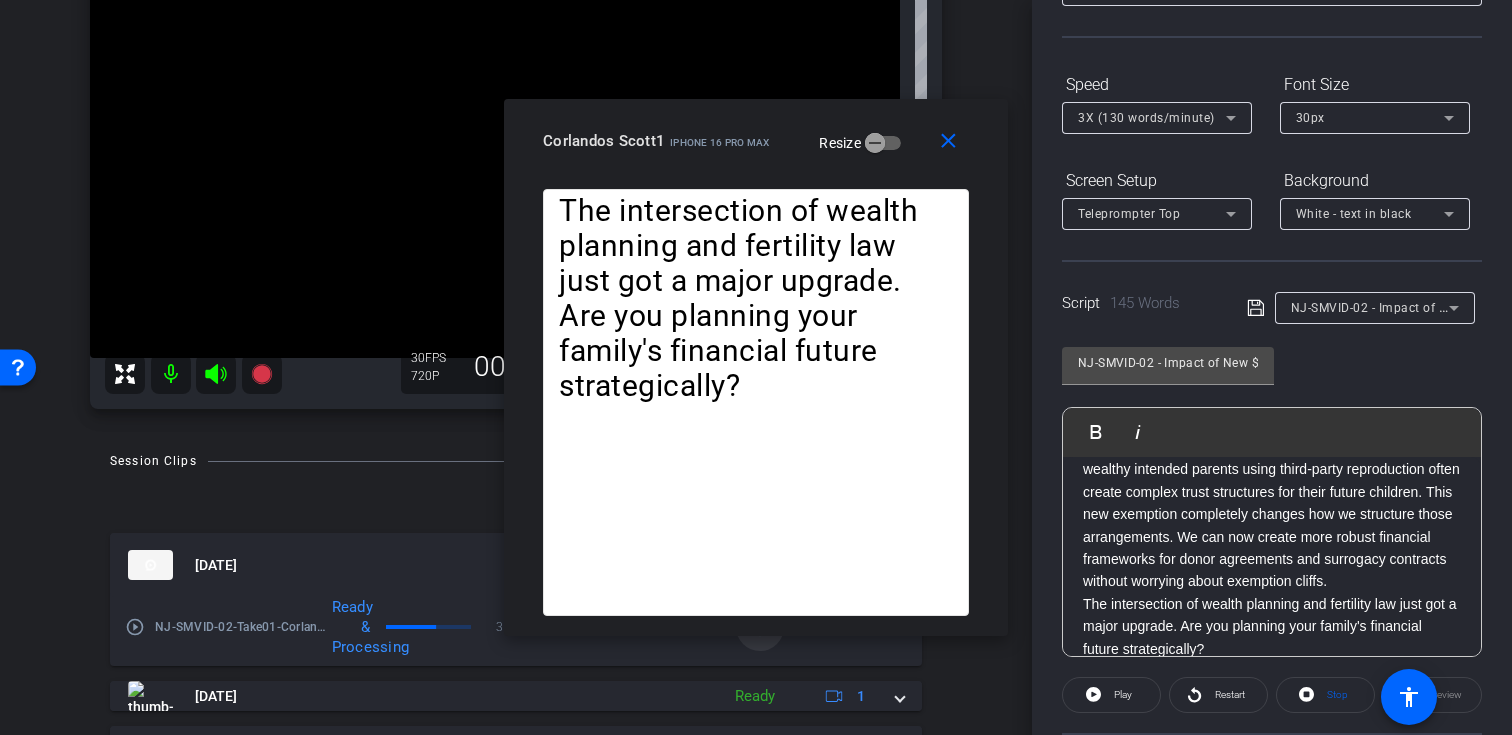 scroll, scrollTop: 243, scrollLeft: 0, axis: vertical 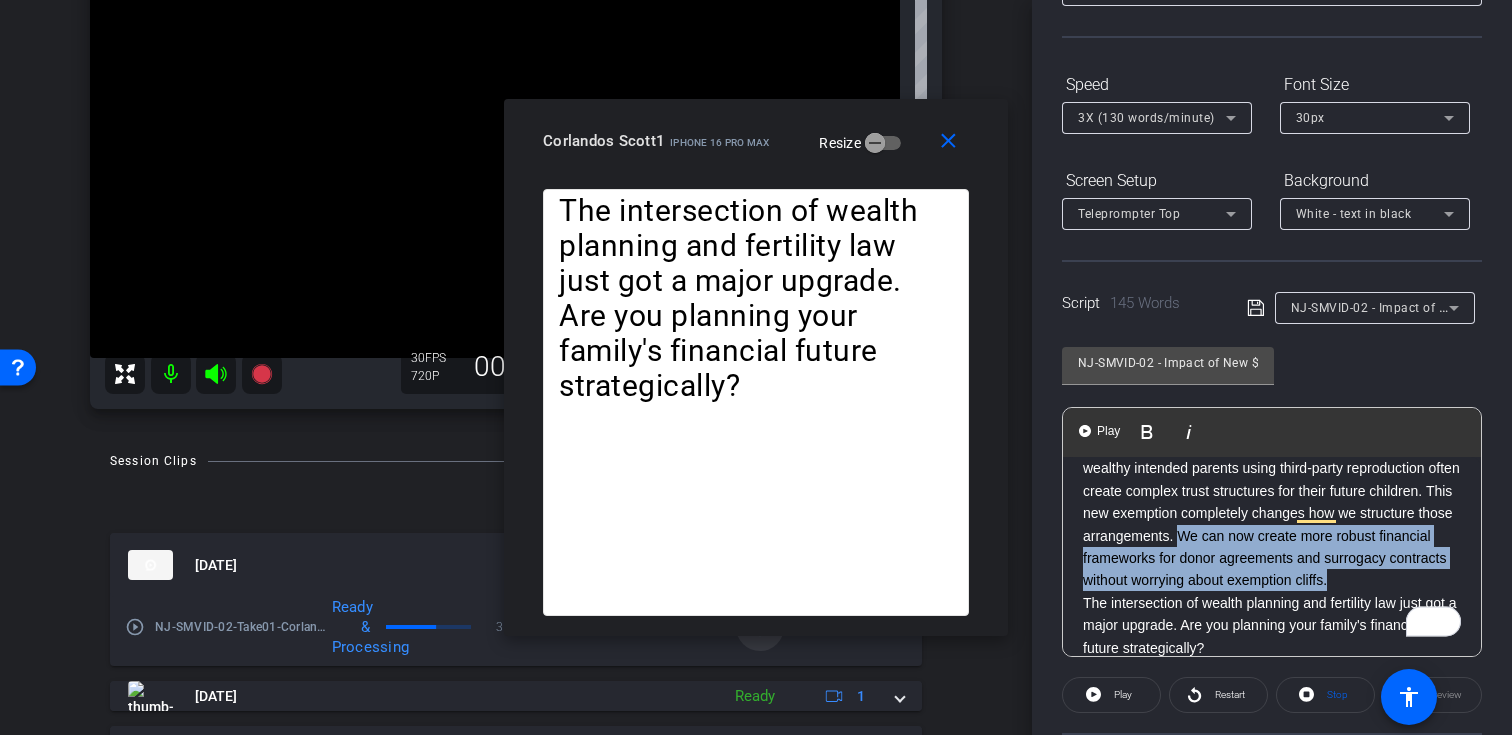 drag, startPoint x: 1401, startPoint y: 556, endPoint x: 1216, endPoint y: 520, distance: 188.47015 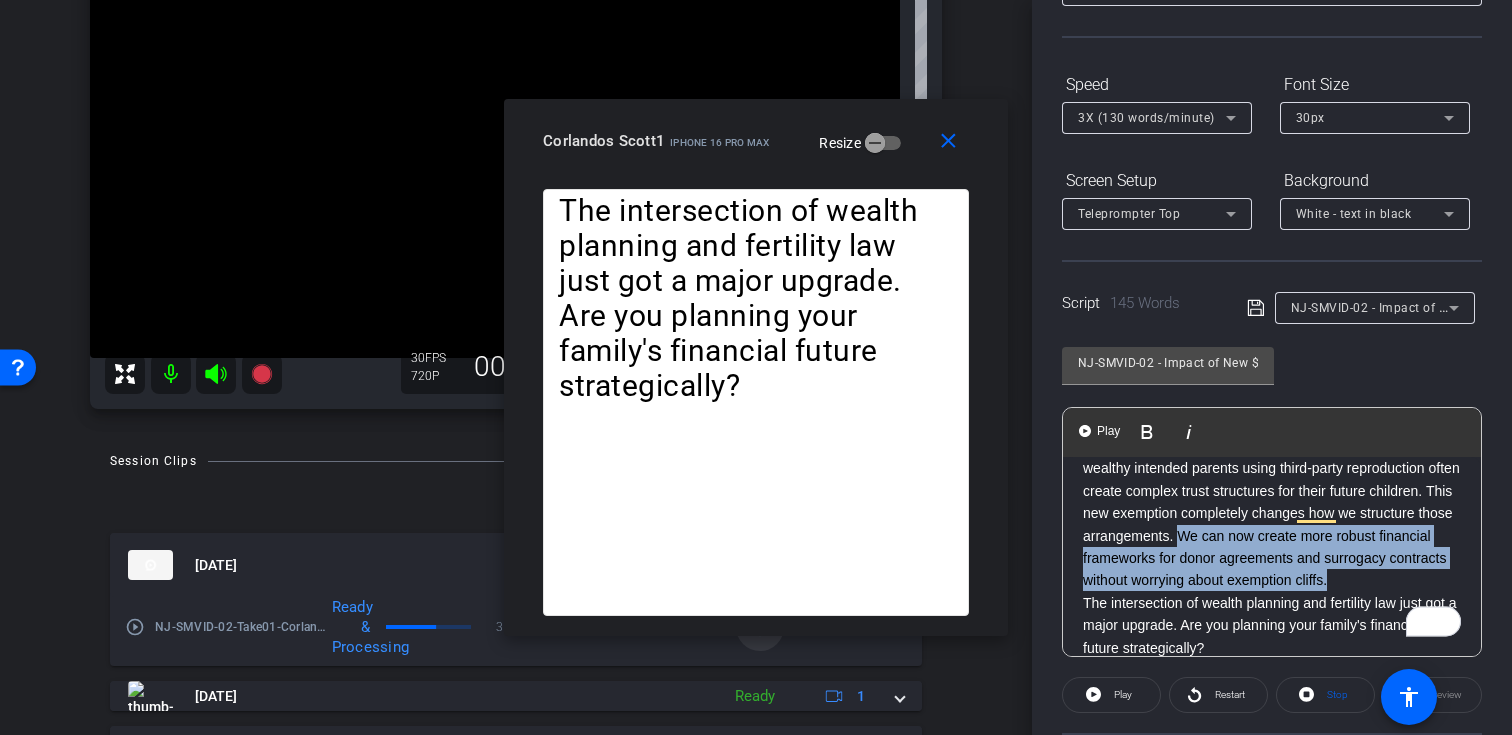 click on "But here's what's fascinating for my fertility law practice: wealthy intended parents using third-party reproduction often create complex trust structures for their future children. This new exemption completely changes how we structure those arrangements. We can now create more robust financial frameworks for donor agreements and surrogacy contracts without worrying about exemption cliffs." 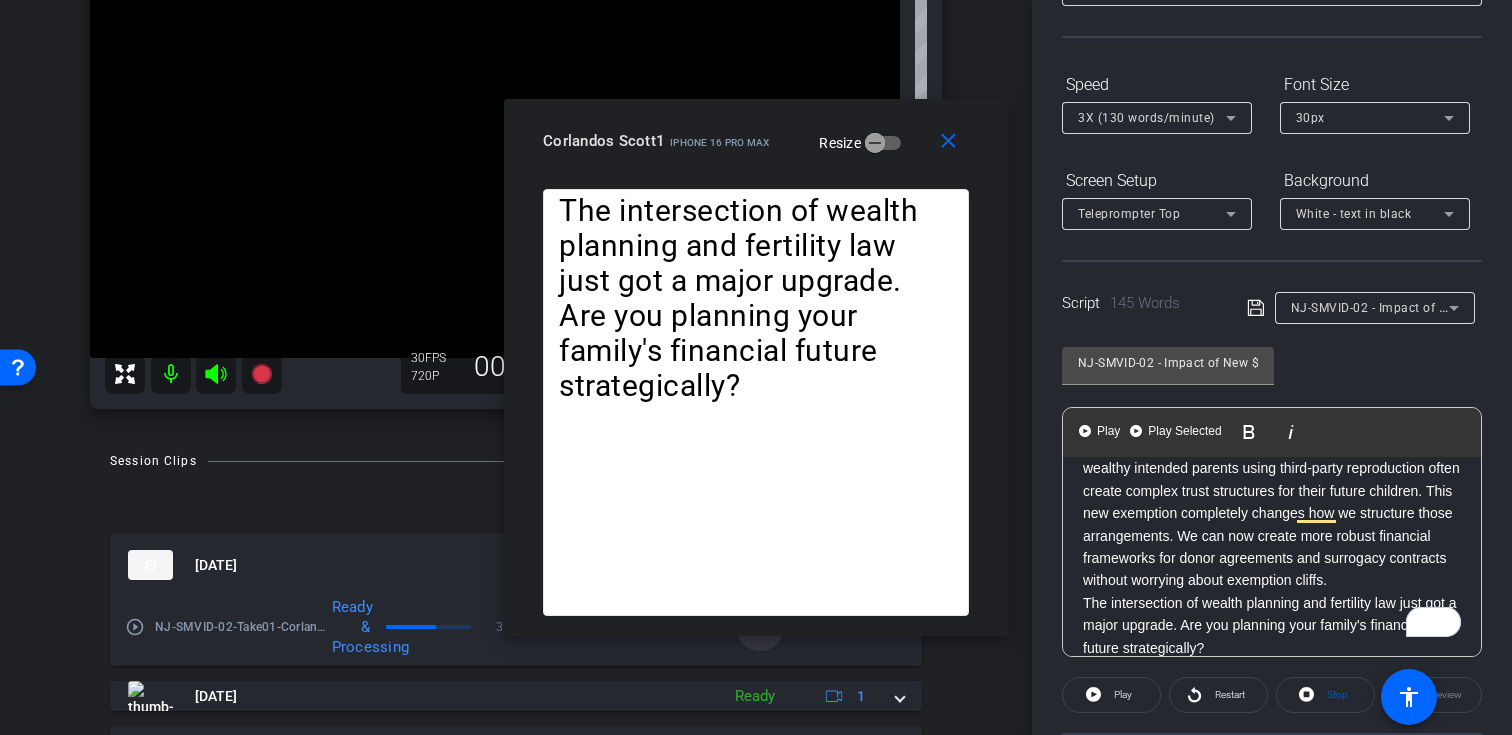 scroll, scrollTop: 198, scrollLeft: 0, axis: vertical 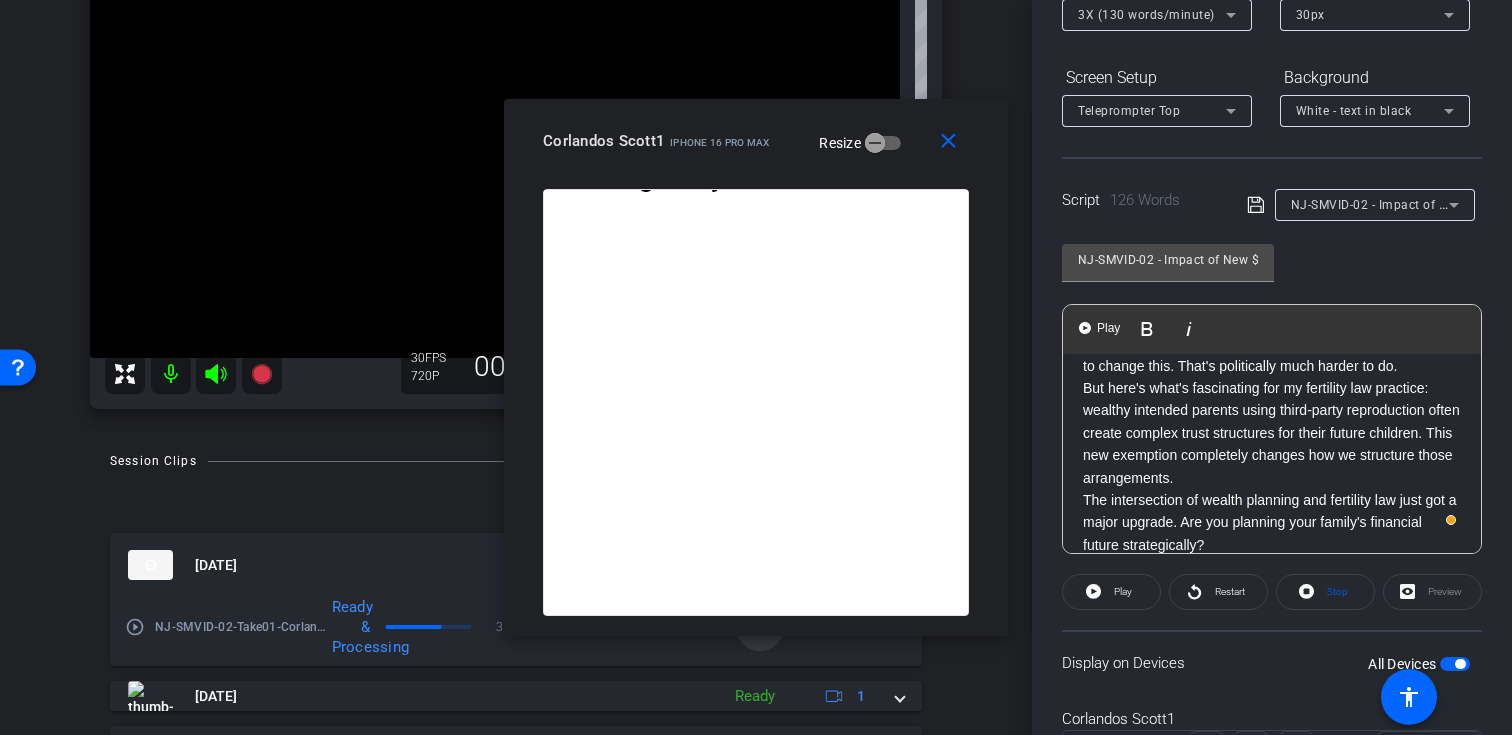 click at bounding box center [1460, 664] 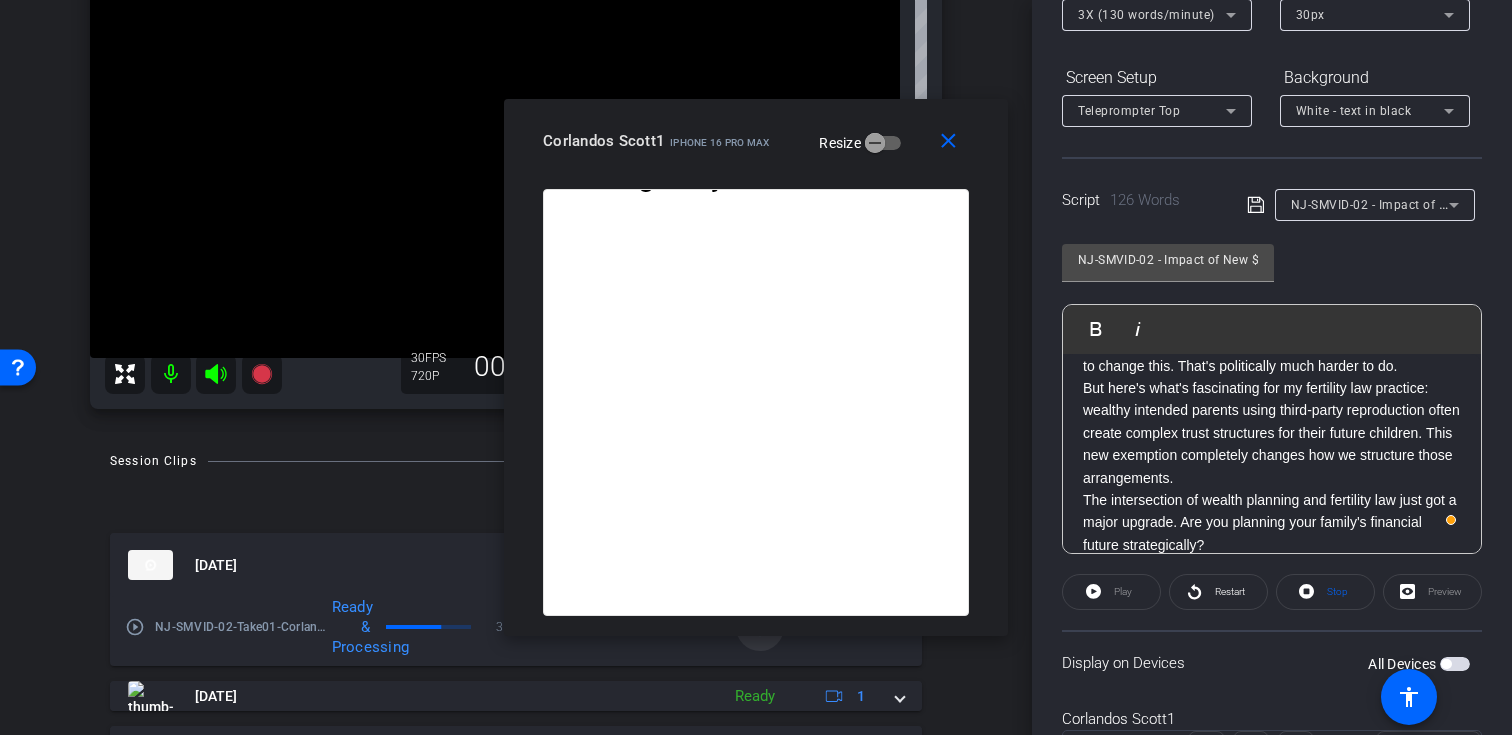 click at bounding box center [1455, 664] 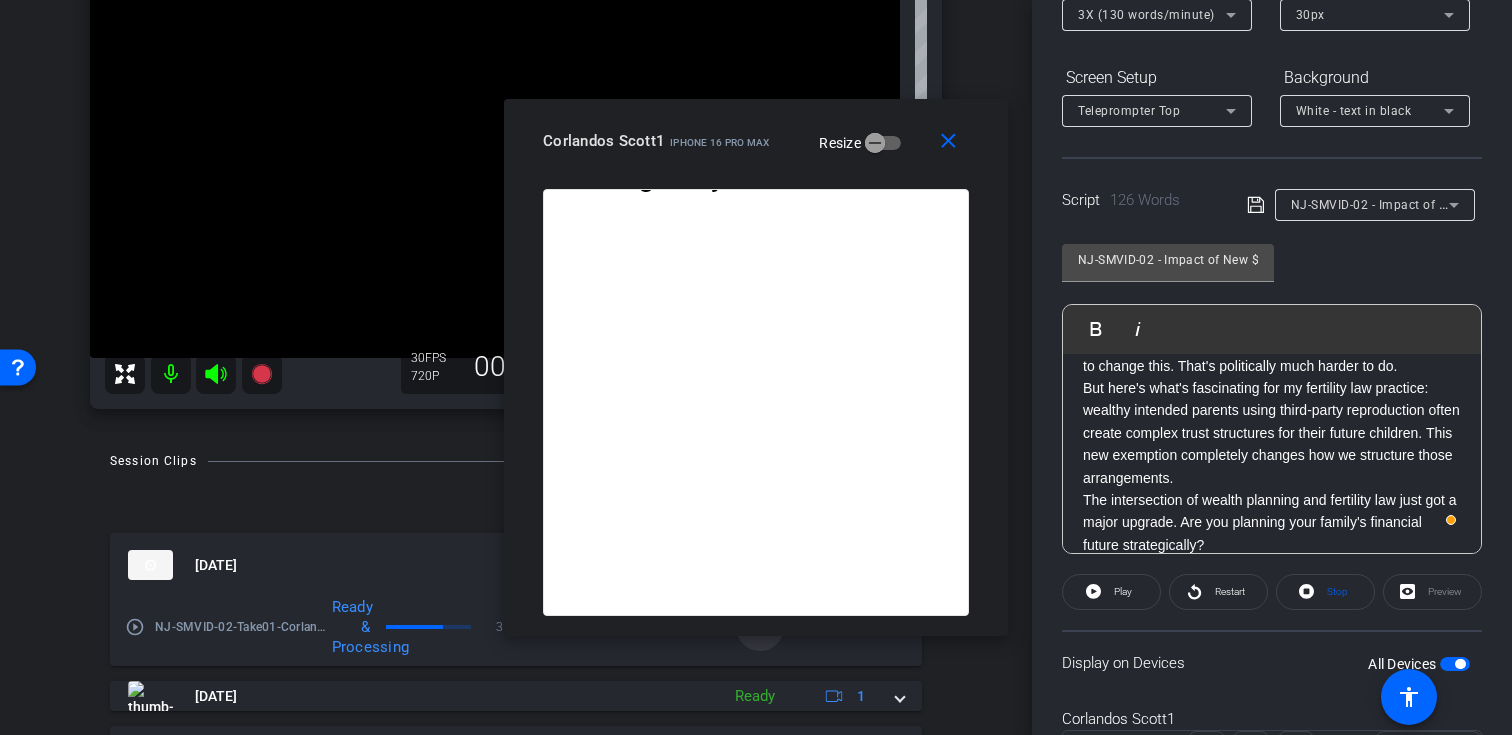 scroll, scrollTop: 174, scrollLeft: 0, axis: vertical 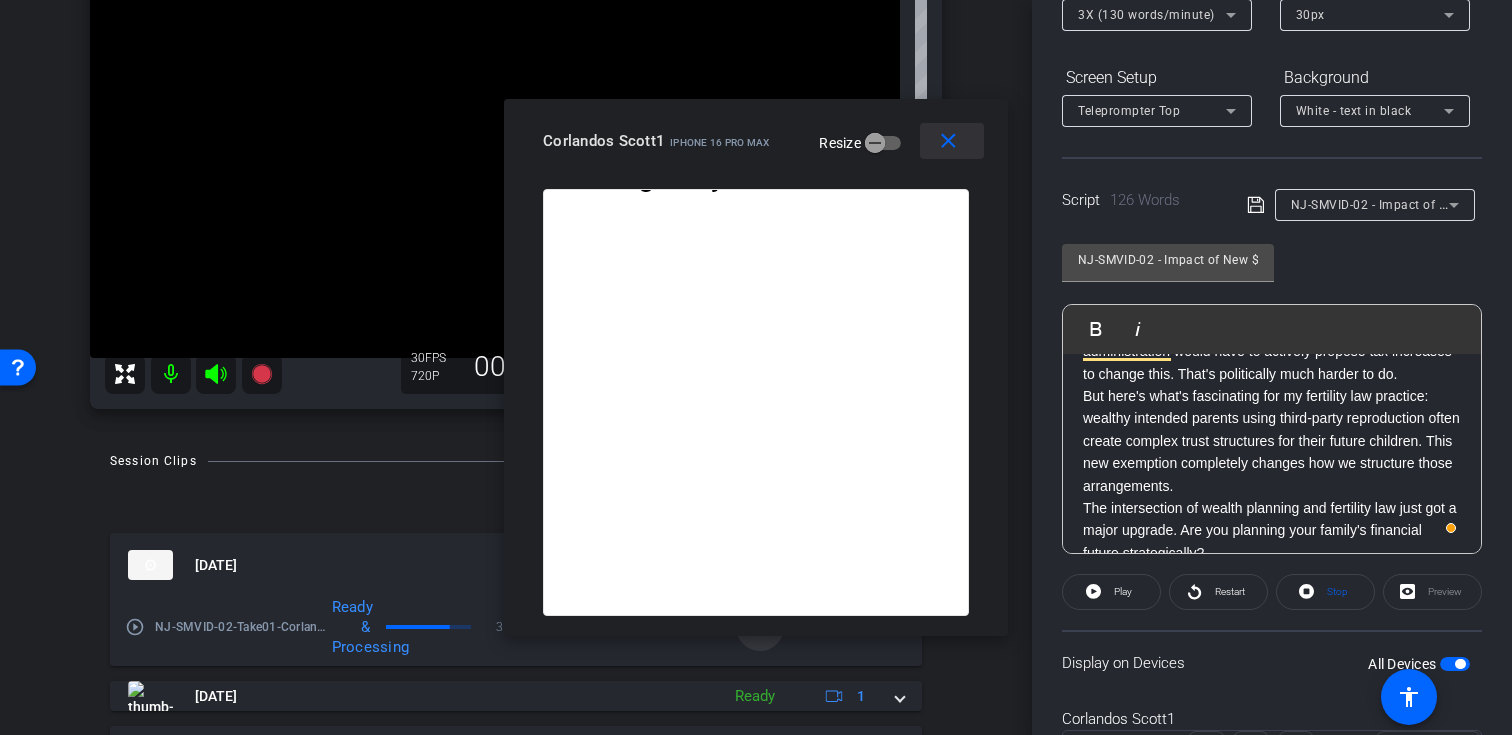 click on "close" at bounding box center [948, 141] 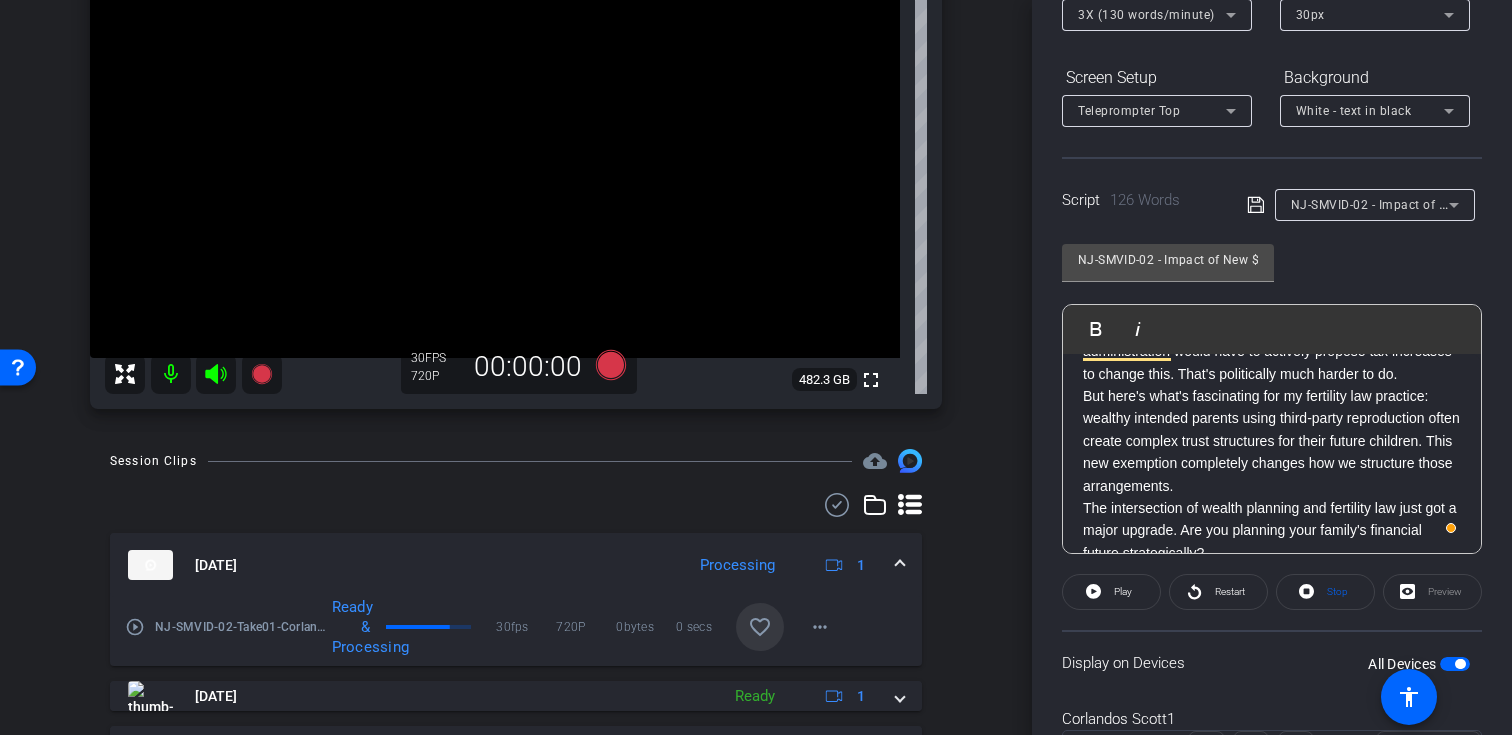 click at bounding box center (1460, 664) 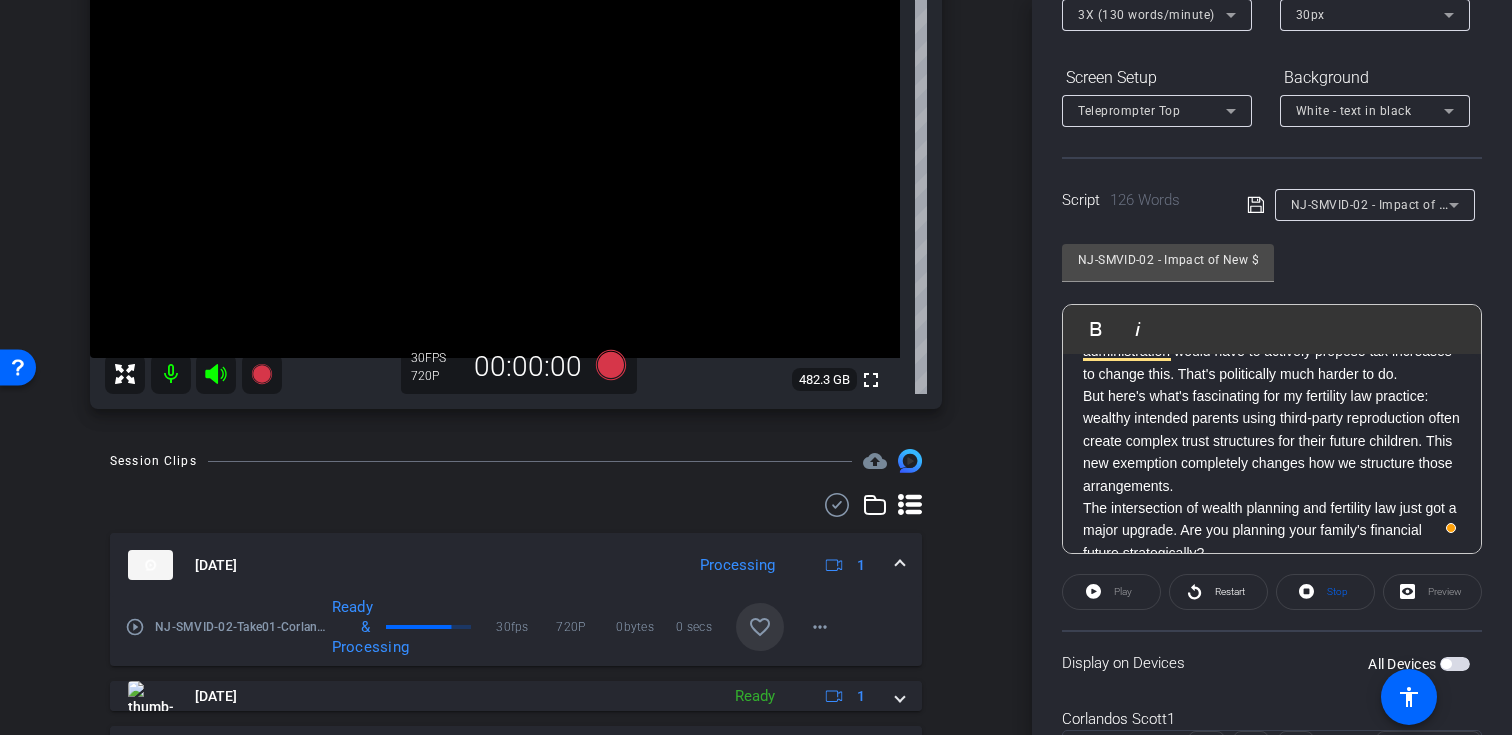 click at bounding box center (1455, 664) 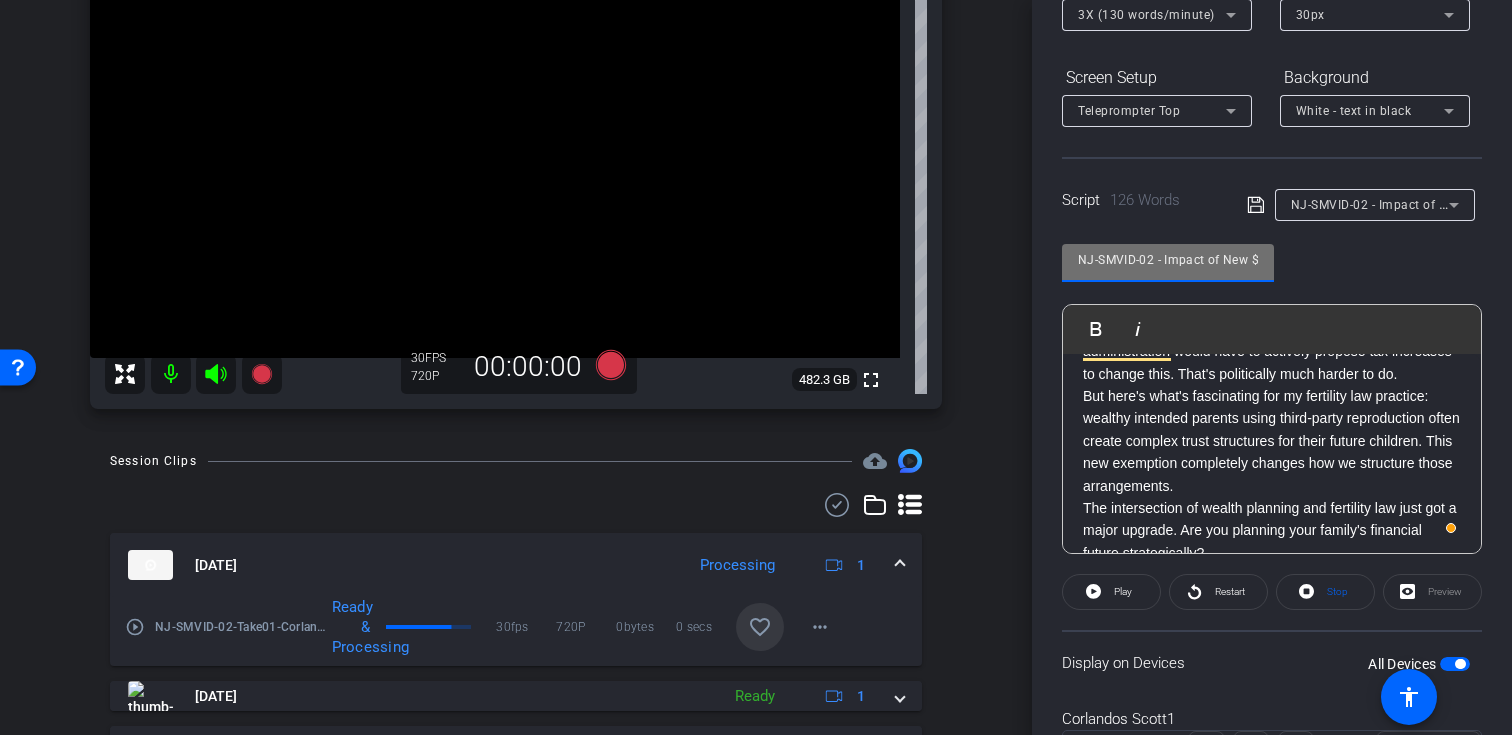 drag, startPoint x: 1153, startPoint y: 258, endPoint x: 1045, endPoint y: 258, distance: 108 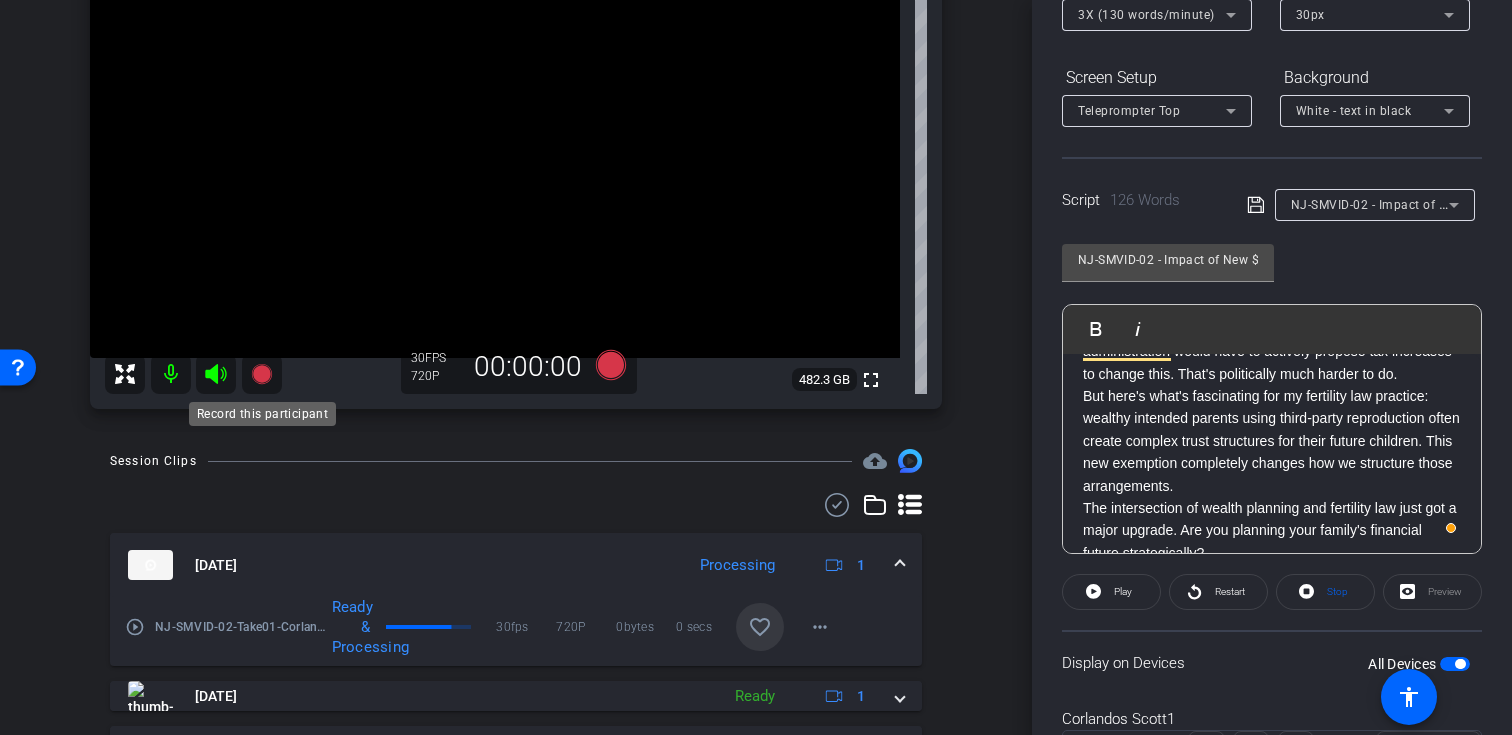 click 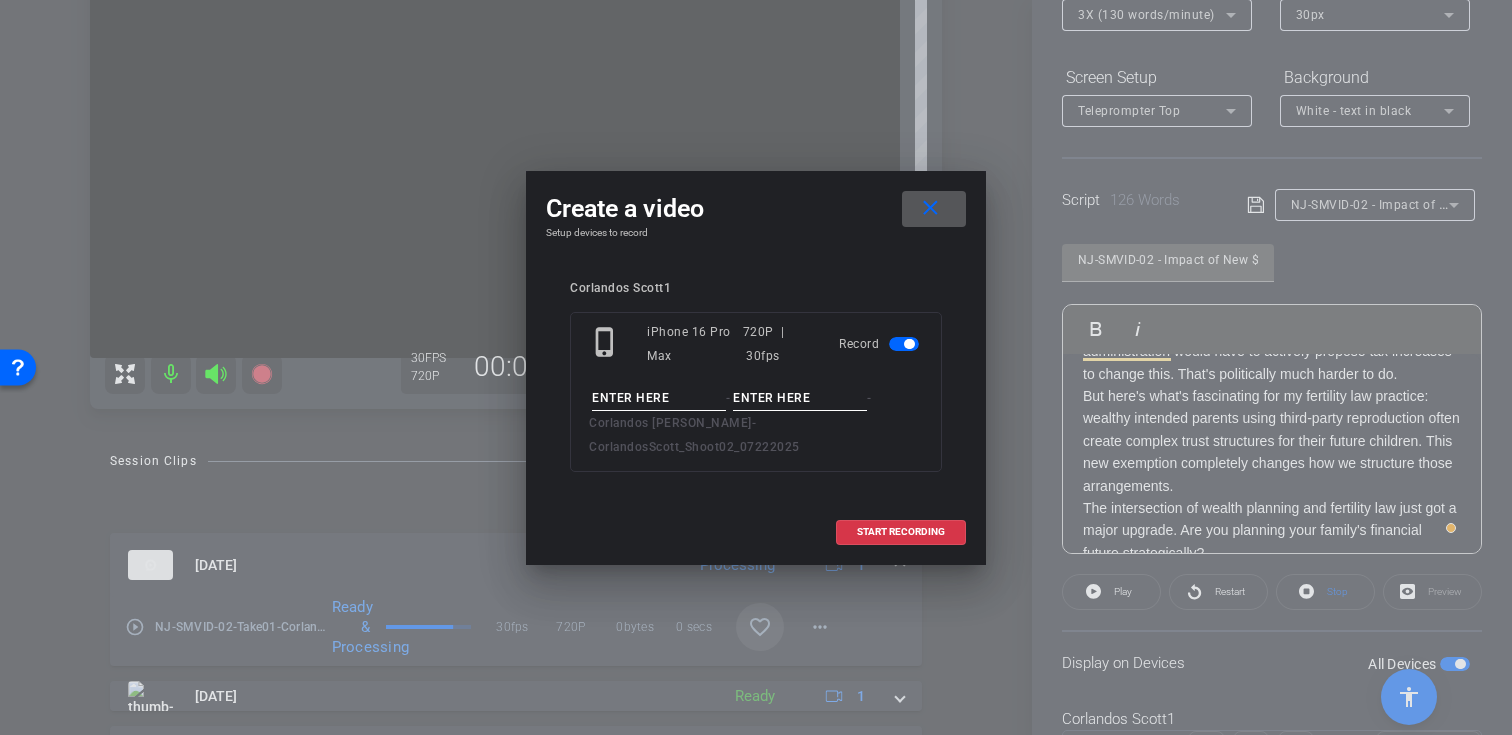 click at bounding box center [659, 398] 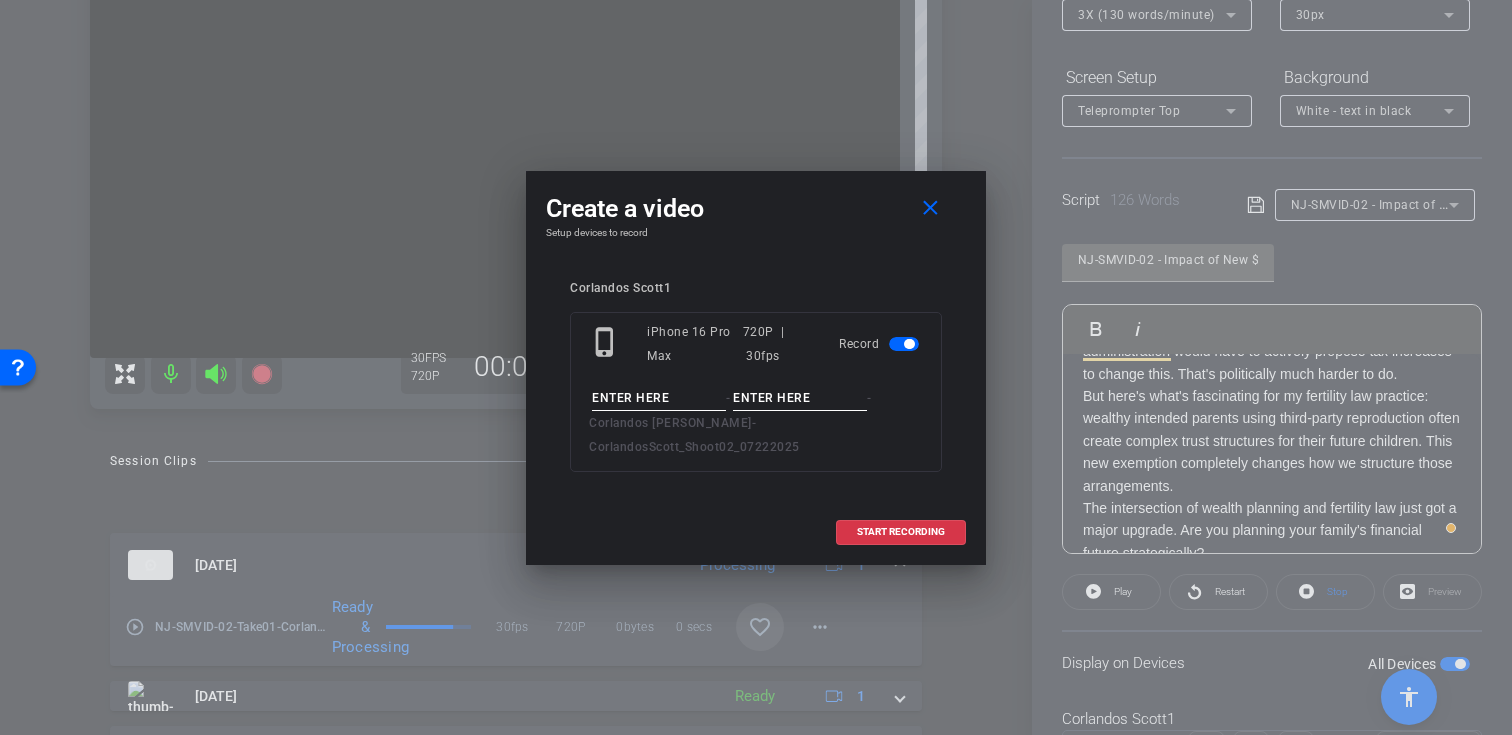 paste on "NJ-SMVID-02" 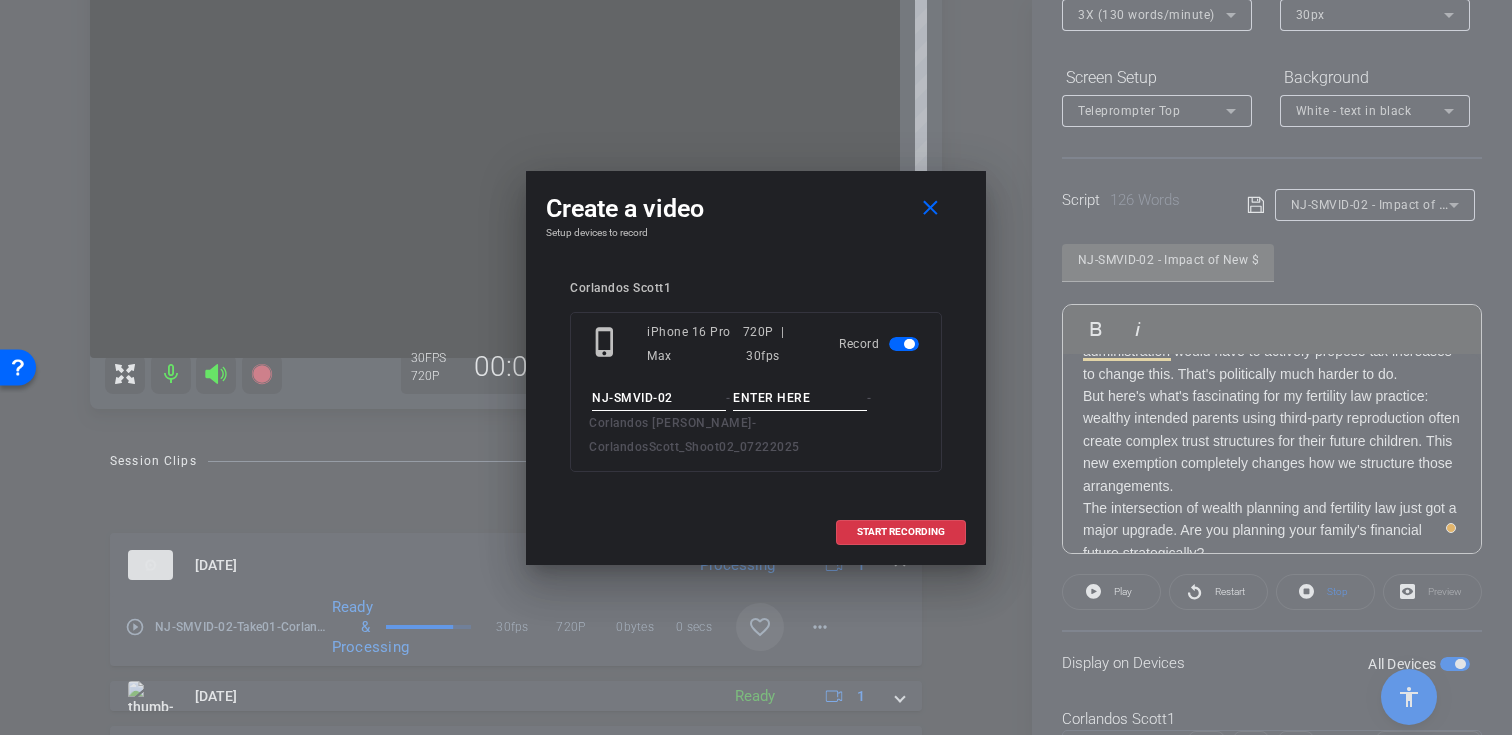 type on "NJ-SMVID-02" 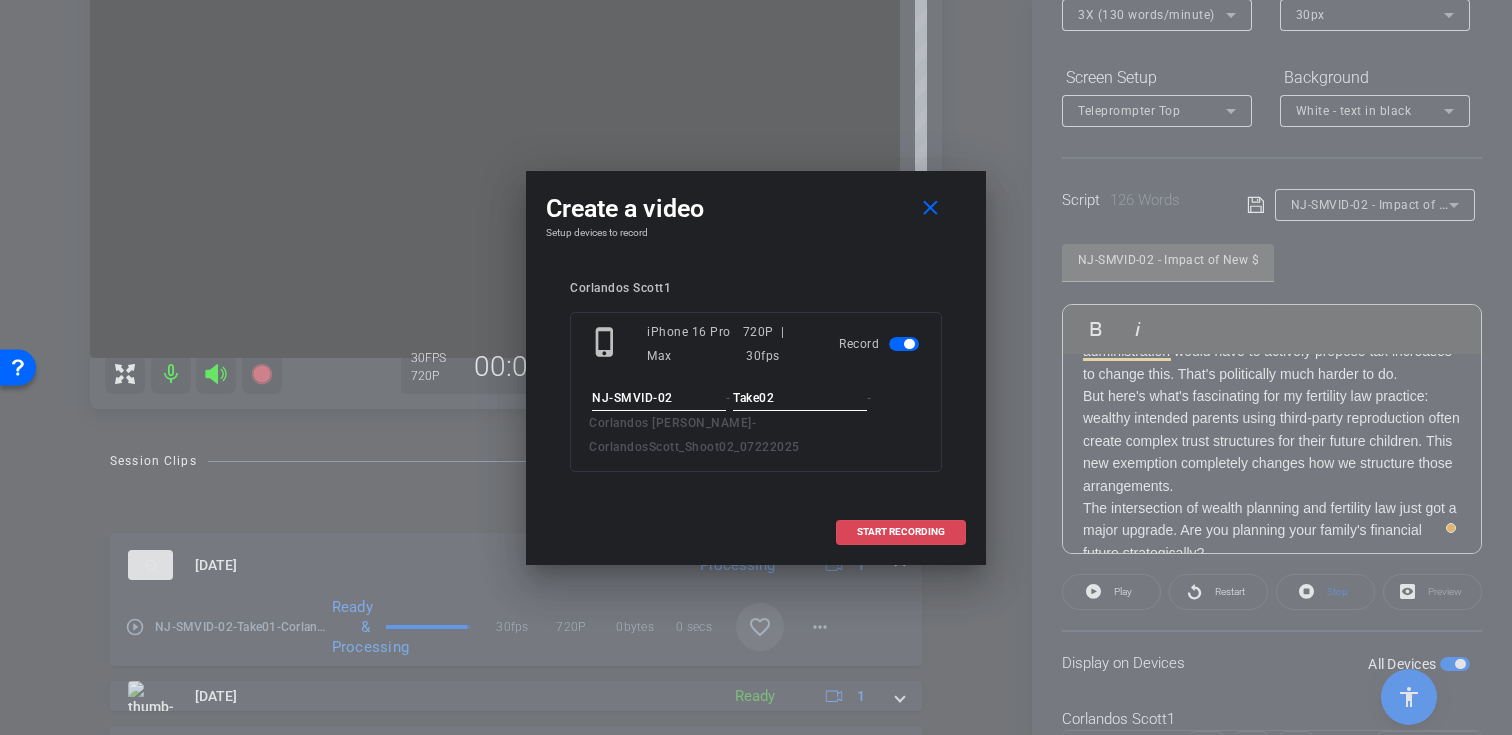 type on "Take02" 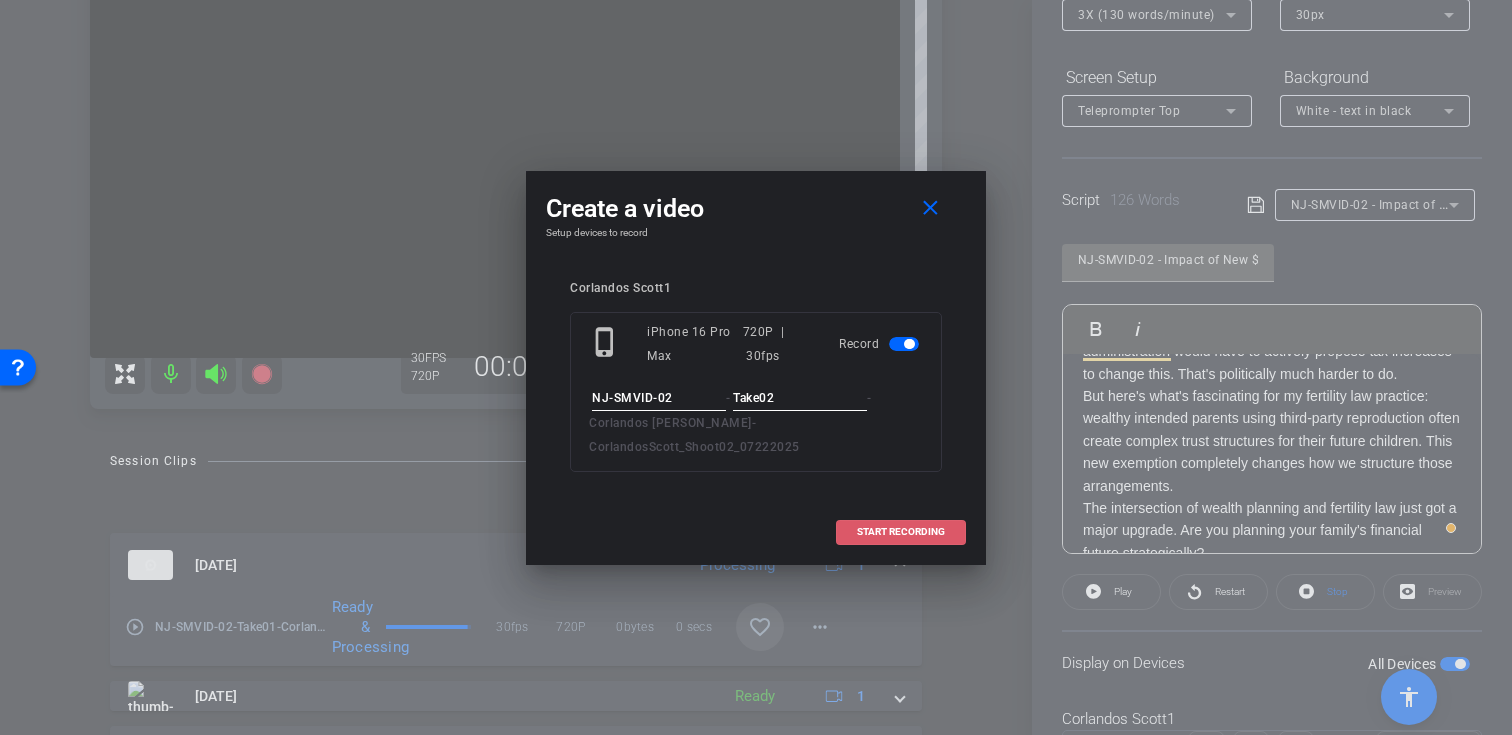 click on "START RECORDING" at bounding box center [901, 532] 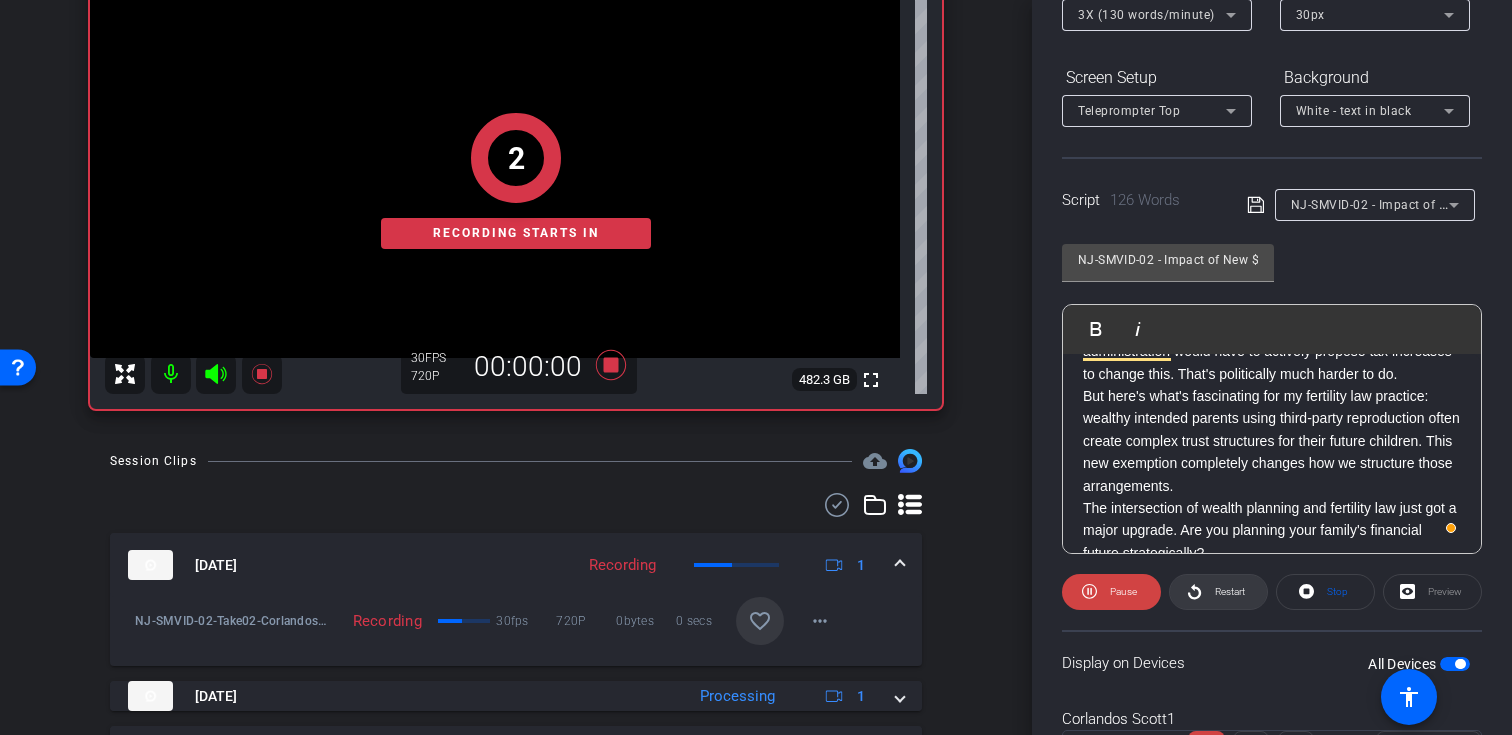 click on "Restart" 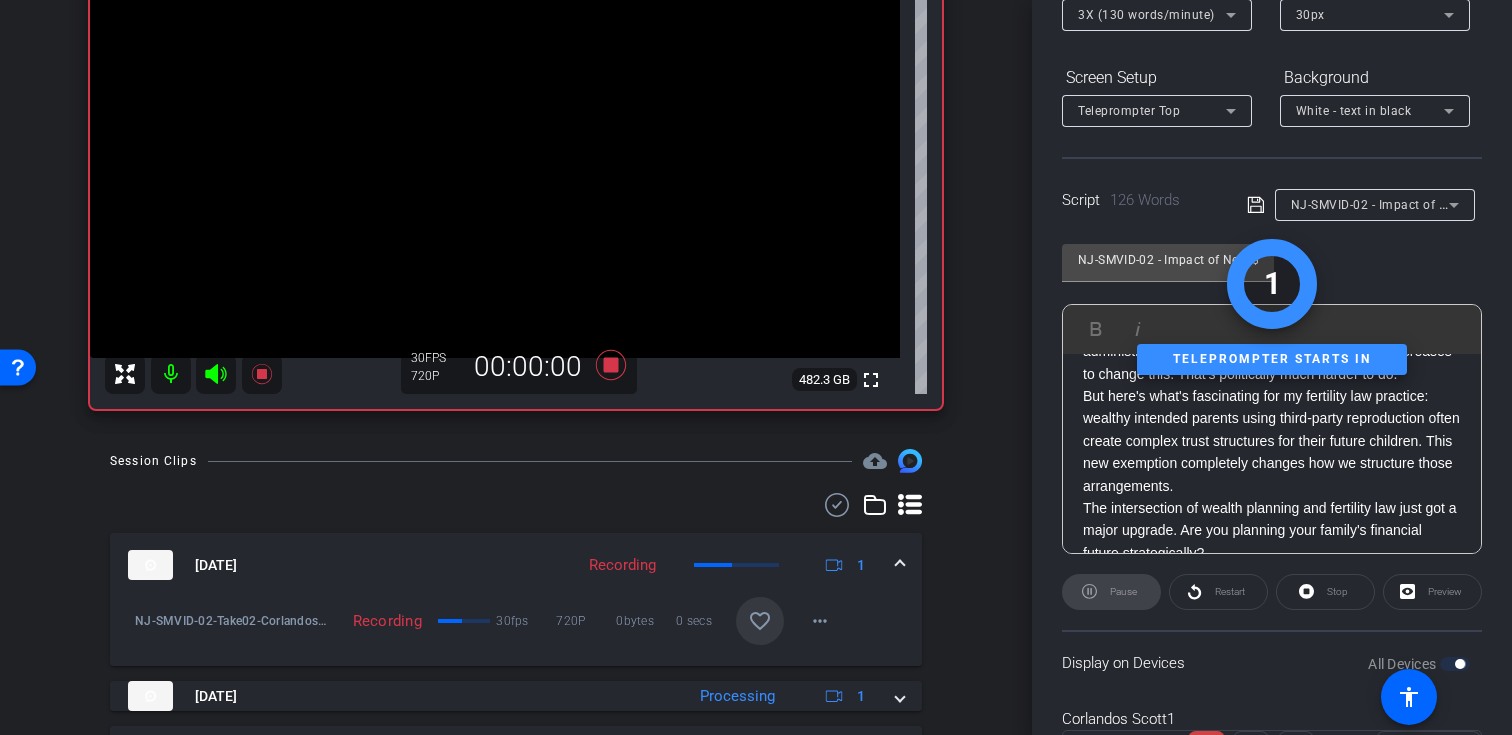 click 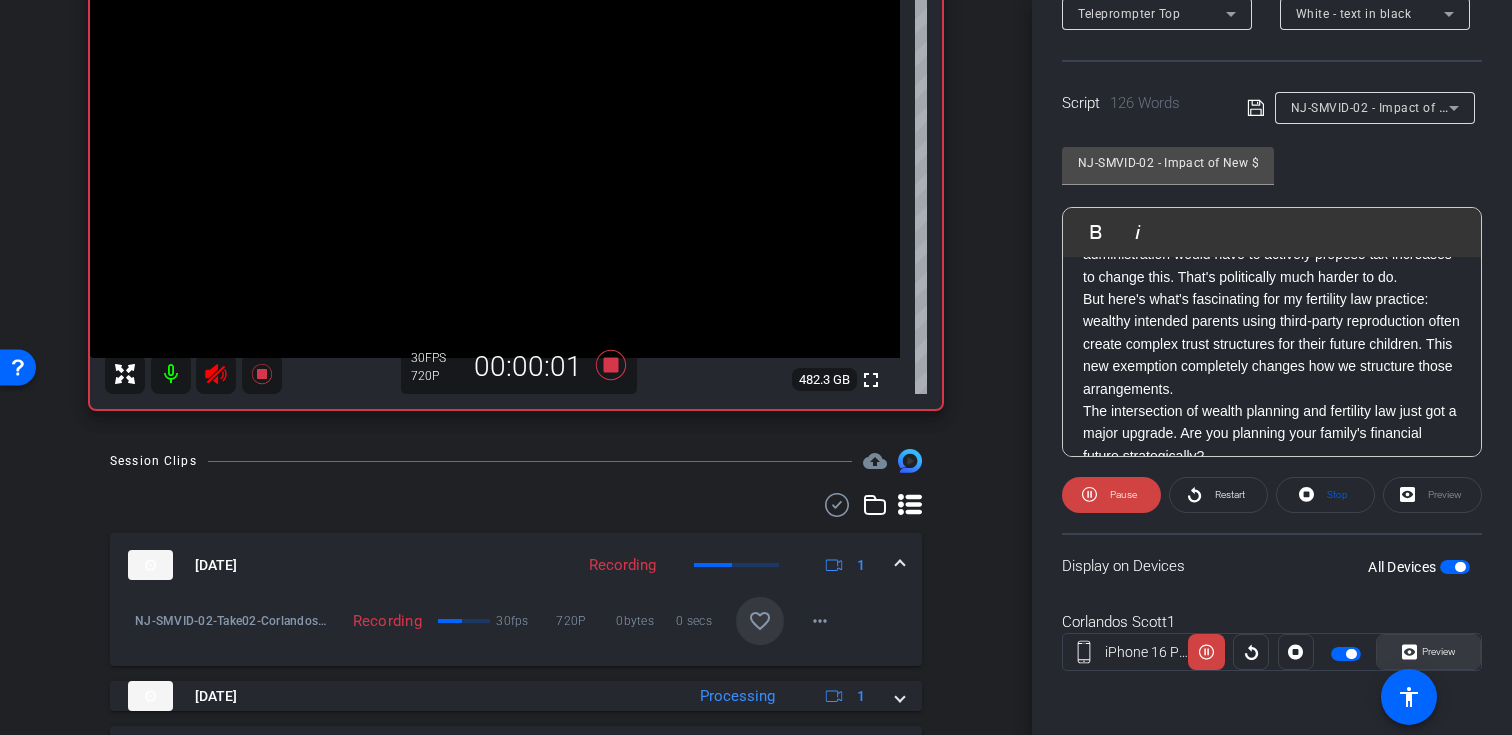 click 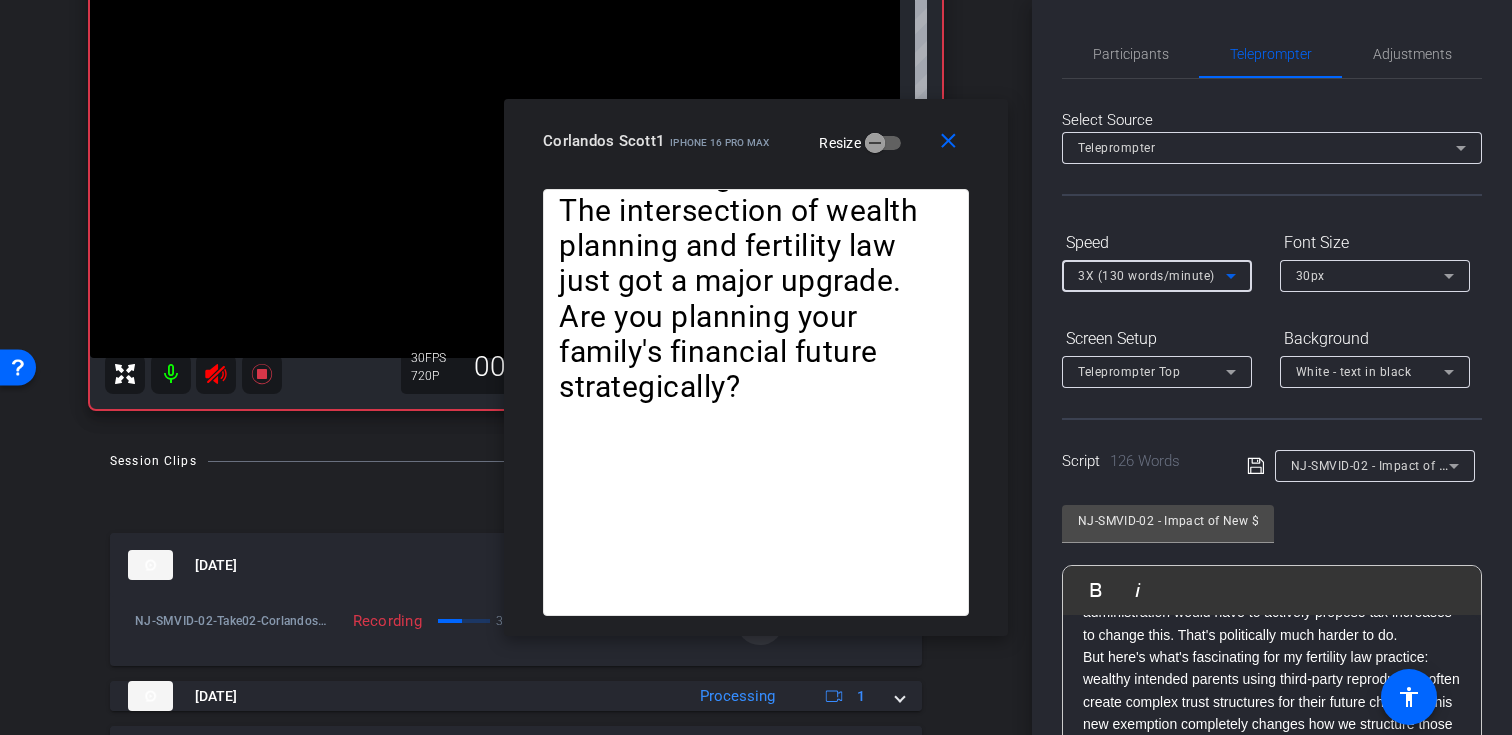 click on "3X (130 words/minute)" at bounding box center (1146, 276) 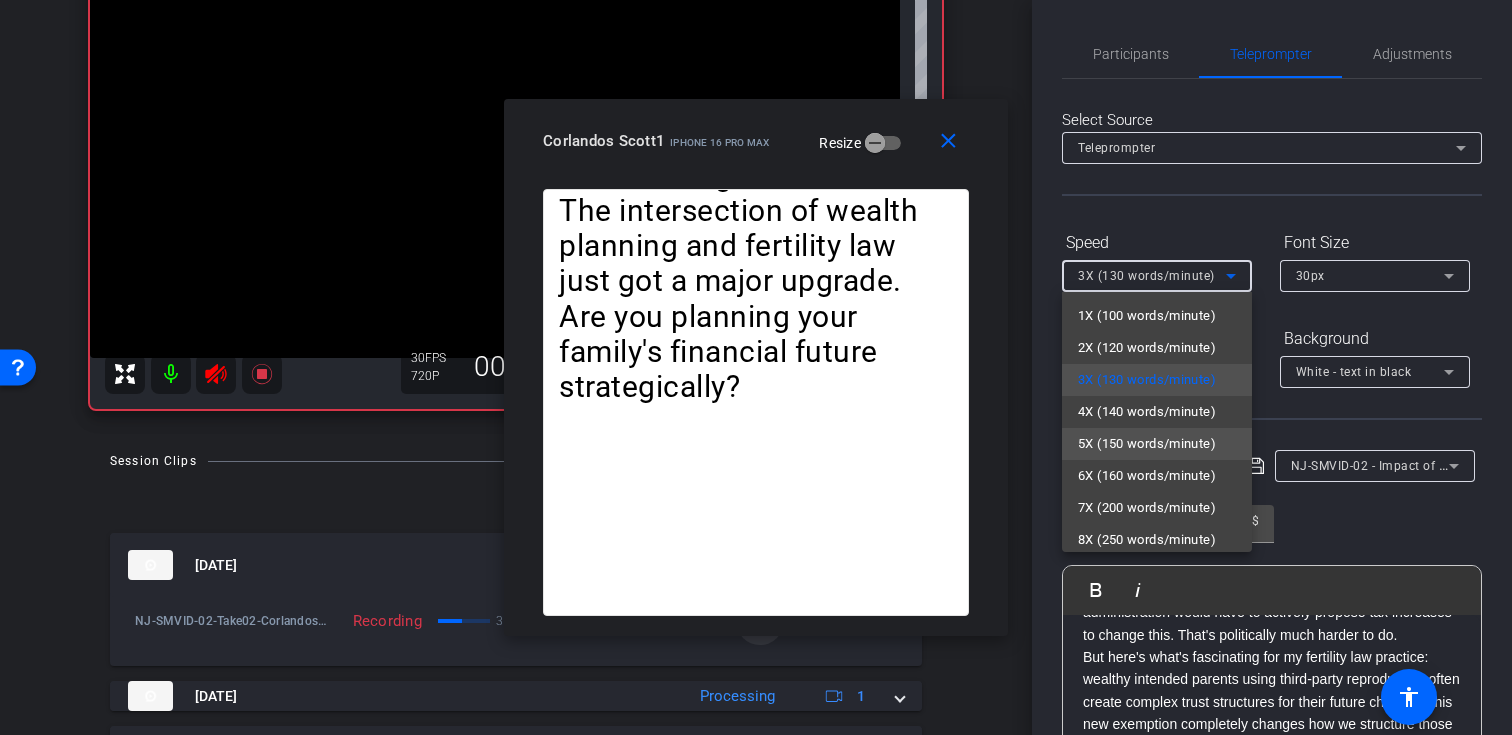 click on "5X (150 words/minute)" at bounding box center (1147, 444) 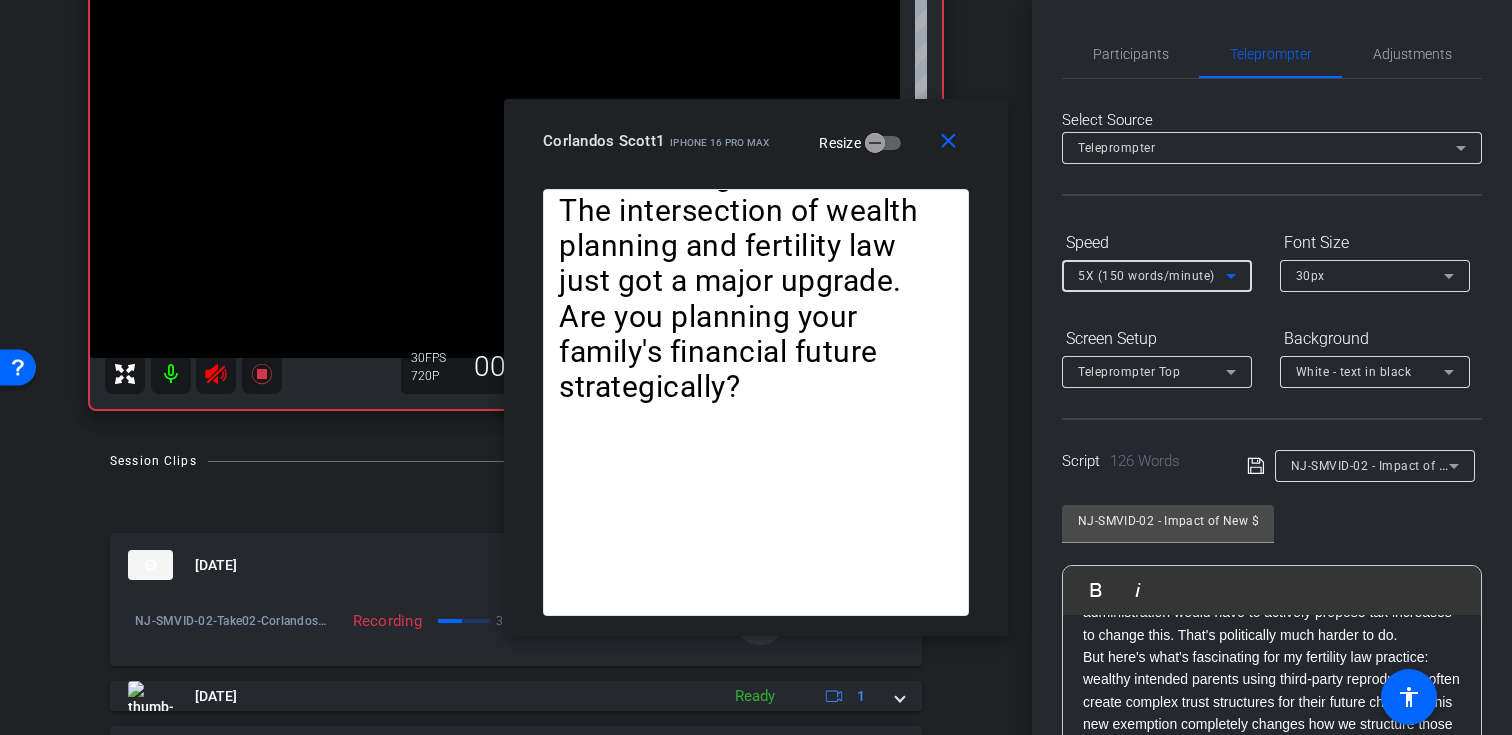 click on "5X (150 words/minute)" at bounding box center [1146, 276] 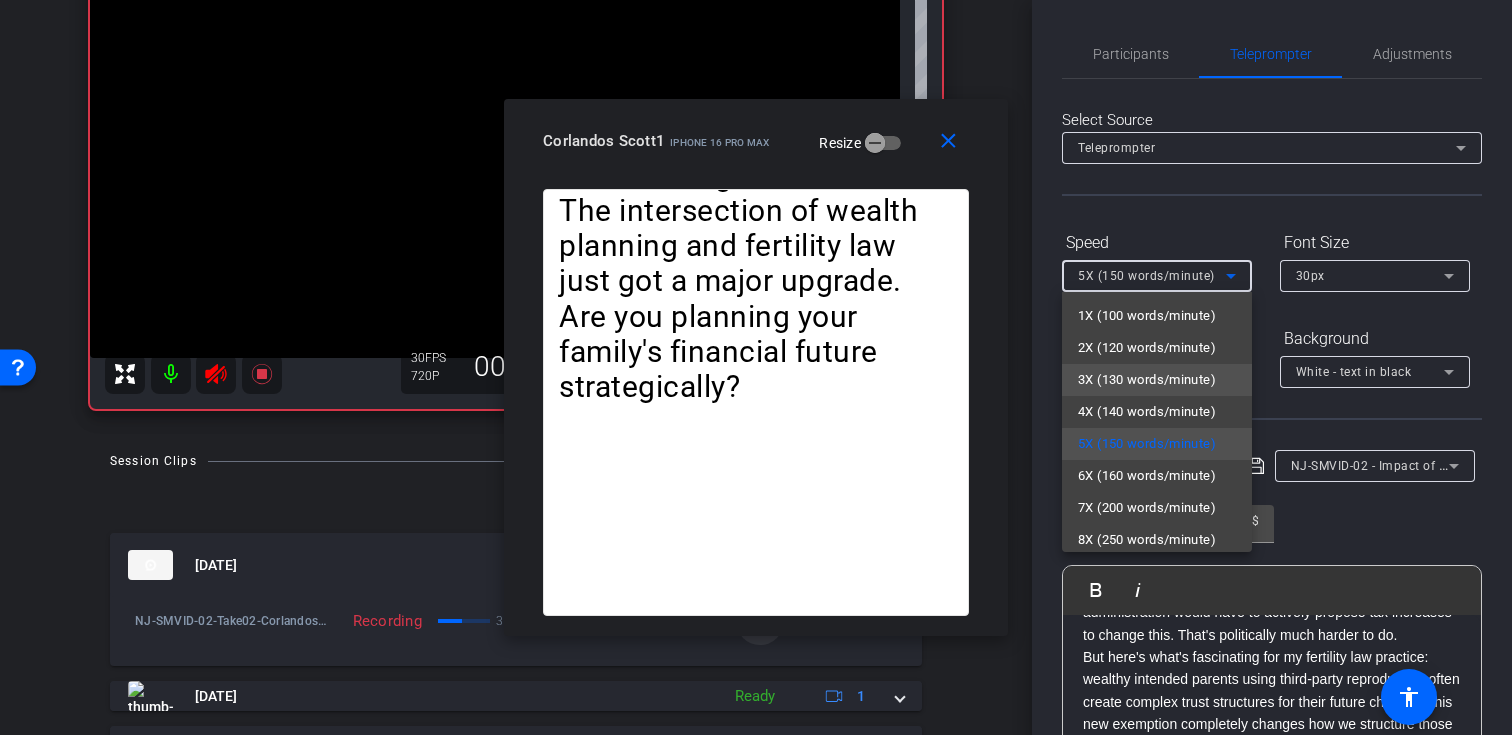 click on "3X (130 words/minute)" at bounding box center (1147, 380) 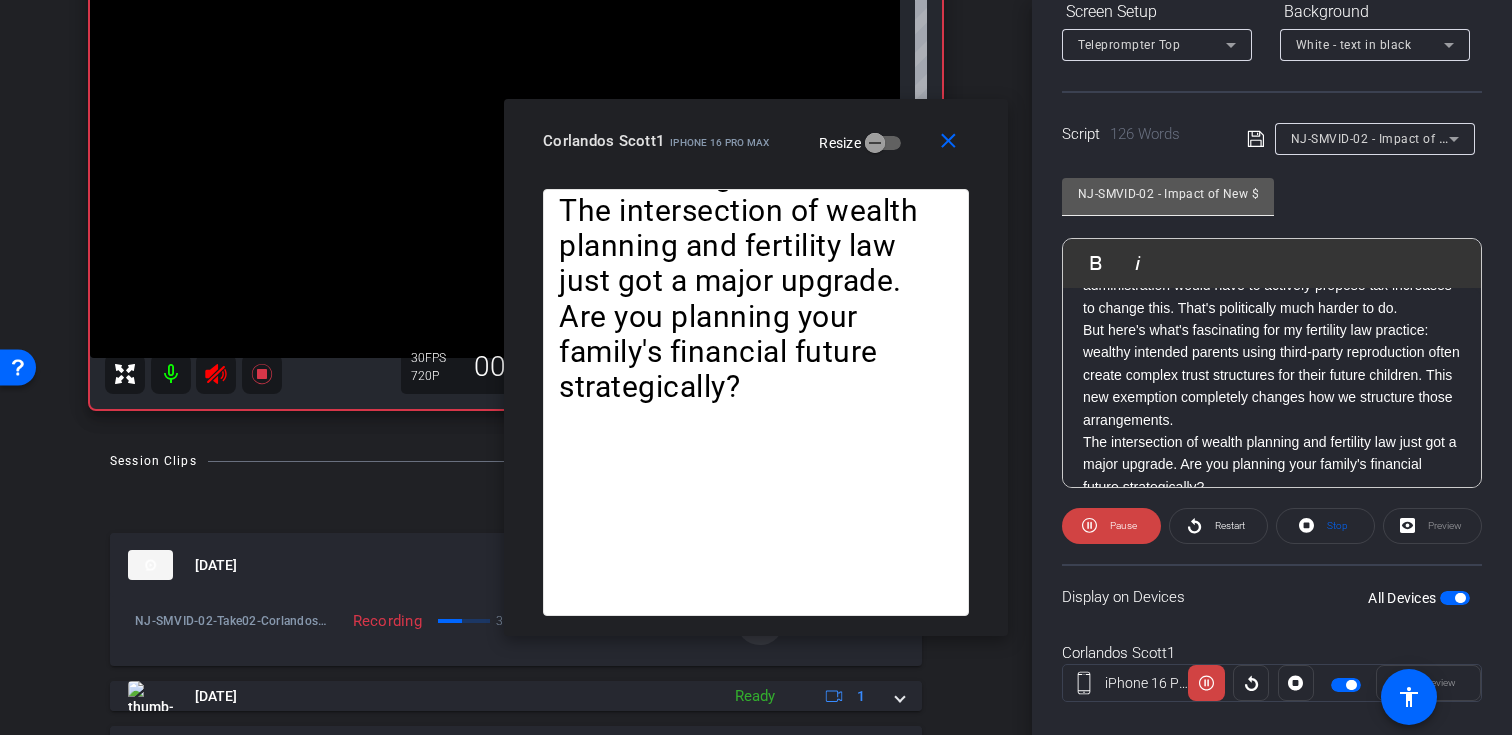 scroll, scrollTop: 358, scrollLeft: 0, axis: vertical 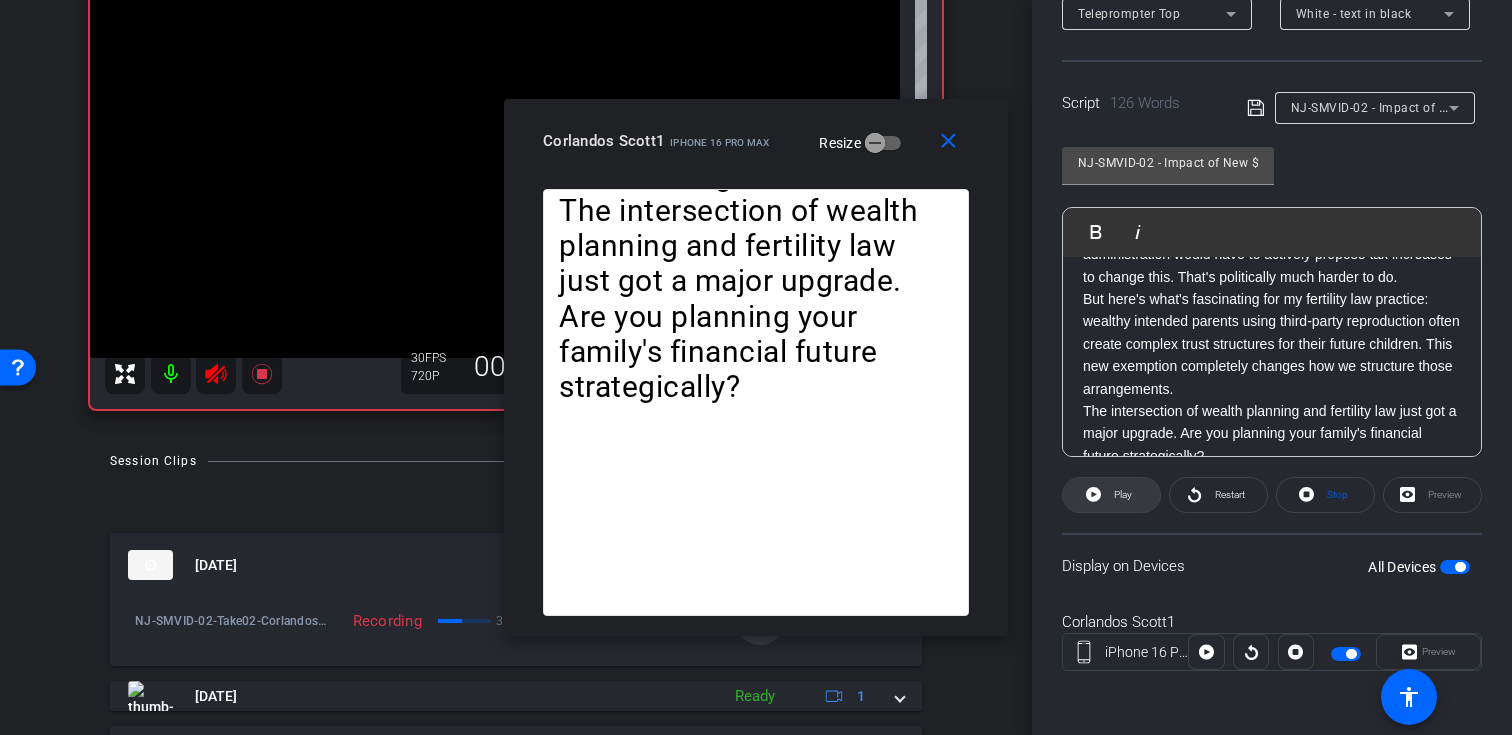 click 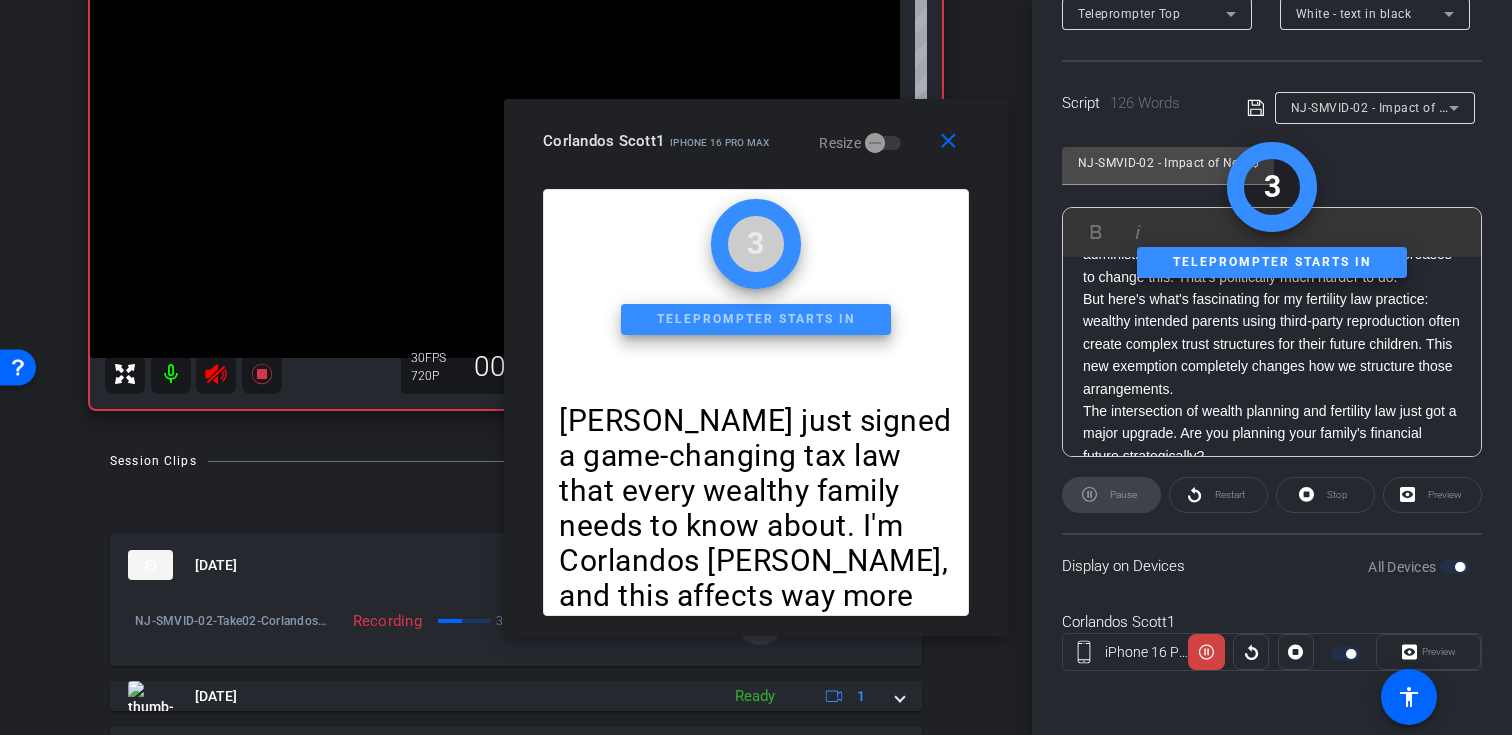 click on "Pause" 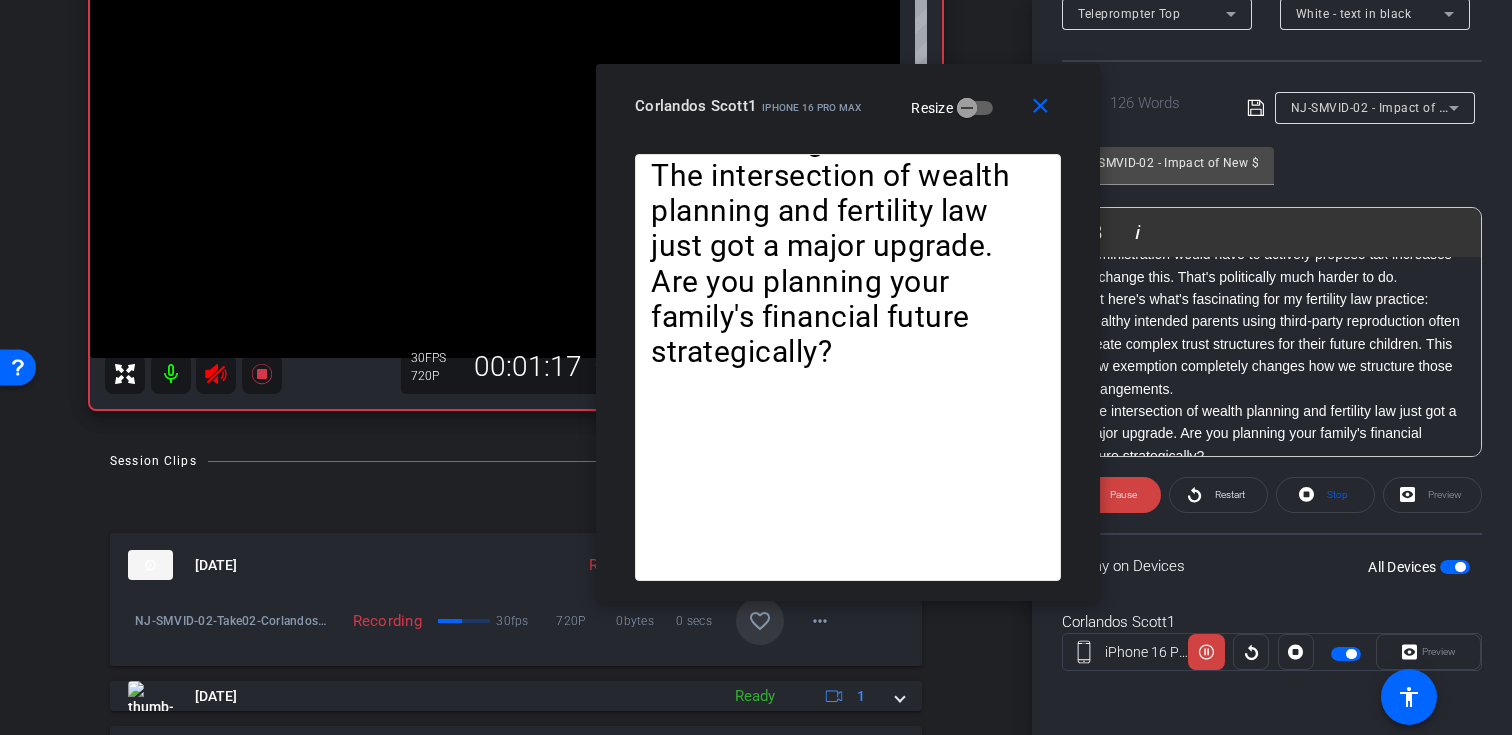 drag, startPoint x: 732, startPoint y: 130, endPoint x: 824, endPoint y: 95, distance: 98.43272 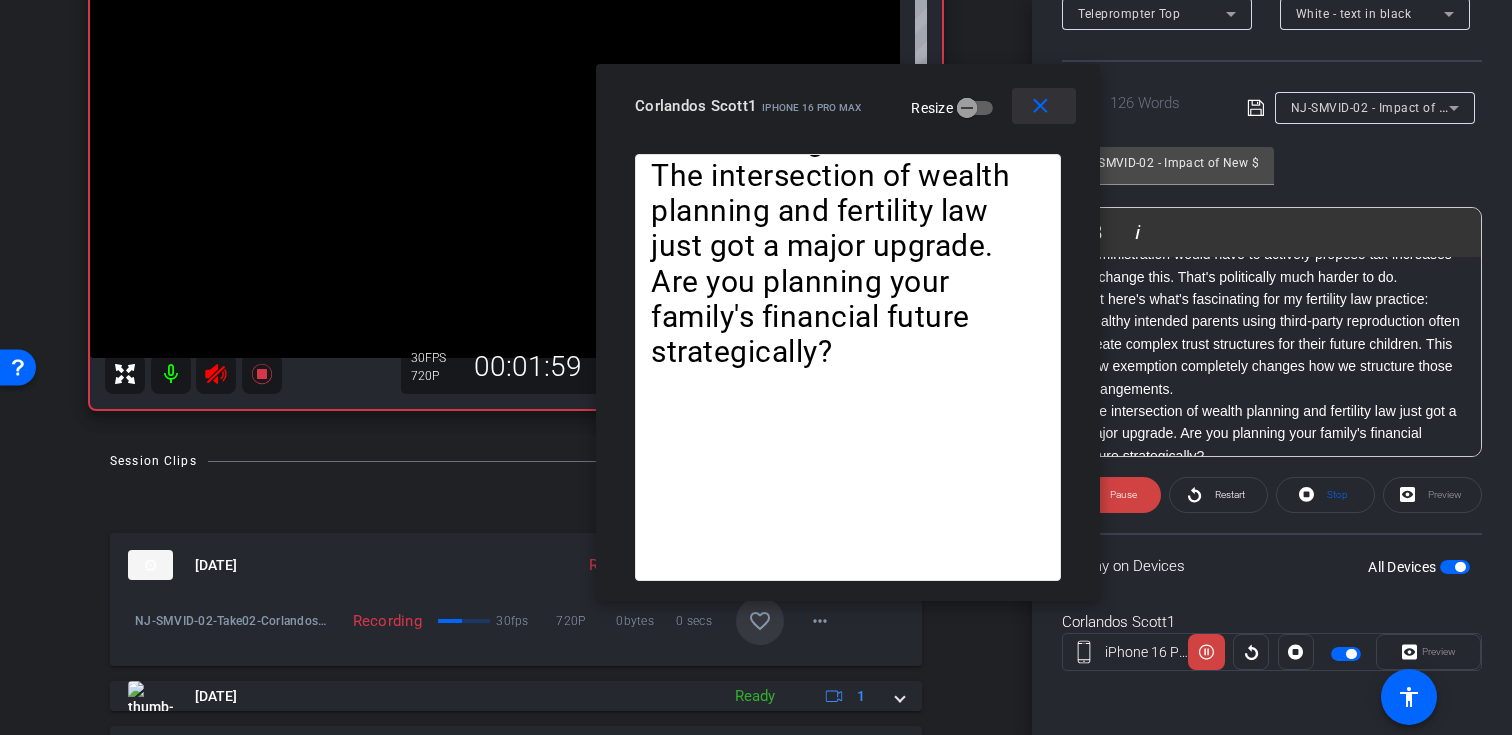 click on "close" at bounding box center (1040, 106) 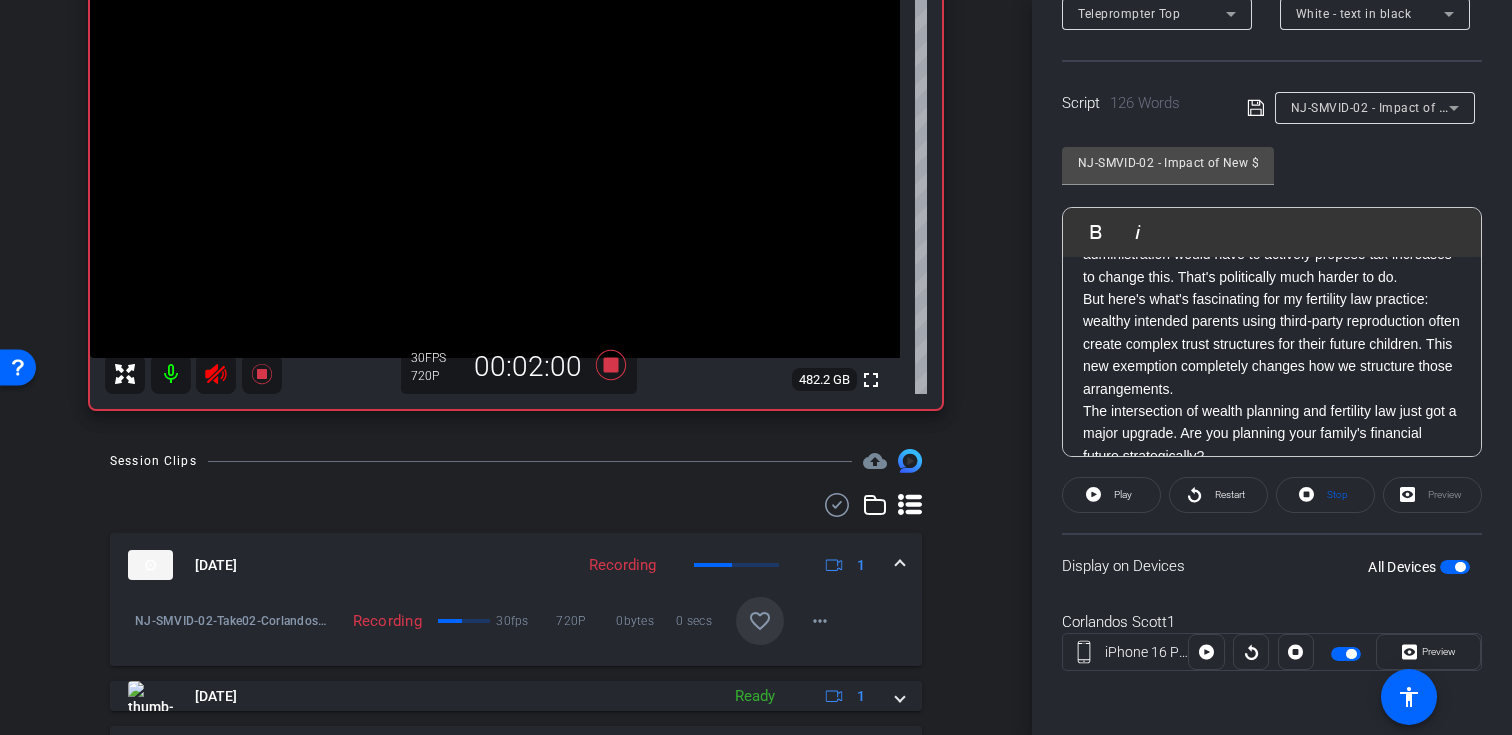 click 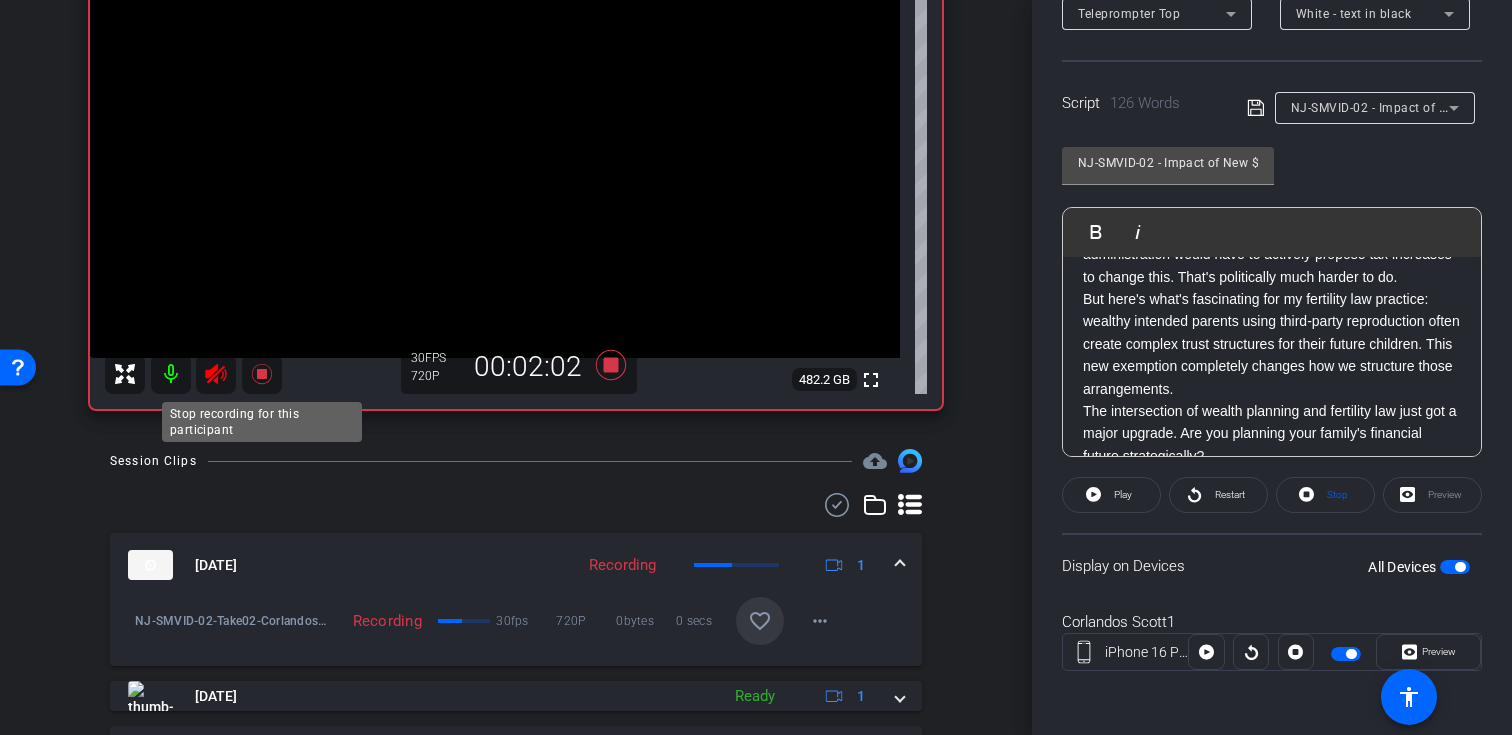 click 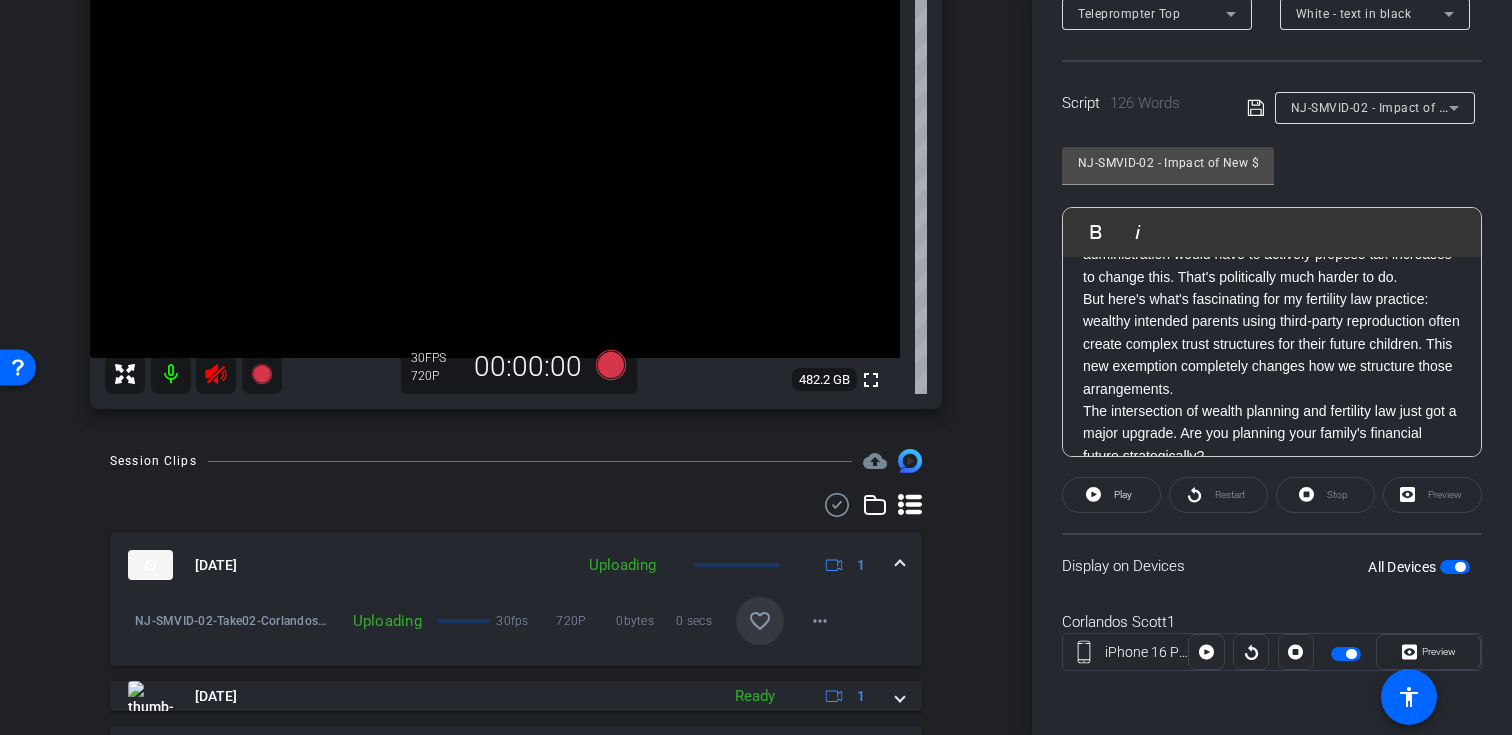 drag, startPoint x: 217, startPoint y: 366, endPoint x: 245, endPoint y: 486, distance: 123.22337 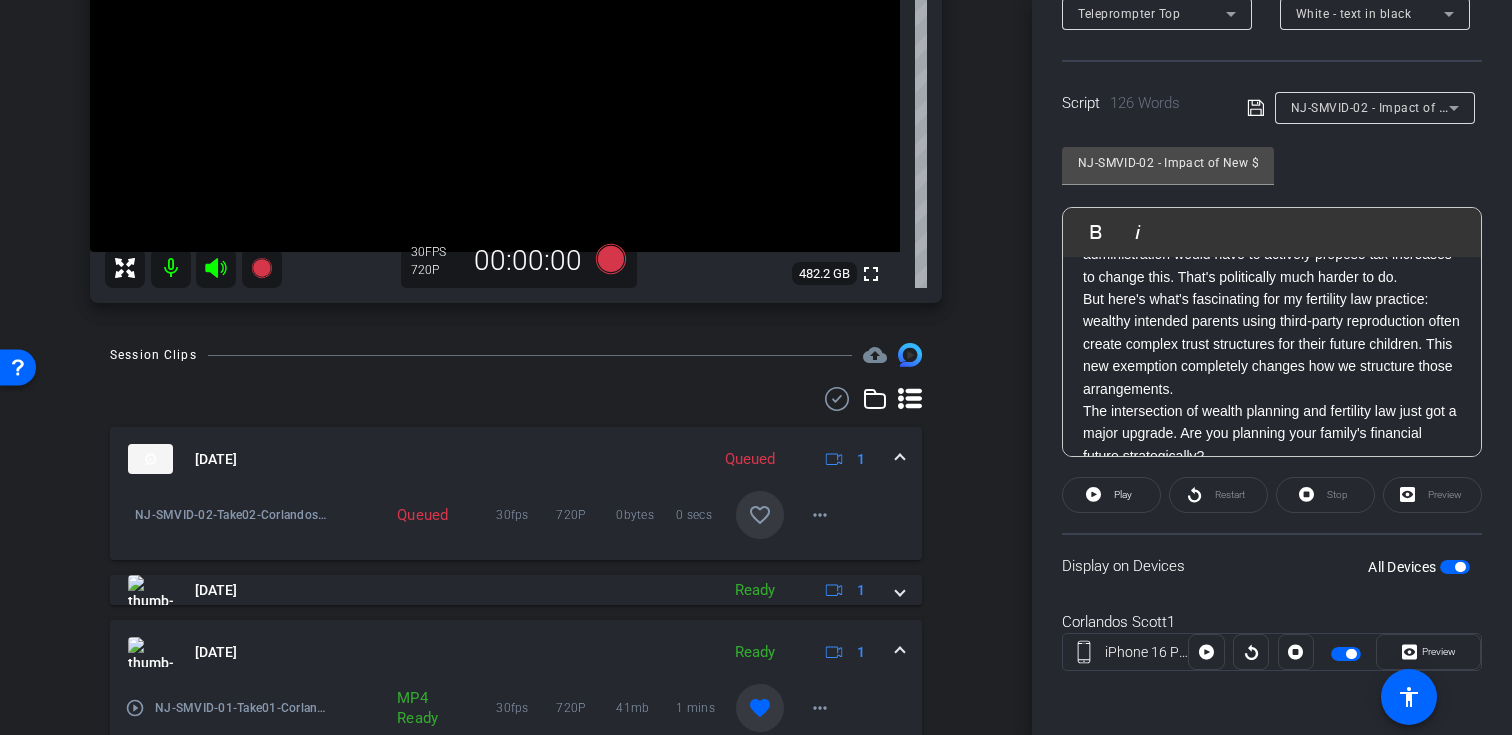 scroll, scrollTop: 369, scrollLeft: 0, axis: vertical 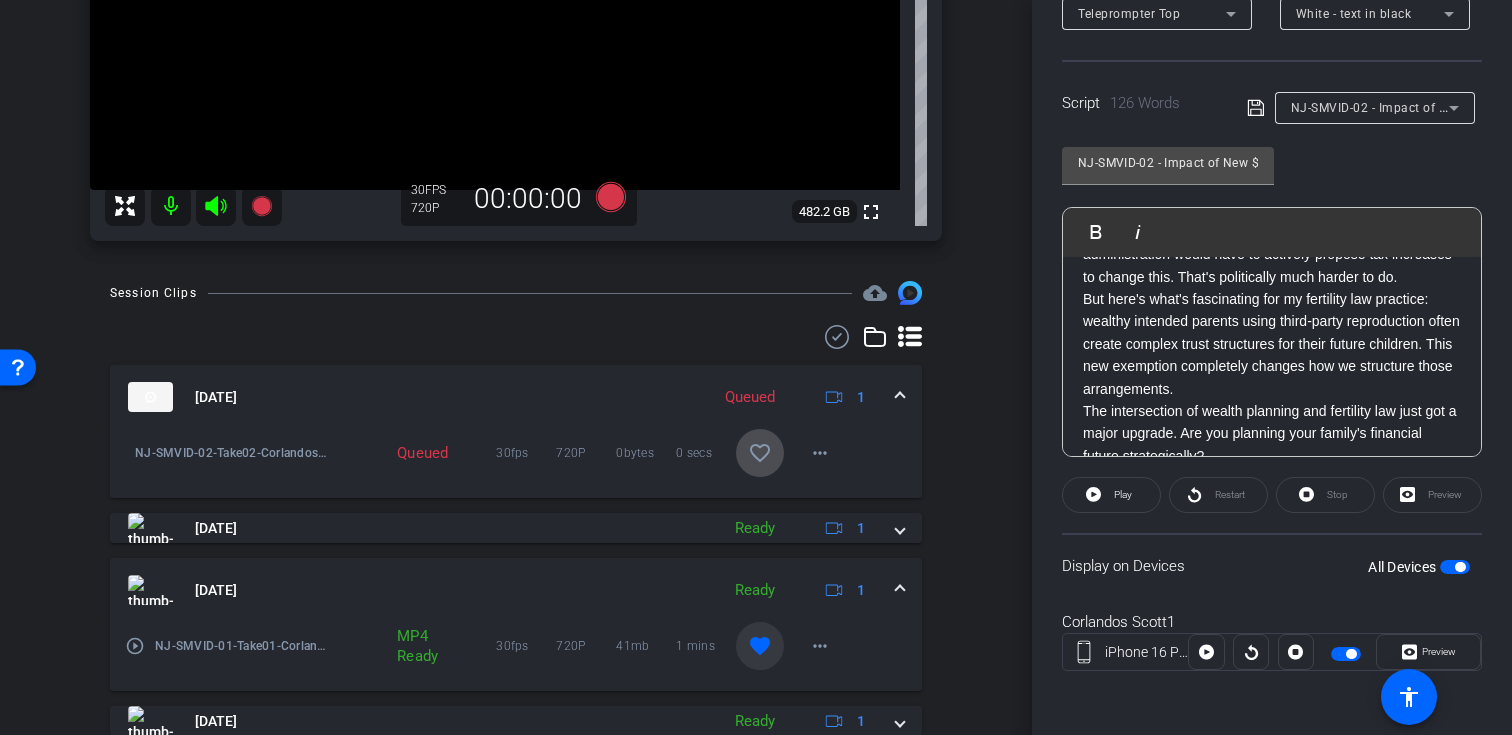 click on "favorite_border" at bounding box center [760, 453] 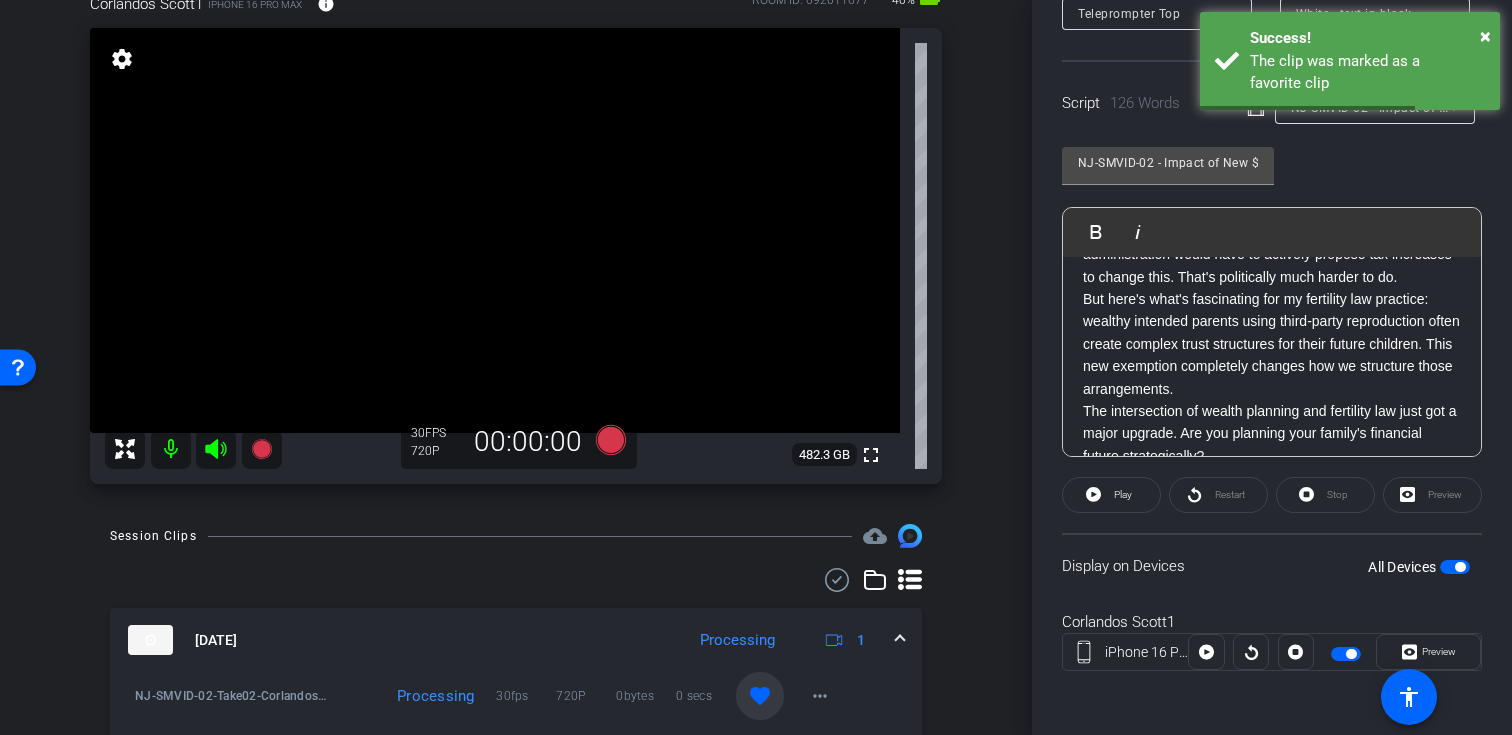 scroll, scrollTop: 123, scrollLeft: 0, axis: vertical 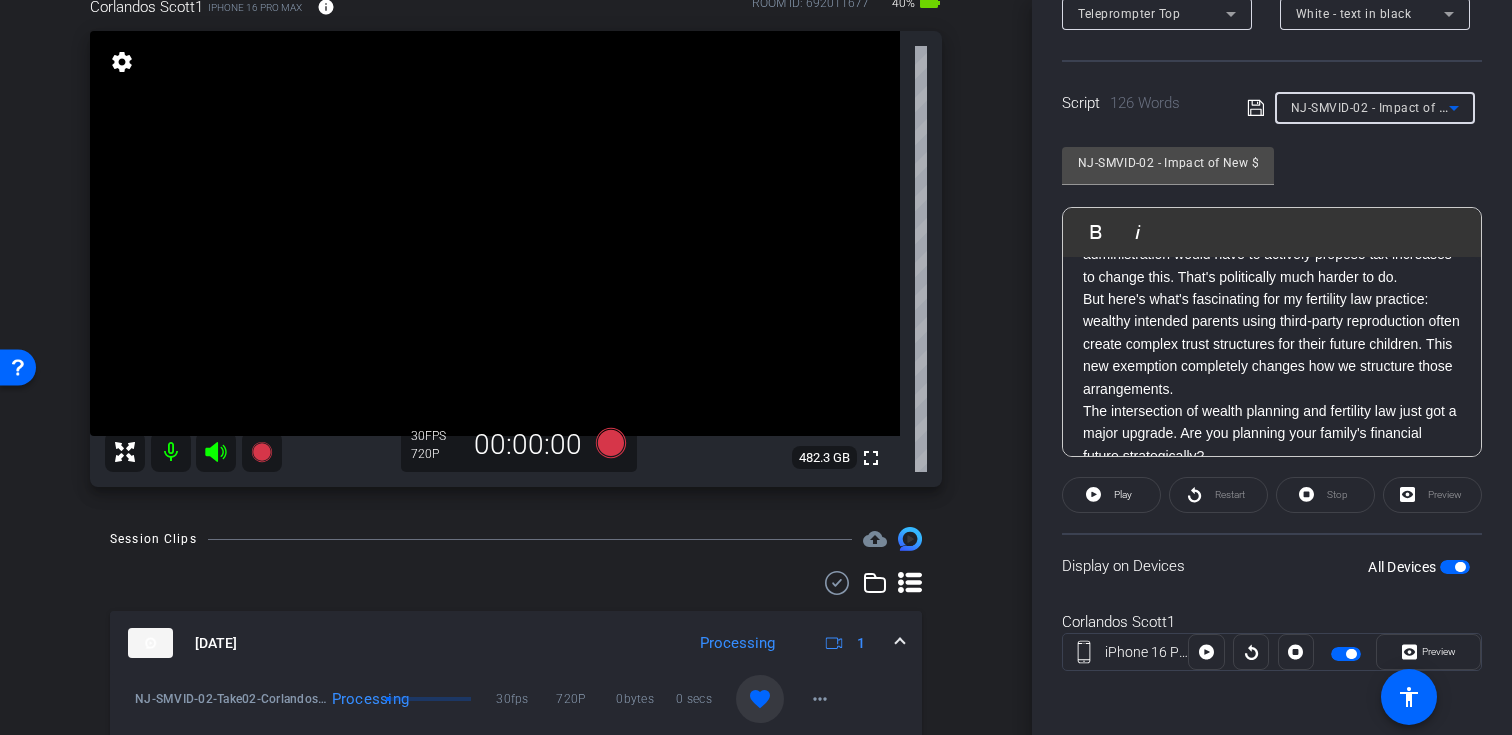 click on "NJ-SMVID-02 - Impact of New $15M 'Permanent' Estate/Gift Tax Exemption" at bounding box center [1370, 107] 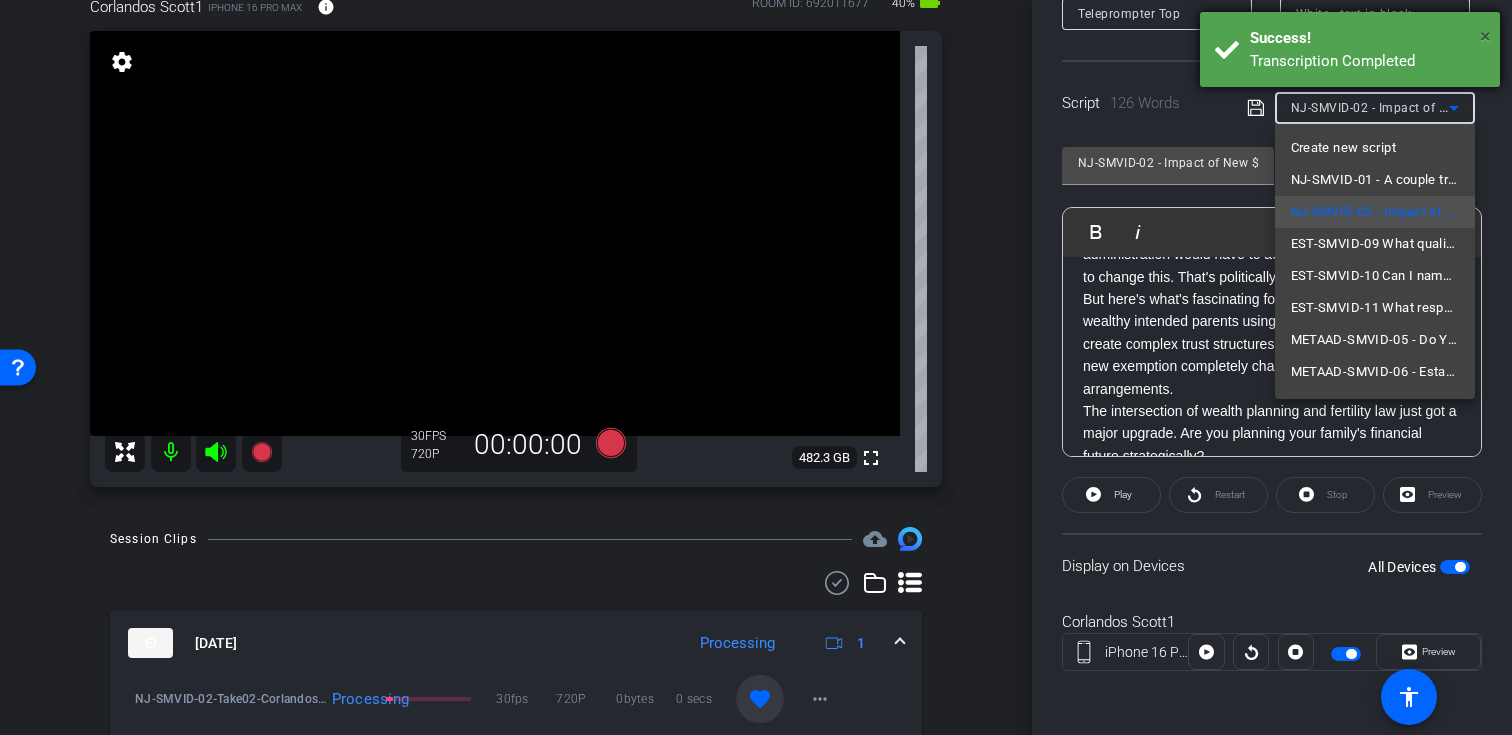 click on "×" at bounding box center (1485, 36) 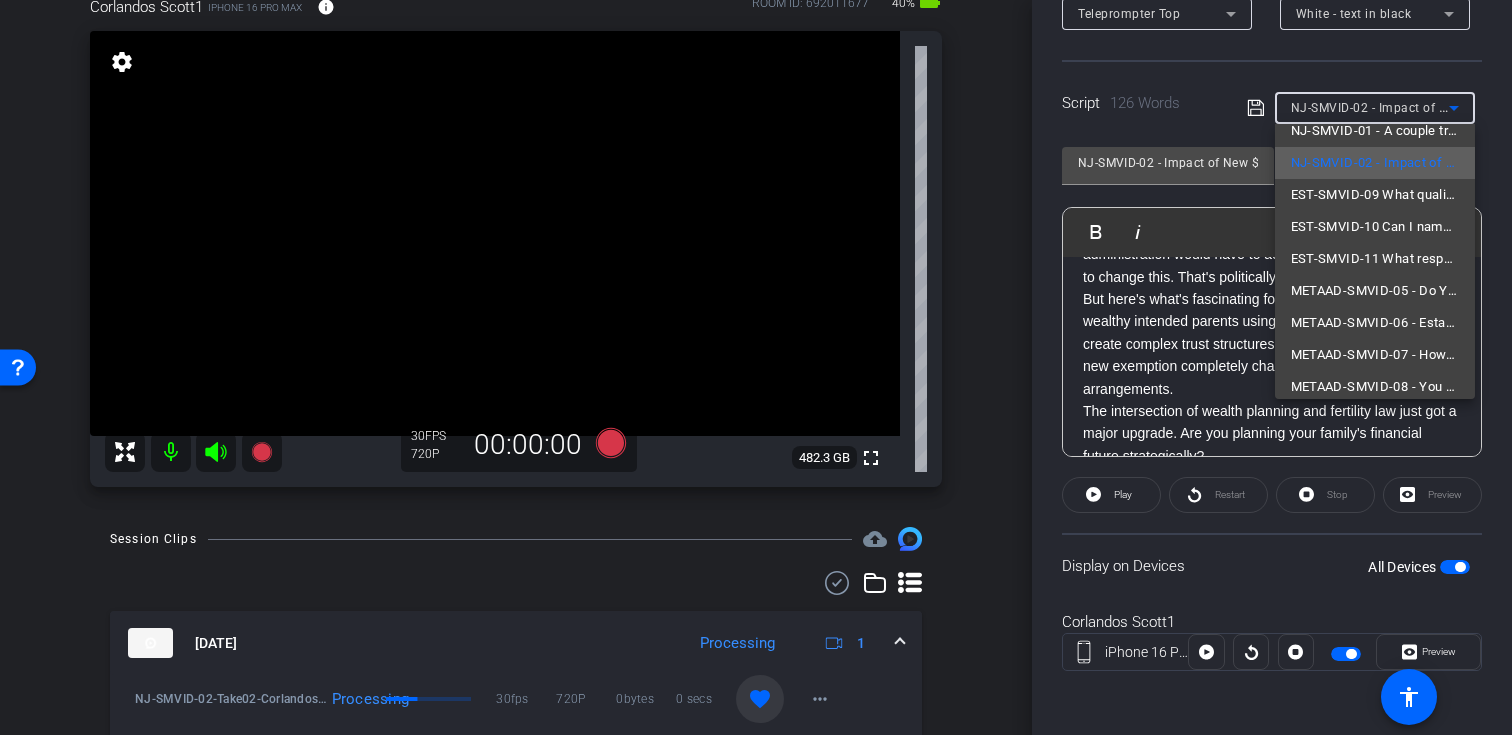 scroll, scrollTop: 55, scrollLeft: 0, axis: vertical 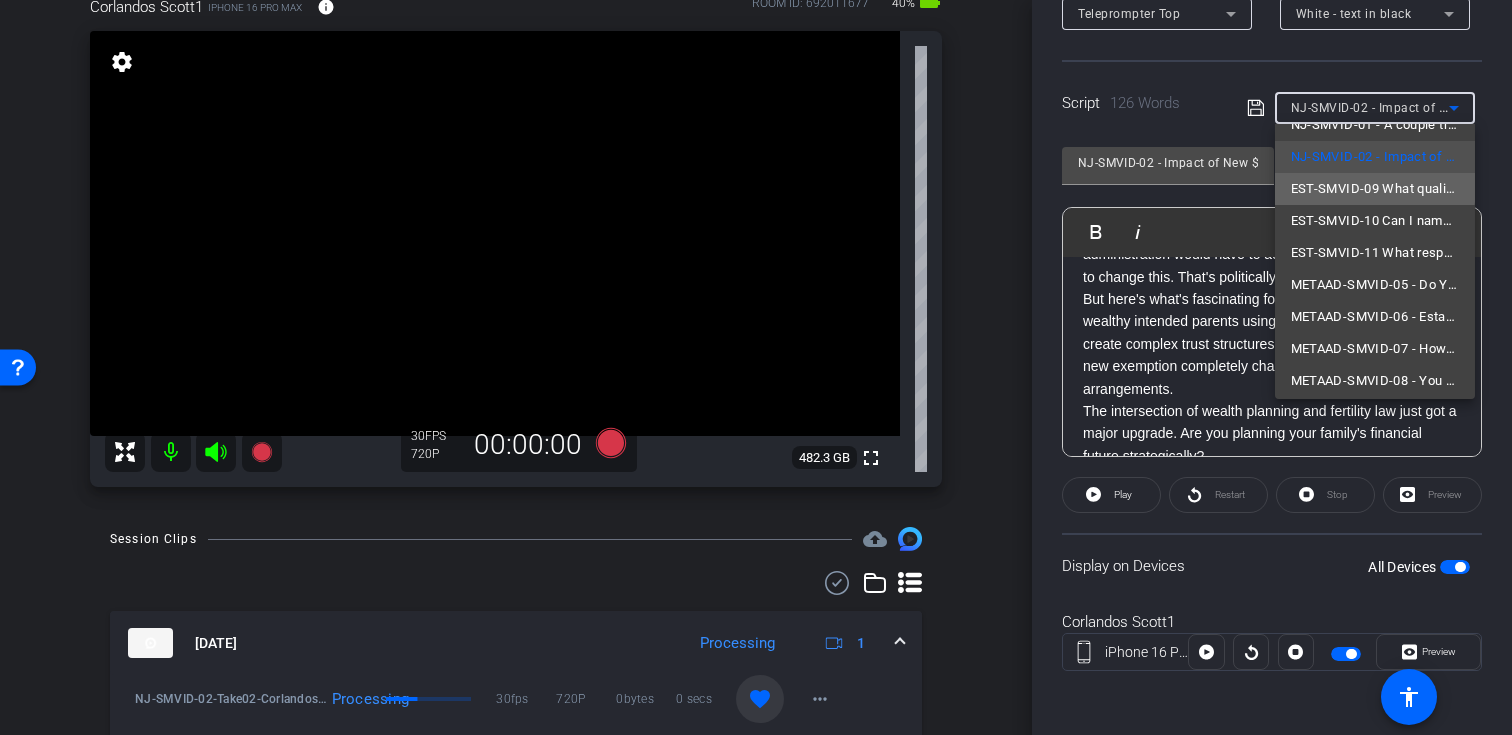 click on "EST-SMVID-09 What qualities should I consider in choosing a guardian for my children" at bounding box center (1375, 189) 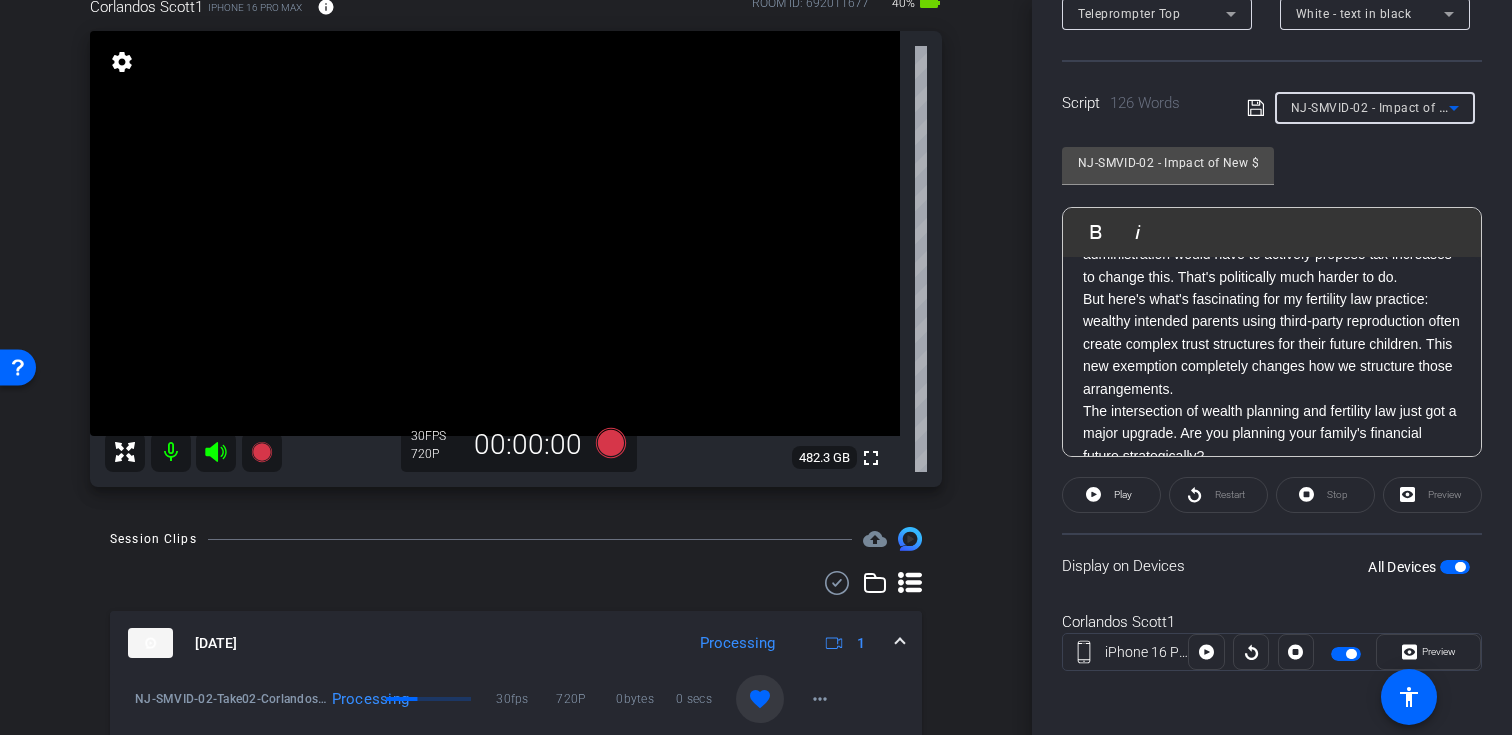 type on "EST-SMVID-09 What qualities should I consider in choosing a guardian for my children" 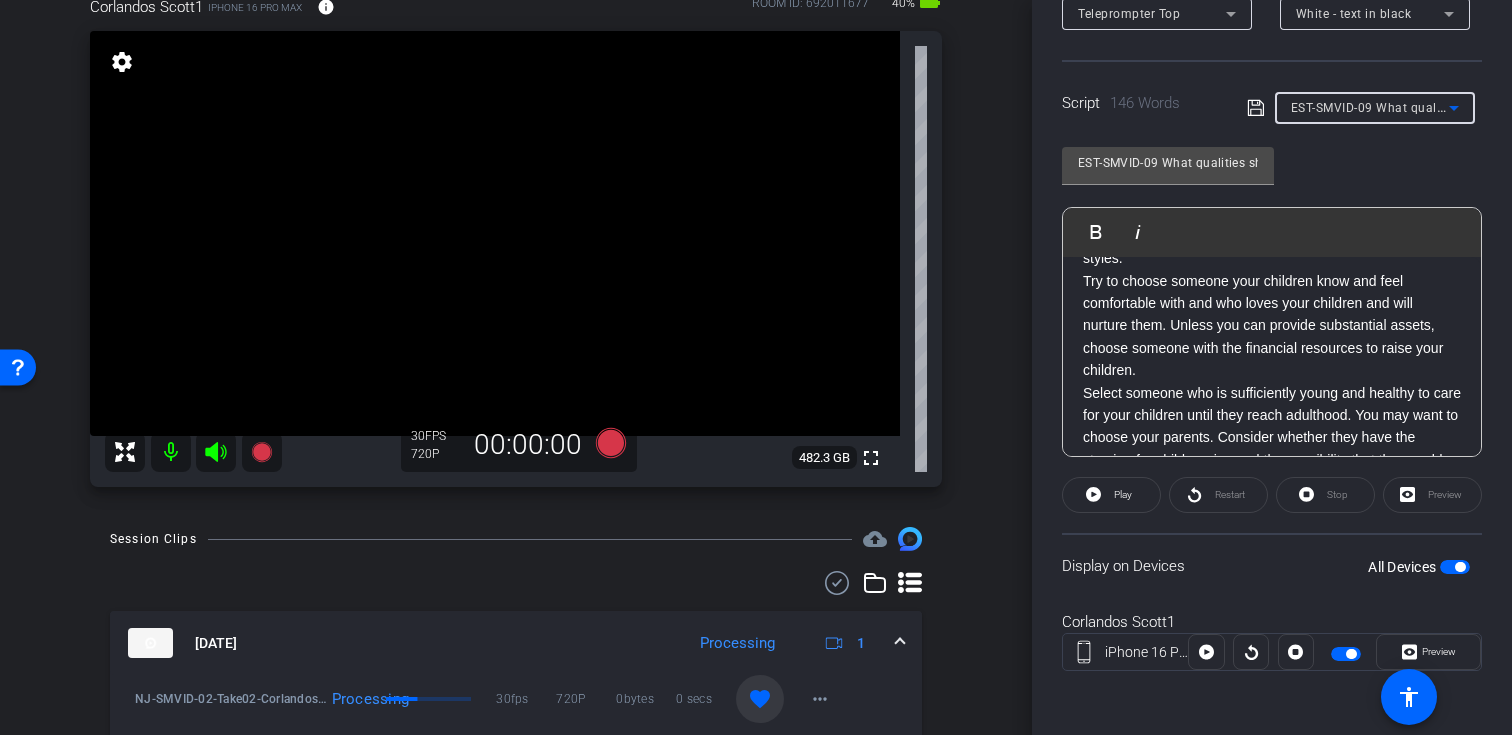 scroll, scrollTop: 0, scrollLeft: 0, axis: both 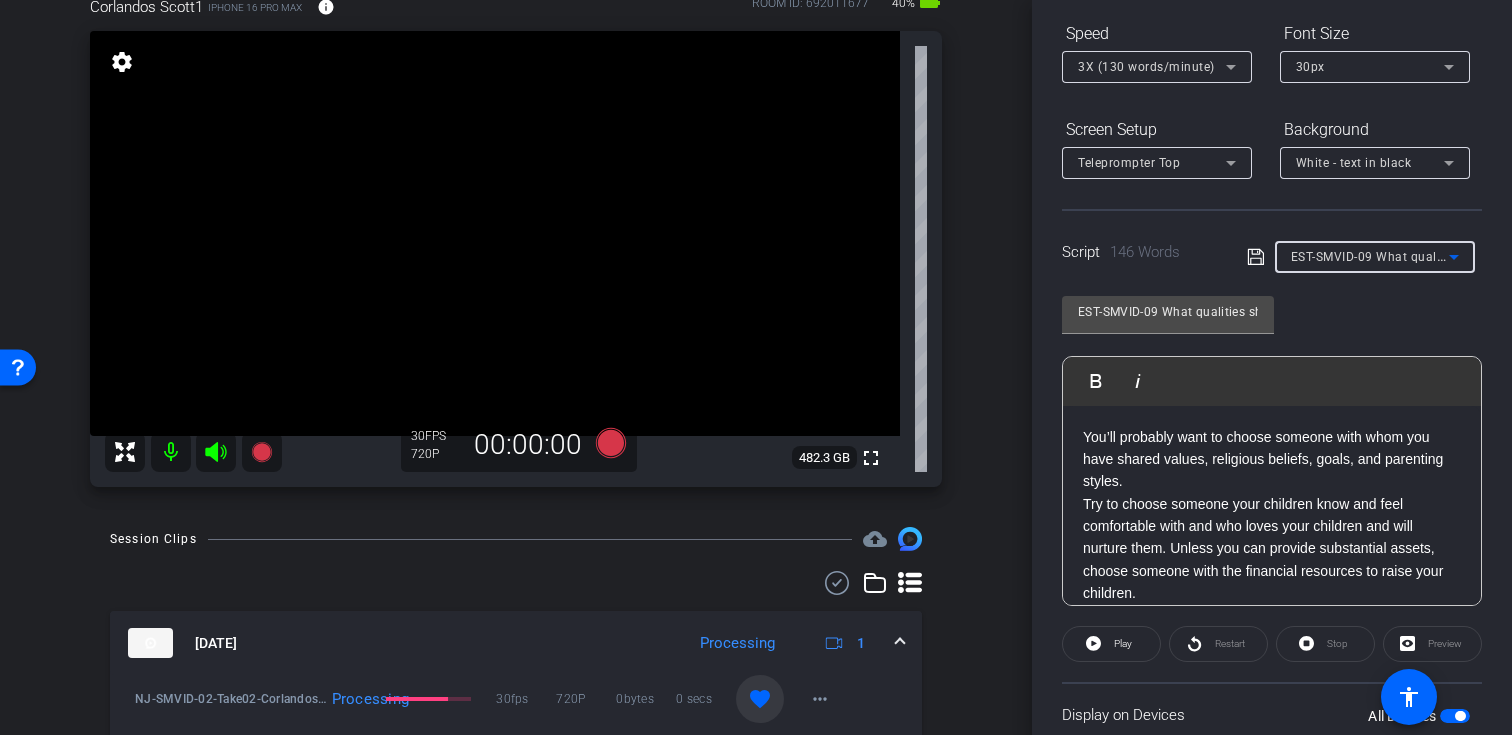 click on "3X (130 words/minute)" at bounding box center [1146, 67] 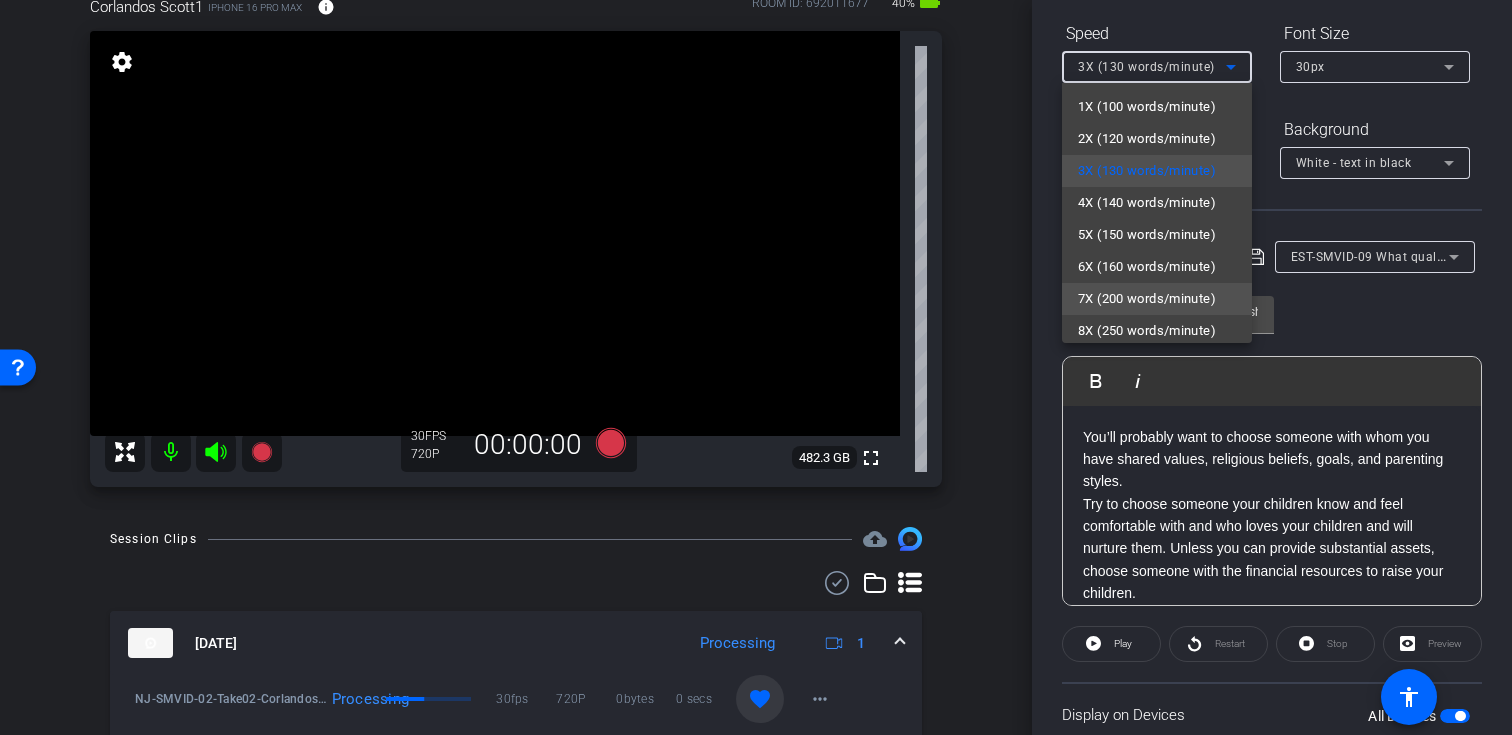 click on "7X (200 words/minute)" at bounding box center (1147, 299) 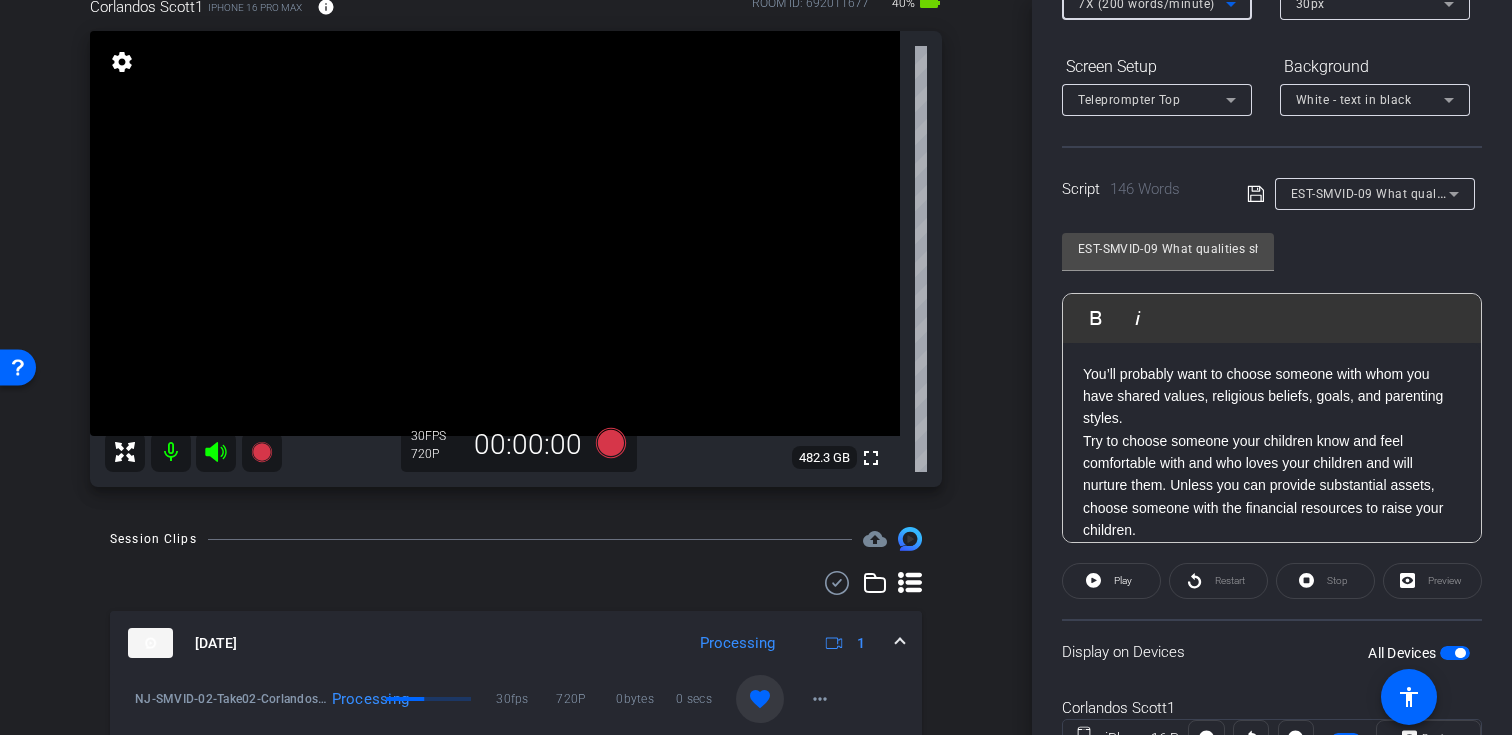 scroll, scrollTop: 287, scrollLeft: 0, axis: vertical 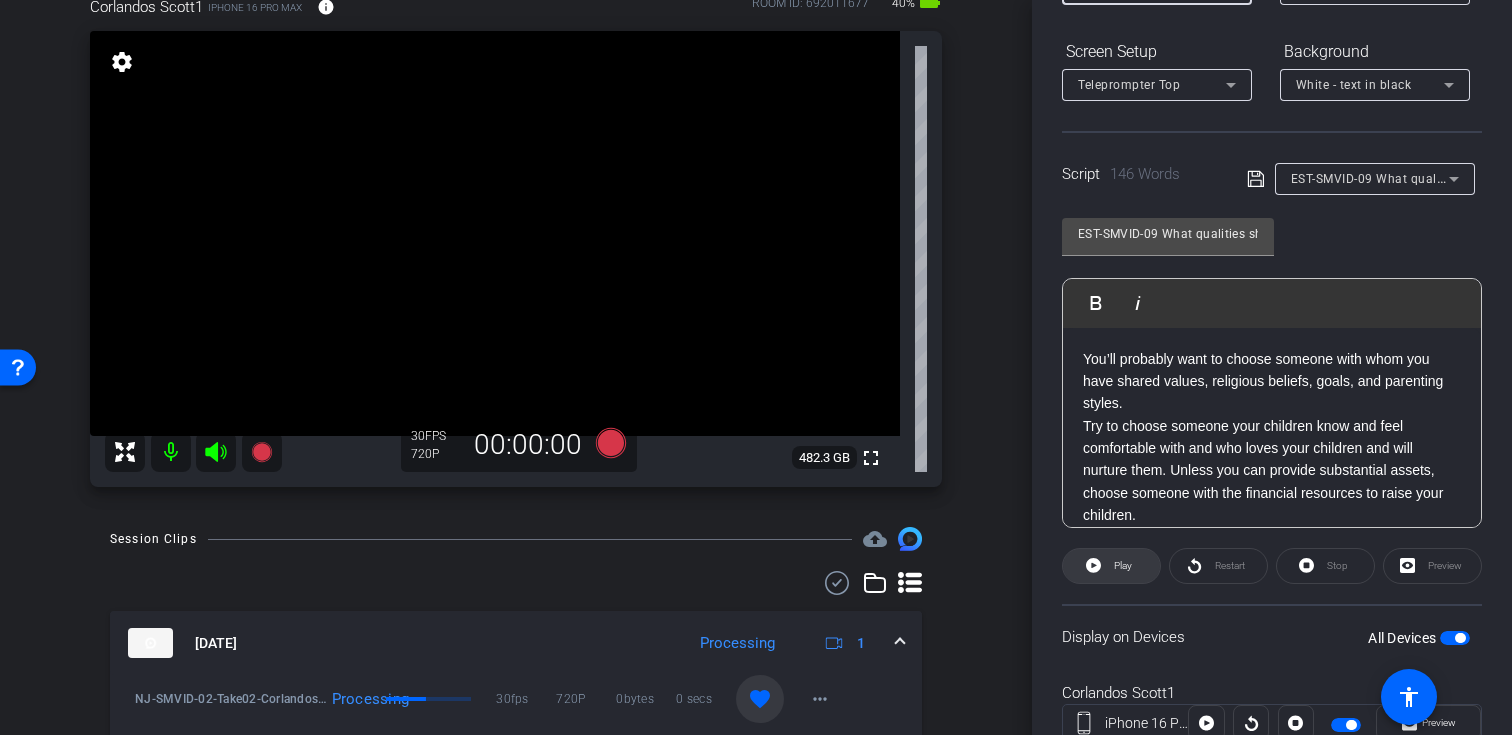 click 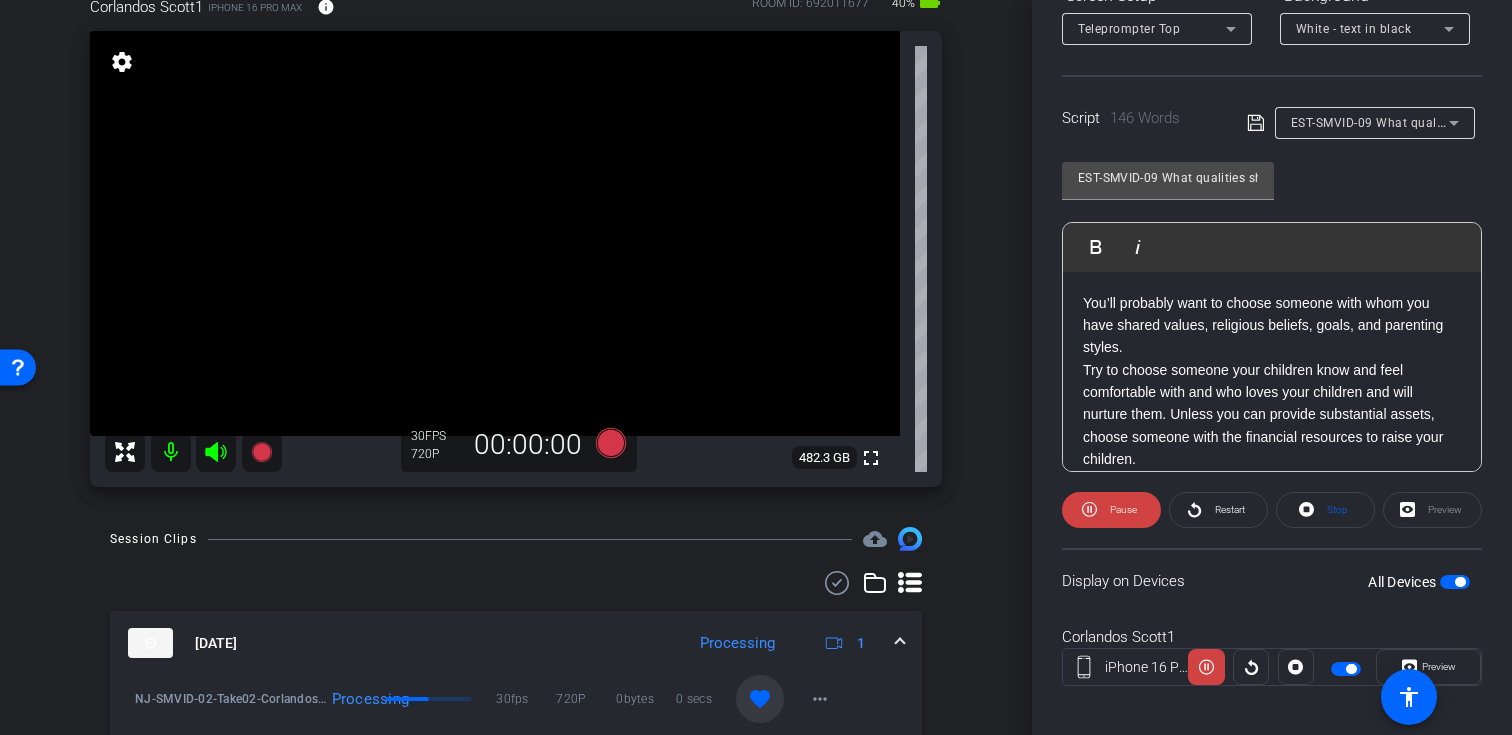 scroll, scrollTop: 358, scrollLeft: 0, axis: vertical 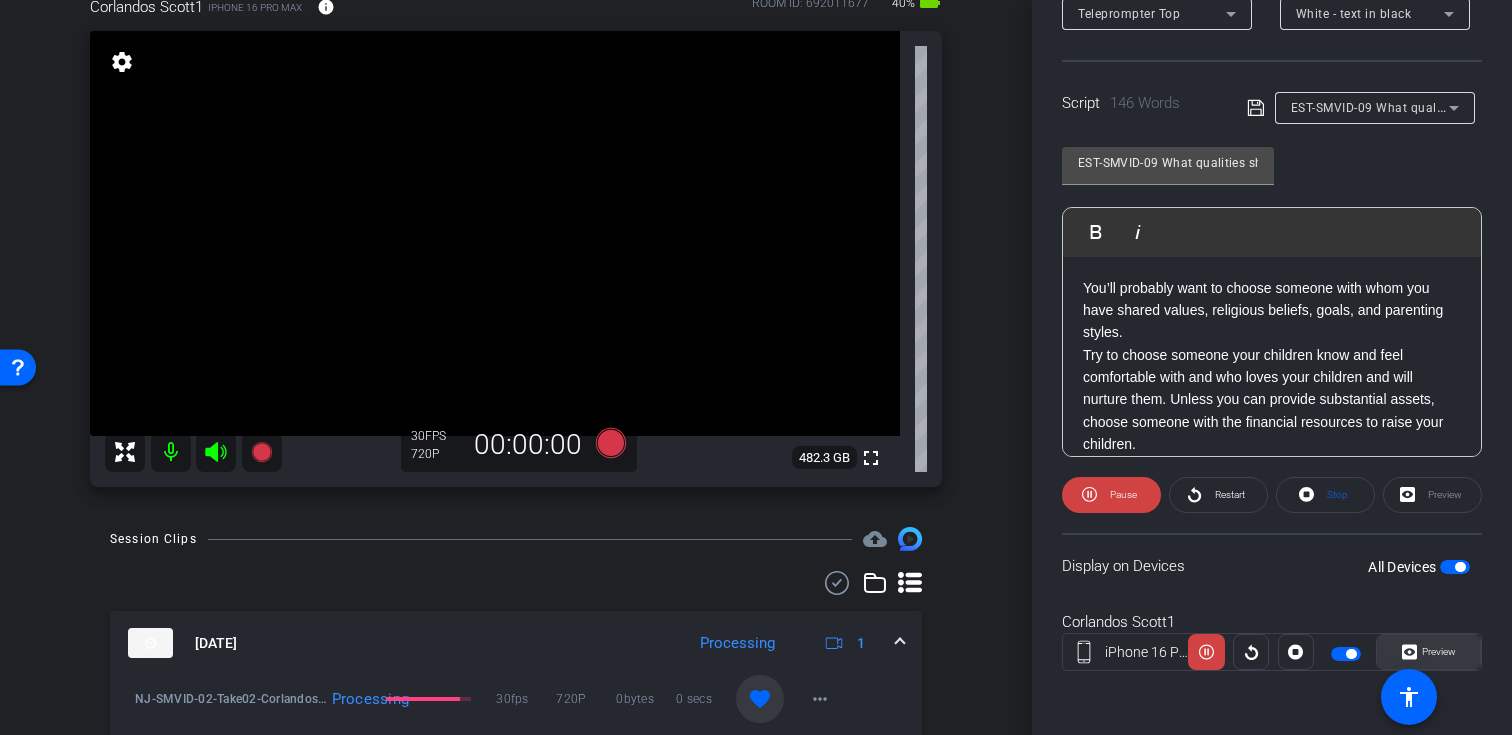 click 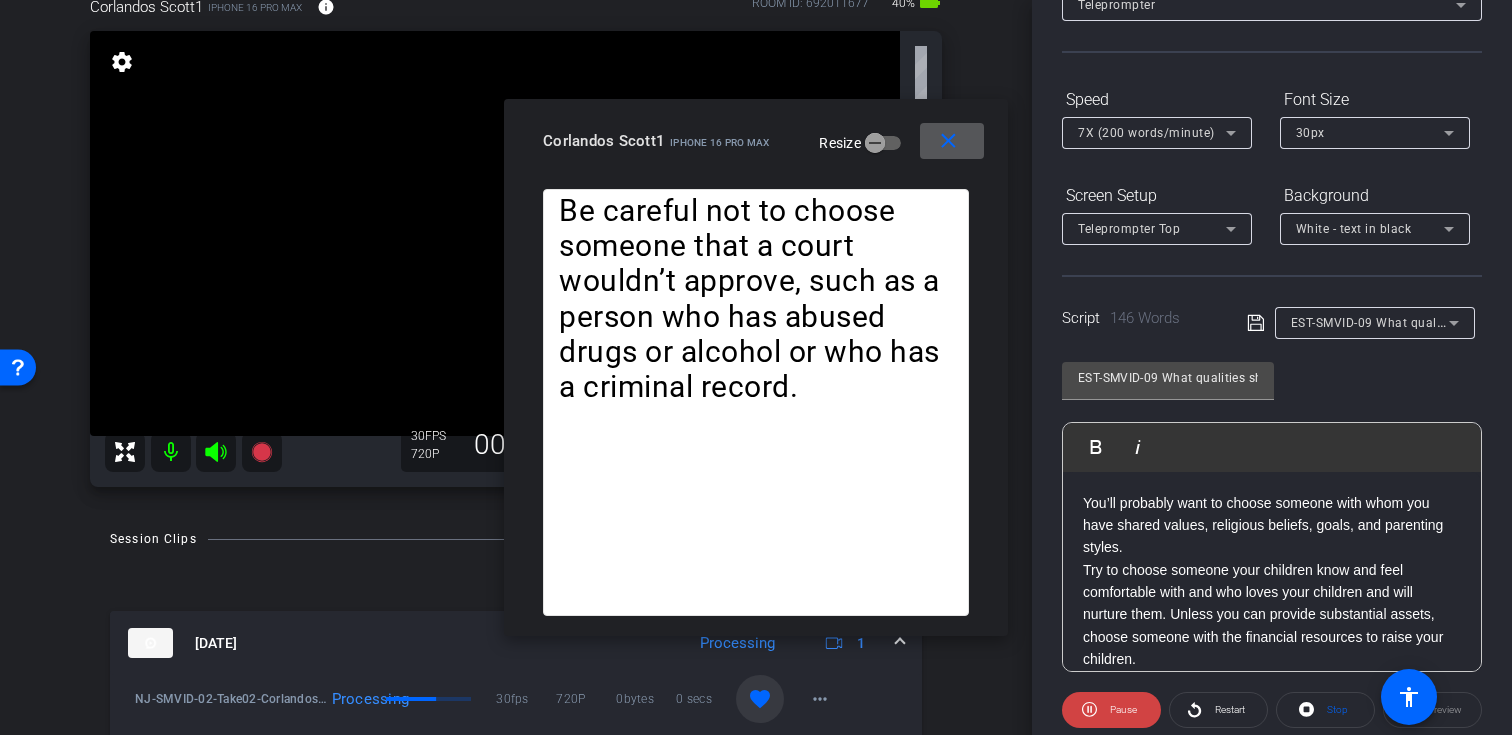 scroll, scrollTop: 139, scrollLeft: 0, axis: vertical 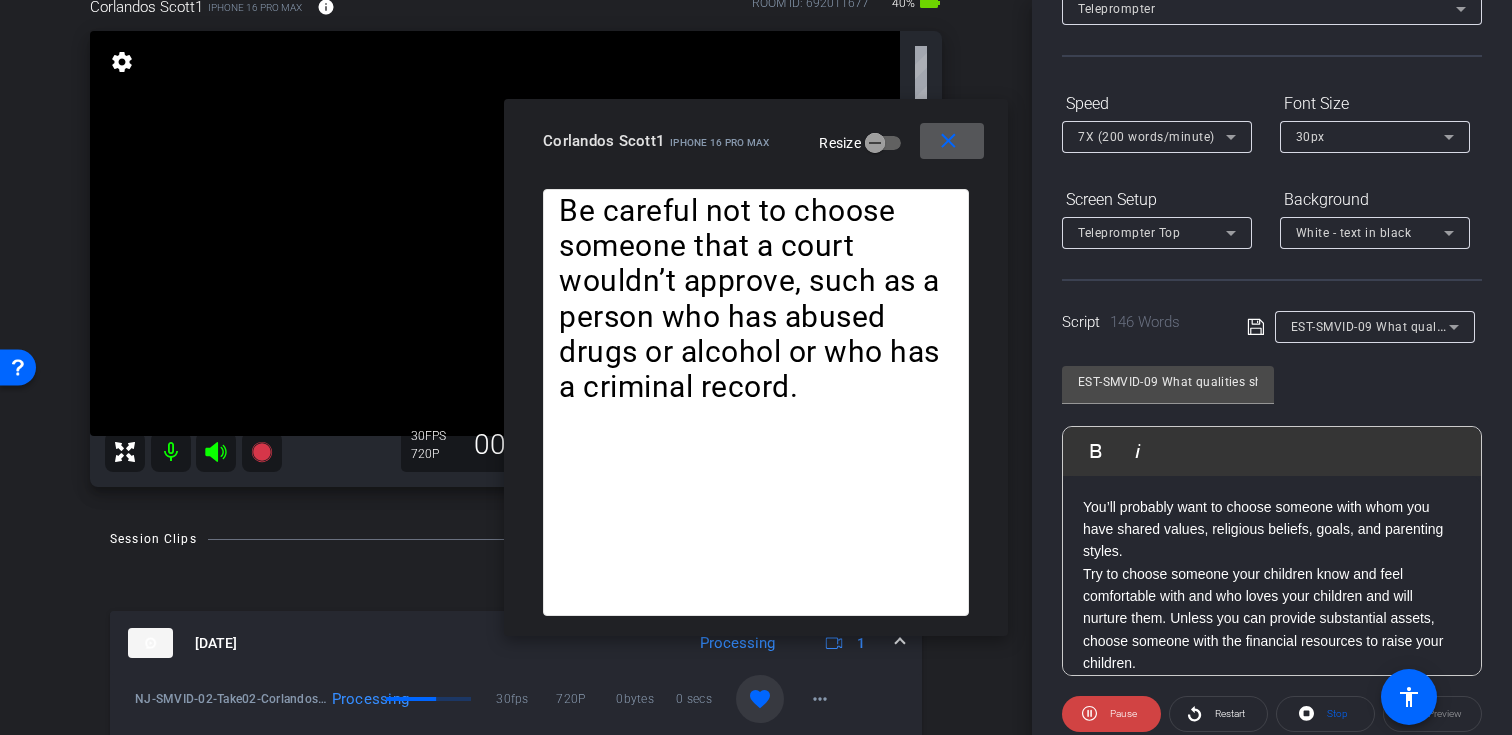 click on "7X (200 words/minute)" at bounding box center [1146, 137] 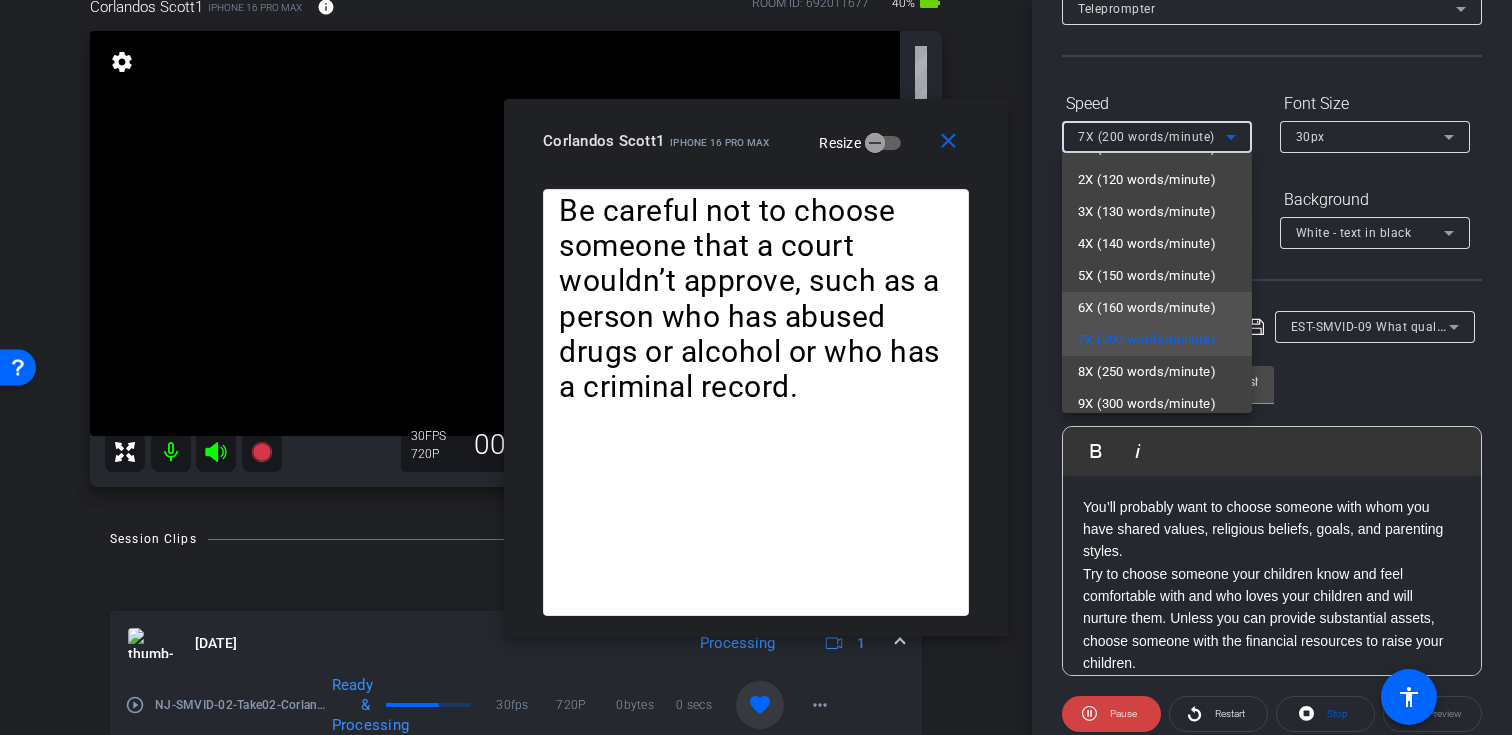 scroll, scrollTop: 44, scrollLeft: 0, axis: vertical 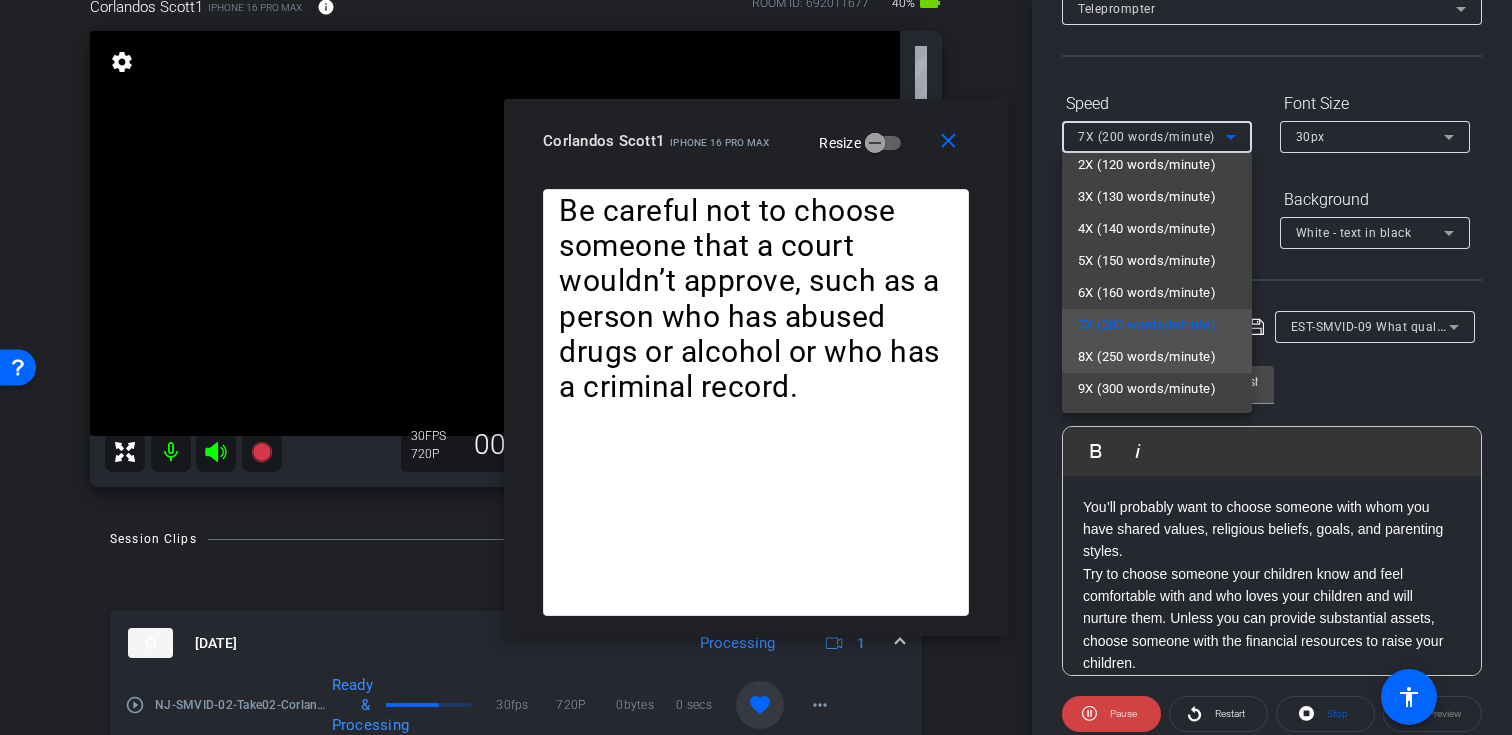 click on "8X (250 words/minute)" at bounding box center [1147, 357] 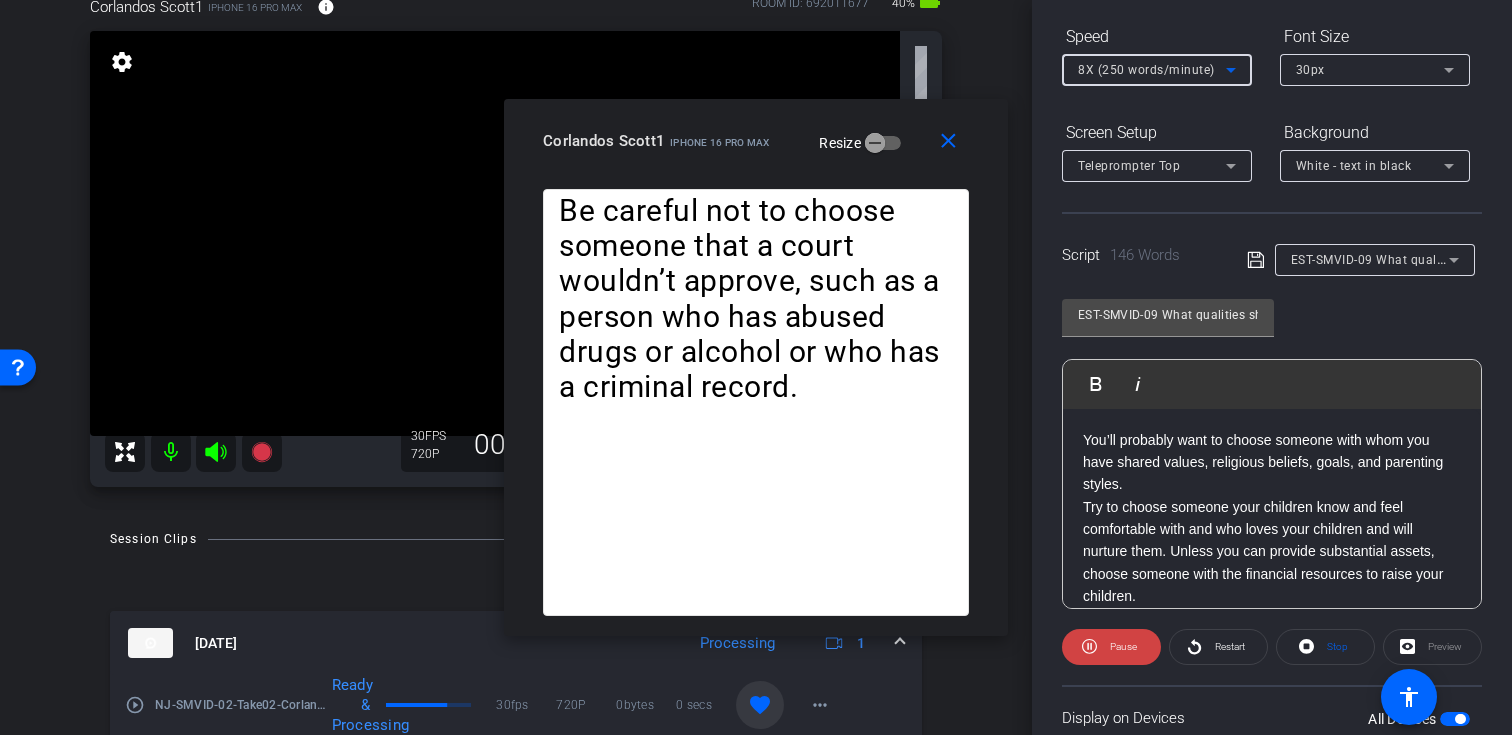 scroll, scrollTop: 257, scrollLeft: 0, axis: vertical 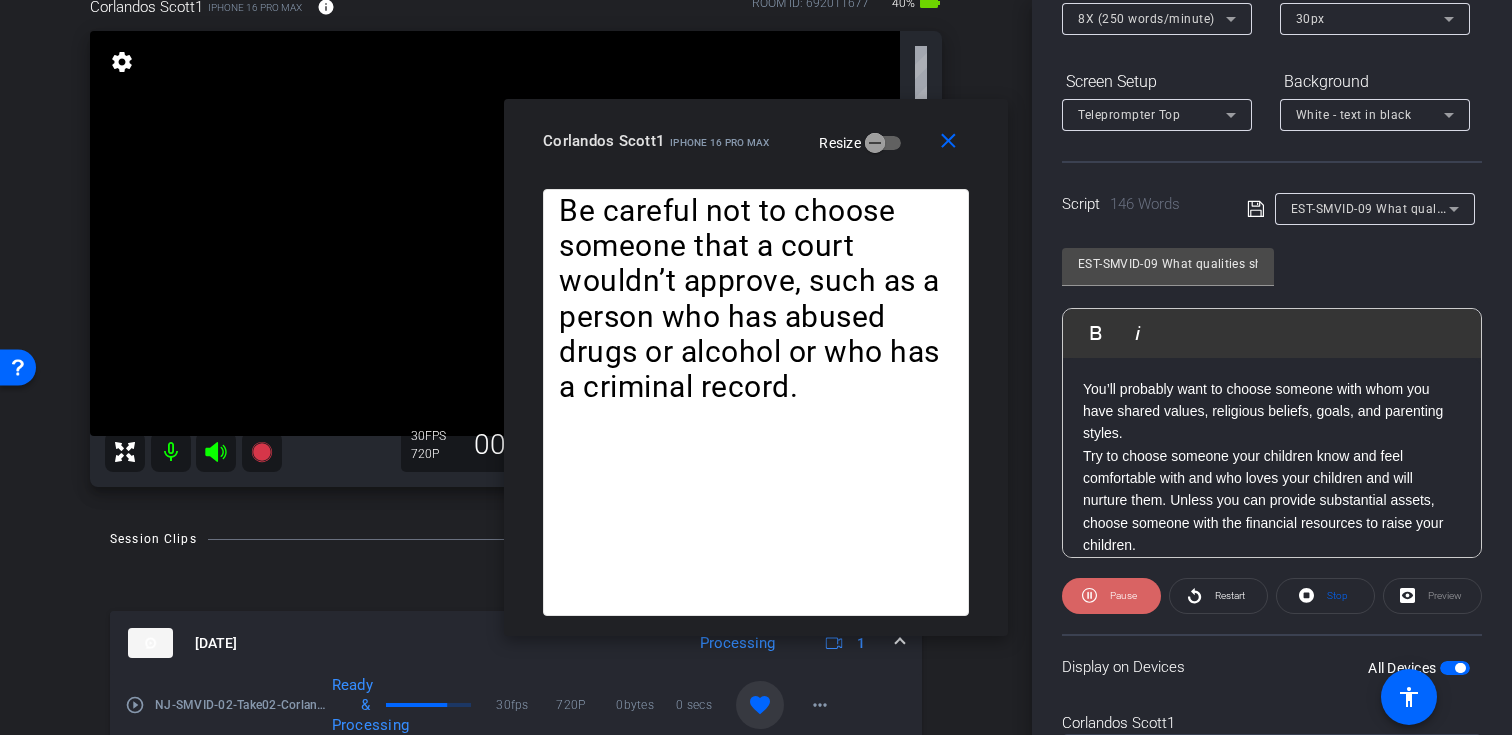 click 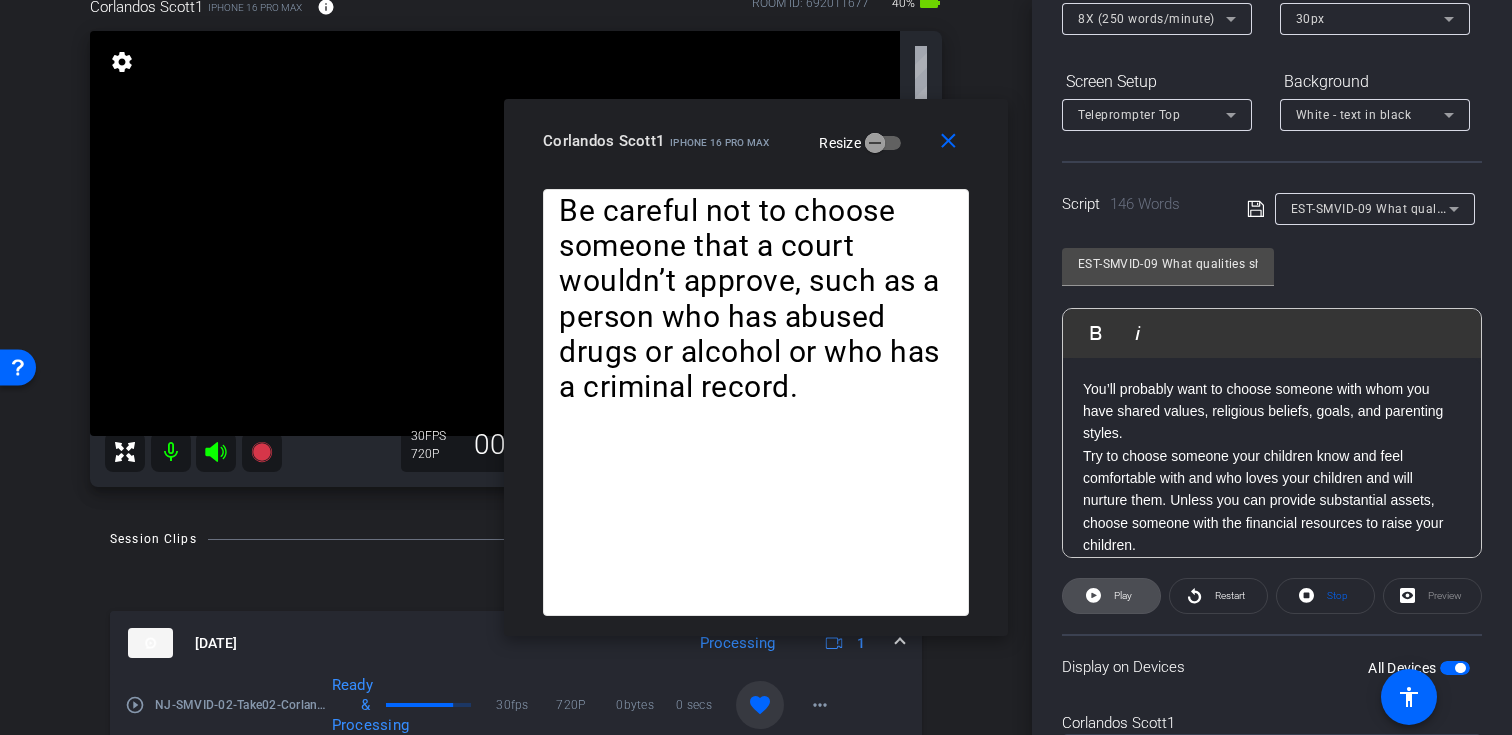 click 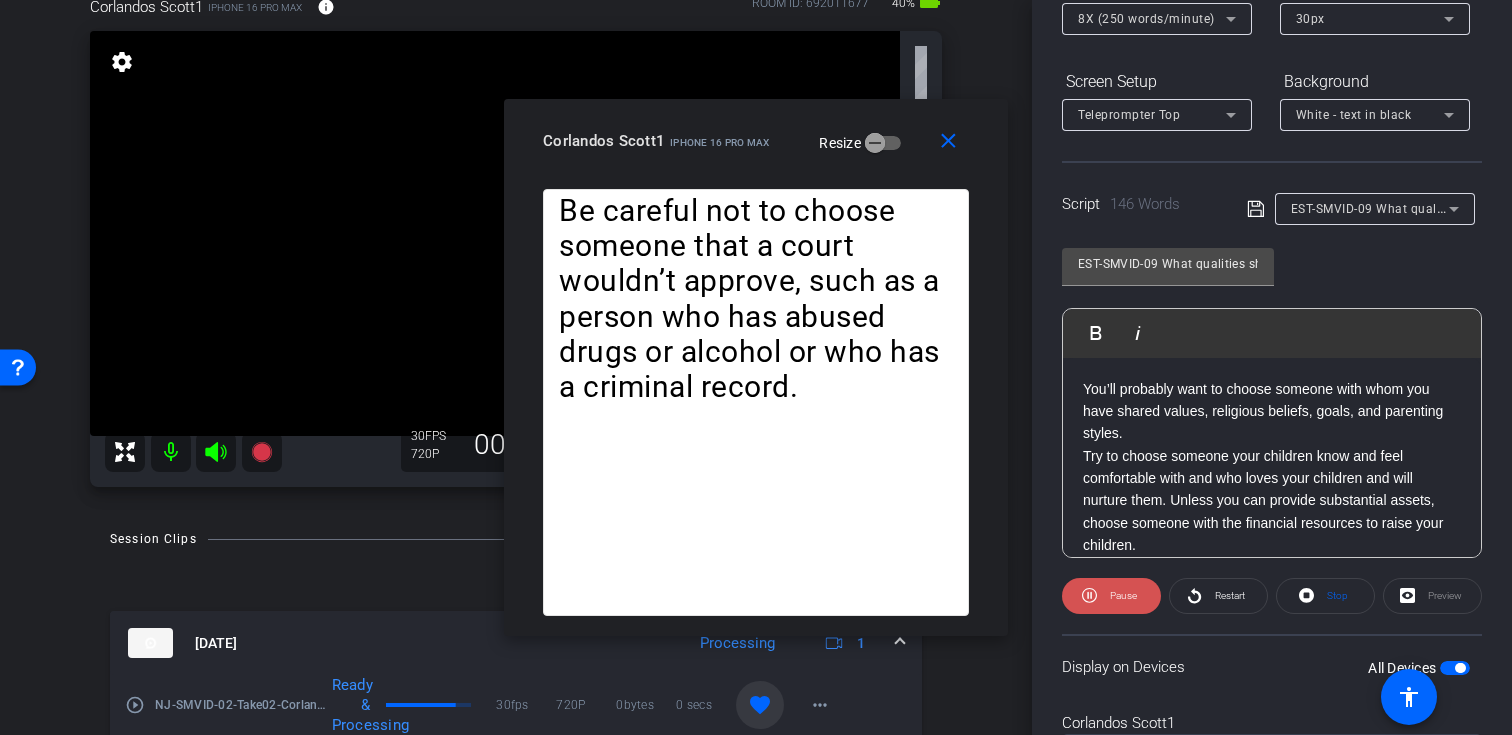 click 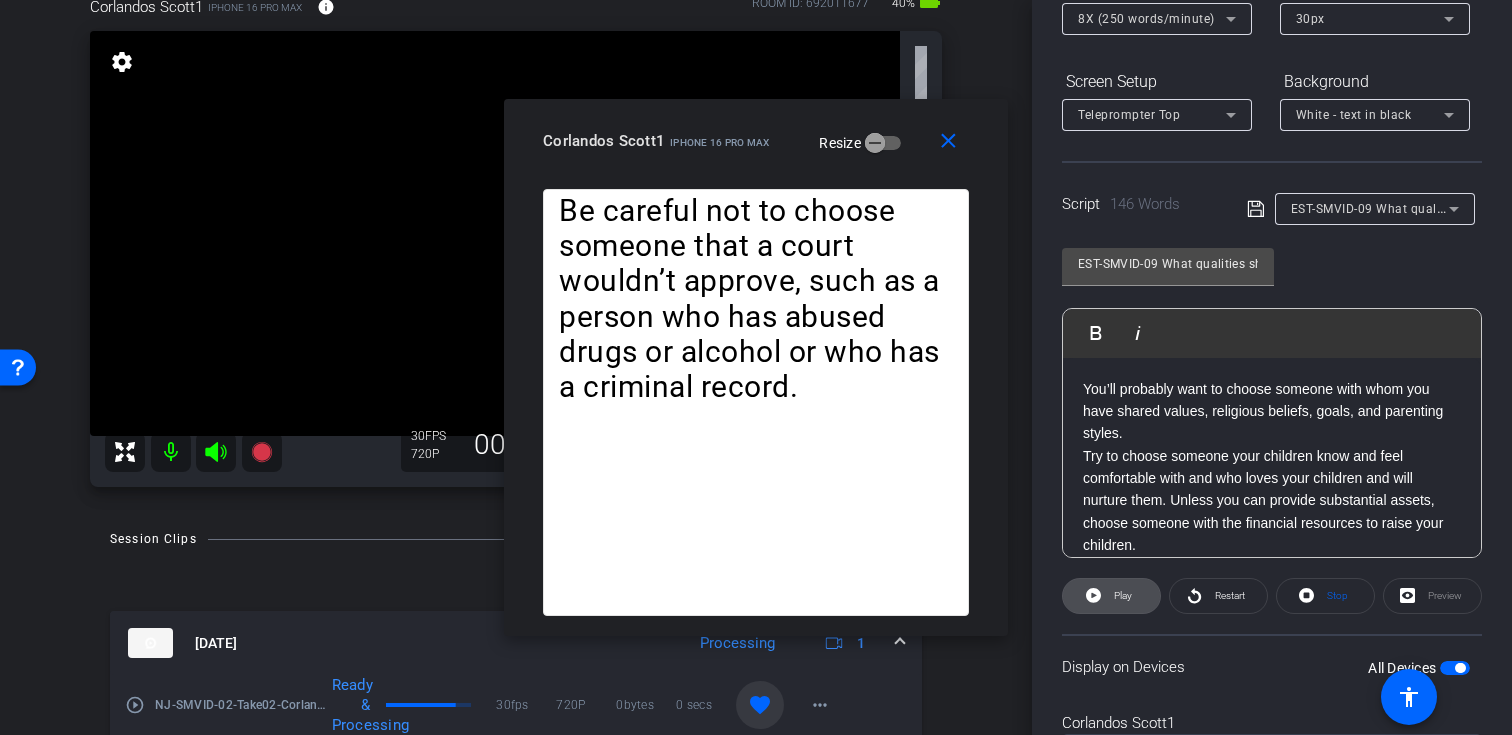 click 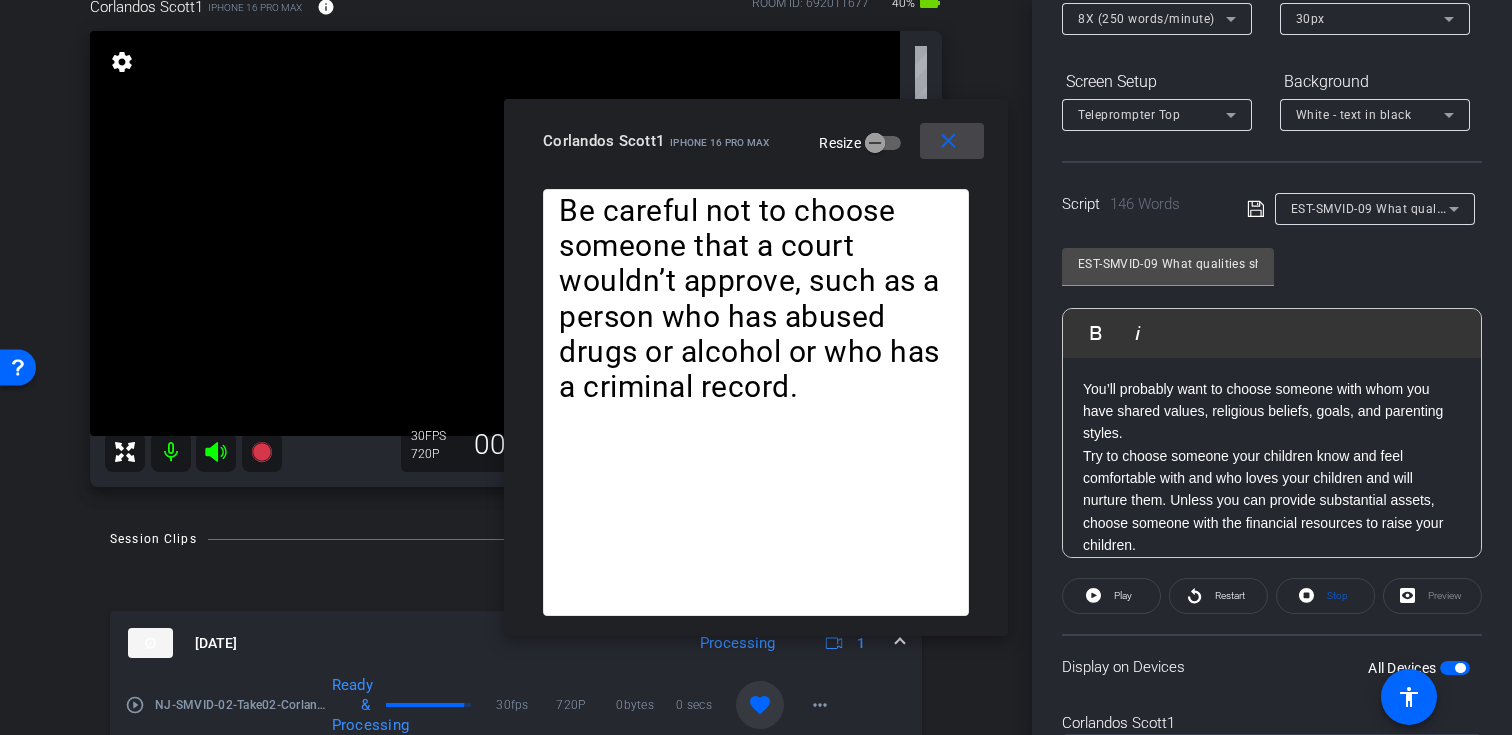 click on "close" at bounding box center (948, 141) 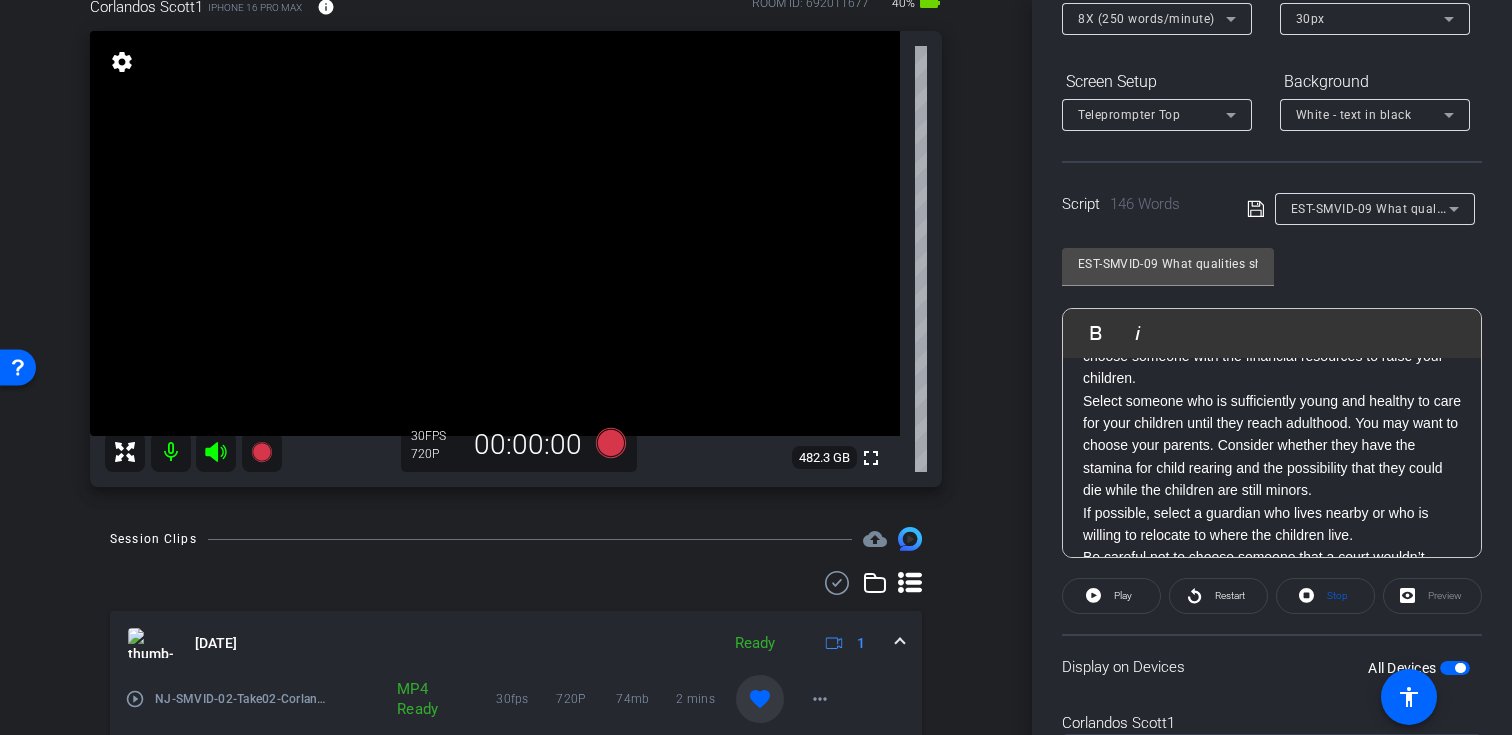 scroll, scrollTop: 243, scrollLeft: 0, axis: vertical 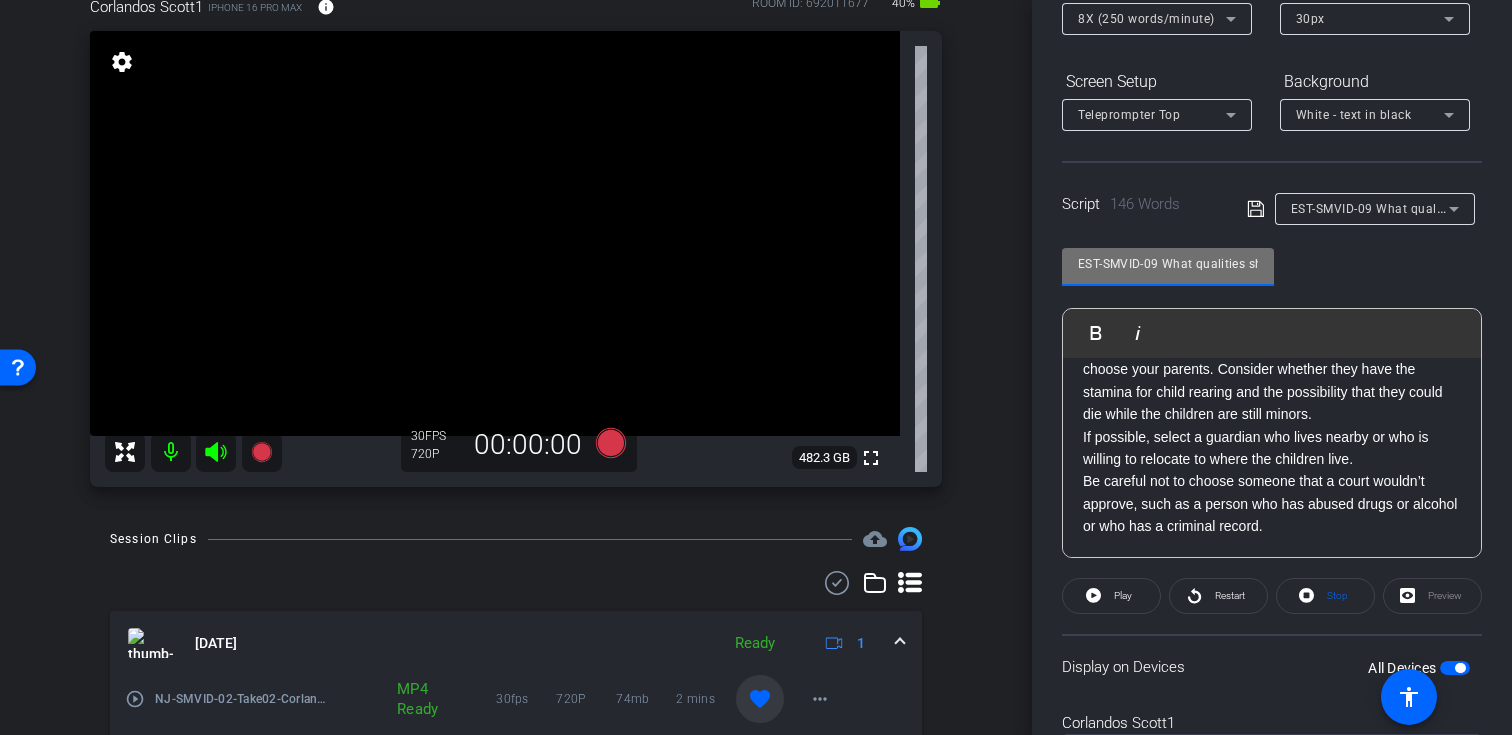 drag, startPoint x: 1158, startPoint y: 261, endPoint x: 1017, endPoint y: 261, distance: 141 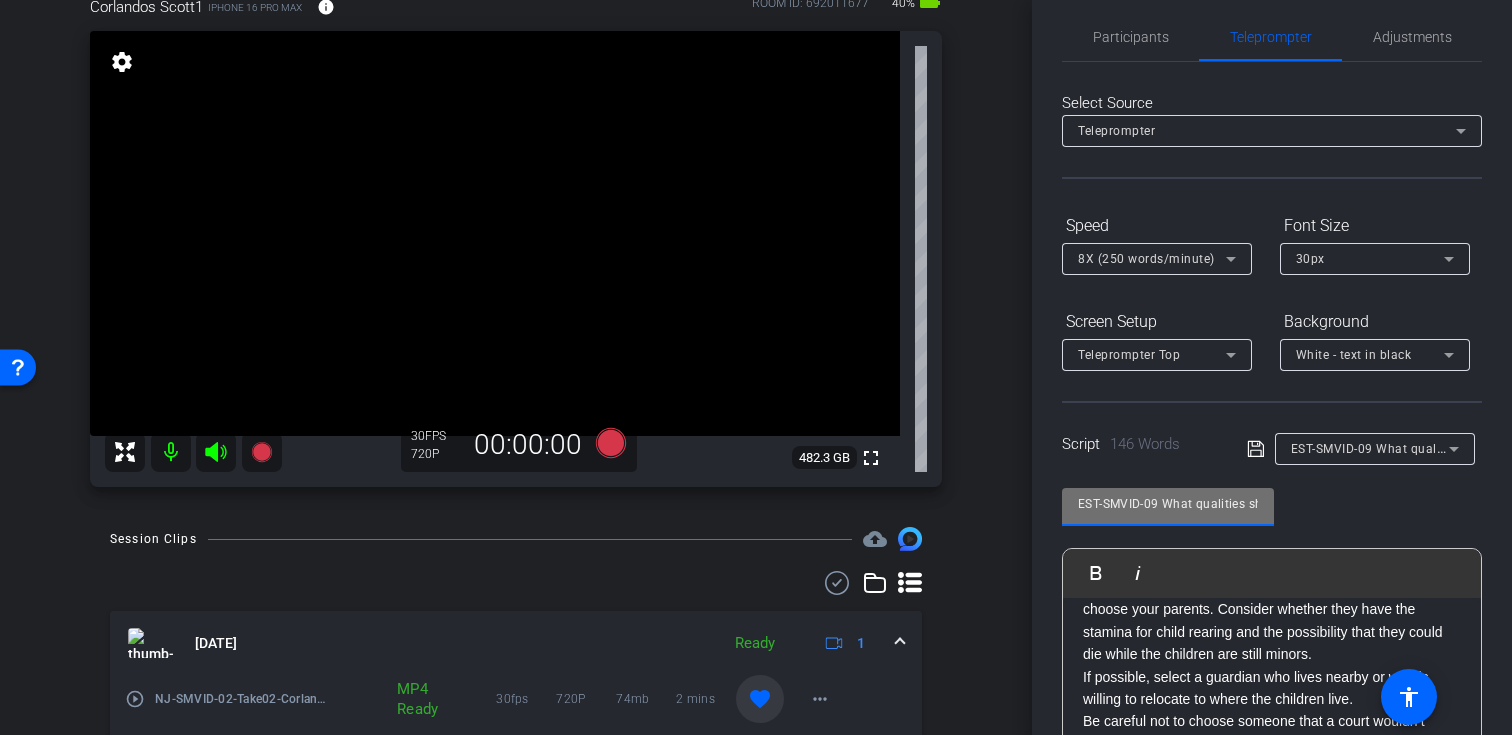 scroll, scrollTop: 0, scrollLeft: 0, axis: both 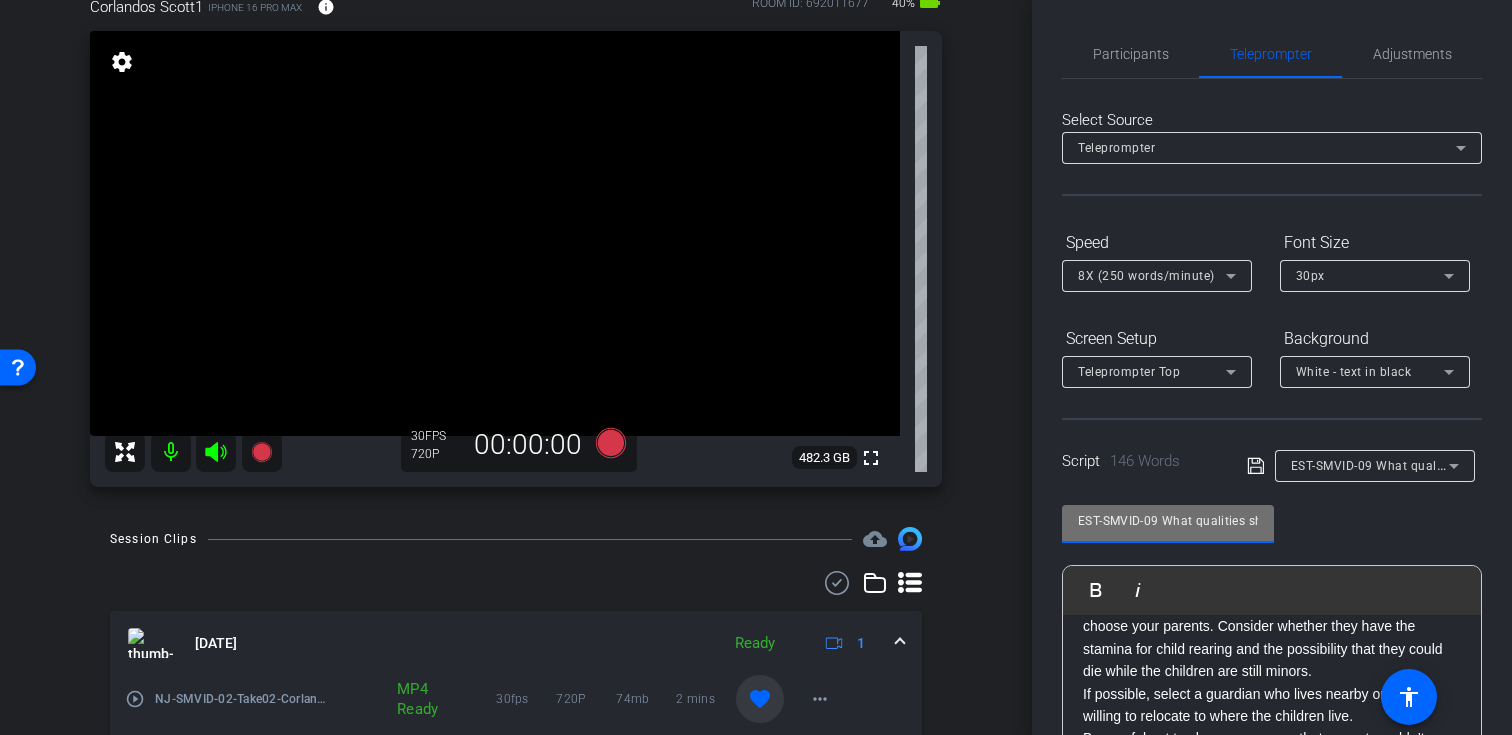 click on "8X (250 words/minute)" at bounding box center [1146, 276] 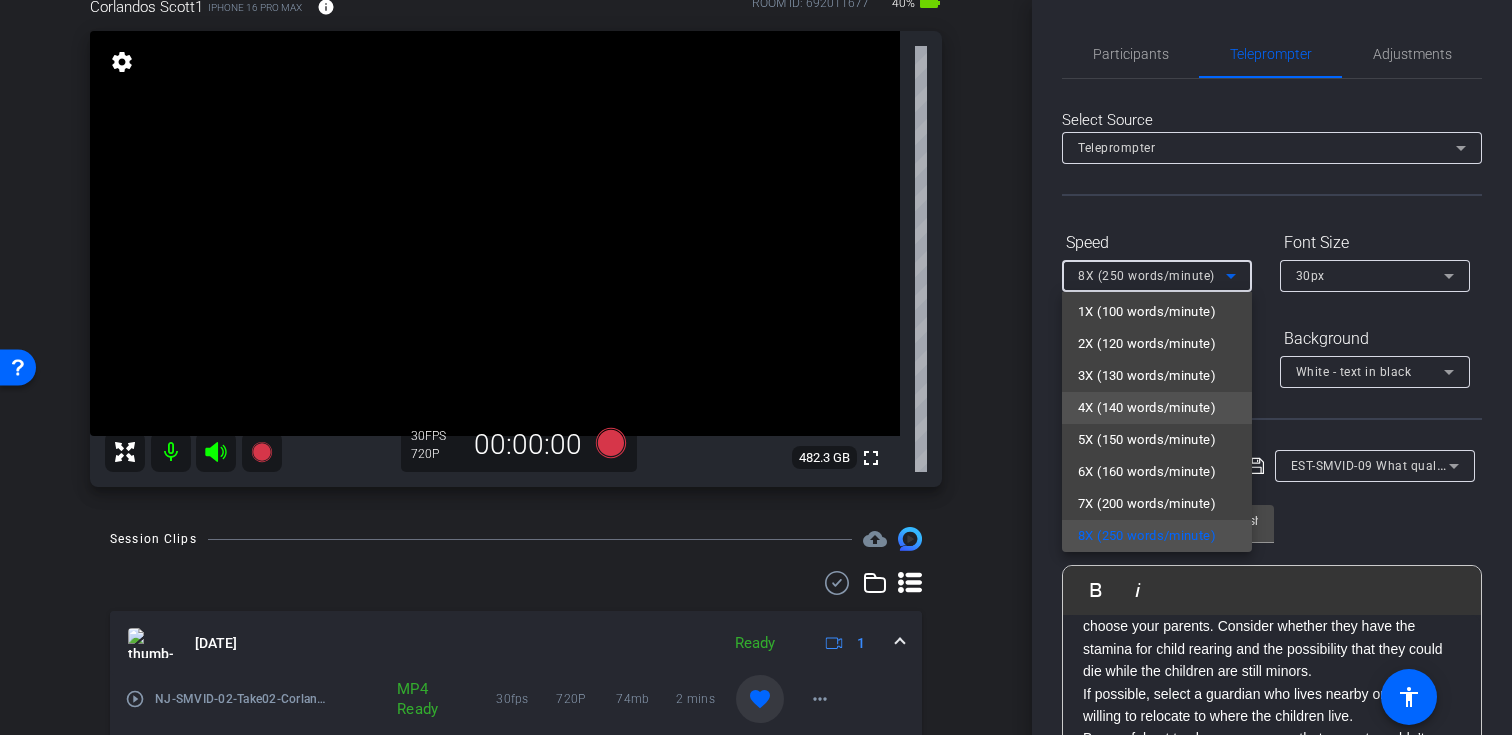 scroll, scrollTop: 0, scrollLeft: 0, axis: both 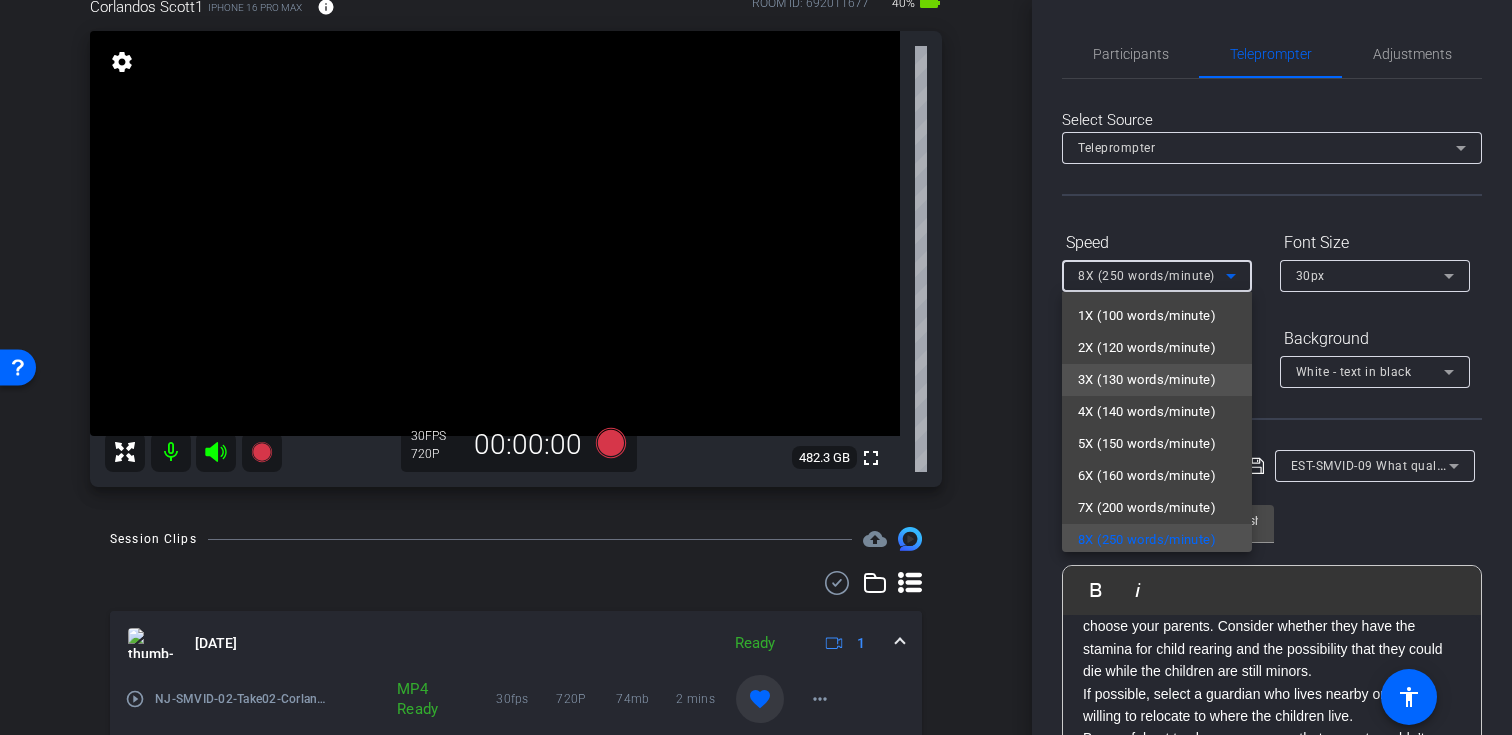 click on "3X (130 words/minute)" at bounding box center [1147, 380] 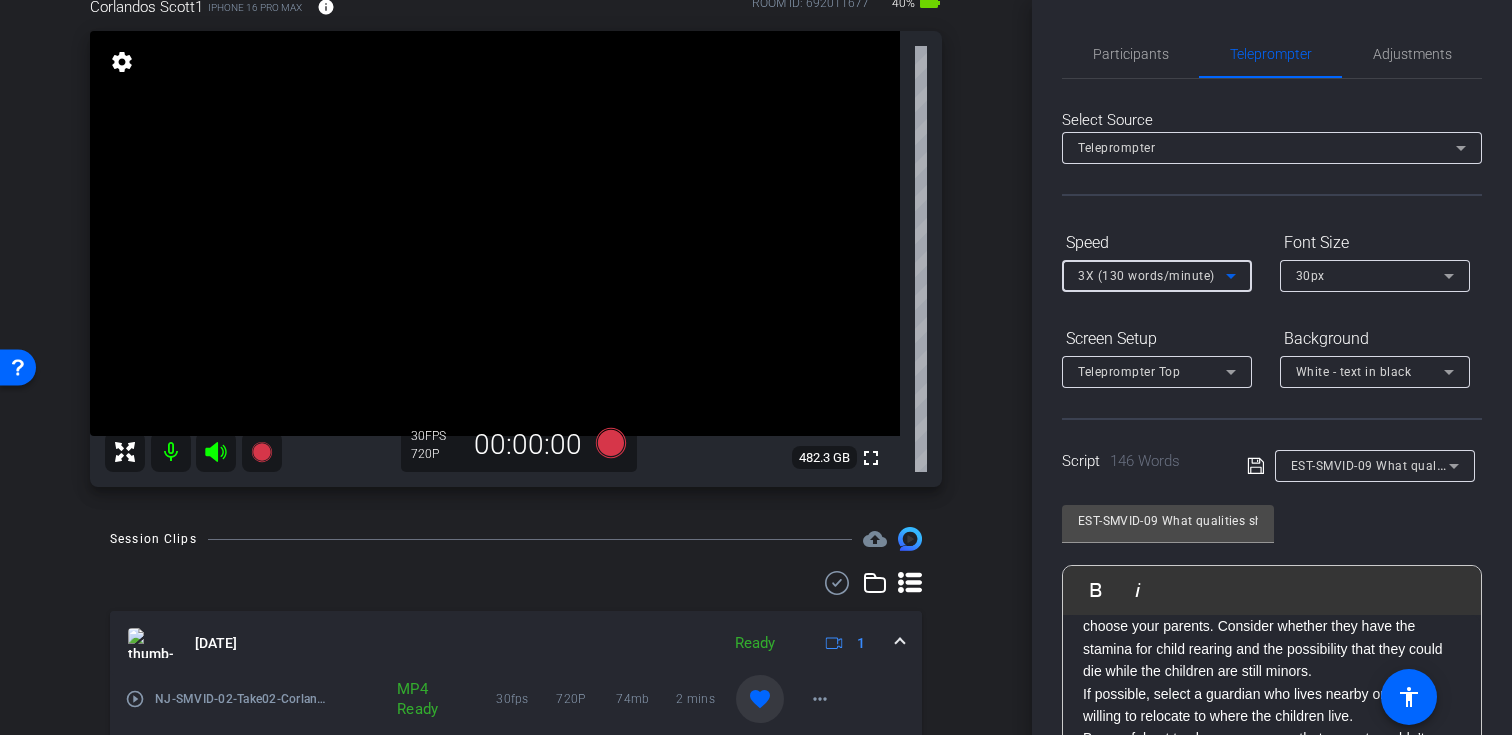 click on "Corlandos Scott1 iPhone 16 Pro Max info ROOM ID: 692011677 40% battery_std fullscreen settings  482.3 GB
30 FPS  720P   00:00:00" at bounding box center (516, 235) 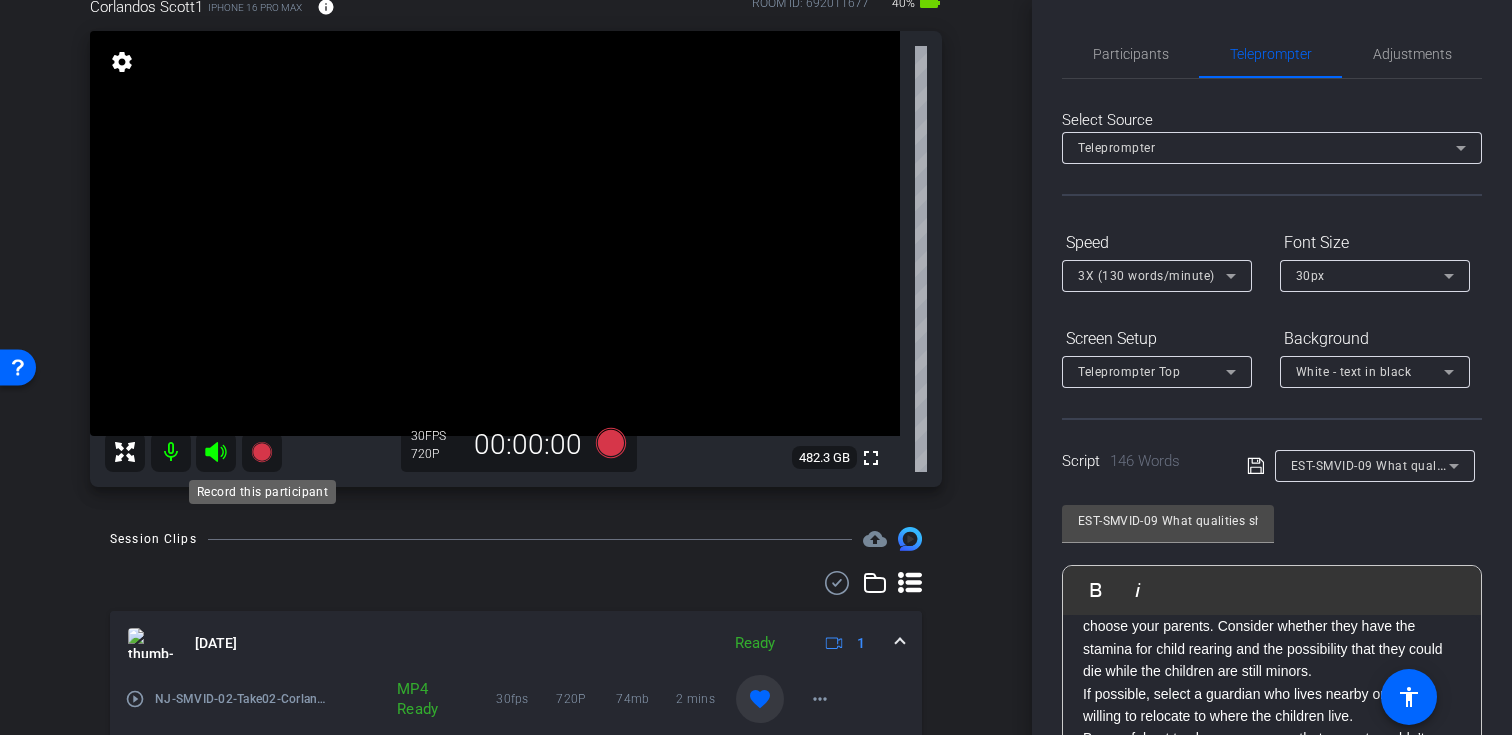 click 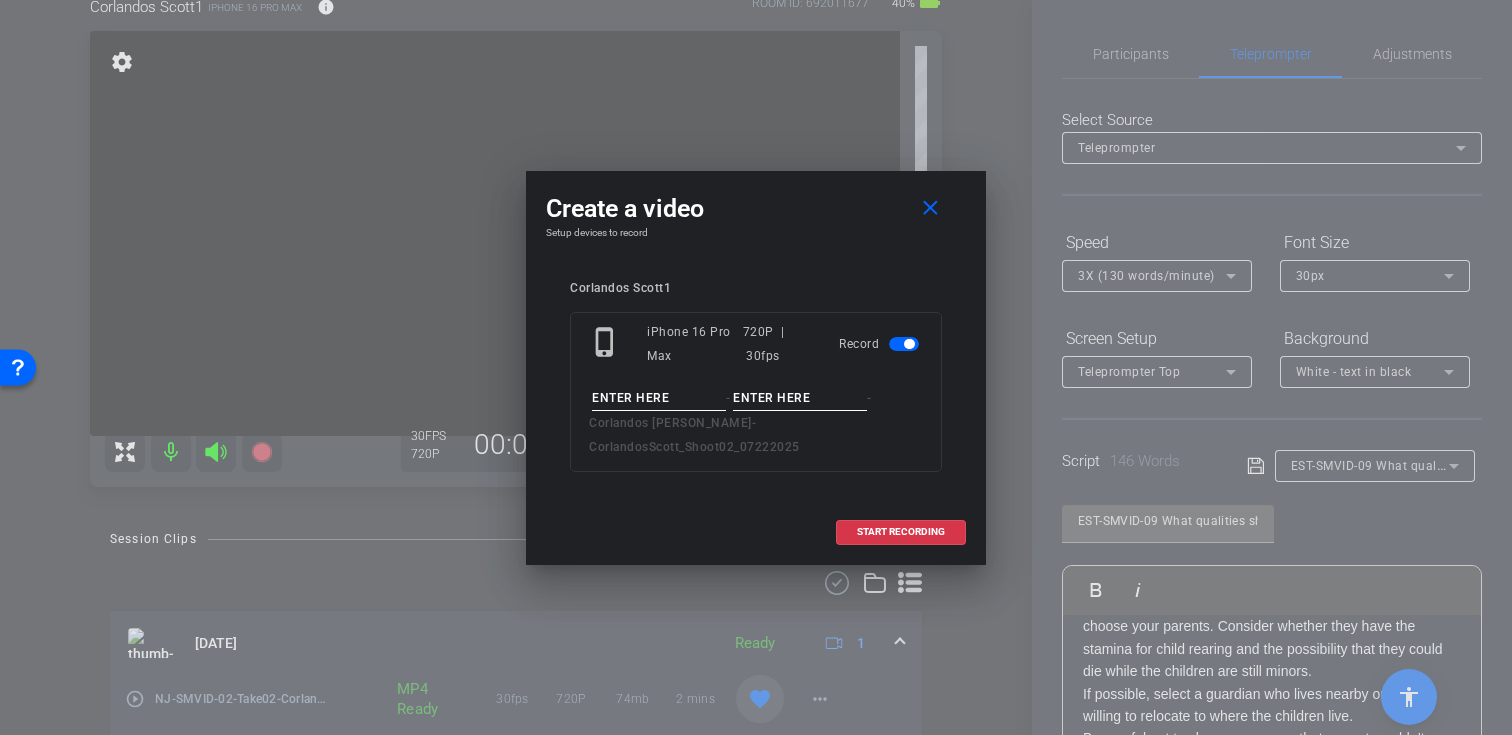 click at bounding box center [659, 398] 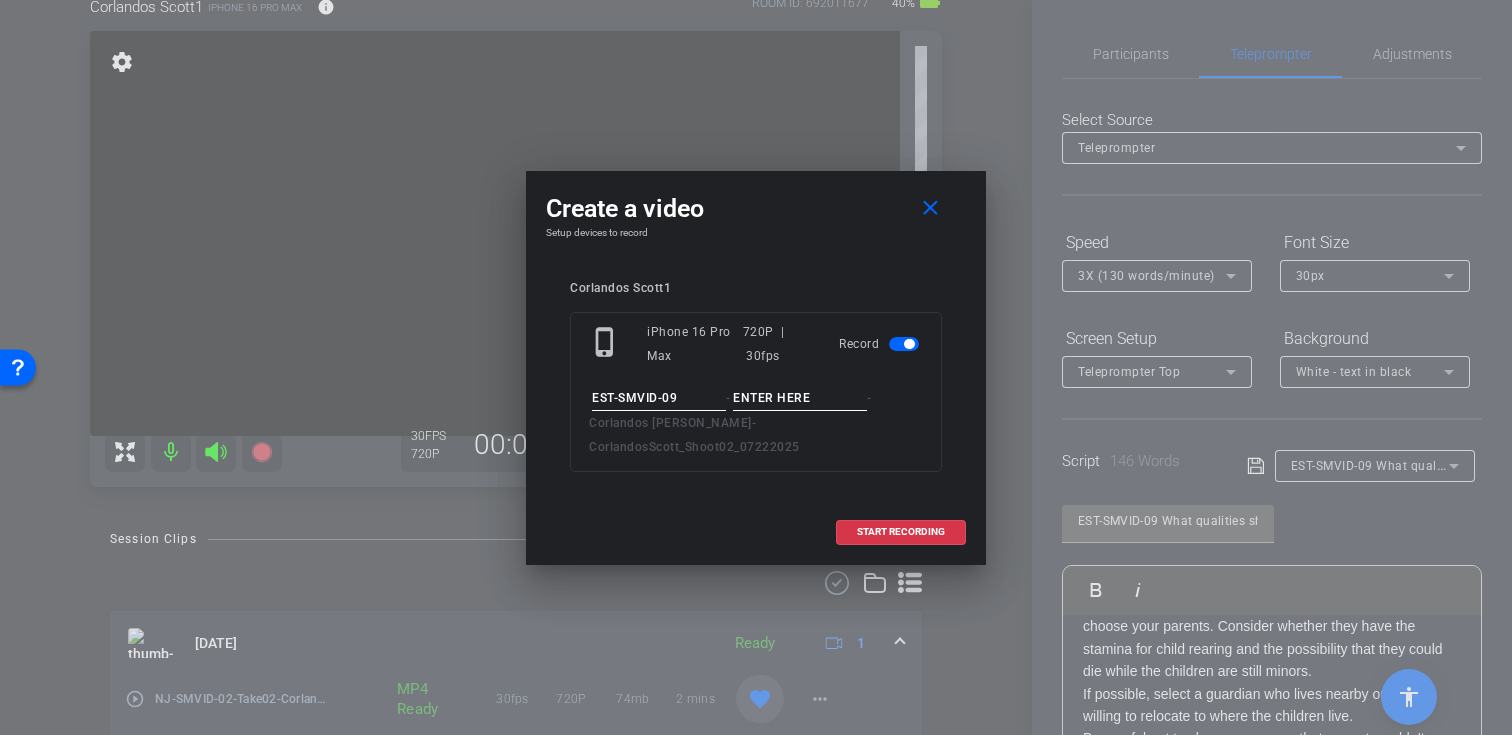 type on "EST-SMVID-09" 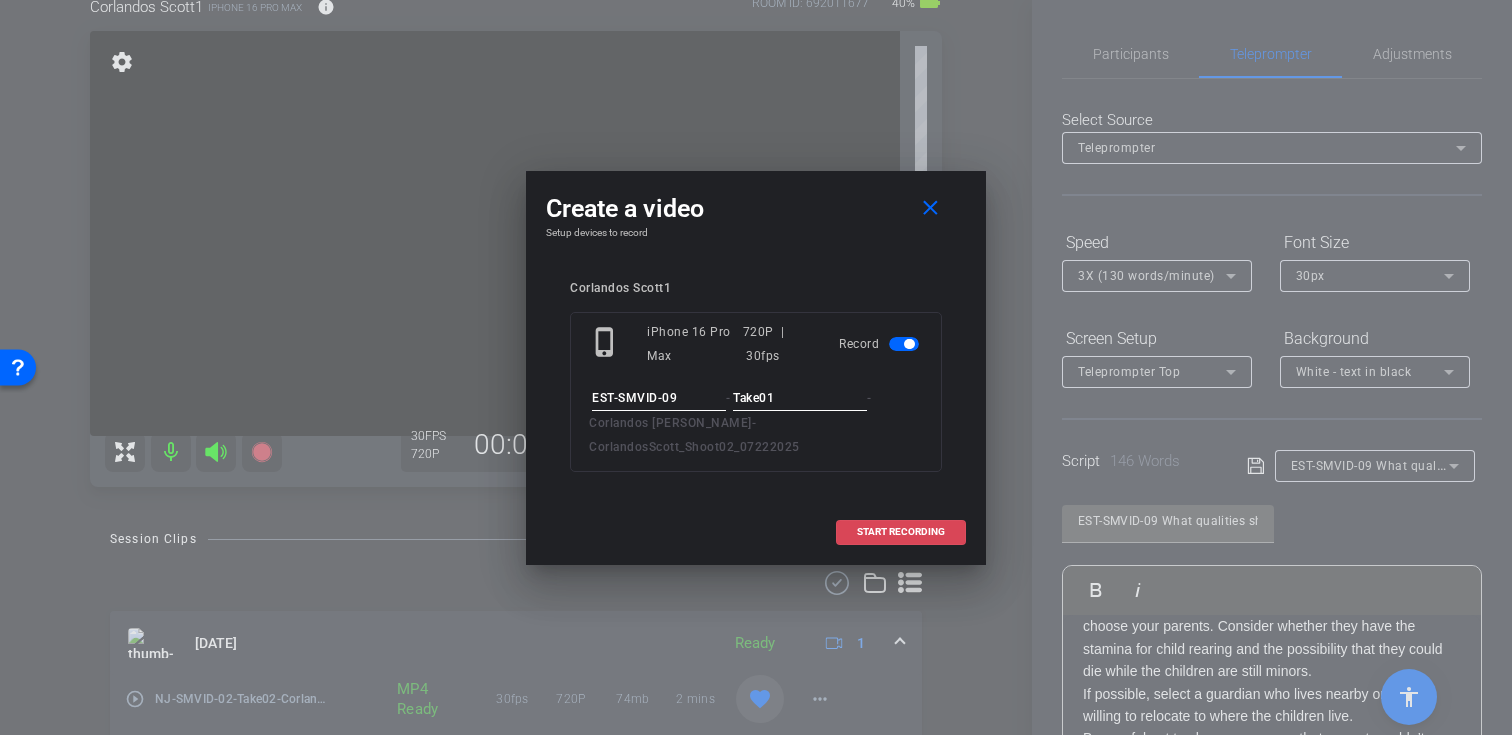 type on "Take01" 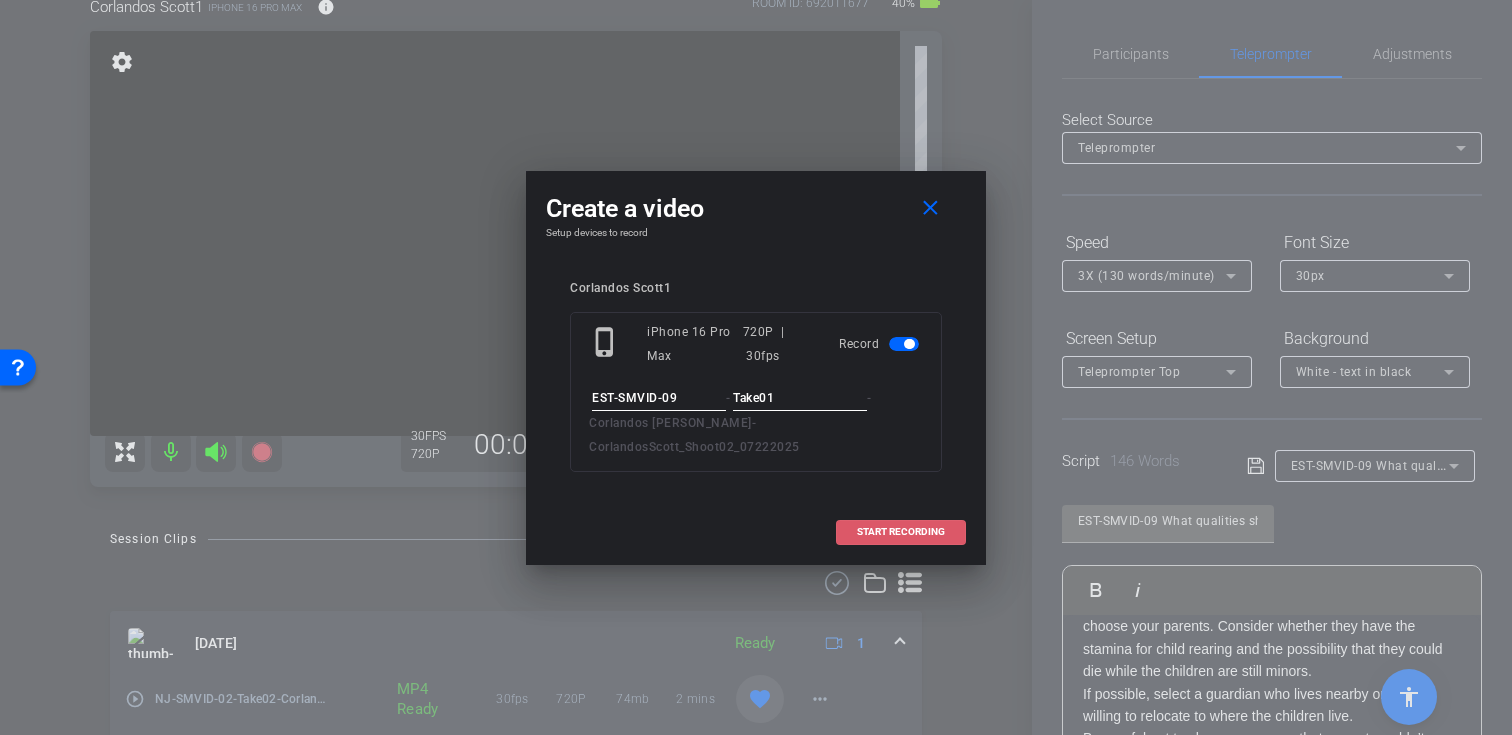 click on "START RECORDING" at bounding box center [901, 532] 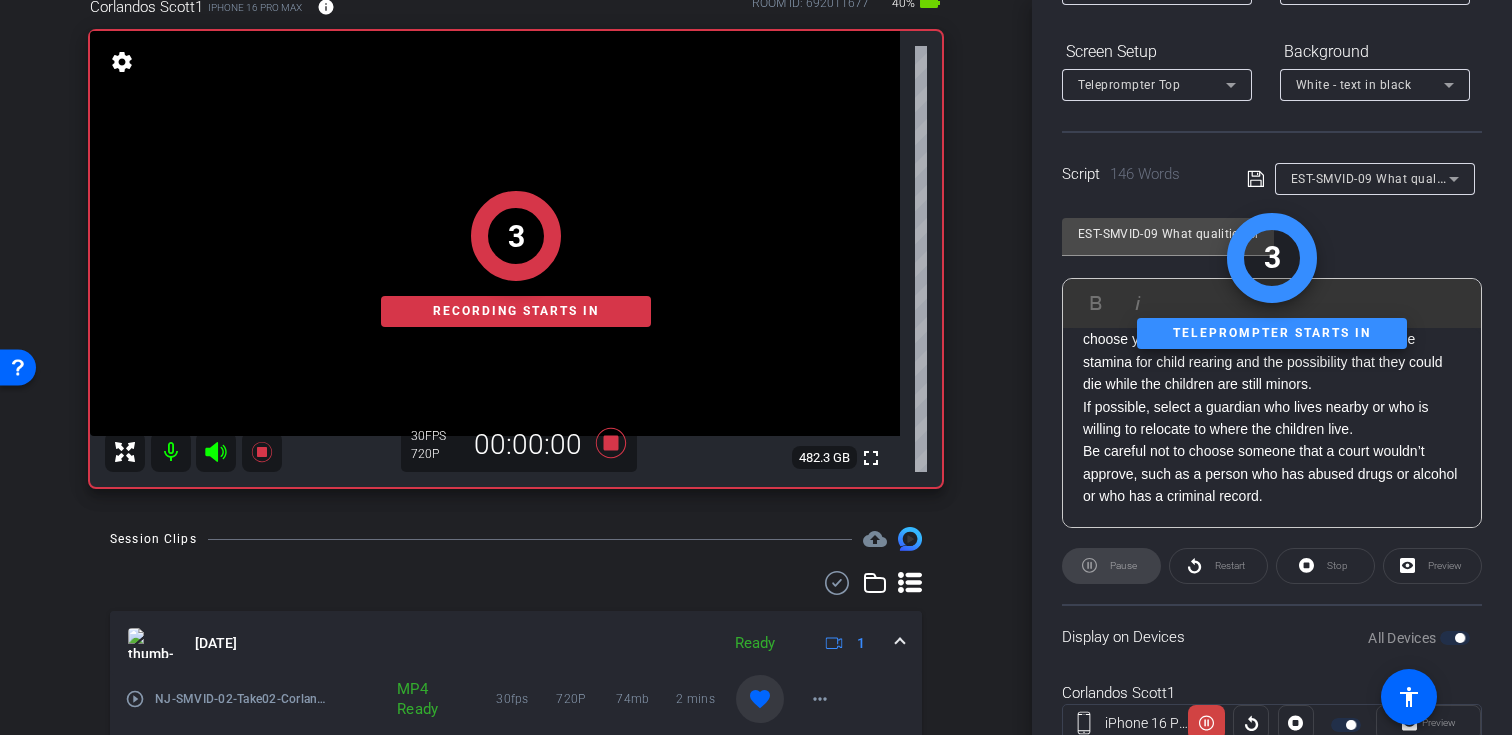 scroll, scrollTop: 291, scrollLeft: 0, axis: vertical 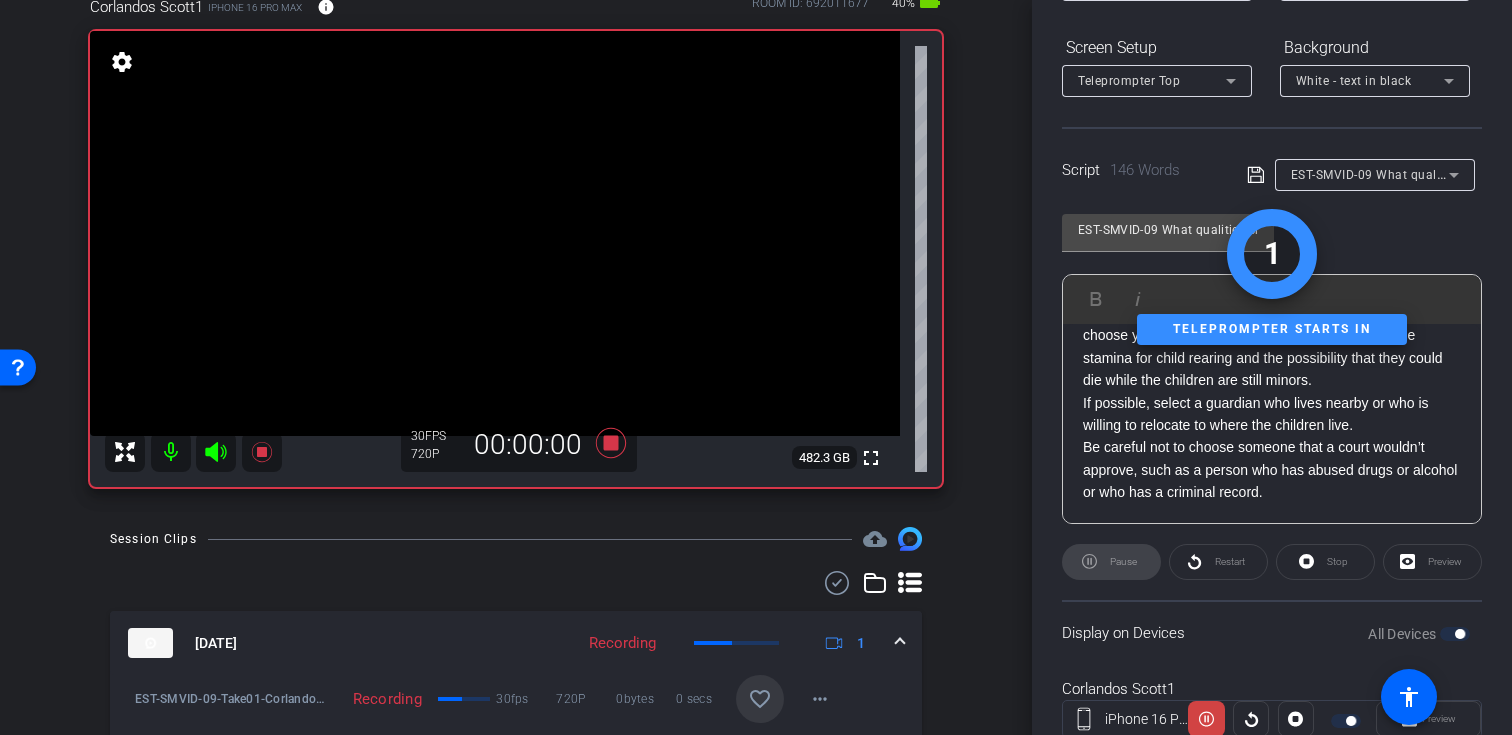 click 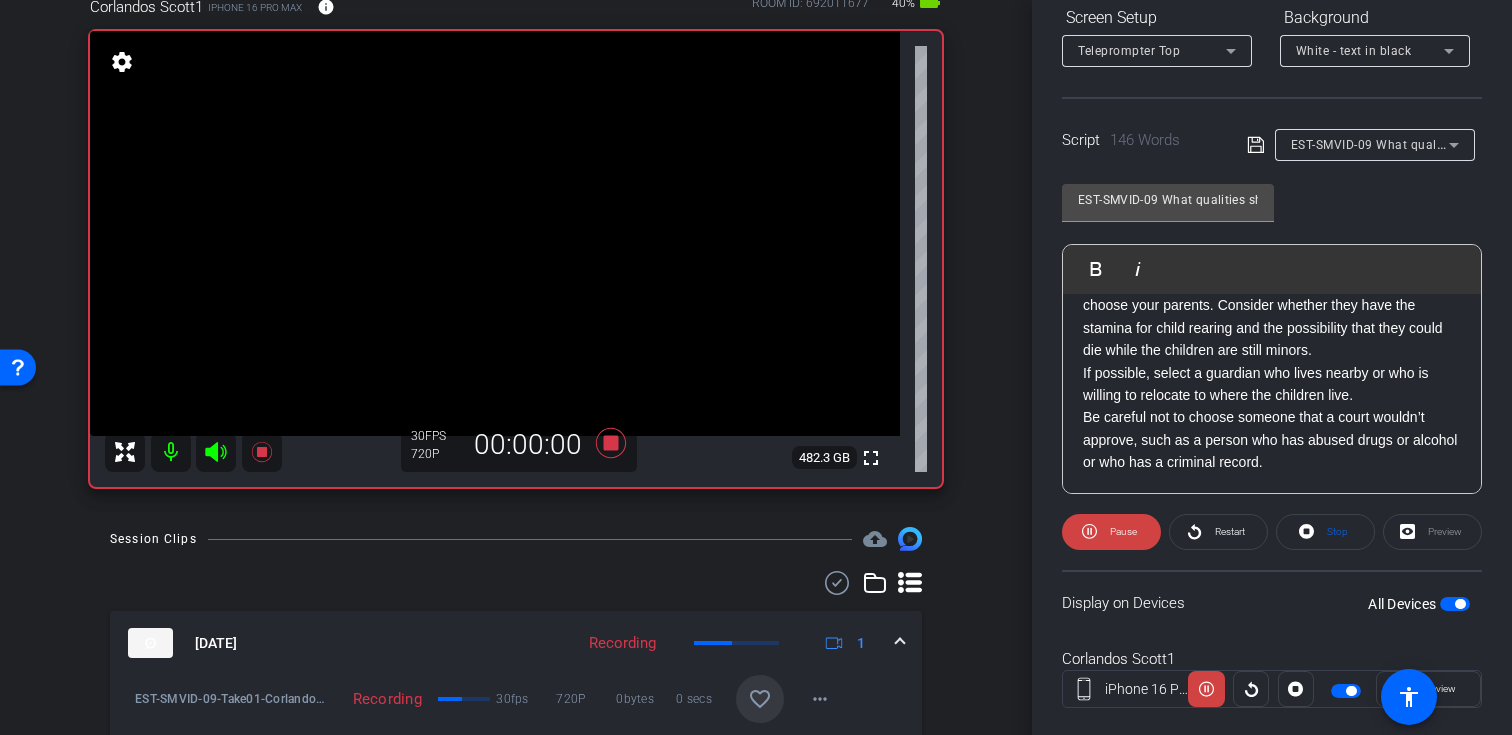 scroll, scrollTop: 358, scrollLeft: 0, axis: vertical 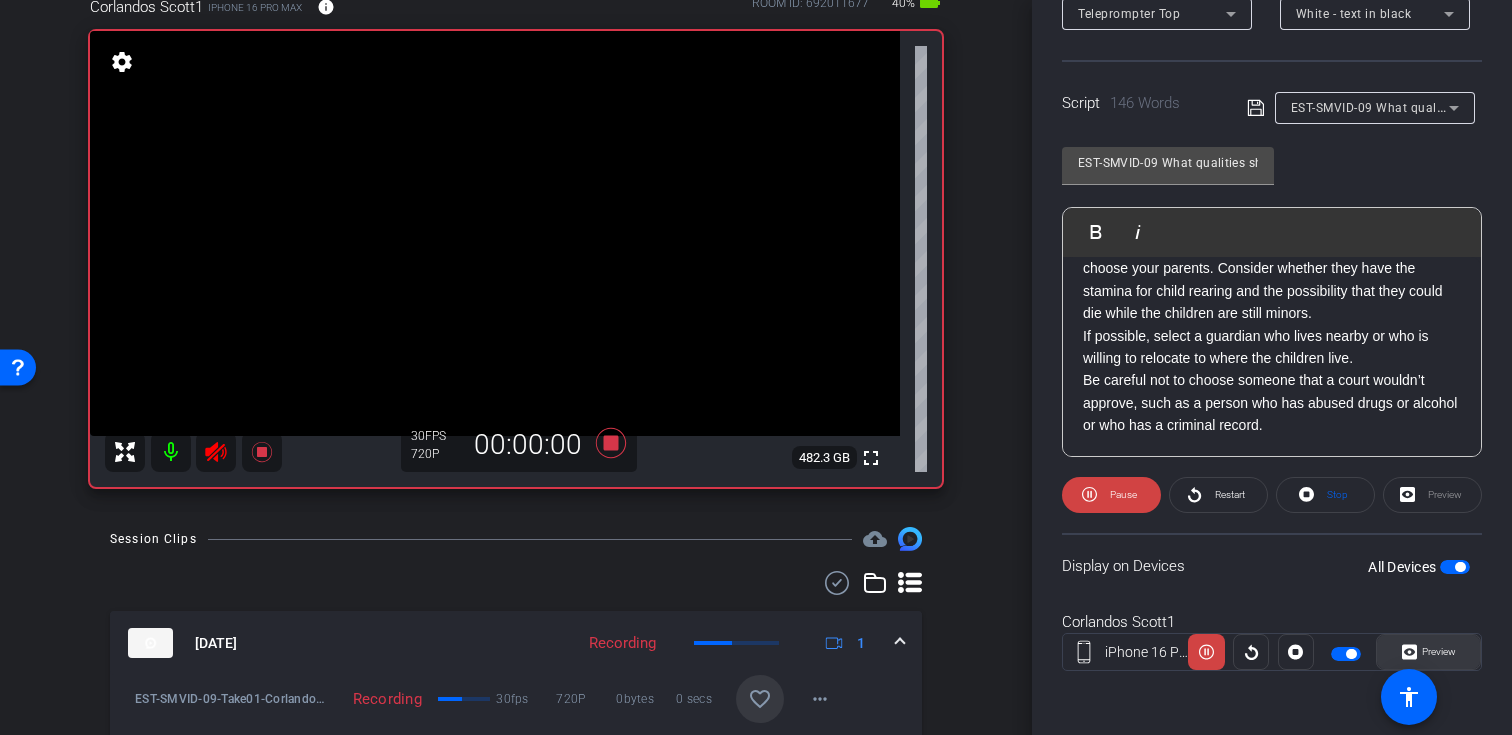 click 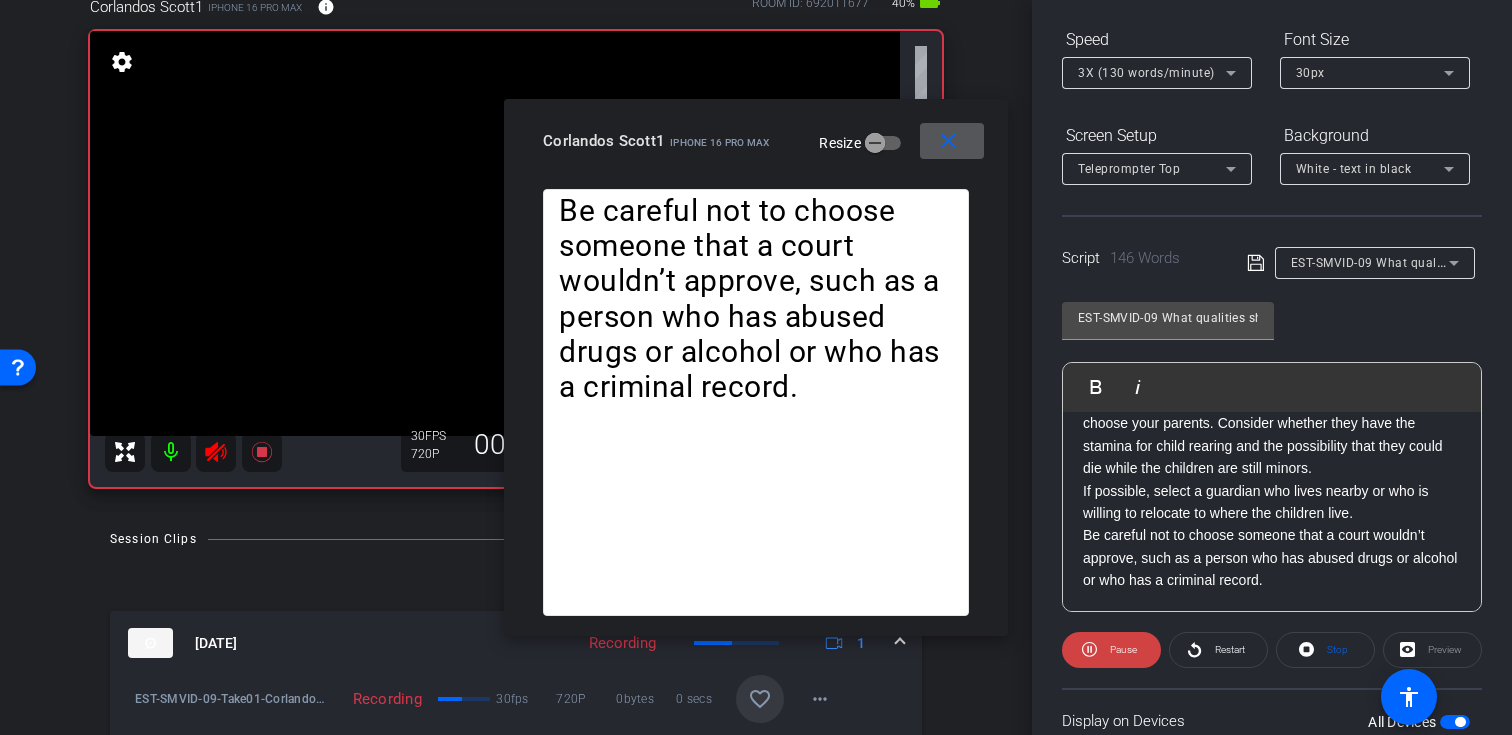scroll, scrollTop: 183, scrollLeft: 0, axis: vertical 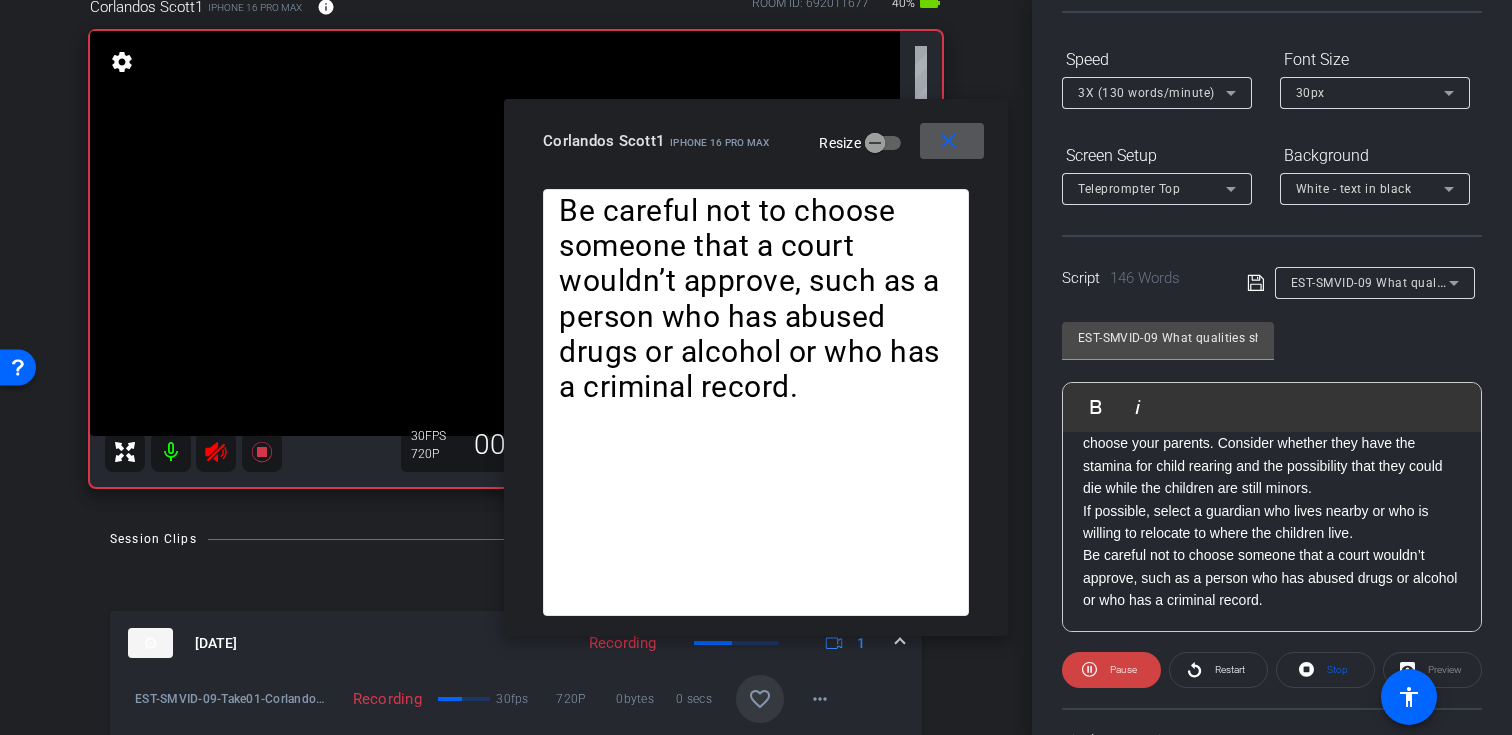 click on "3X (130 words/minute)" at bounding box center (1146, 93) 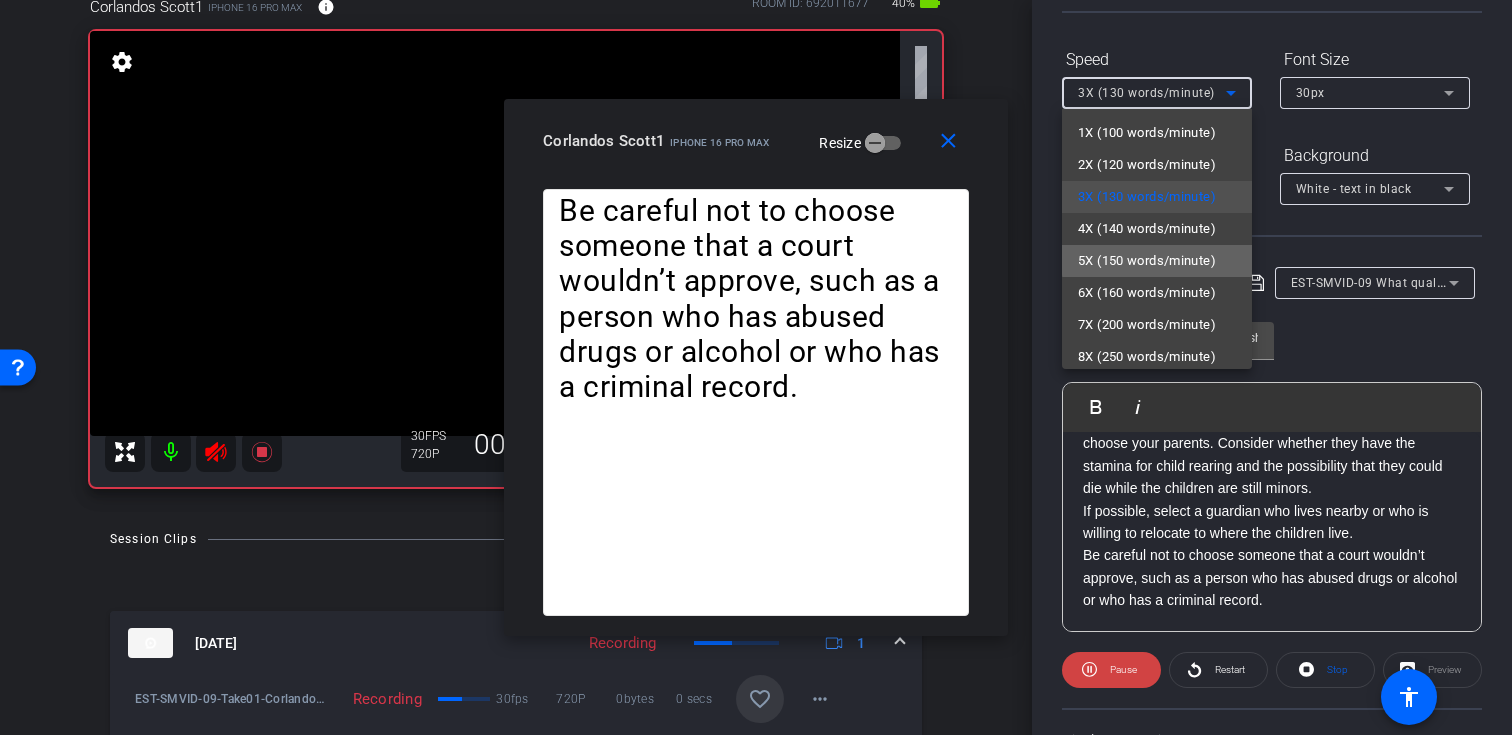 click on "5X (150 words/minute)" at bounding box center [1147, 261] 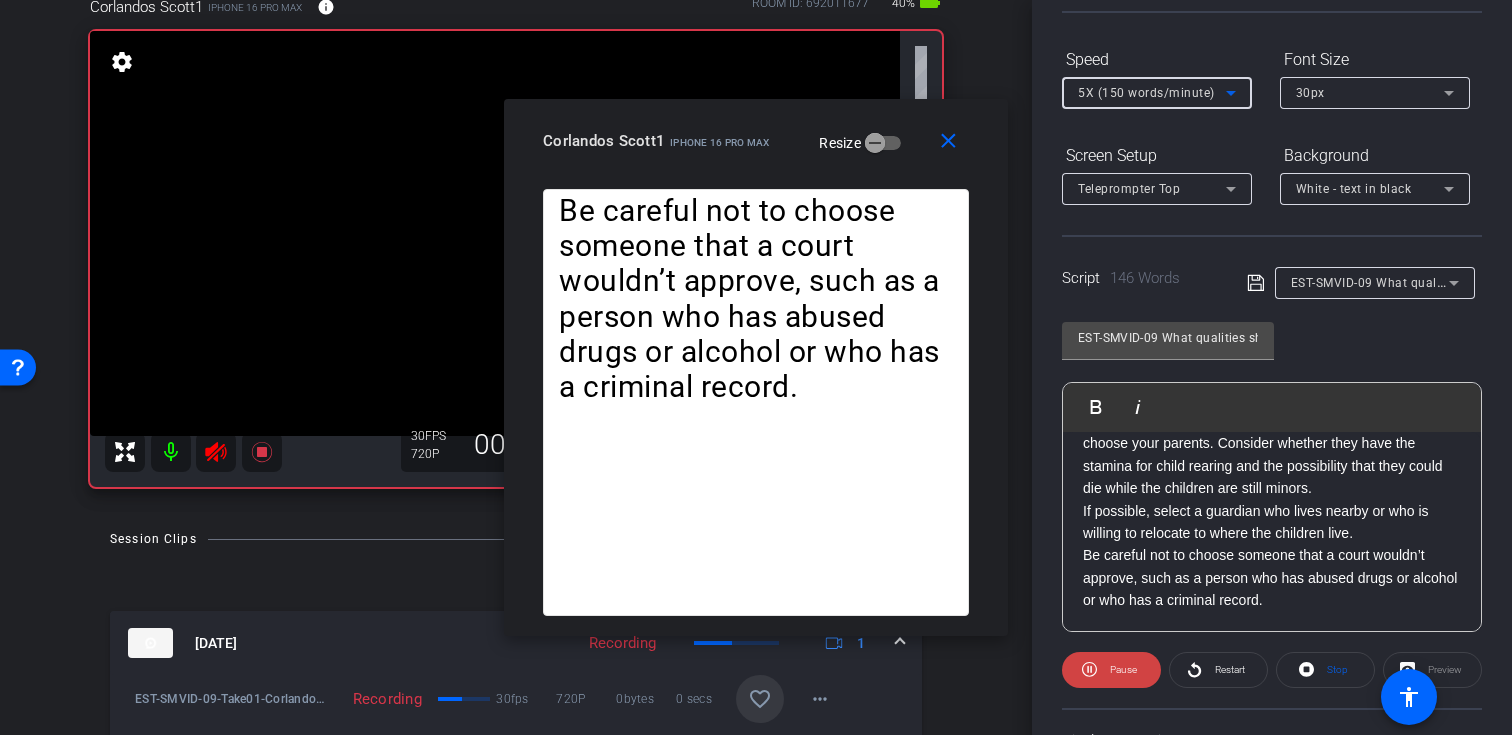 click on "5X (150 words/minute)" at bounding box center (1146, 93) 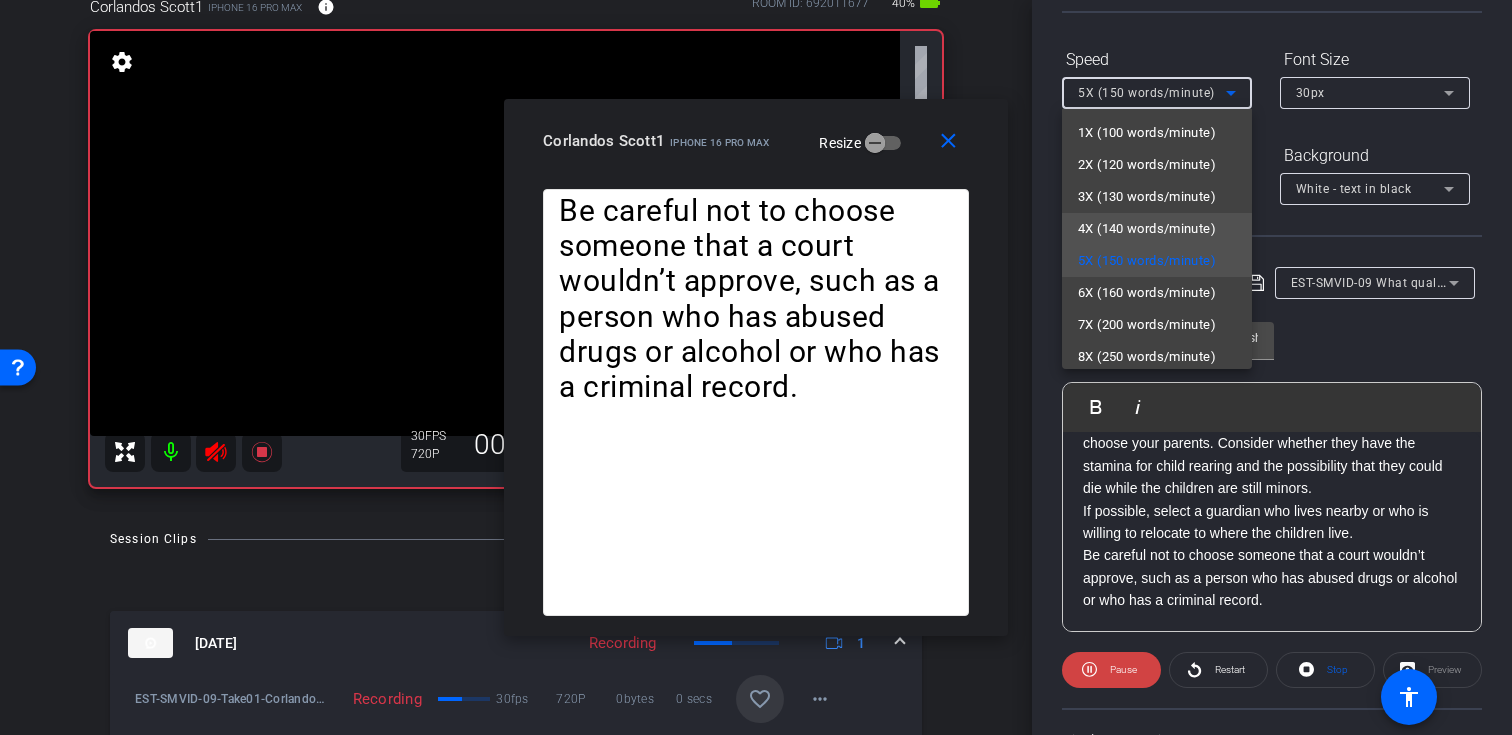 click on "4X (140 words/minute)" at bounding box center [1147, 229] 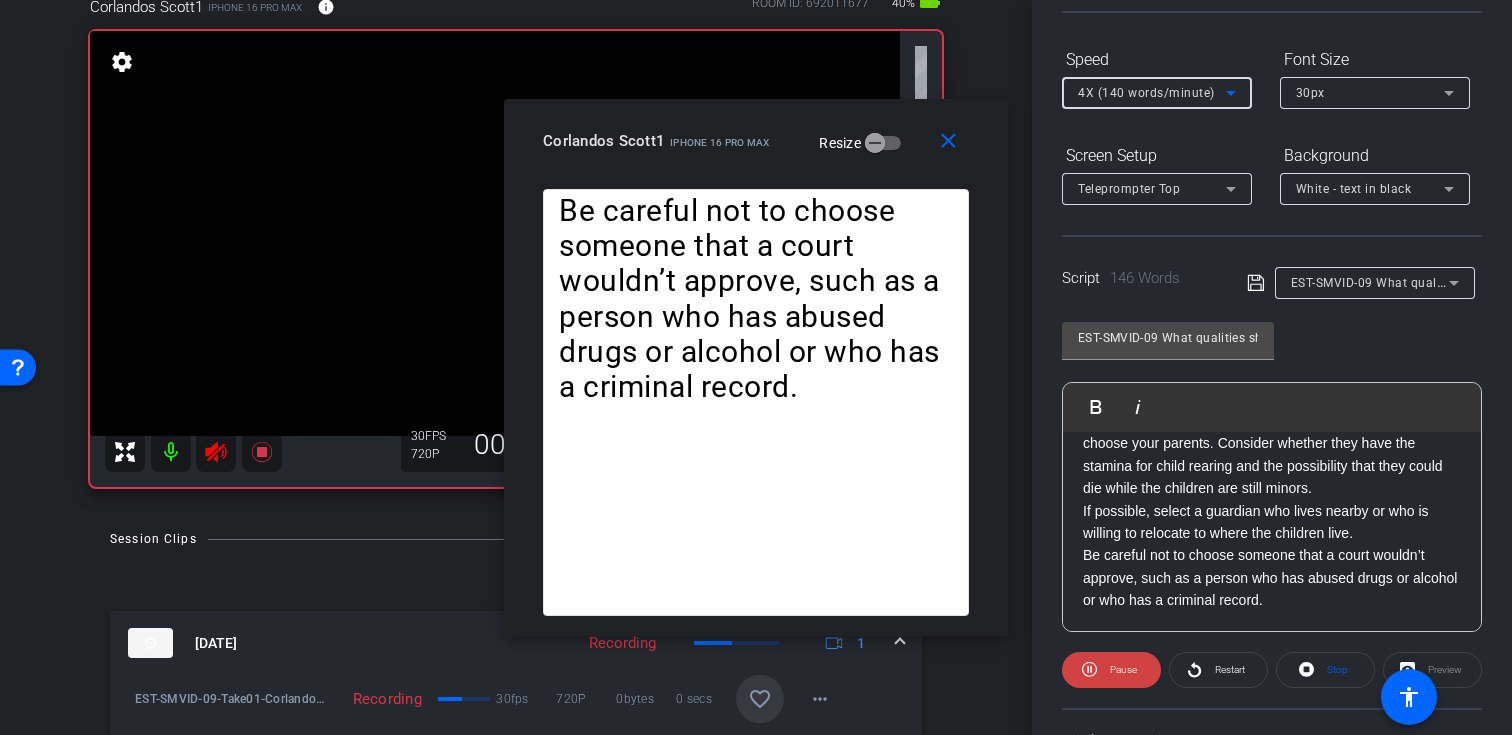 click on "4X (140 words/minute)" at bounding box center (1152, 92) 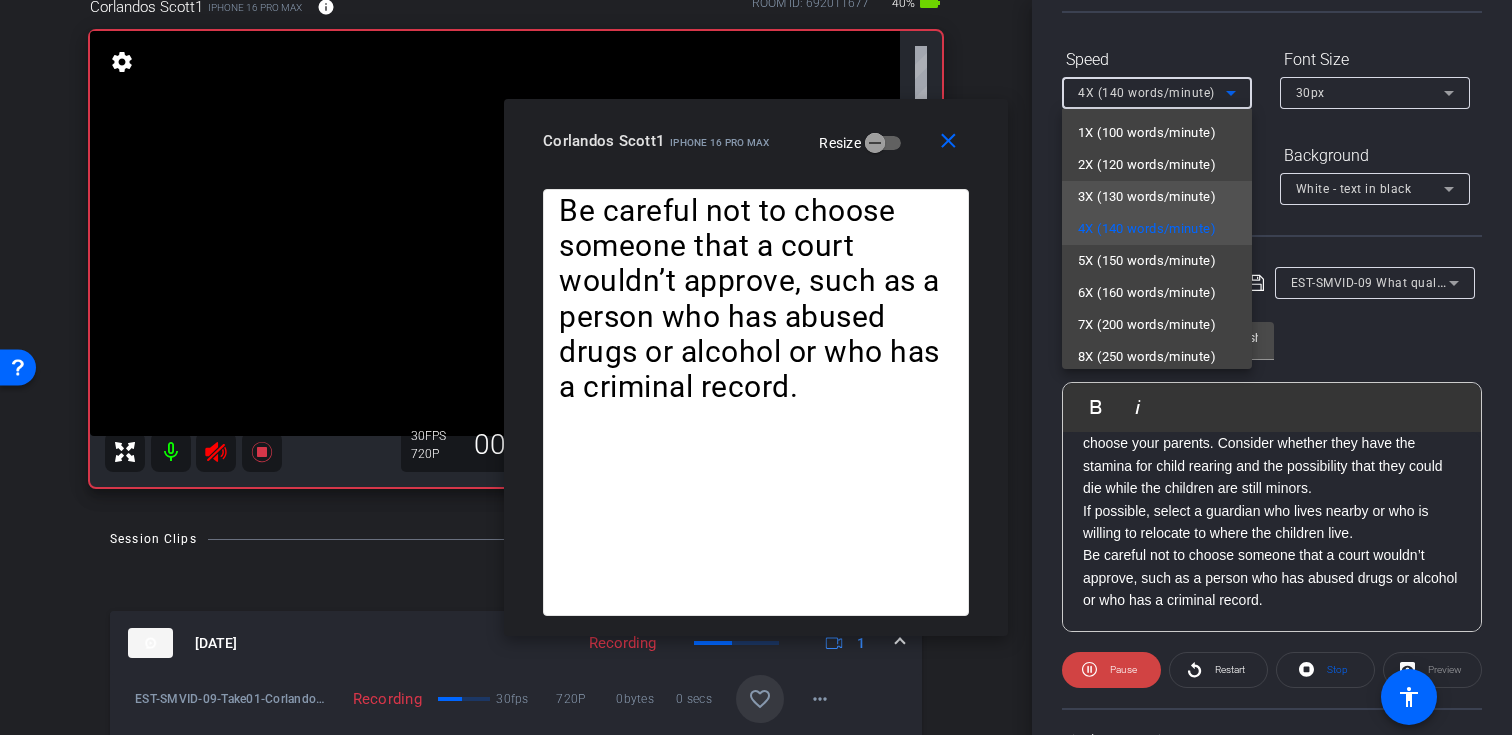 click on "3X (130 words/minute)" at bounding box center (1147, 197) 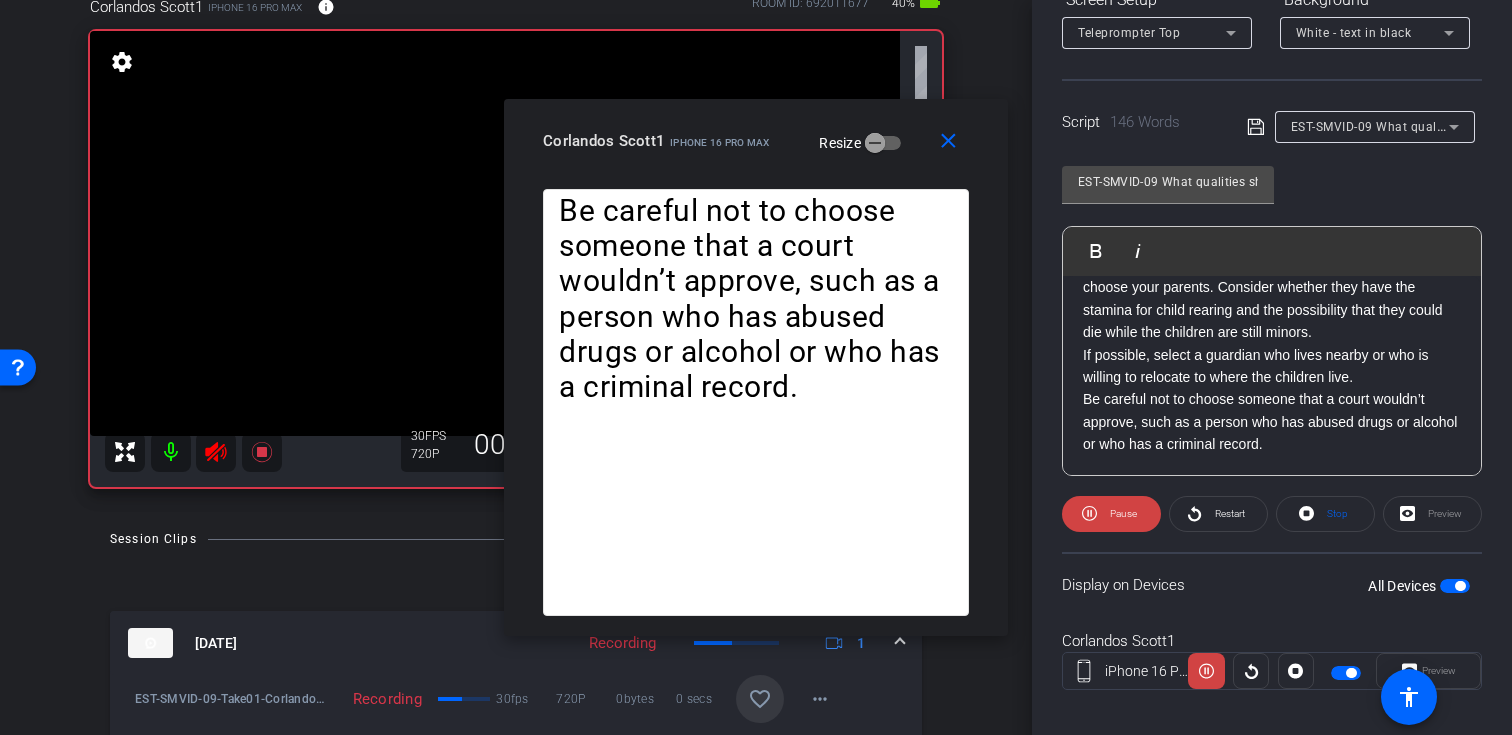 scroll, scrollTop: 357, scrollLeft: 0, axis: vertical 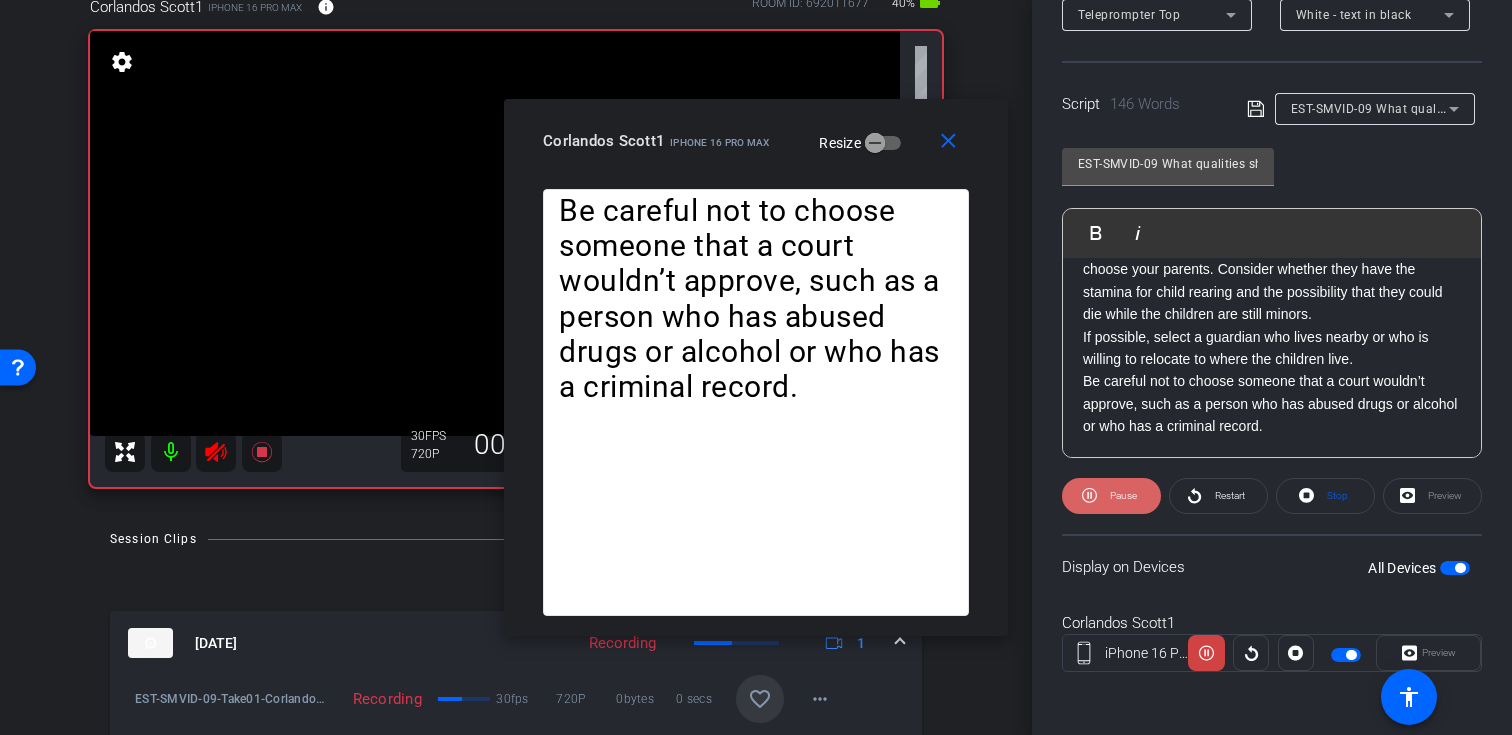 click 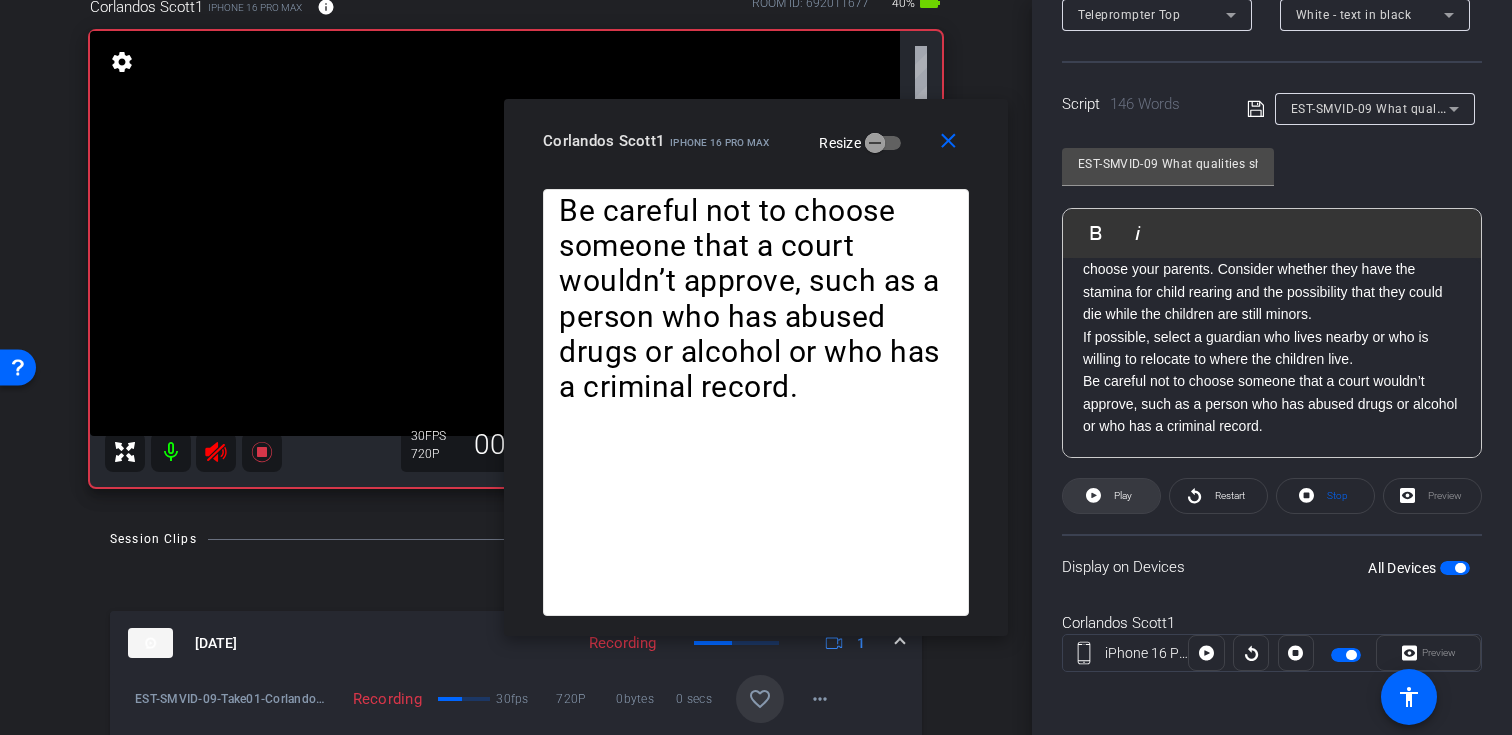 click on "Play" 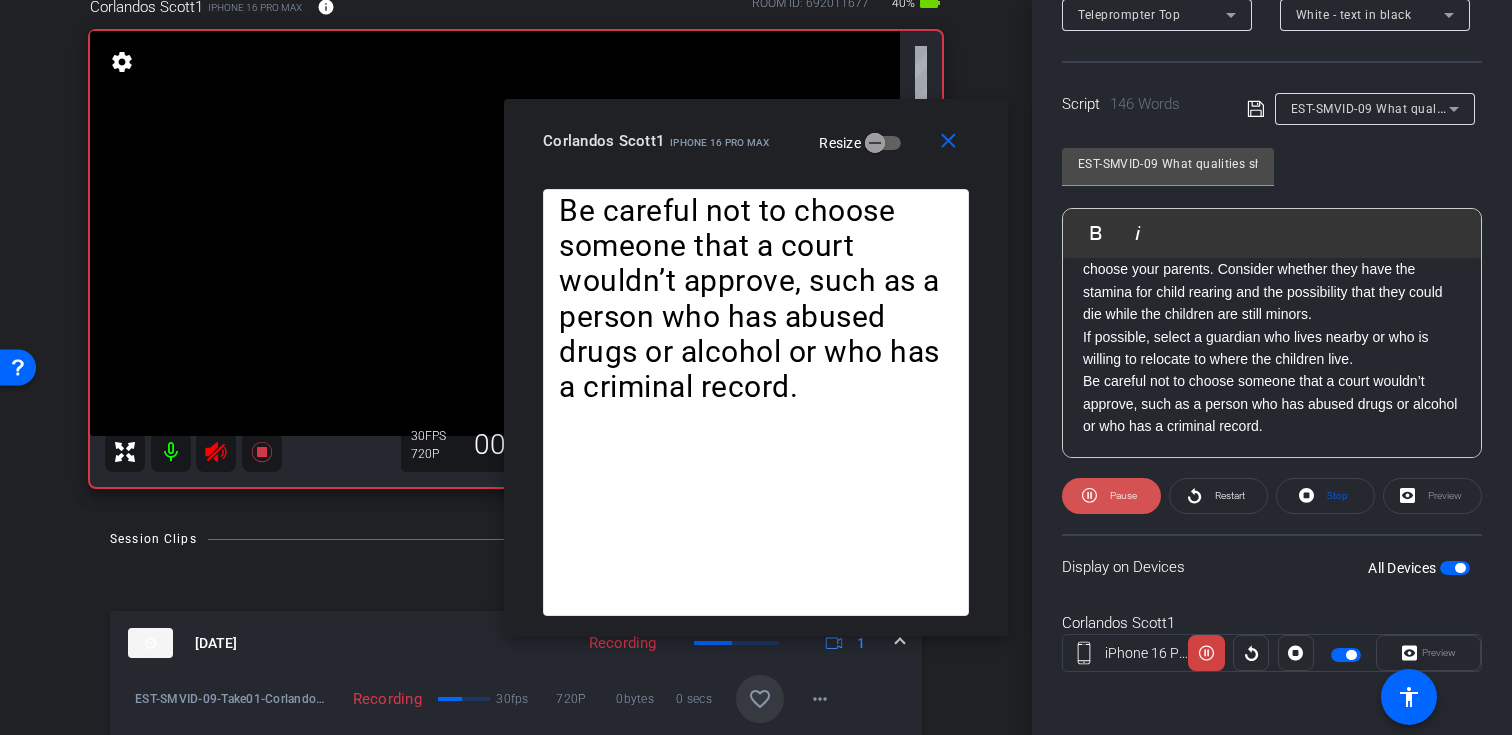 click 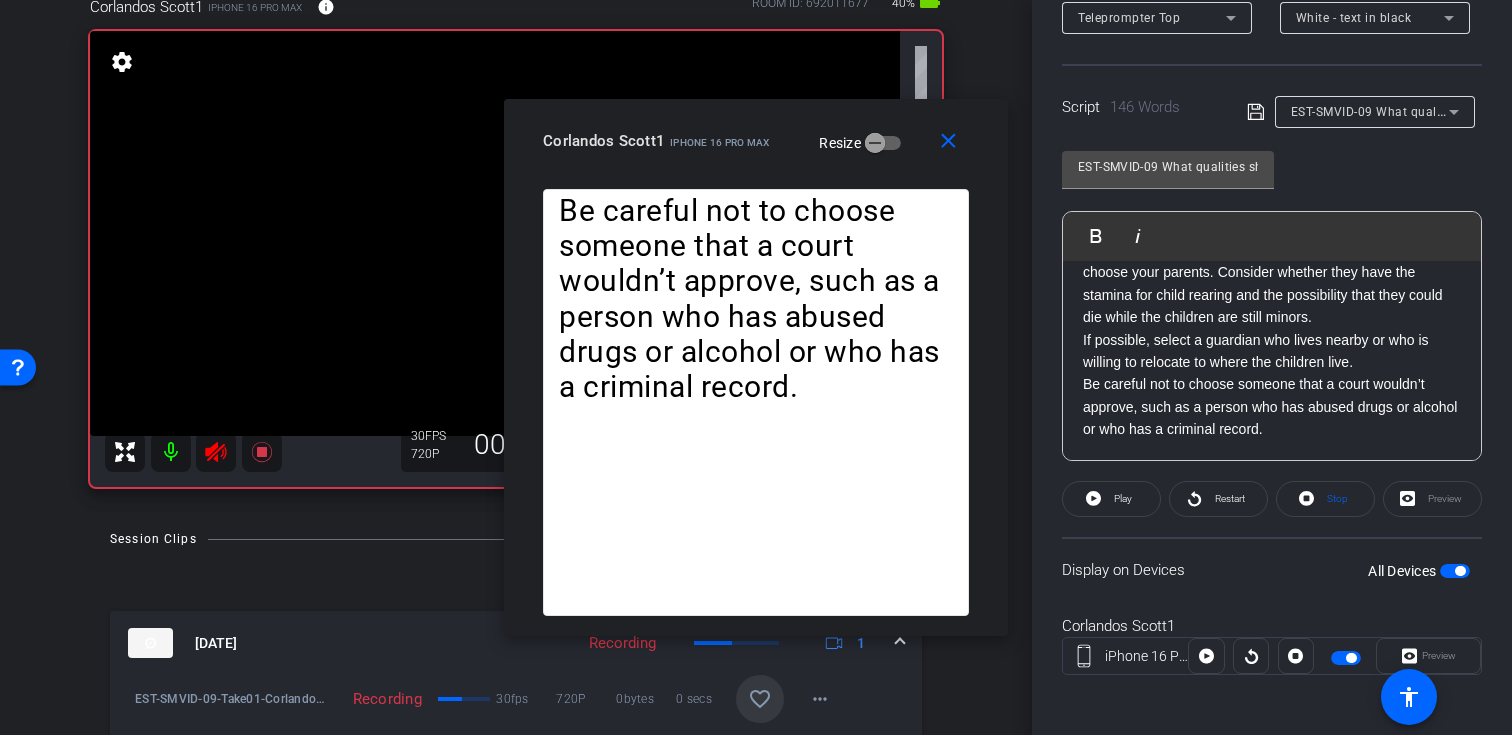 scroll, scrollTop: 358, scrollLeft: 0, axis: vertical 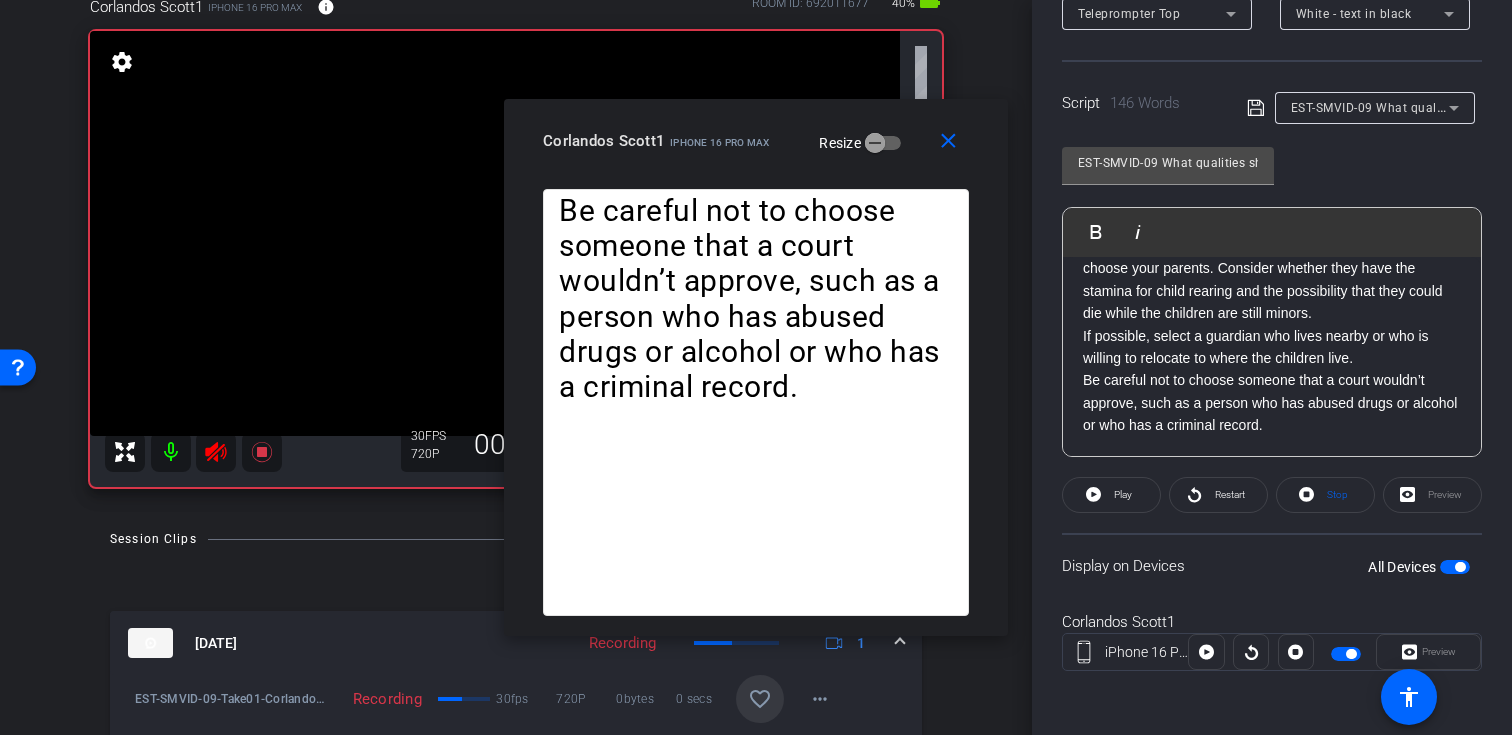 click 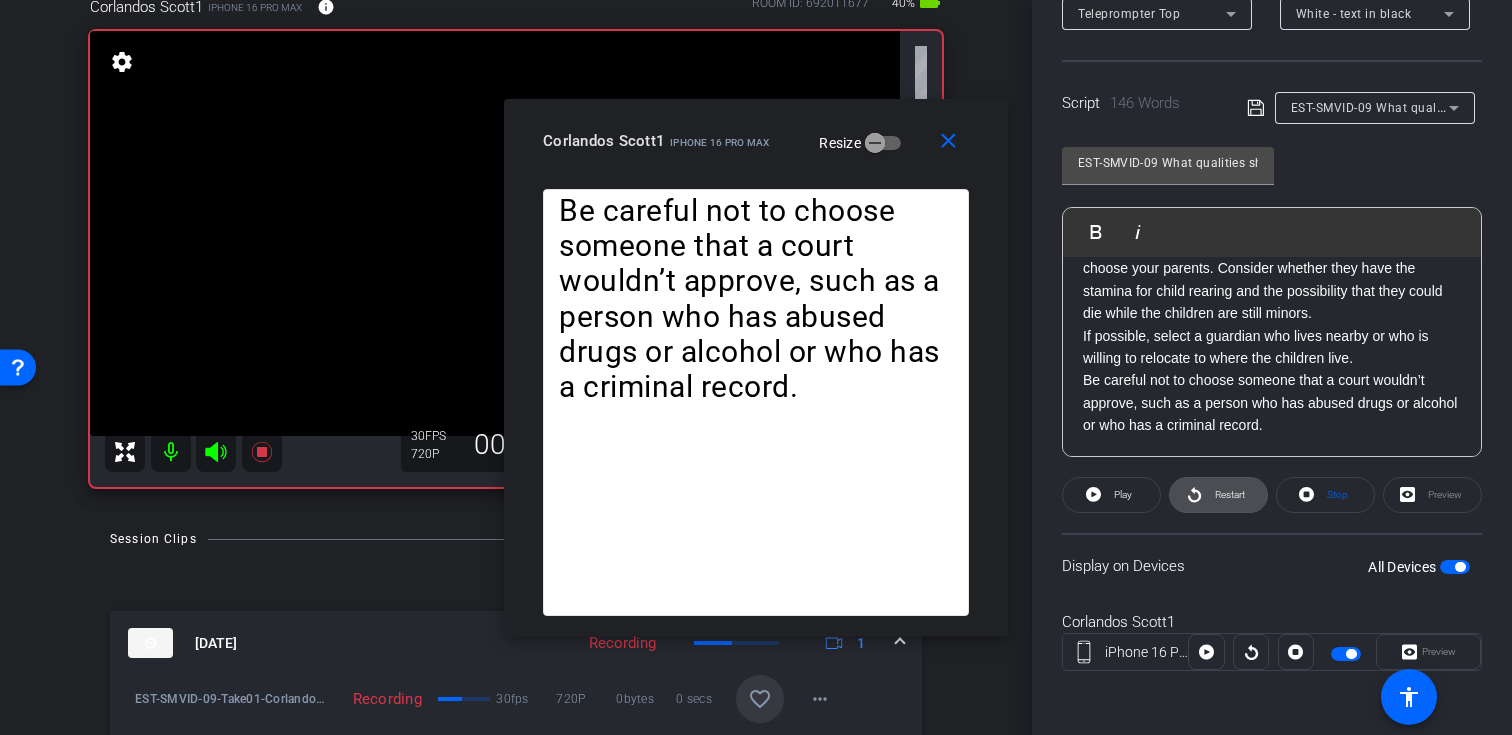 click on "Restart" 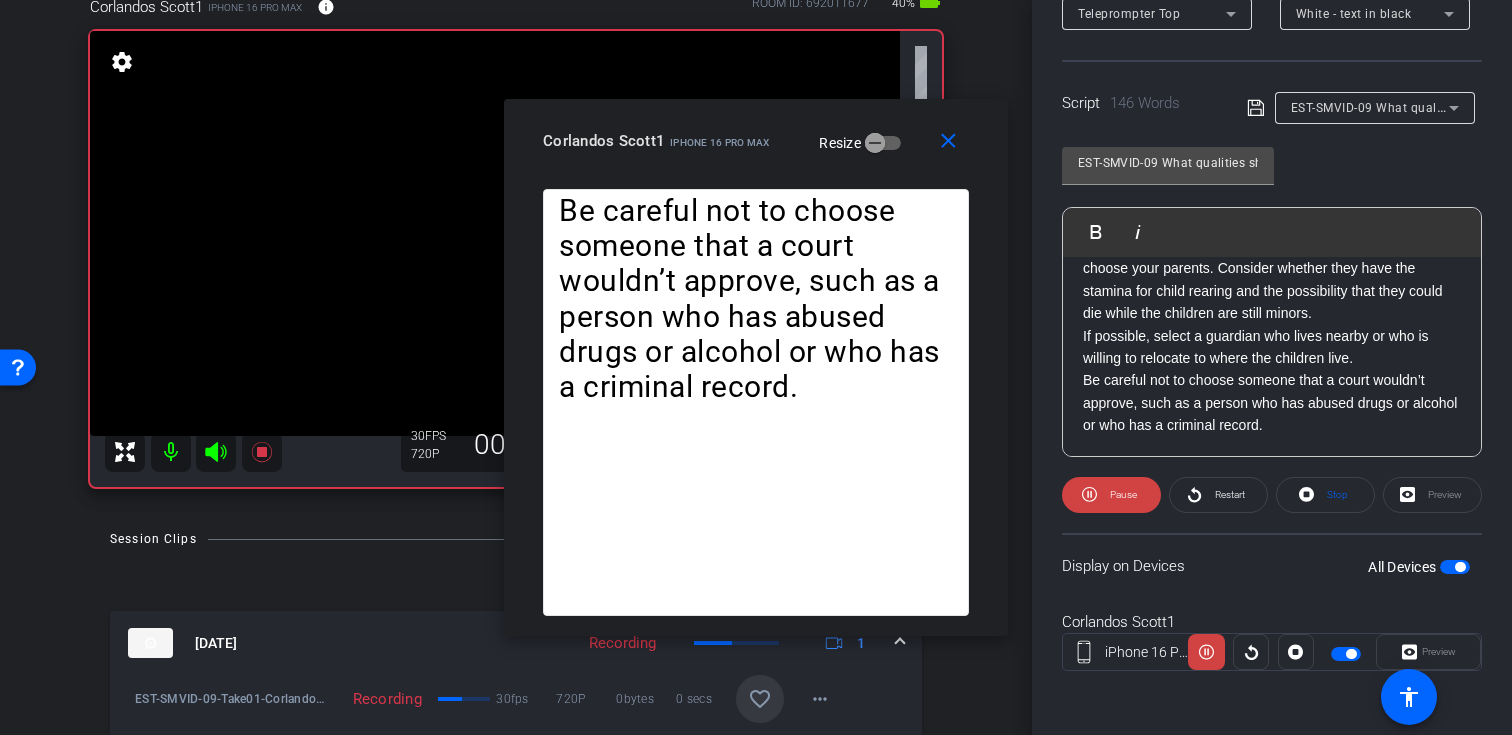 click 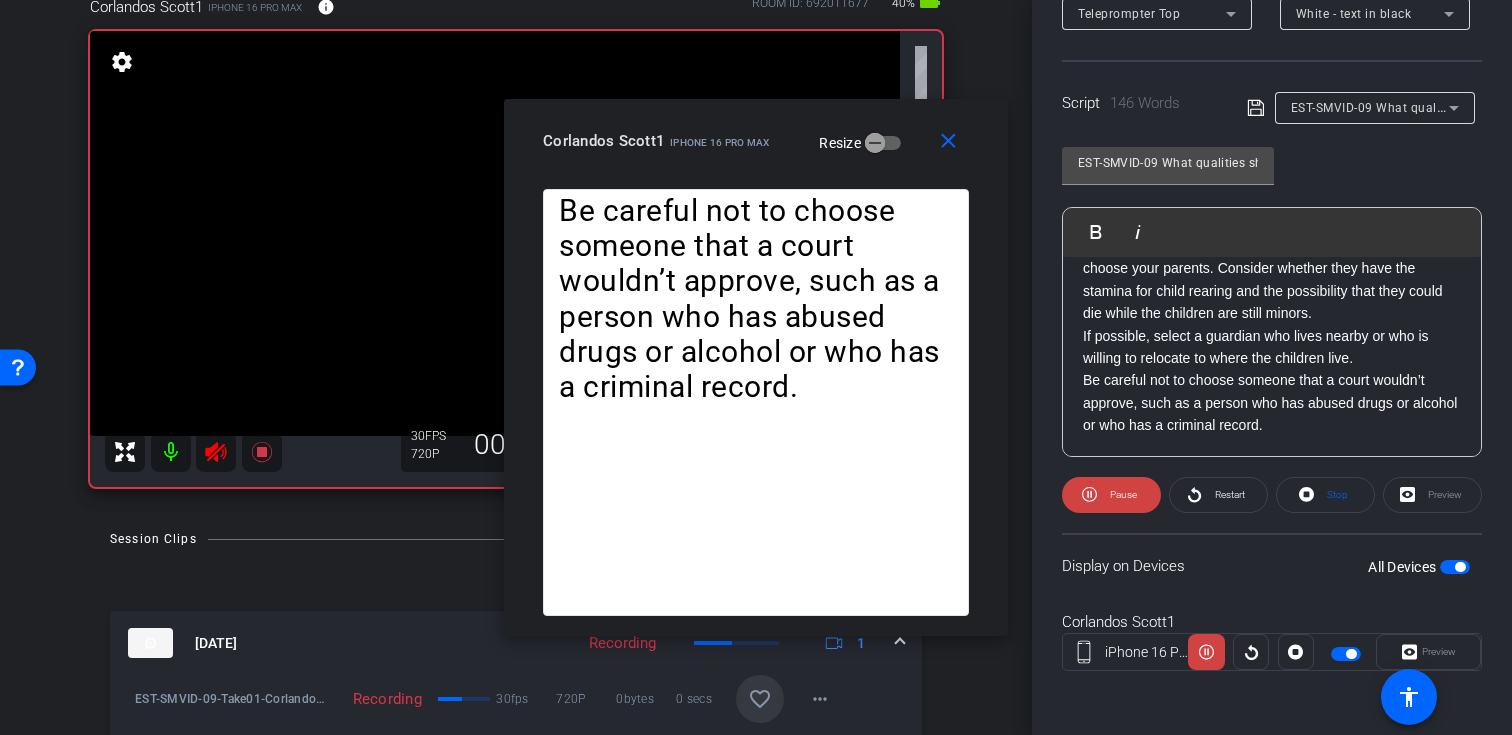 scroll, scrollTop: 224, scrollLeft: 0, axis: vertical 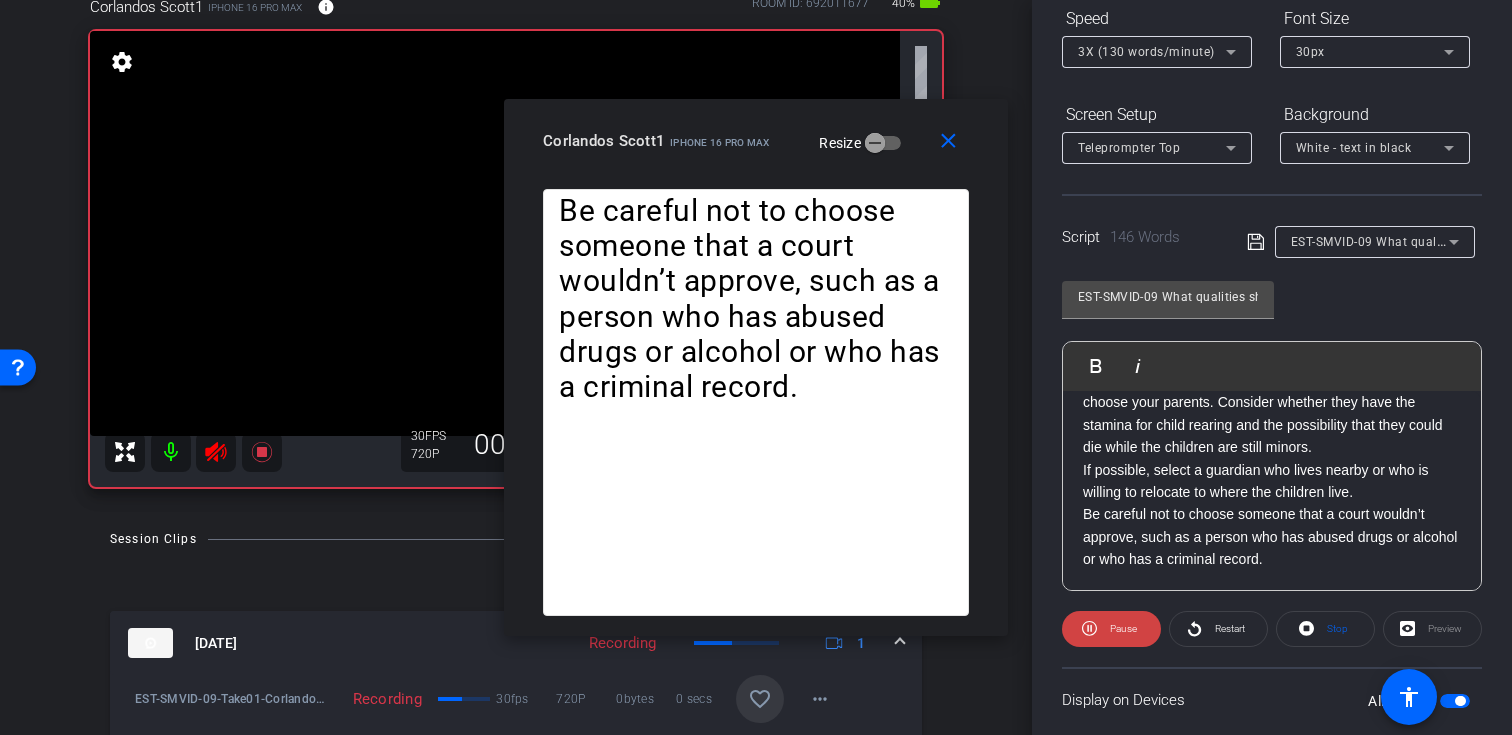 click on "3X (130 words/minute)" at bounding box center (1146, 52) 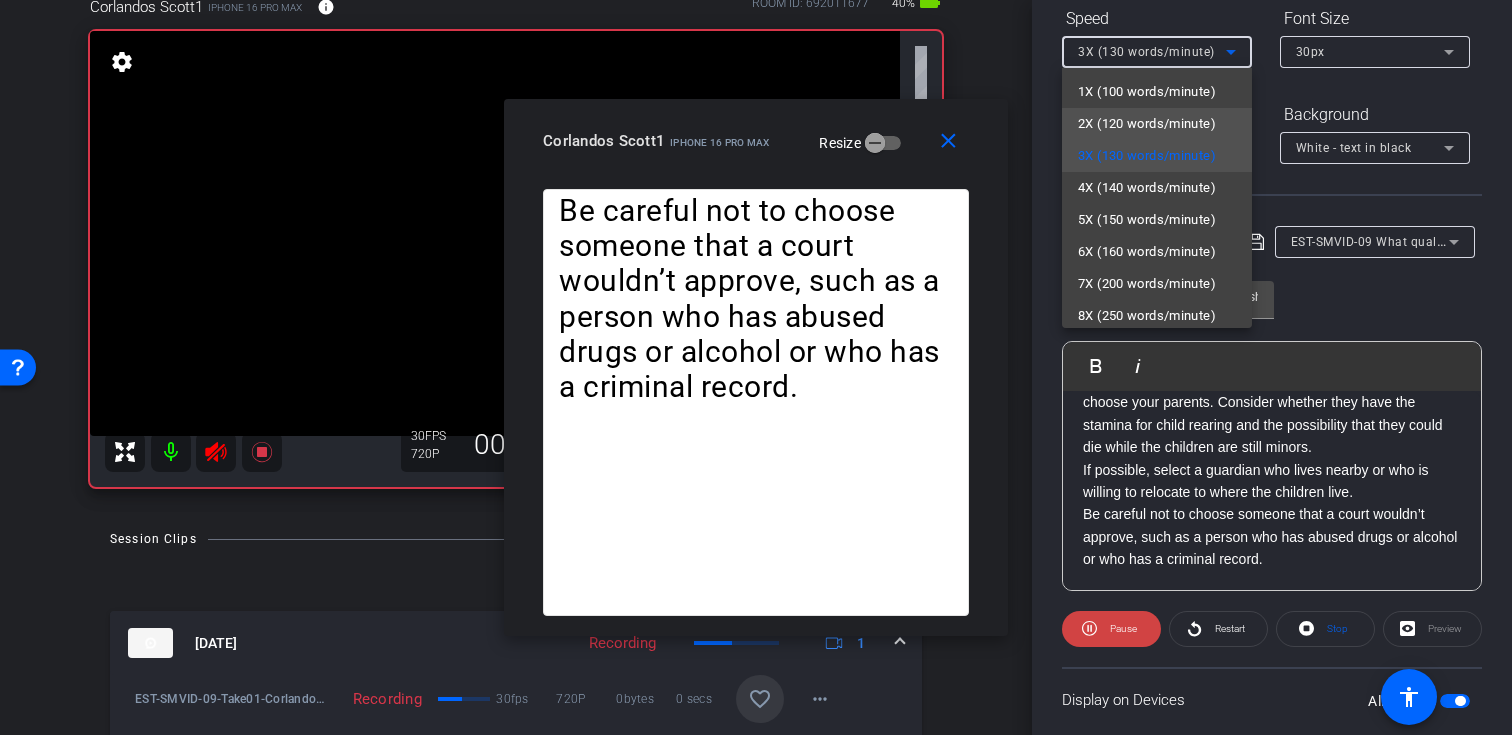 click on "2X (120 words/minute)" at bounding box center (1147, 124) 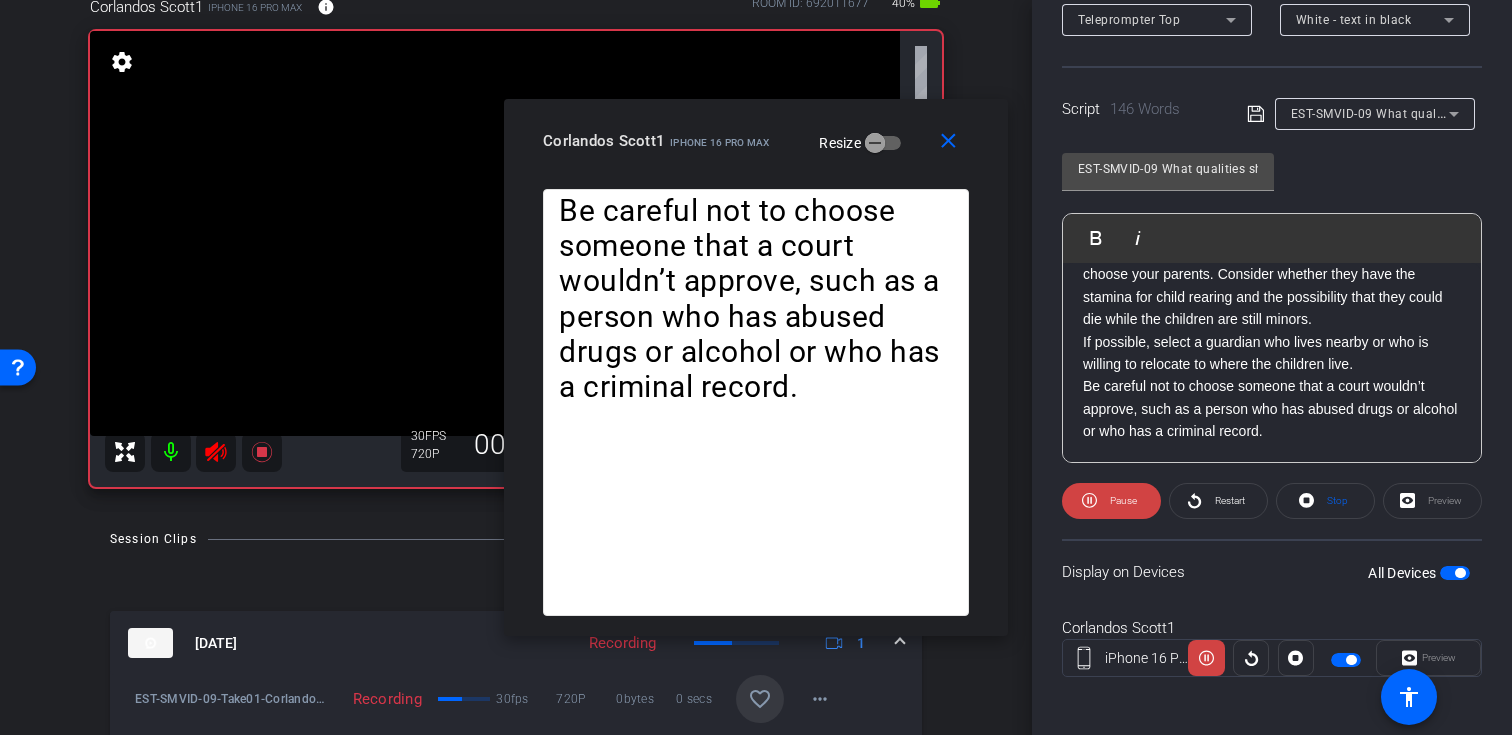 scroll, scrollTop: 358, scrollLeft: 0, axis: vertical 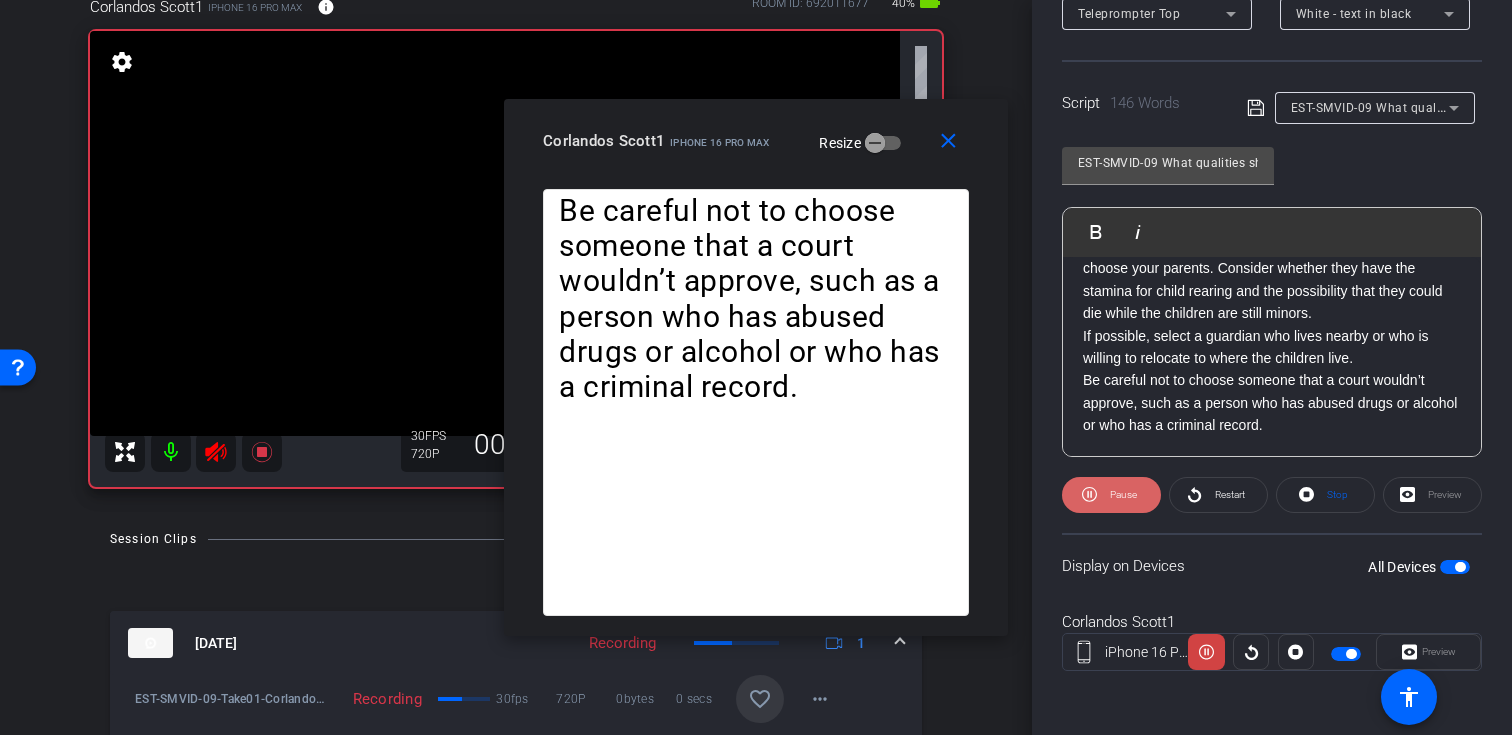 click on "Pause" 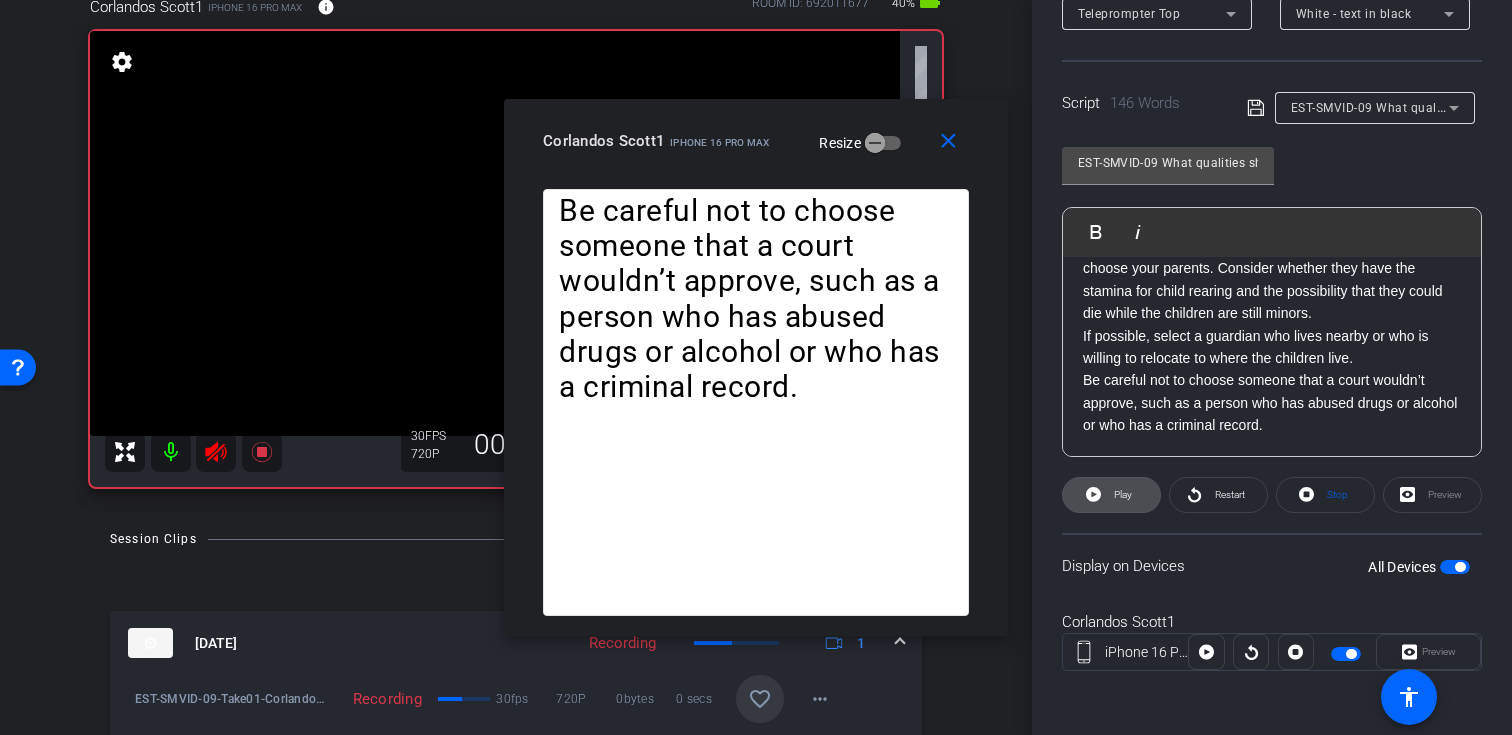click on "Play" 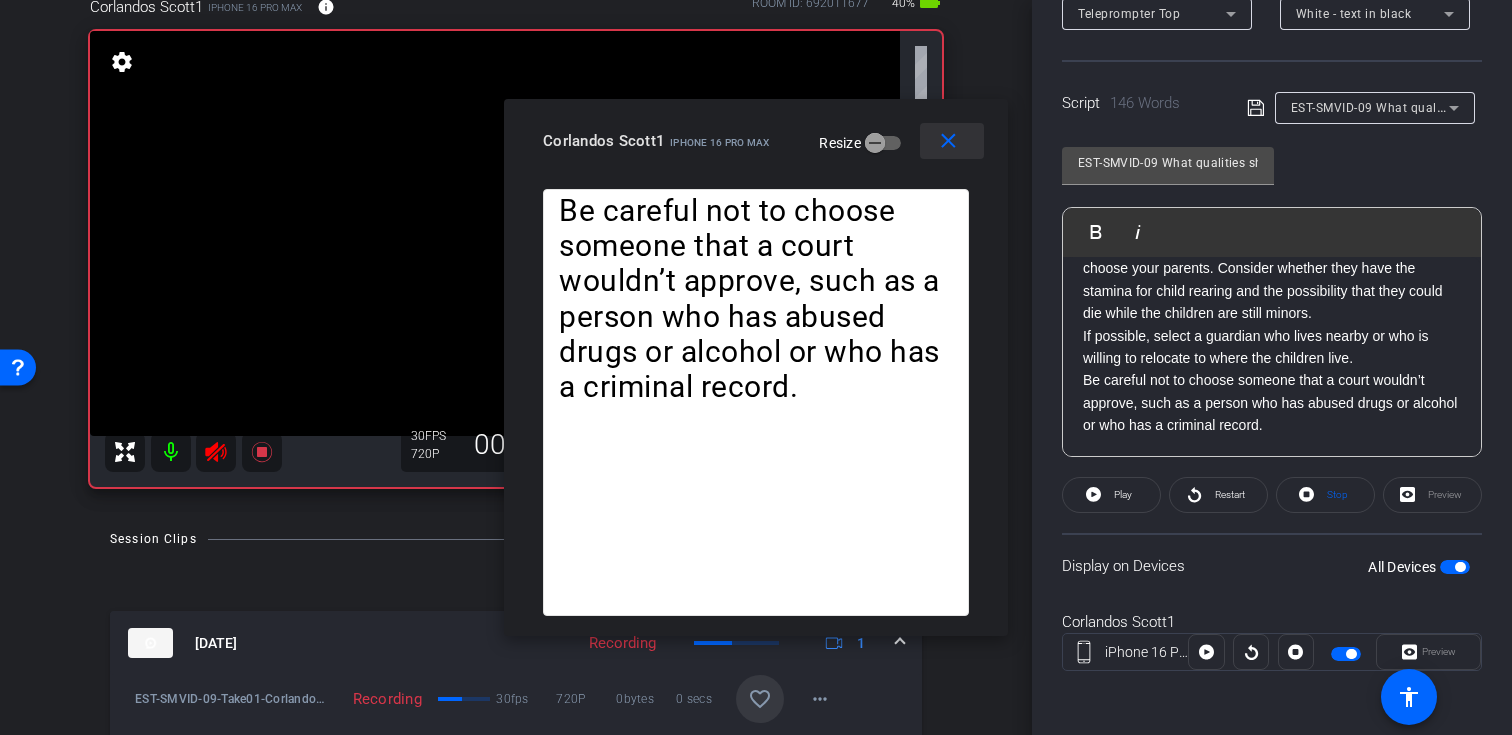 click on "close" at bounding box center [948, 141] 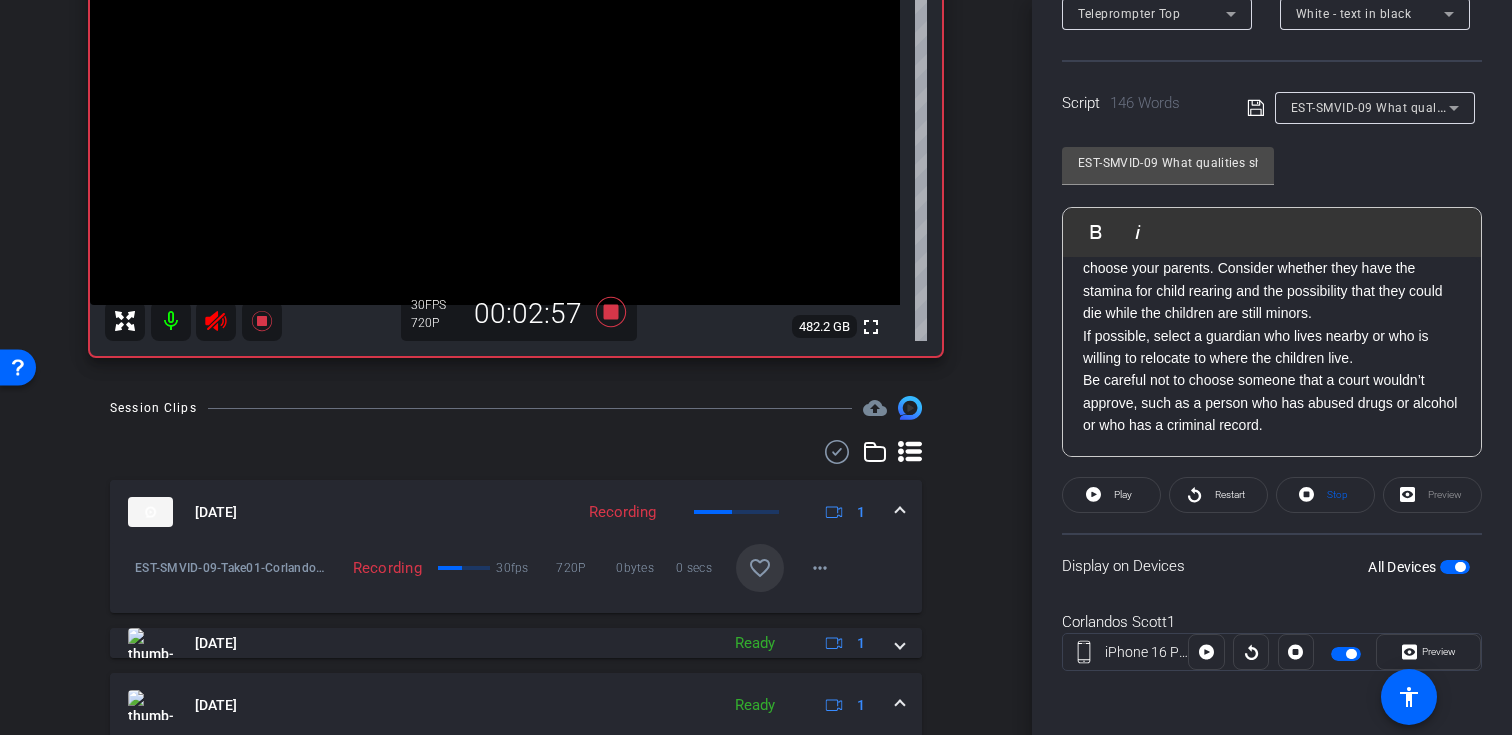 scroll, scrollTop: 208, scrollLeft: 0, axis: vertical 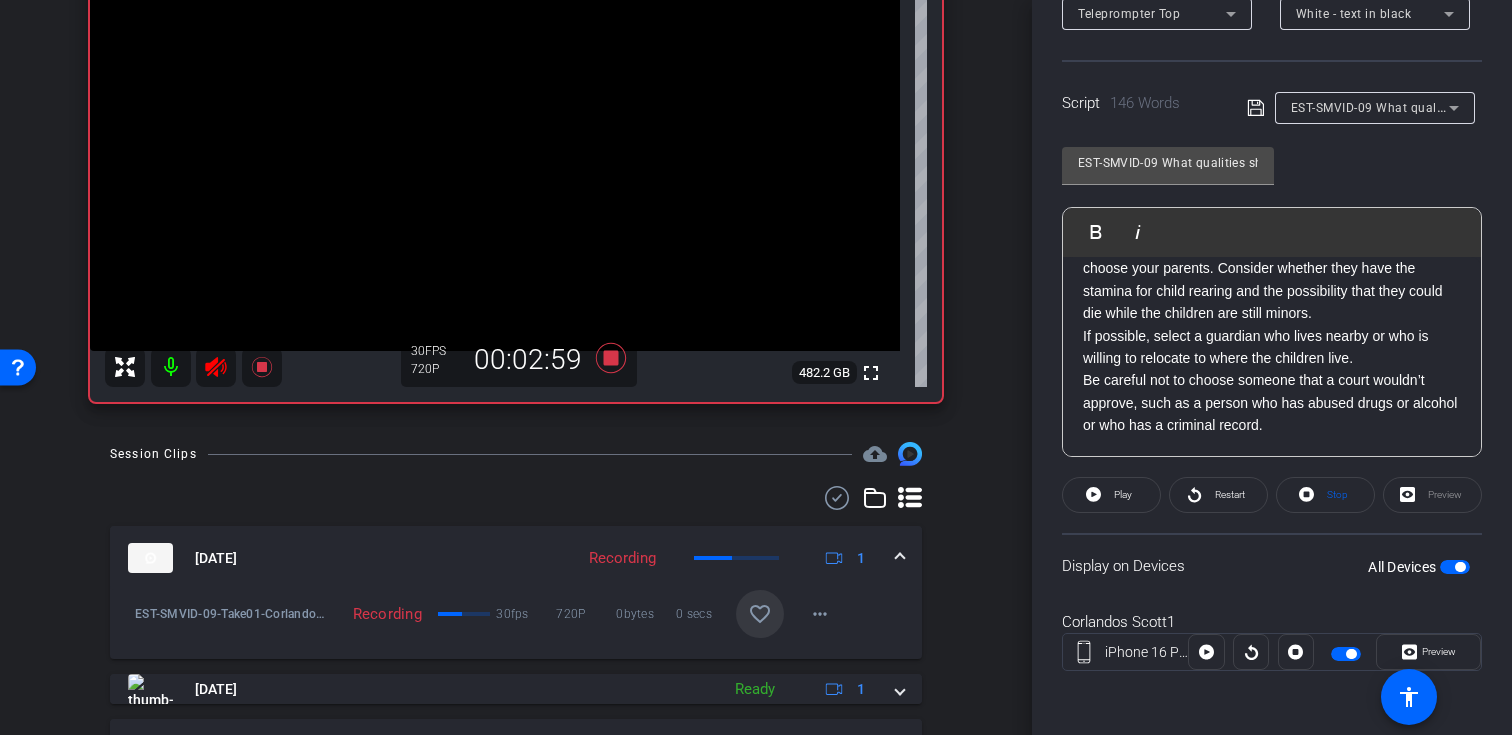 click 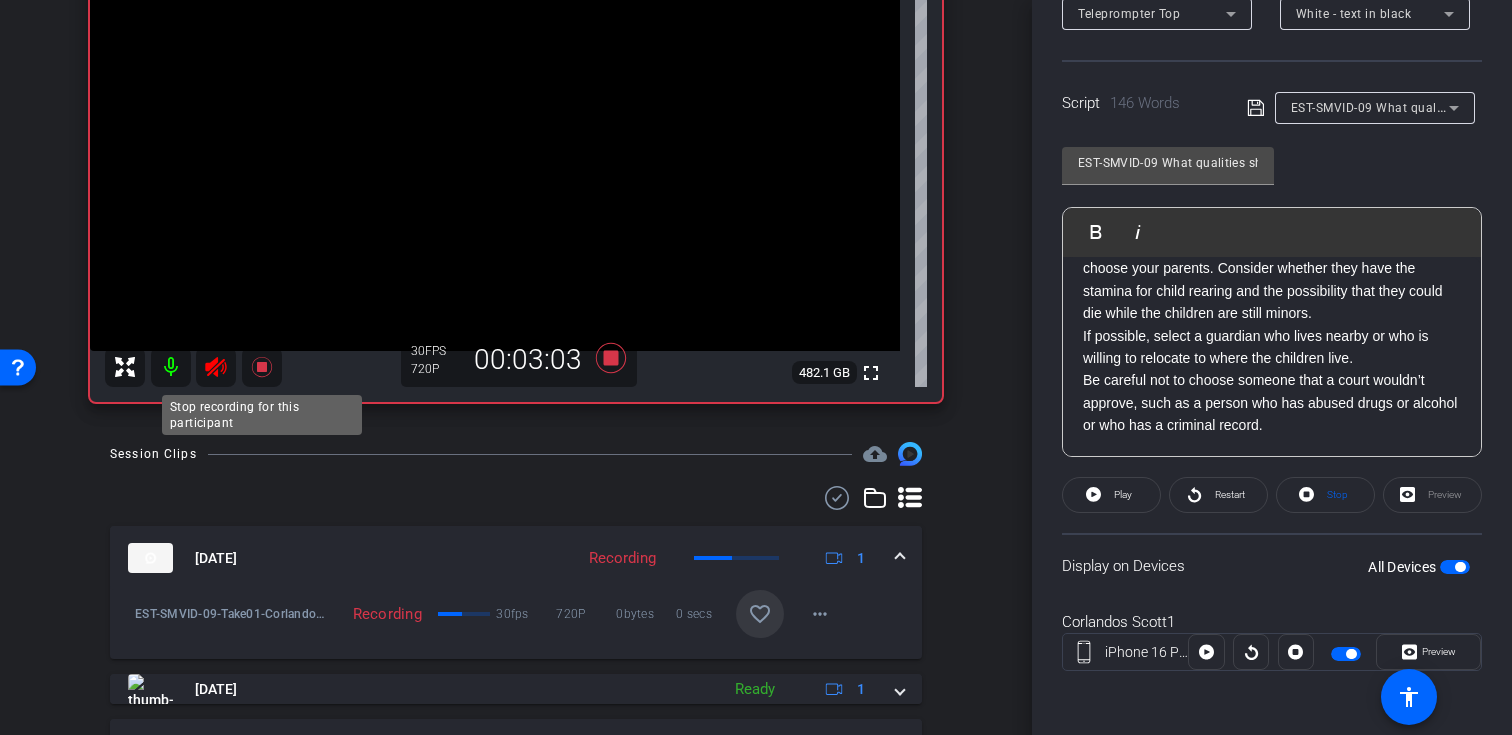 click 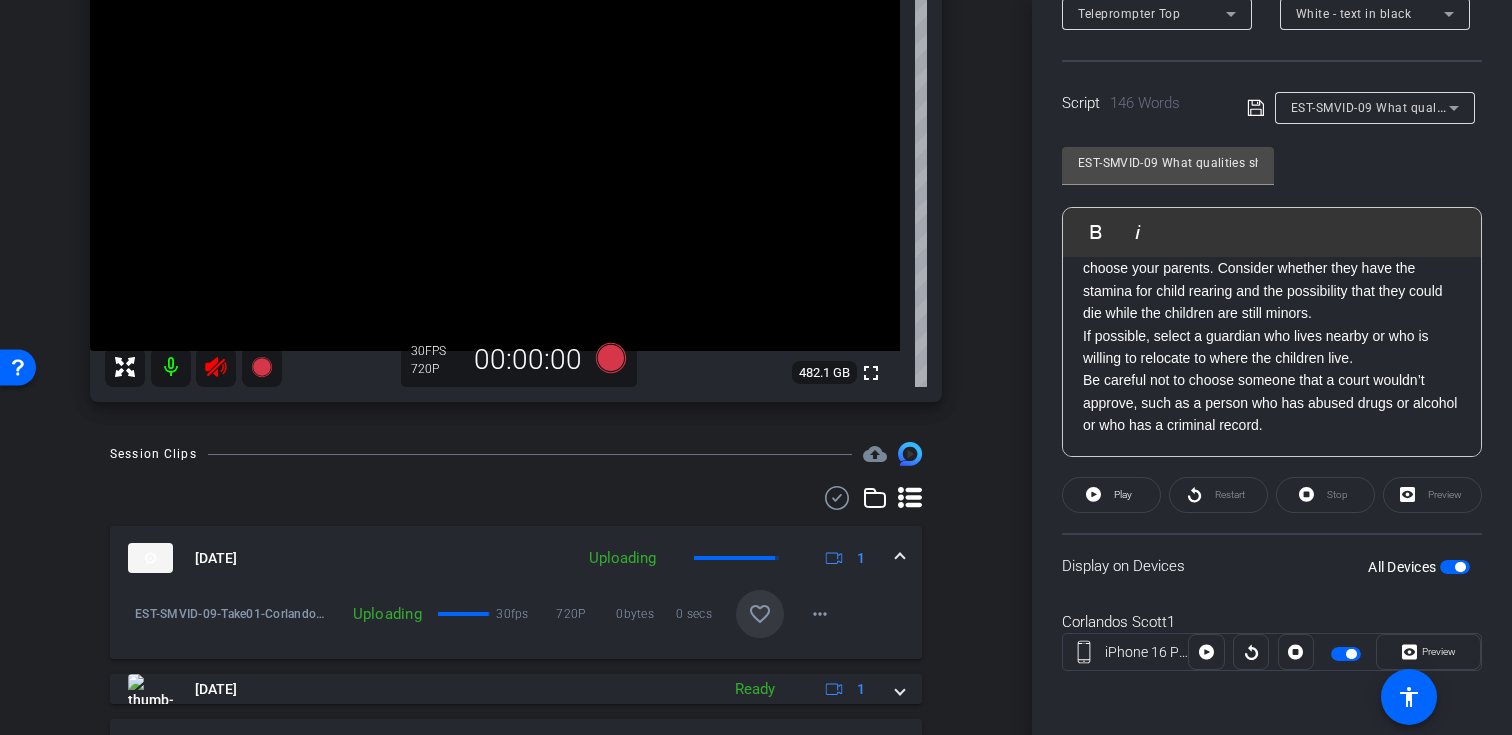 click at bounding box center (495, 148) 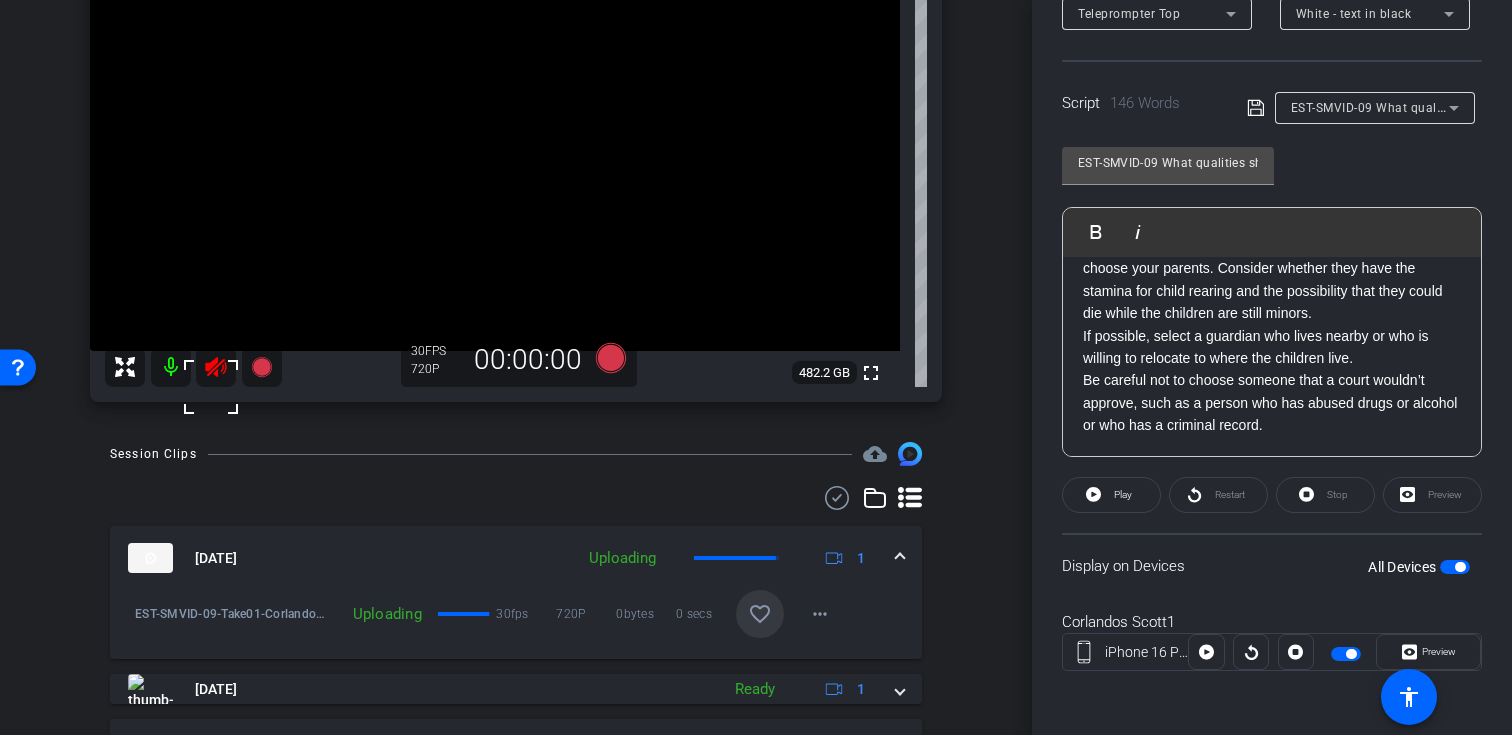 click at bounding box center [211, 387] 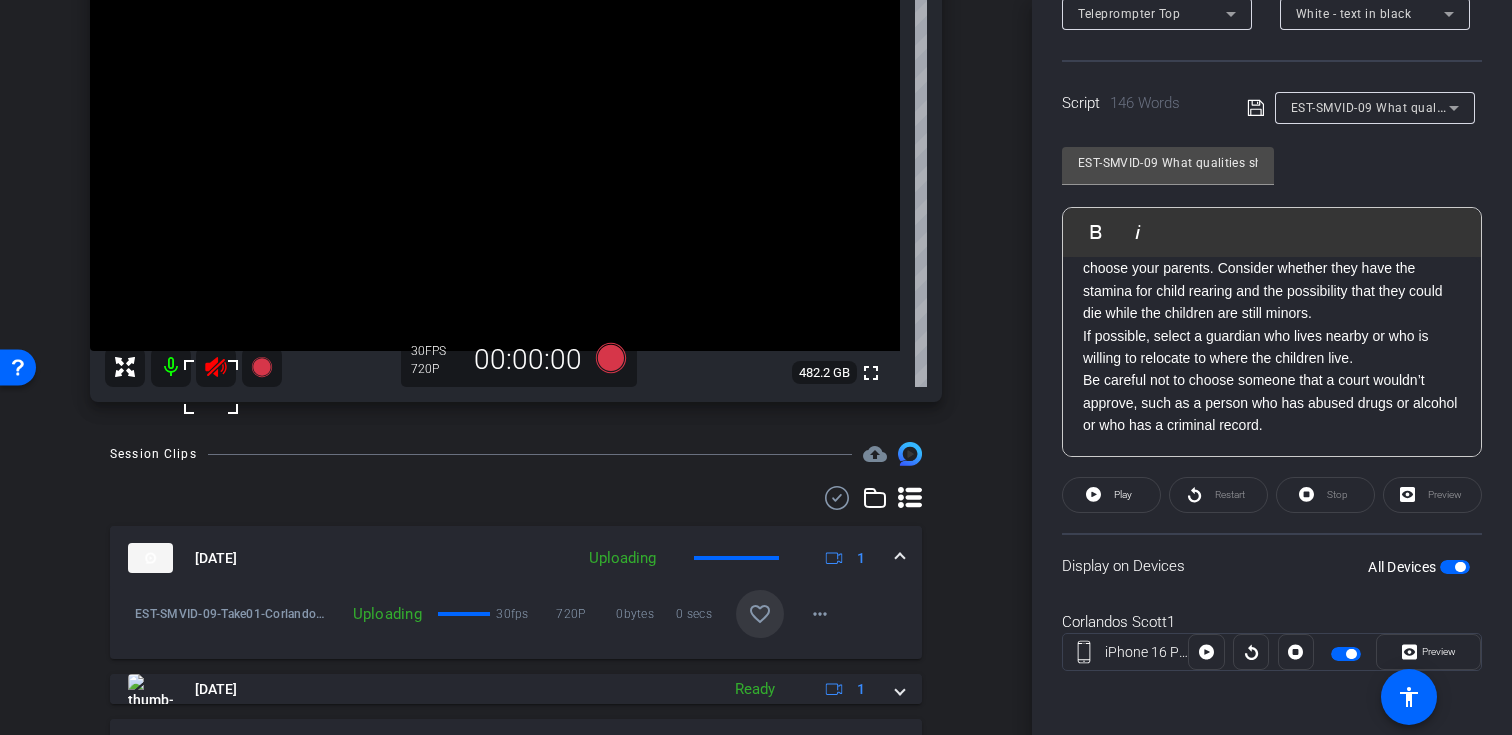 click 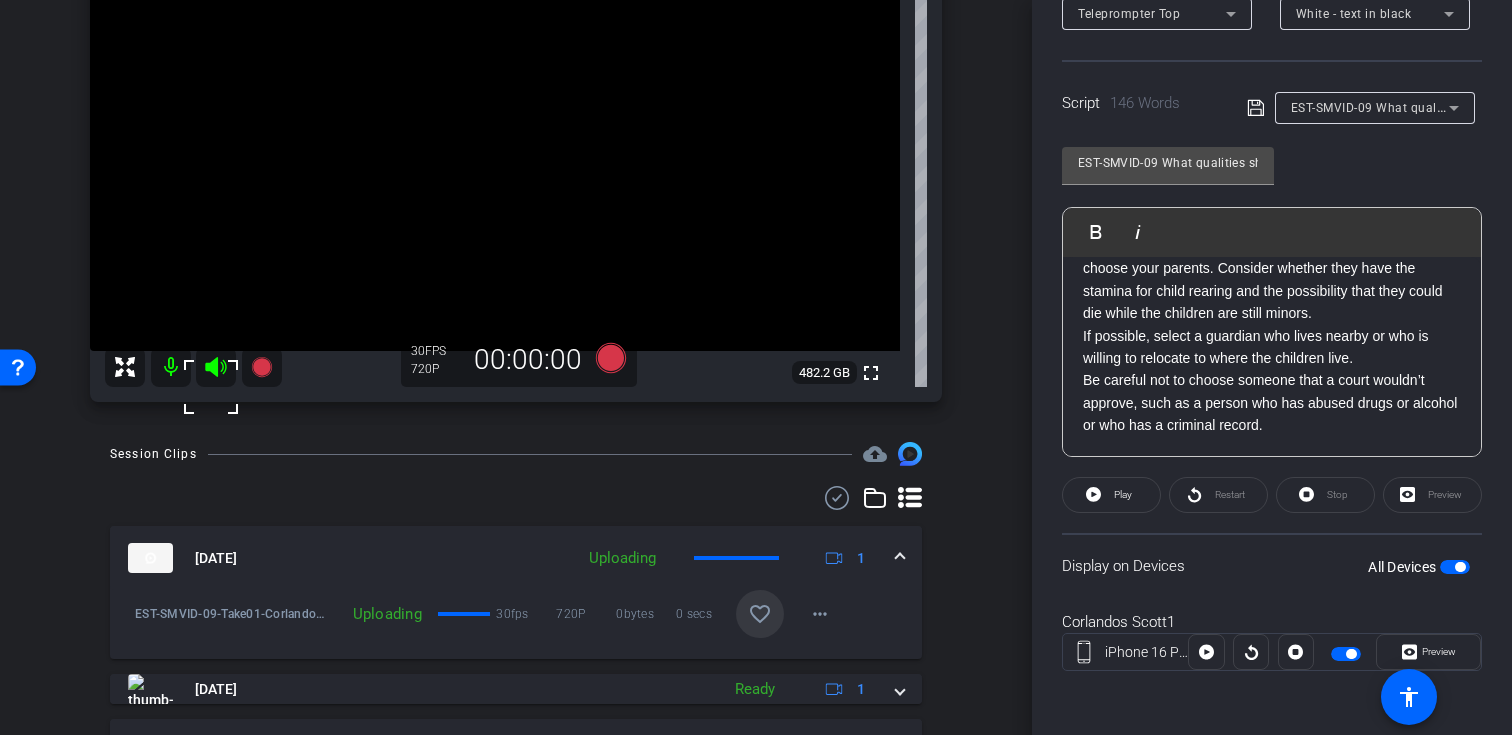 click on "Session Clips   cloud_upload" at bounding box center [516, 454] 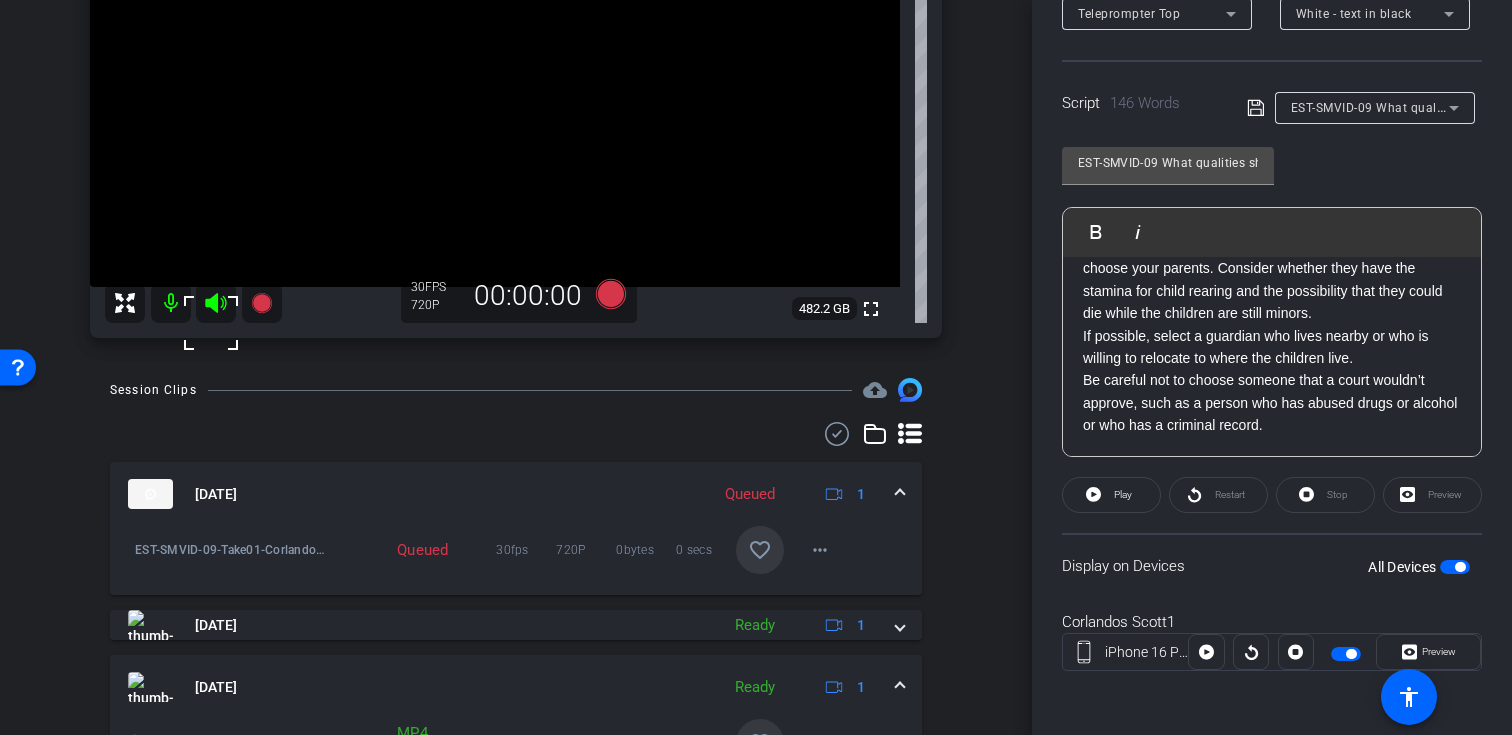 scroll, scrollTop: 290, scrollLeft: 0, axis: vertical 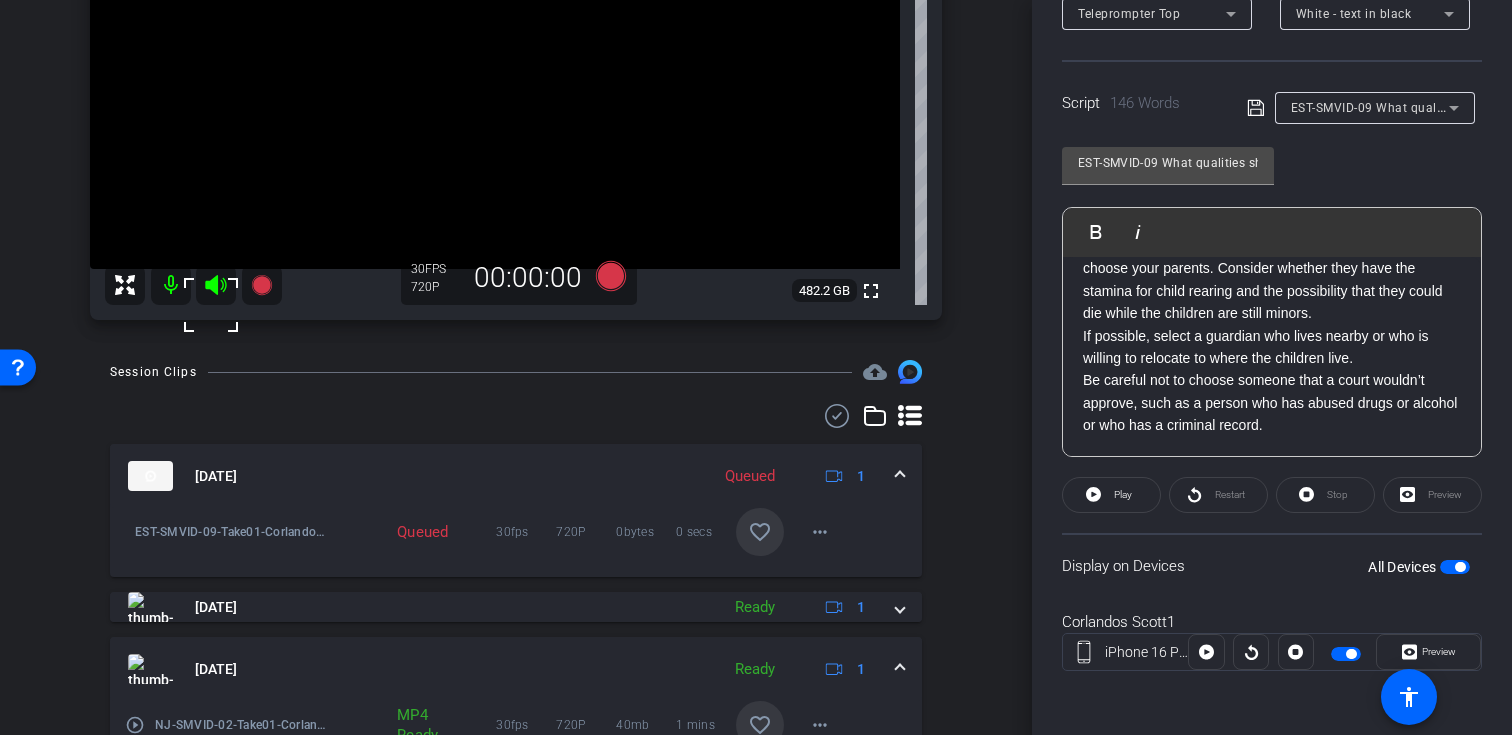 click on "favorite_border" at bounding box center [760, 532] 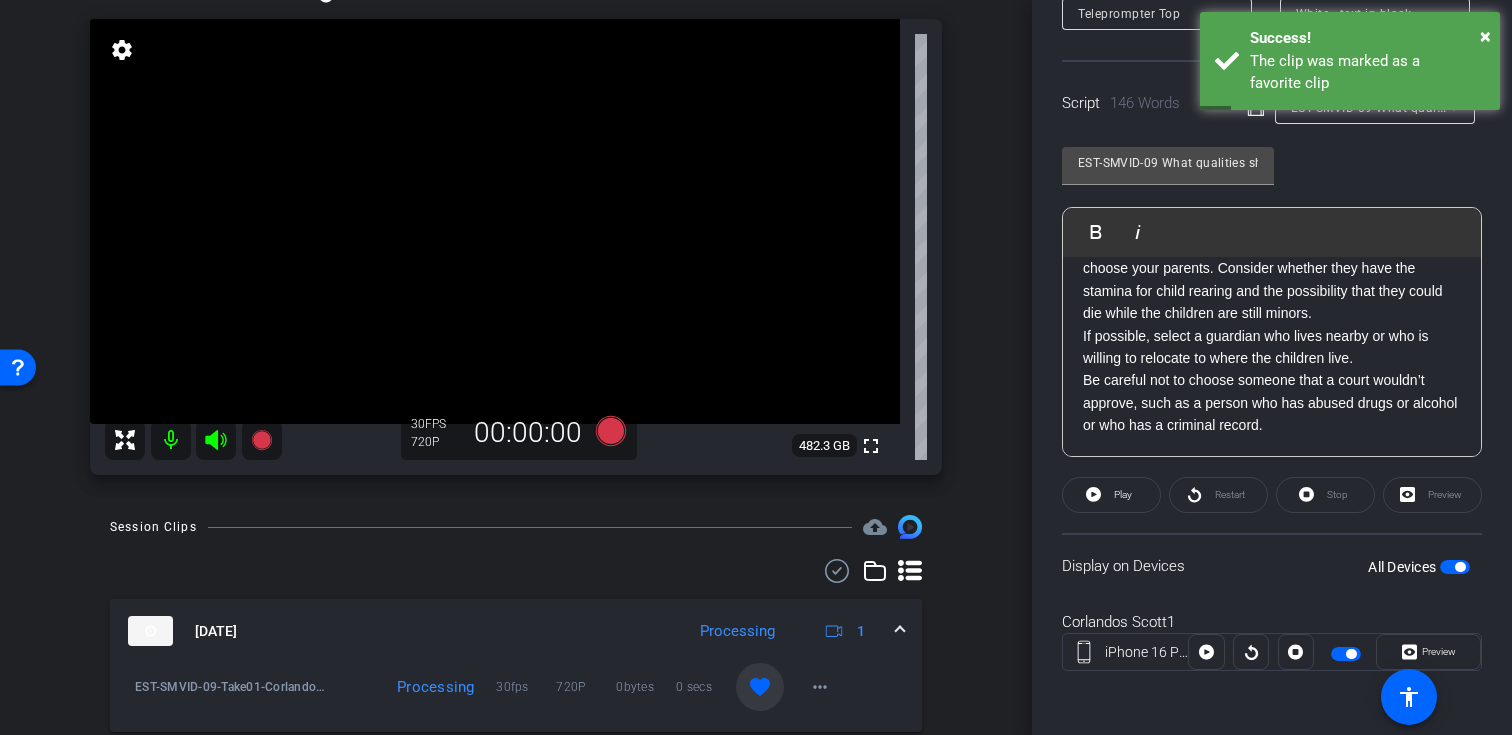 scroll, scrollTop: 123, scrollLeft: 0, axis: vertical 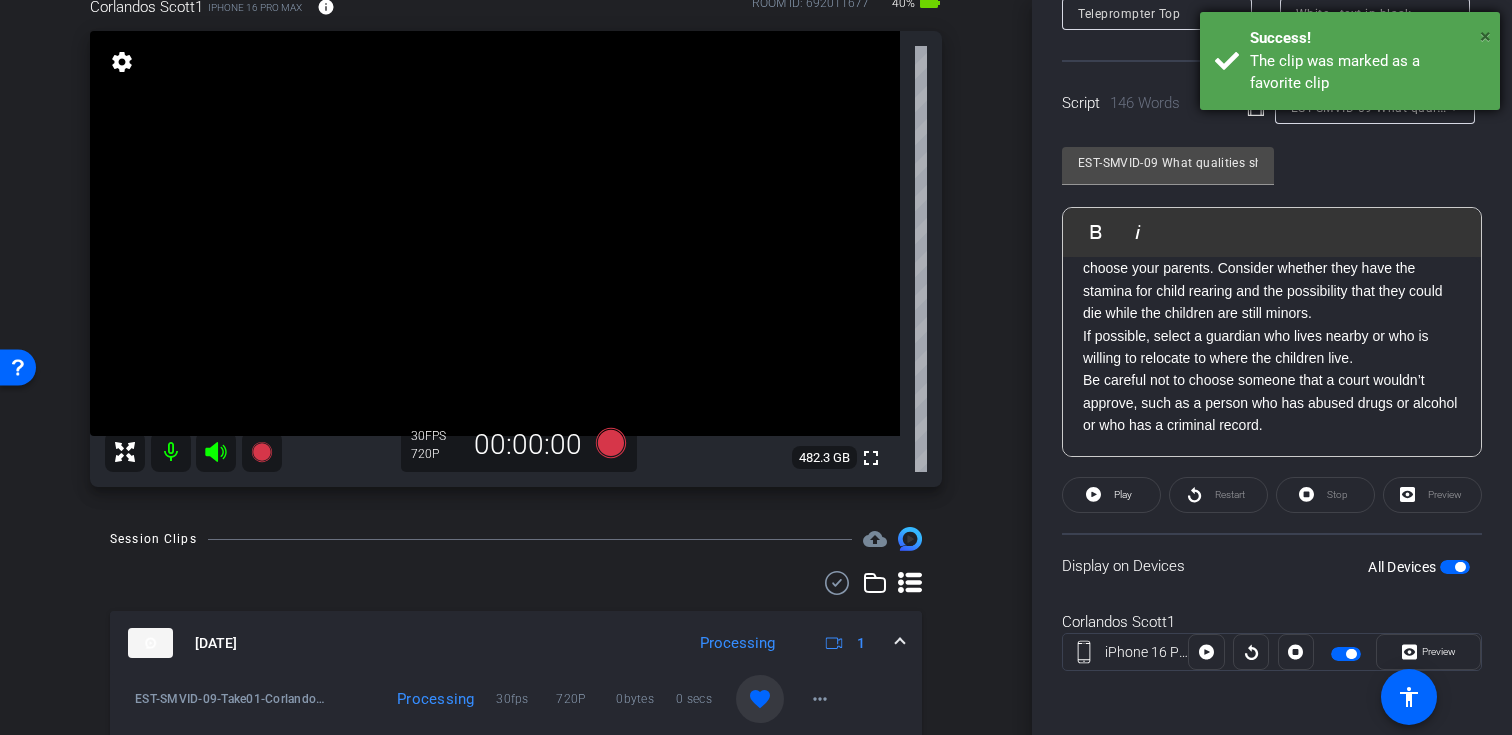 click on "×" at bounding box center (1485, 36) 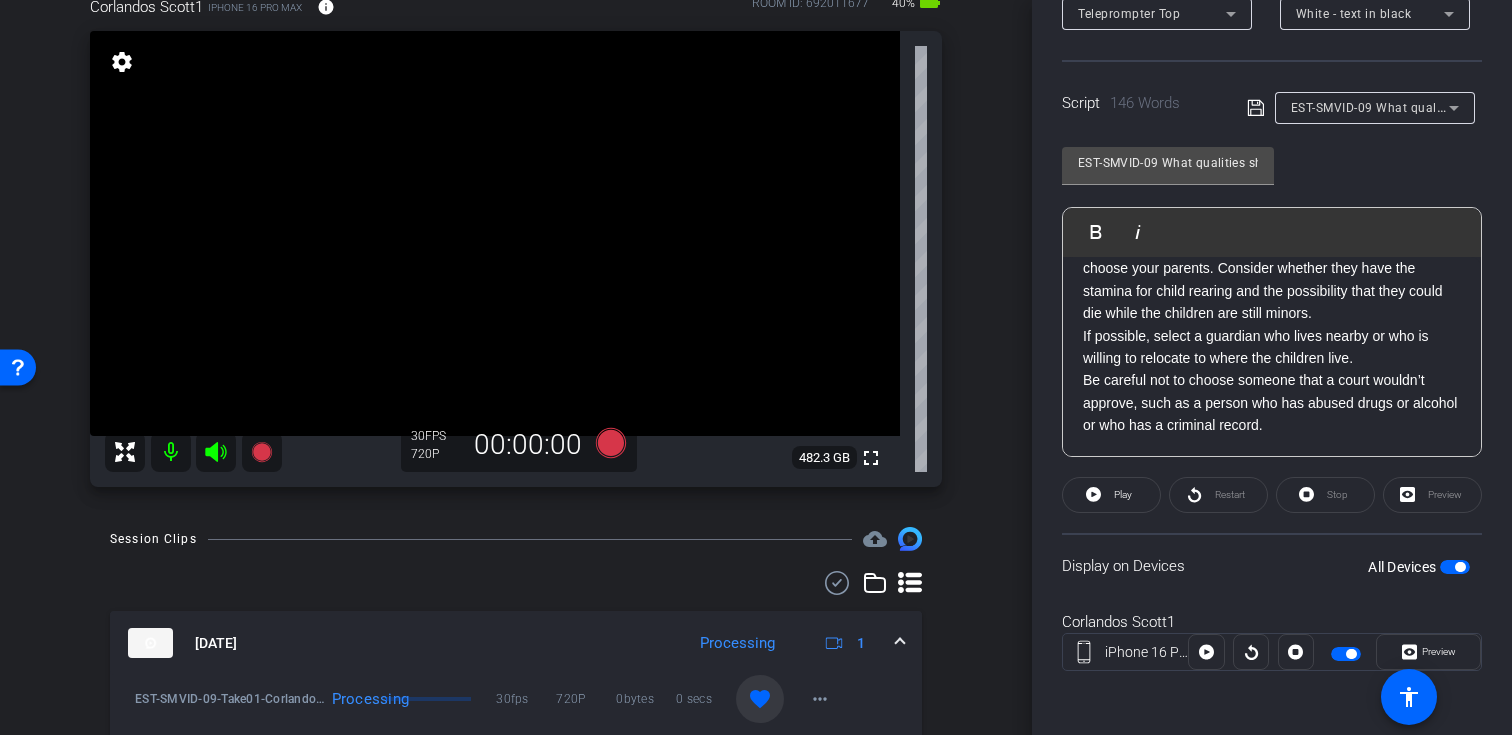 click on "EST-SMVID-09 What qualities should I consider in choosing a guardian for my children               Play        Play from this location               Play Selected        Play and display the selected text only Bold Italic You’ll probably want to choose someone with whom you have shared values, religious beliefs, goals, and parenting styles. Try to choose someone your children know and feel comfortable with and who loves your children and will nurture them. Unless you can provide substantial assets, choose someone with the financial resources to raise your children. Select someone who is sufficiently young and healthy to care for your children until they reach adulthood. You may want to choose your parents. Consider whether they have the stamina for child rearing and the possibility that they could die while the children are still minors. If possible, select a guardian who lives nearby or who is willing to relocate to where the children live. Enter script here..." 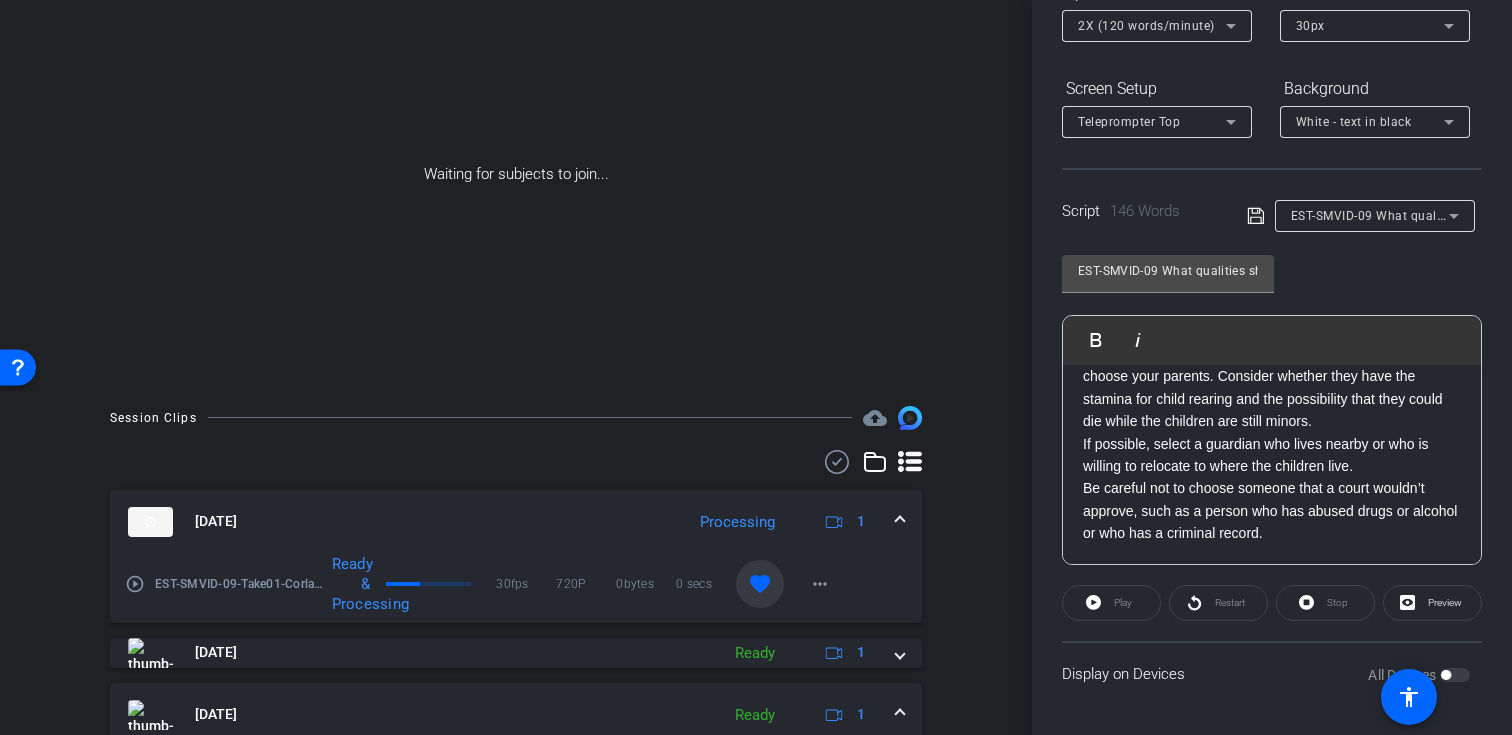 scroll, scrollTop: 250, scrollLeft: 0, axis: vertical 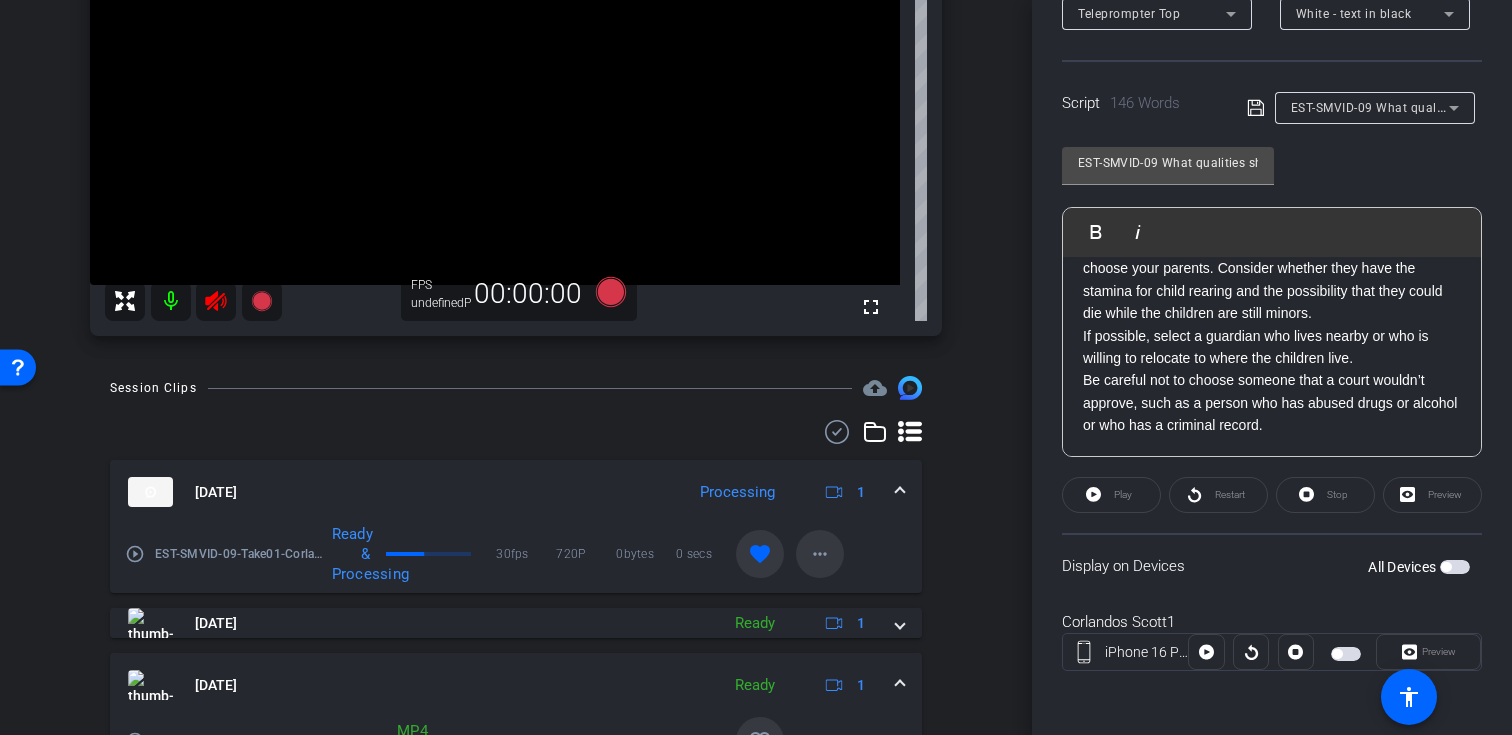 click on "more_horiz" at bounding box center (820, 554) 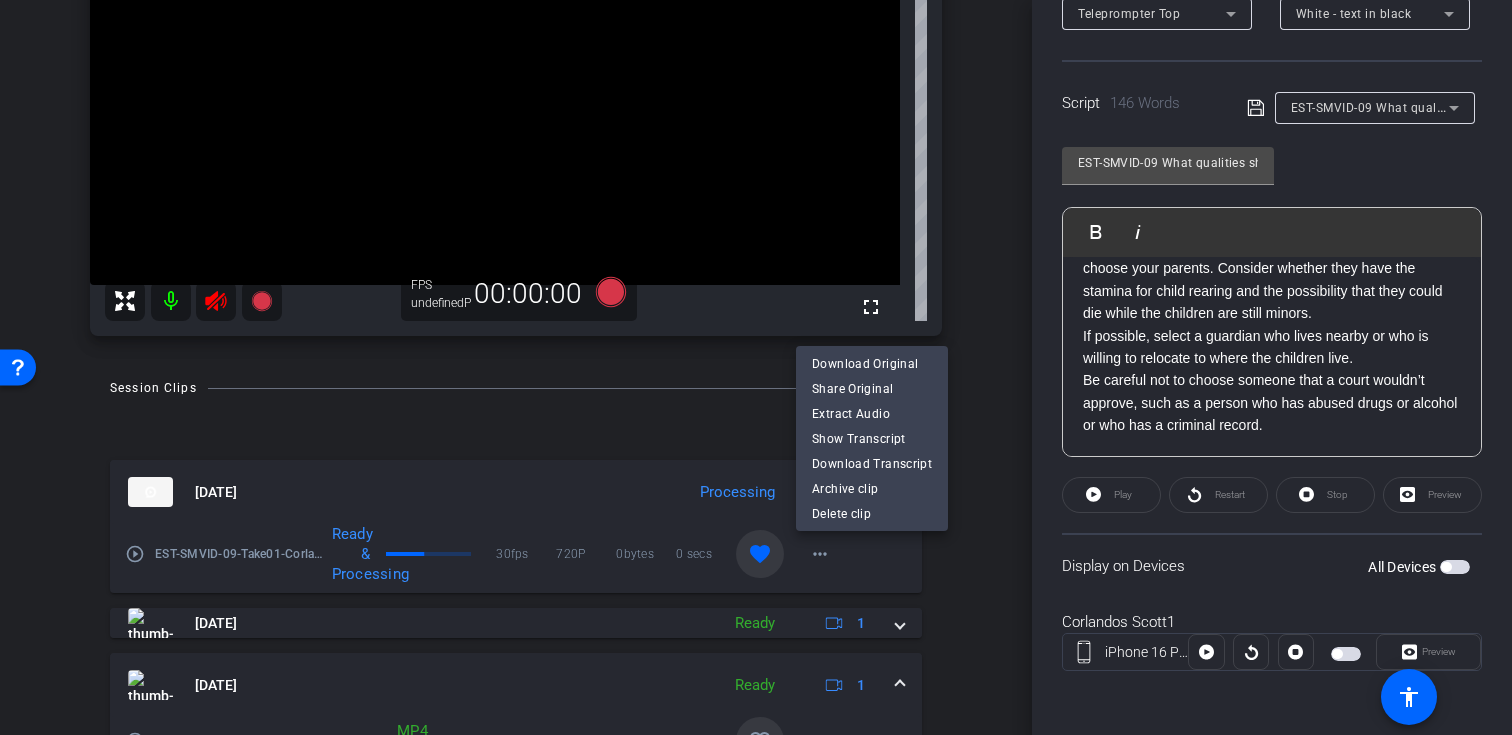 click at bounding box center [756, 367] 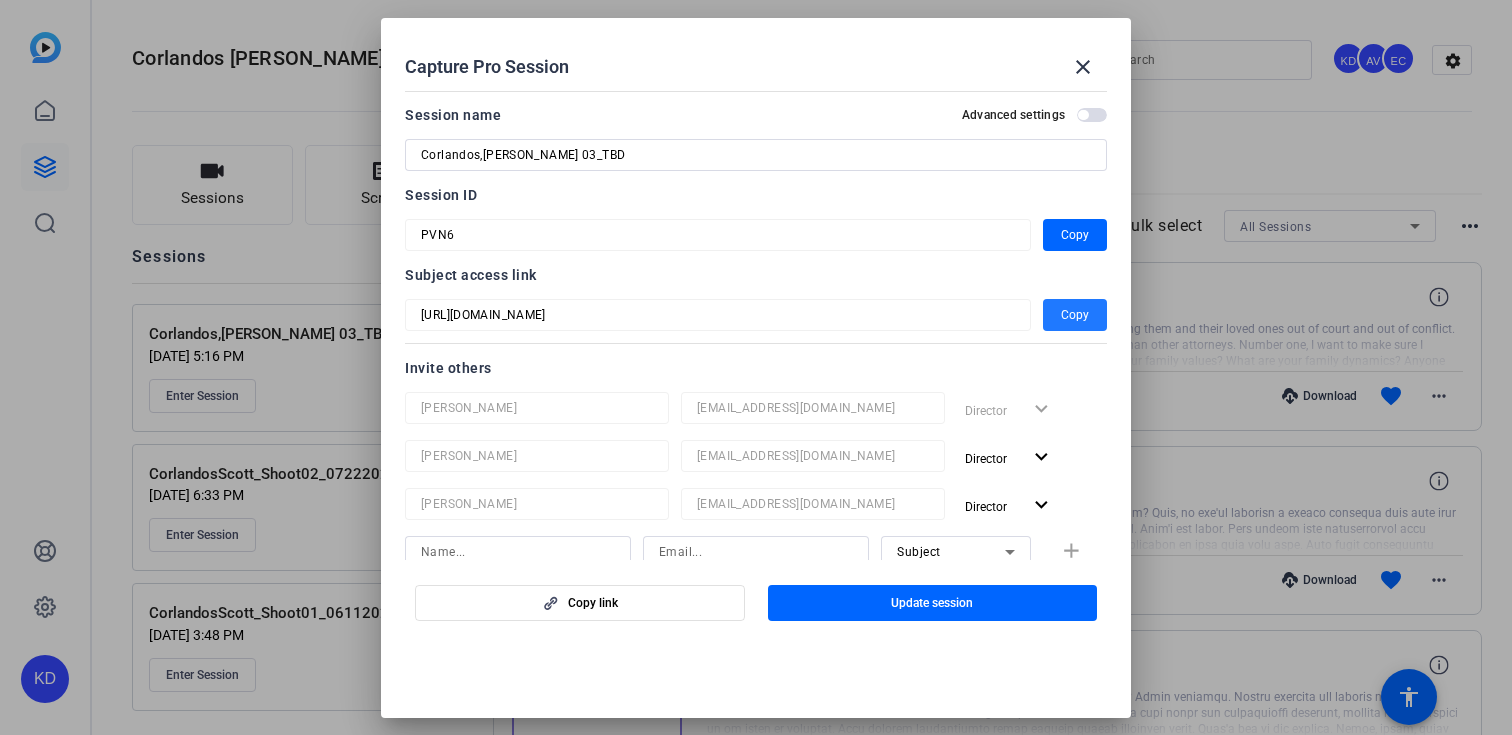 scroll, scrollTop: 0, scrollLeft: 0, axis: both 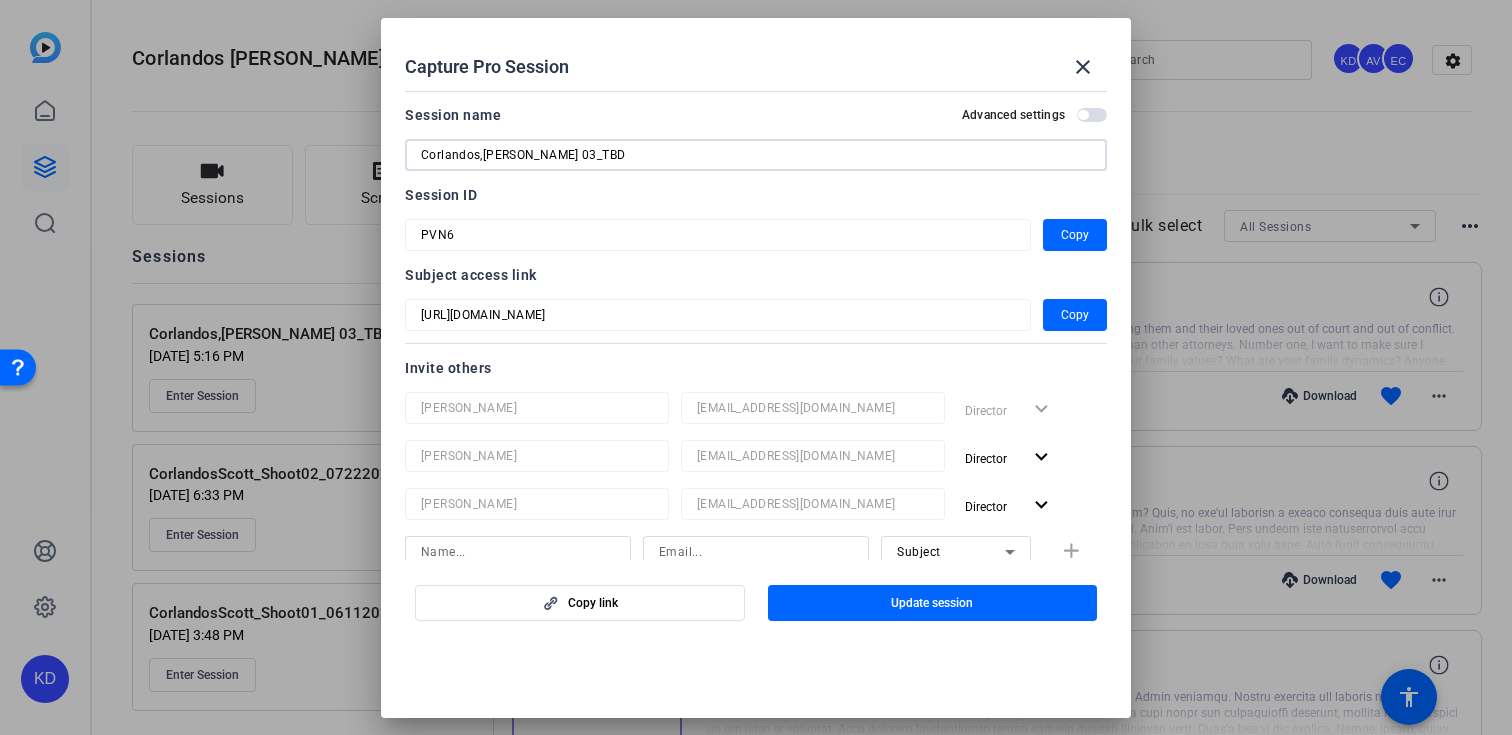 click on "Corlandos,Scott_Shoot 03_TBD" at bounding box center (756, 155) 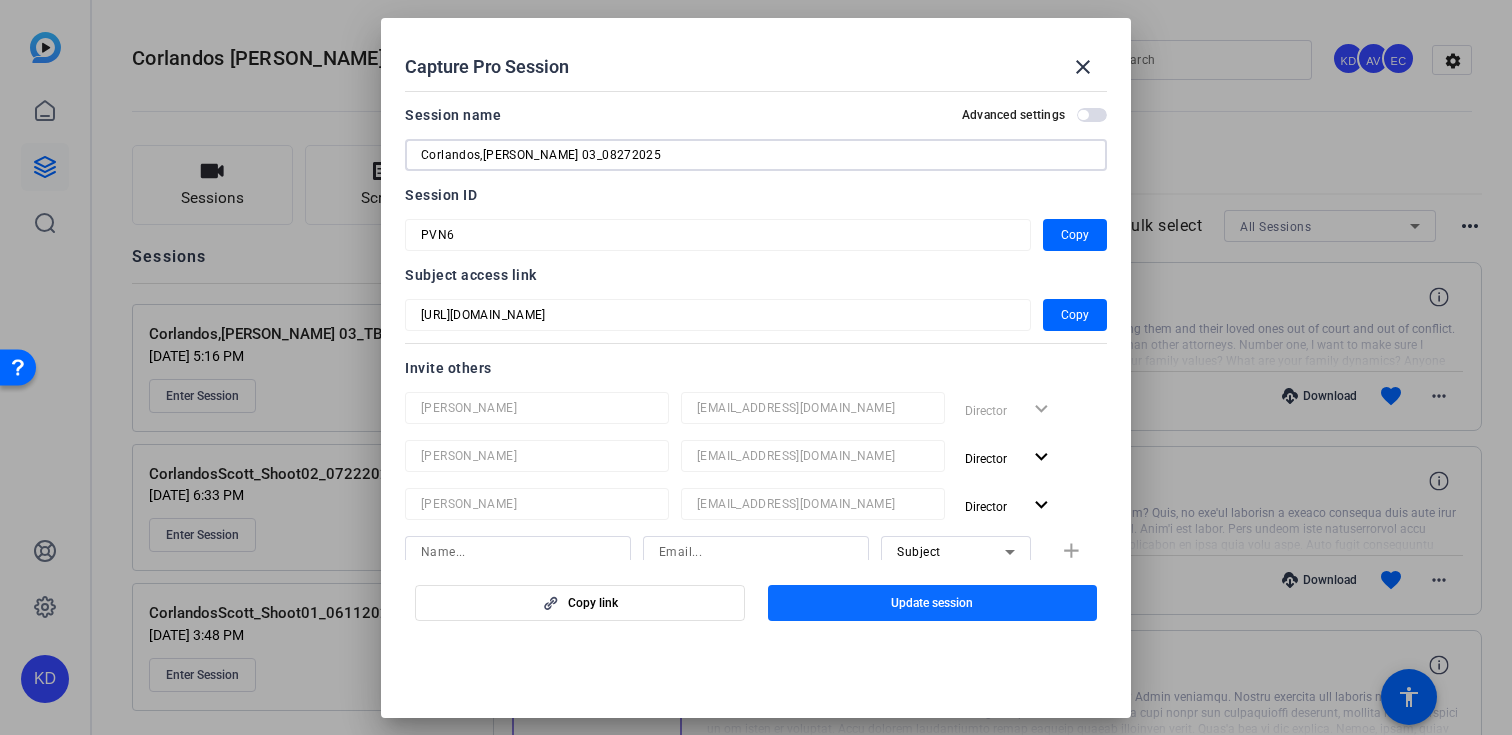 type on "Corlandos,Scott_Shoot 03_08272025" 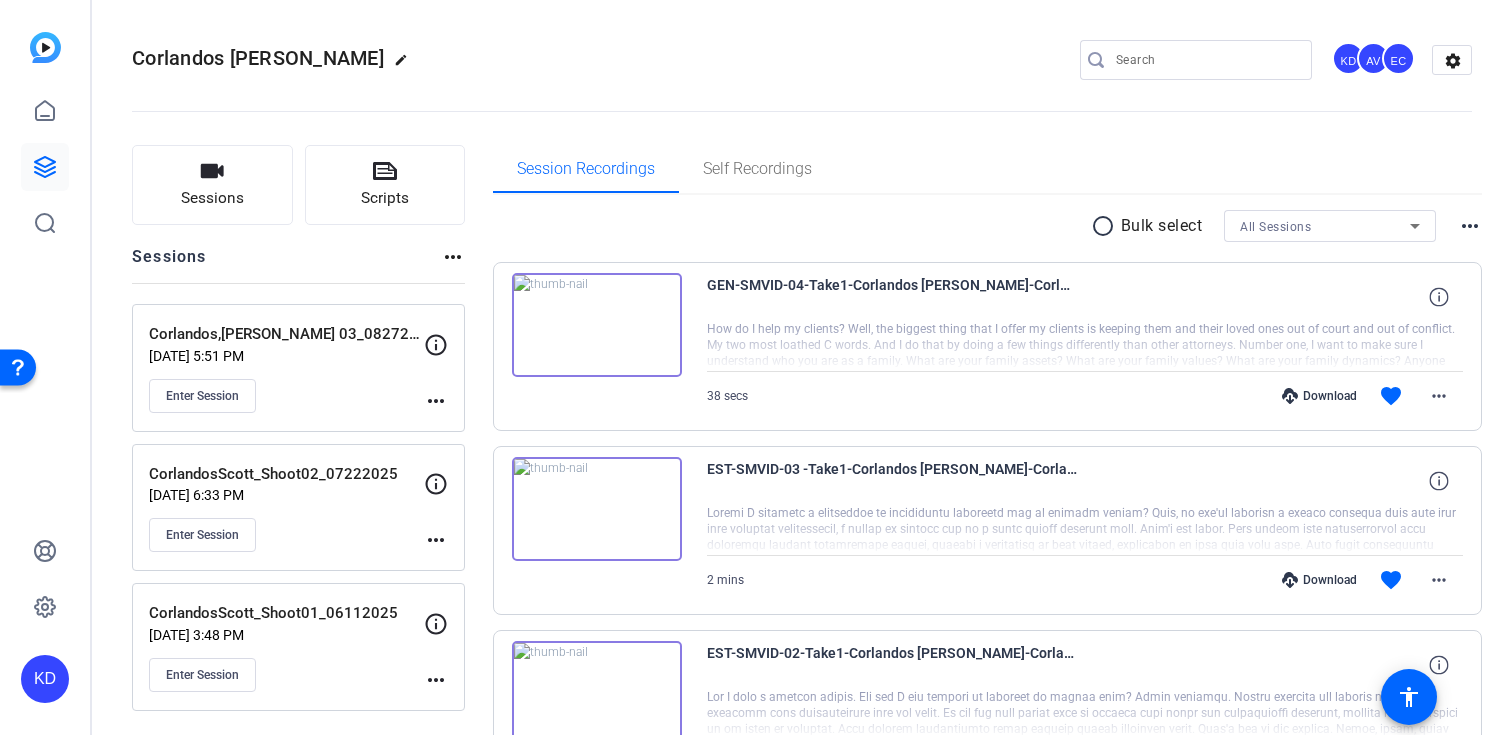 click on "Corlandos,Scott_Shoot 03_08272025   Jul 22, 2025 @ 5:51 PM  Enter Session
more_horiz" 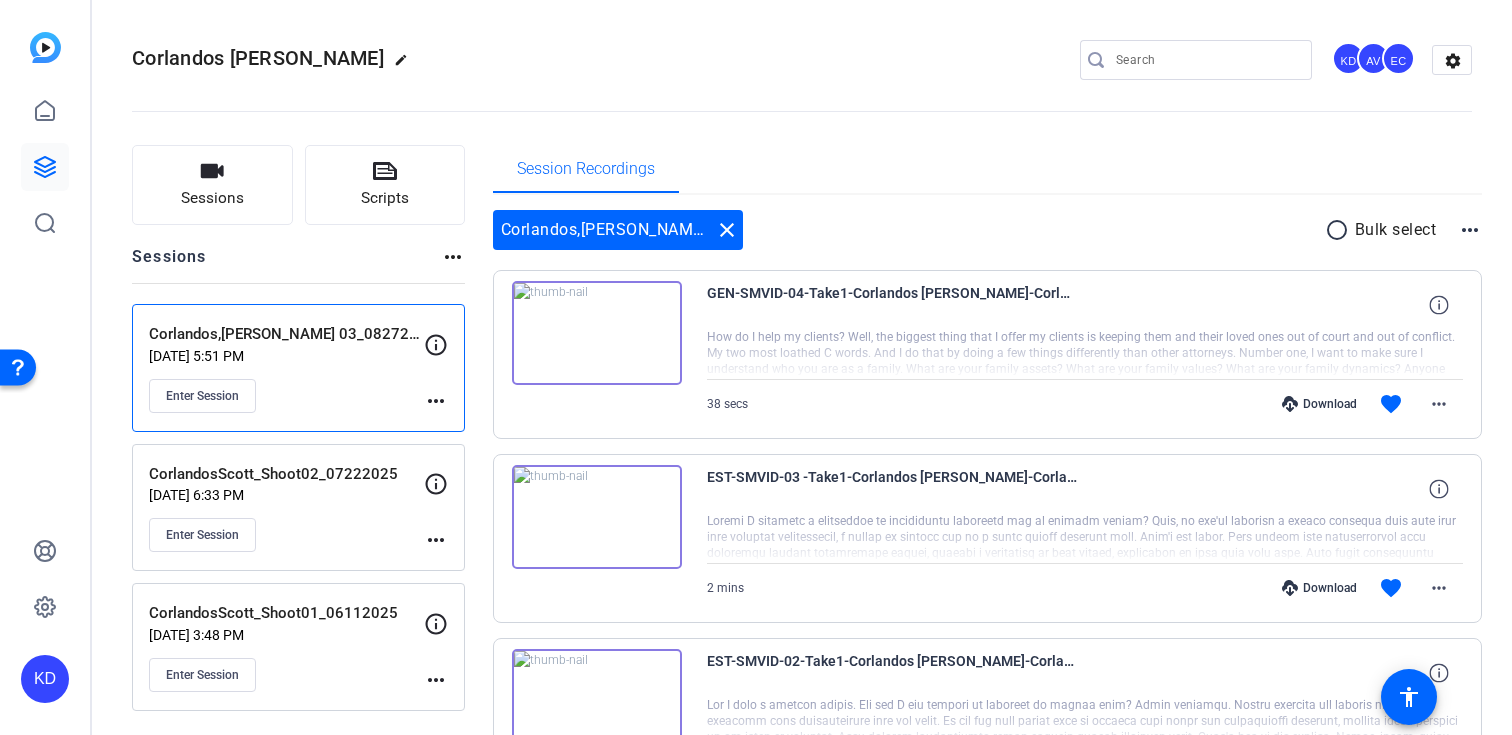 click on "CorlandosScott_Shoot02_07222025" 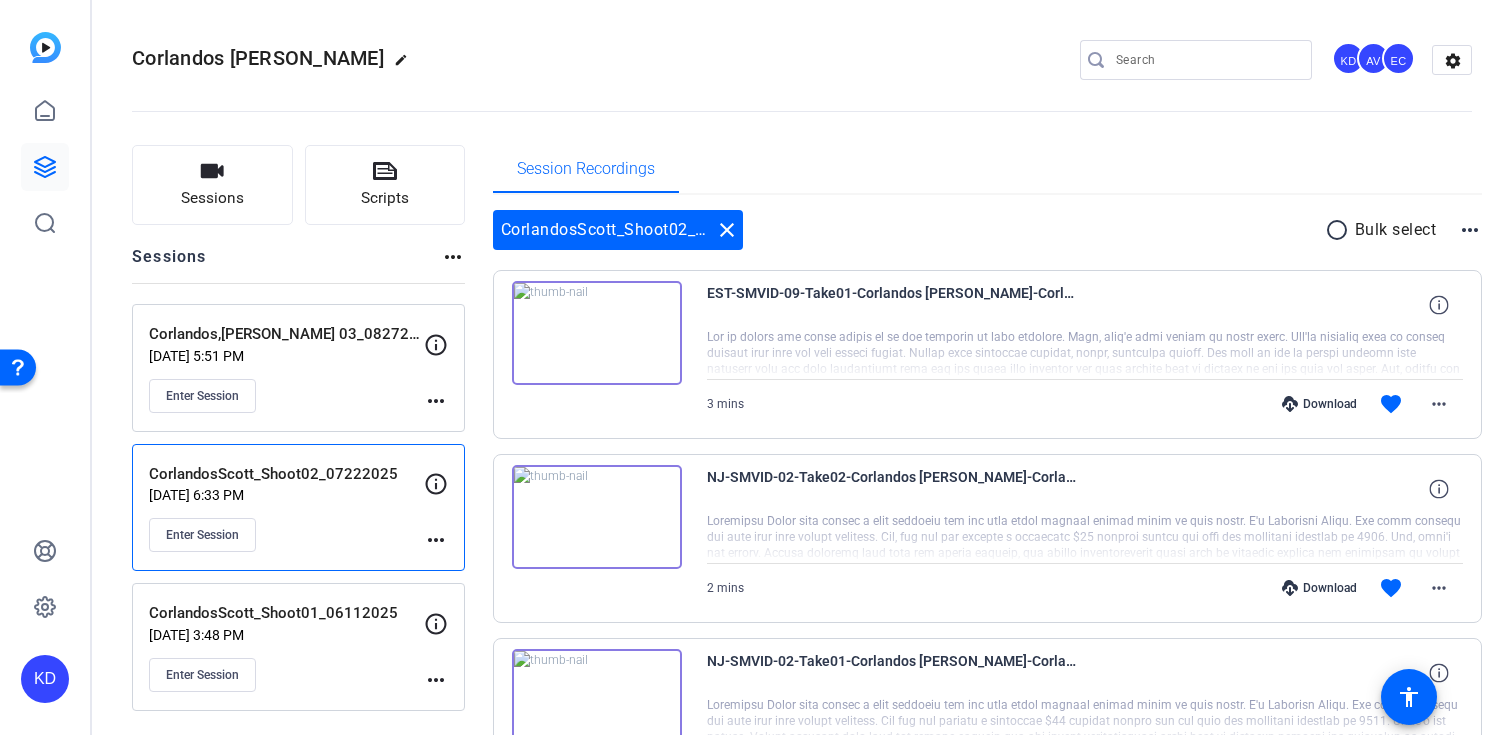click on "Download" at bounding box center (1319, 404) 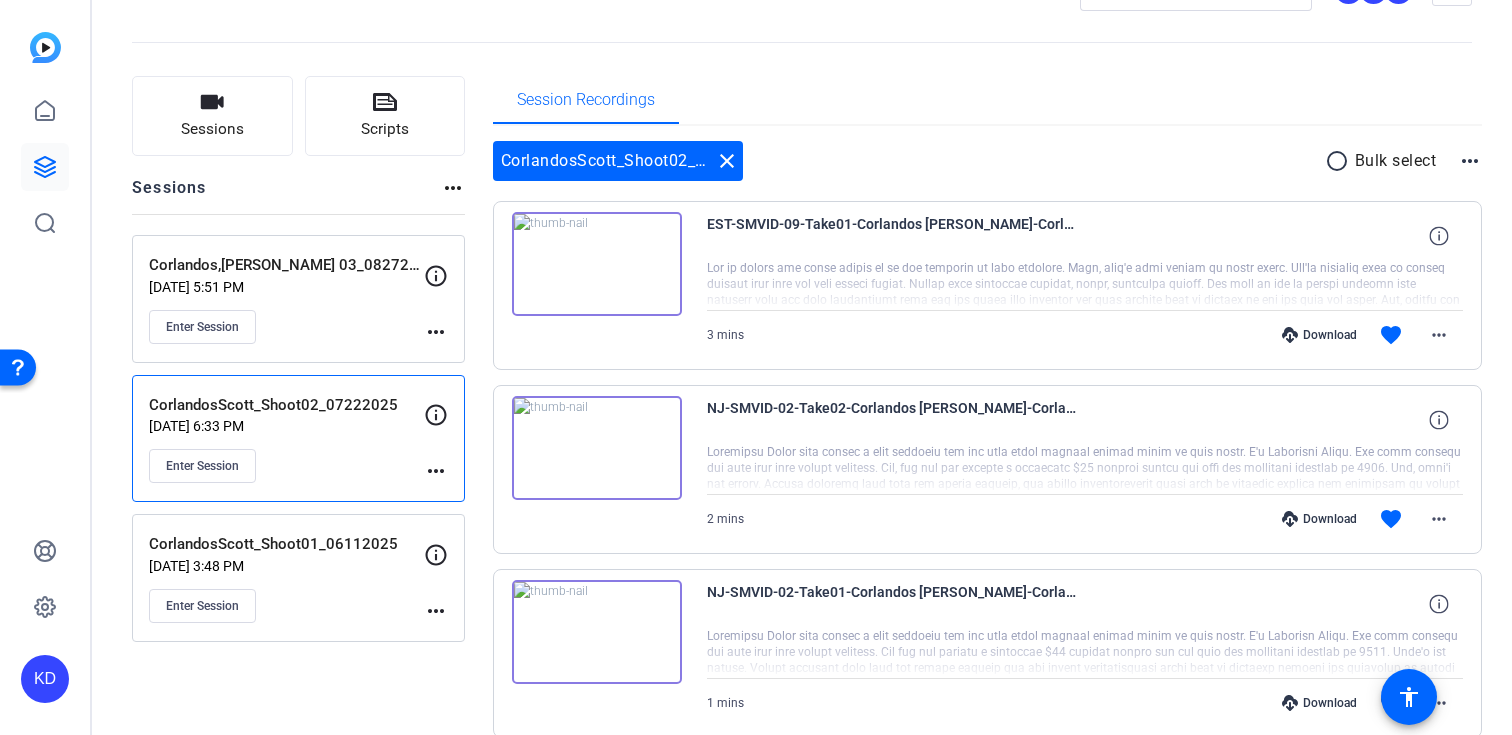scroll, scrollTop: 106, scrollLeft: 0, axis: vertical 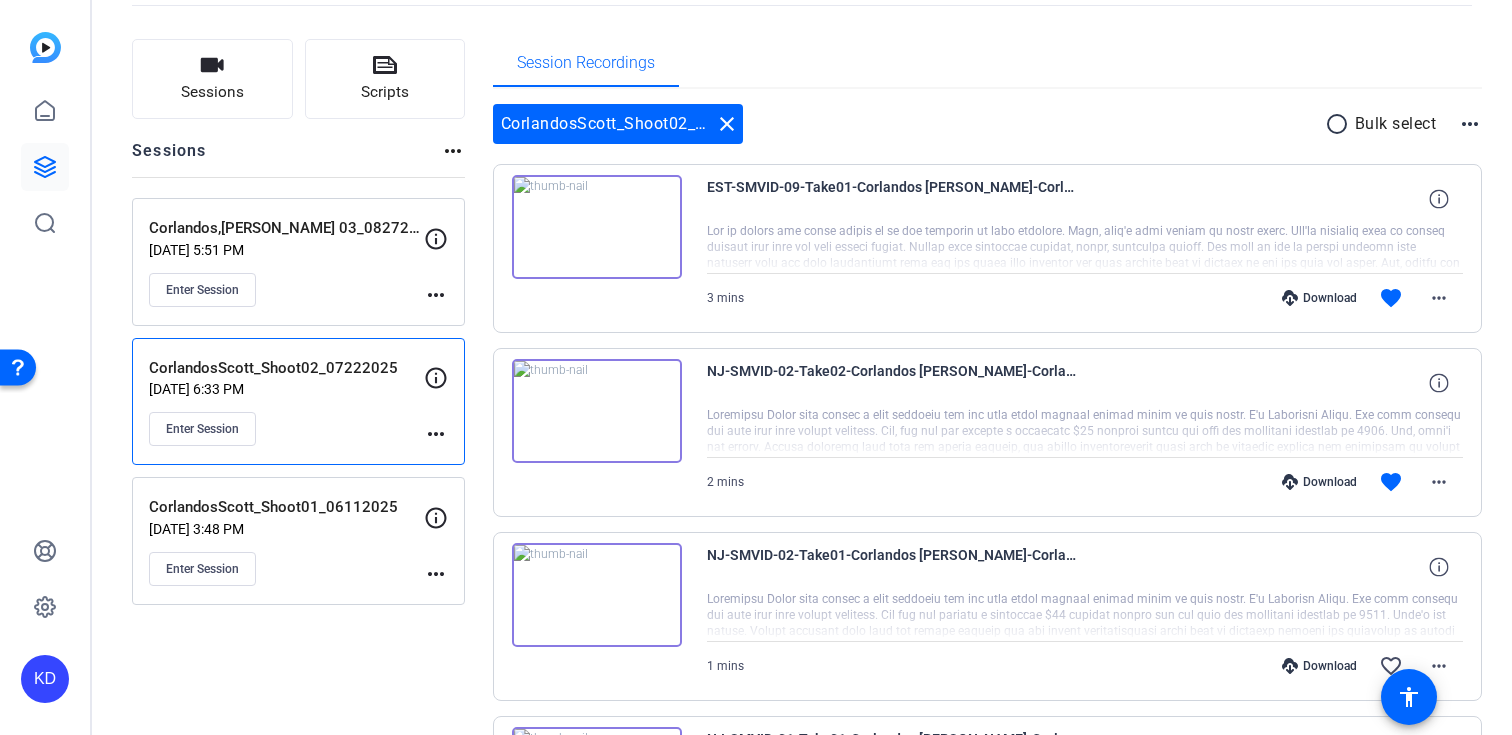click on "Download" at bounding box center (1319, 482) 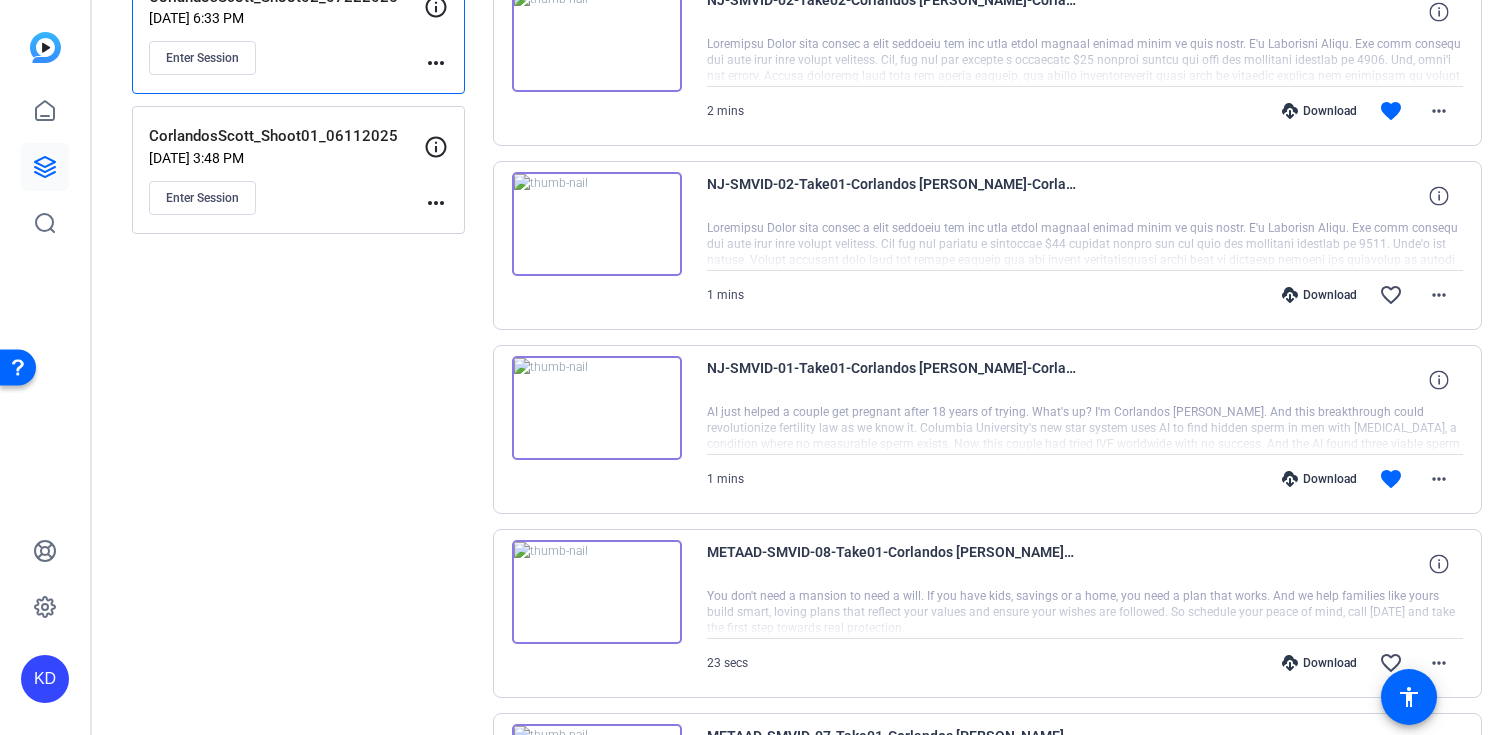scroll, scrollTop: 551, scrollLeft: 0, axis: vertical 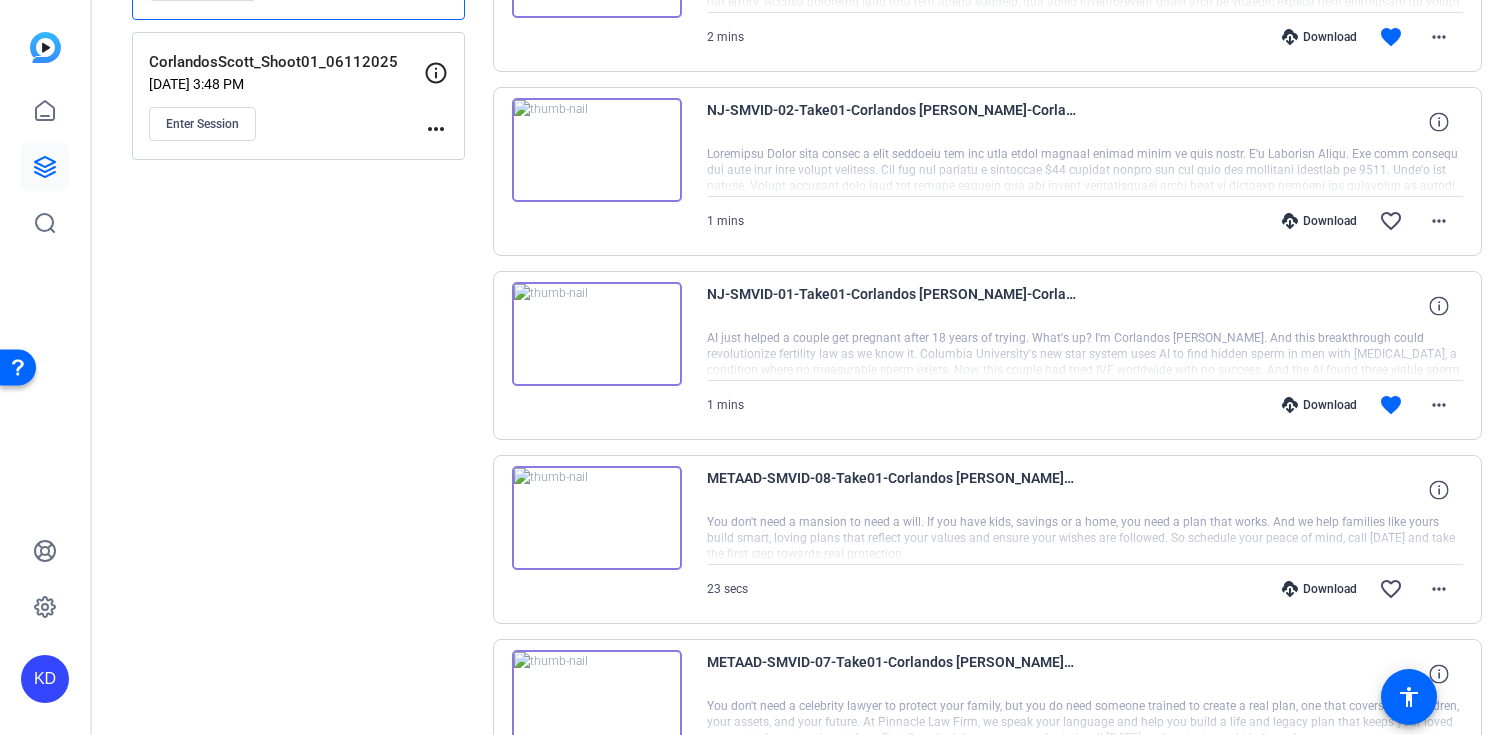 click on "Download" at bounding box center (1319, 405) 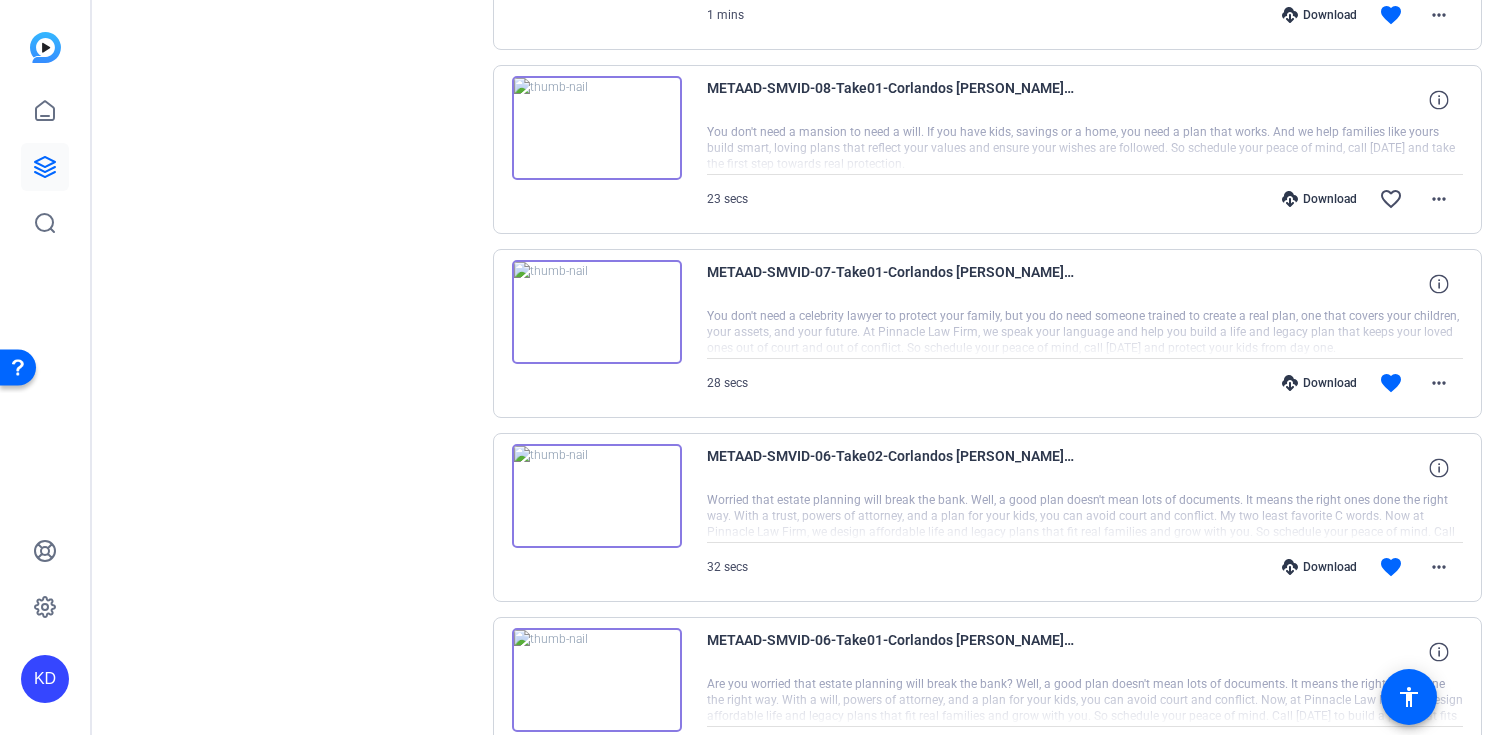 scroll, scrollTop: 943, scrollLeft: 0, axis: vertical 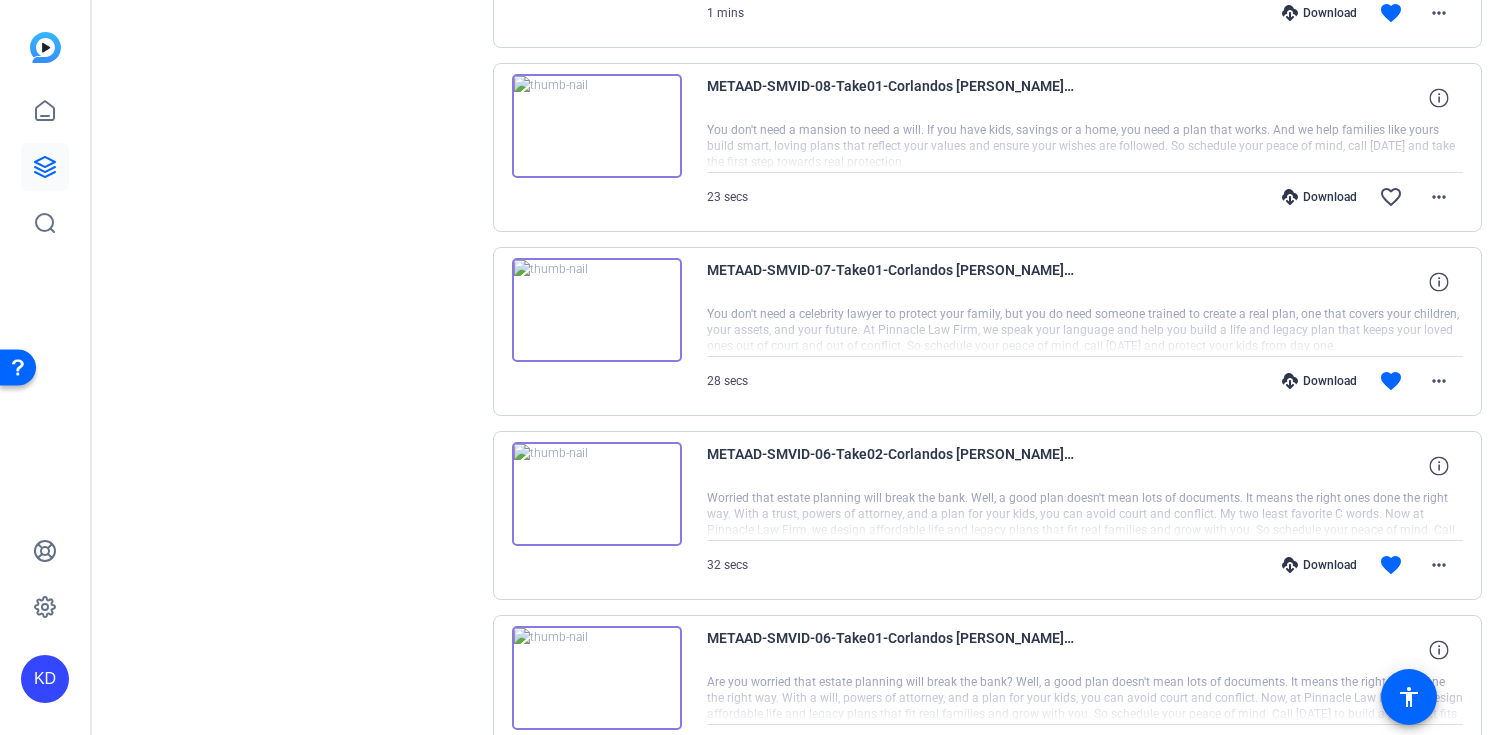click on "Download" at bounding box center [1319, 381] 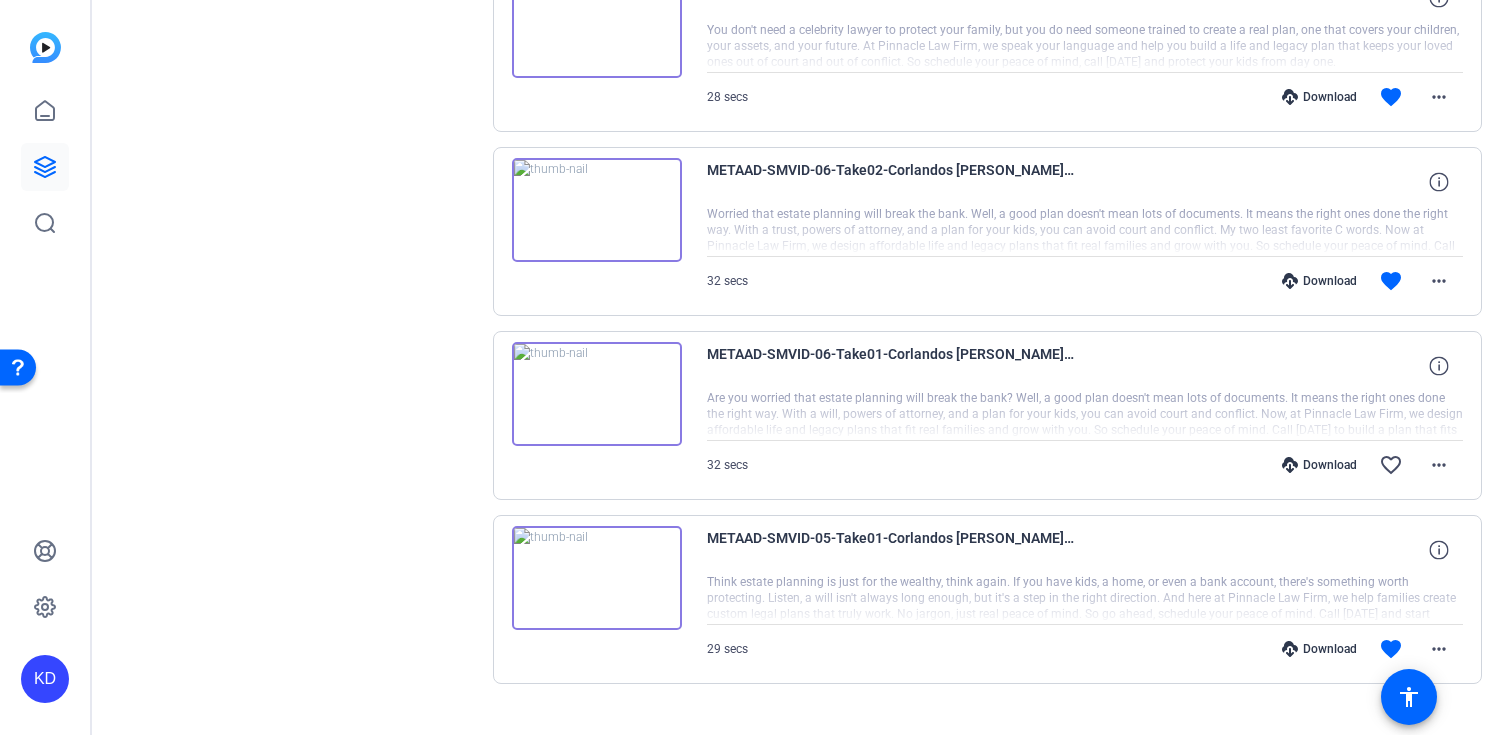 scroll, scrollTop: 1265, scrollLeft: 0, axis: vertical 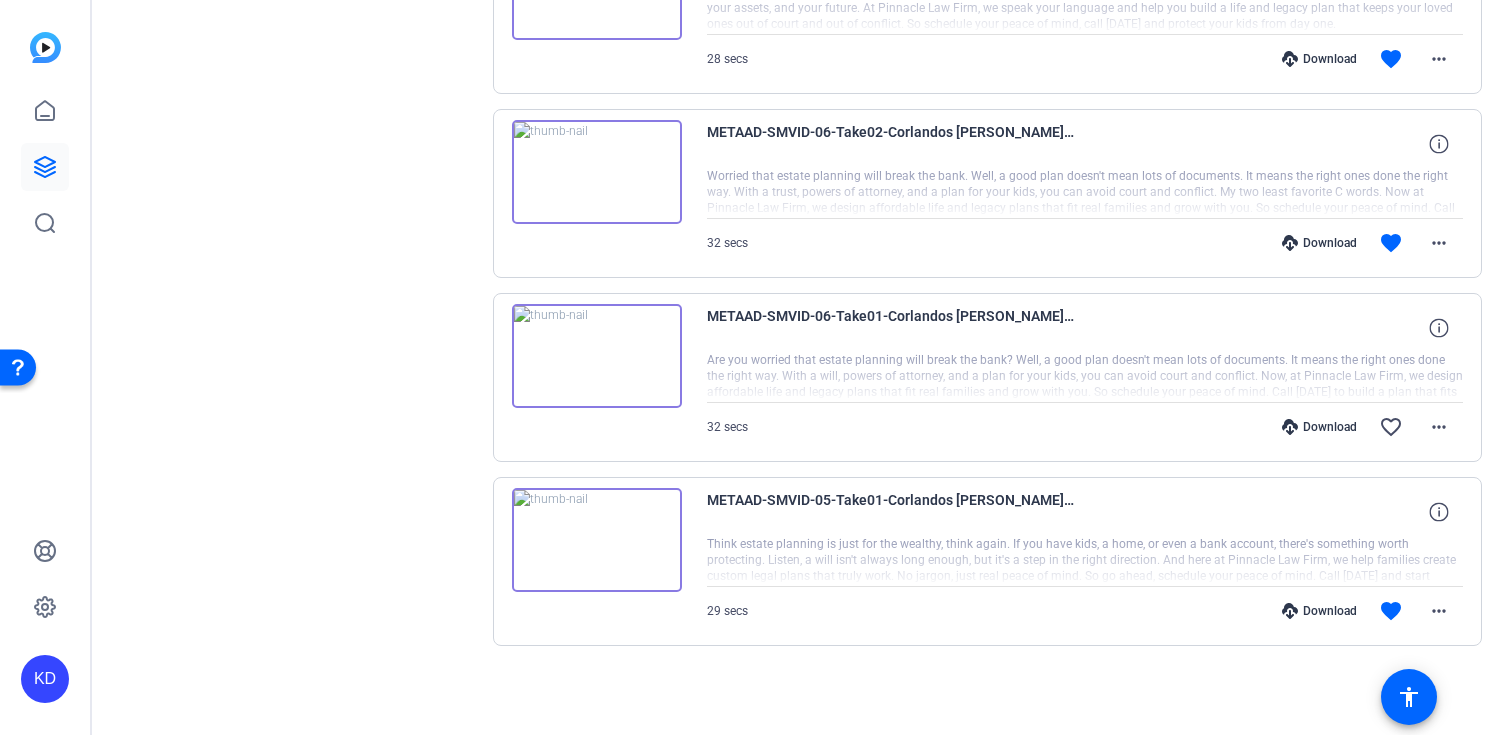 click on "Download" at bounding box center [1319, 611] 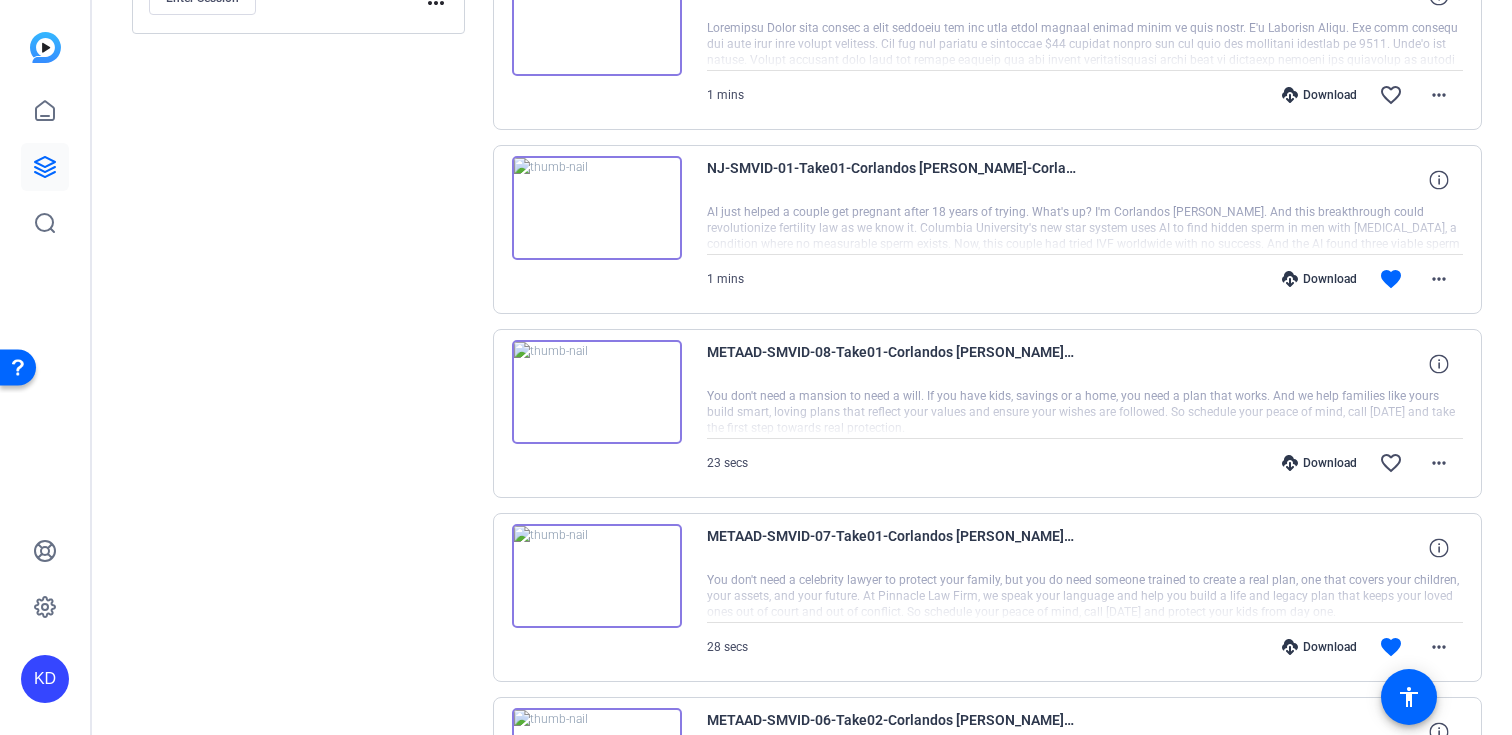 scroll, scrollTop: 676, scrollLeft: 0, axis: vertical 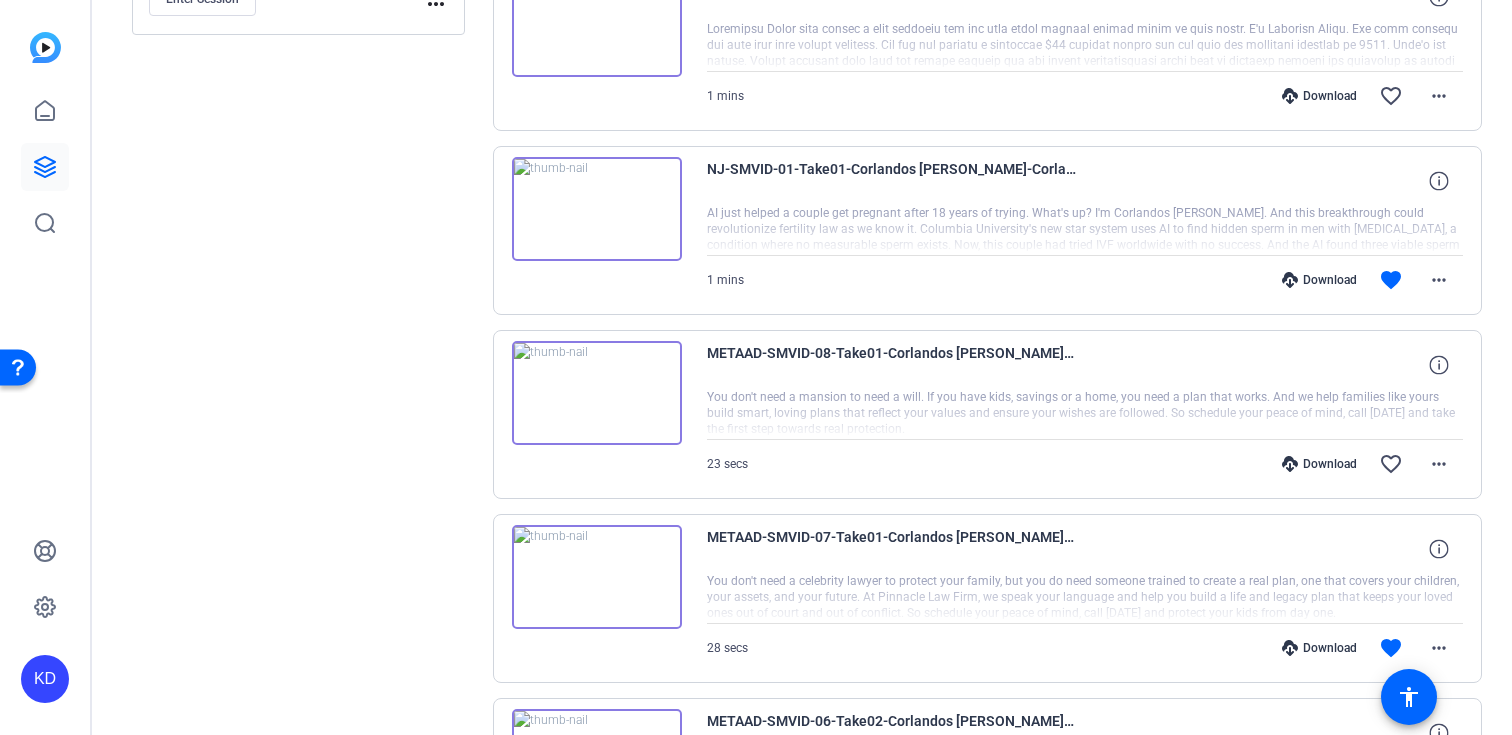 click on "Download" at bounding box center (1319, 464) 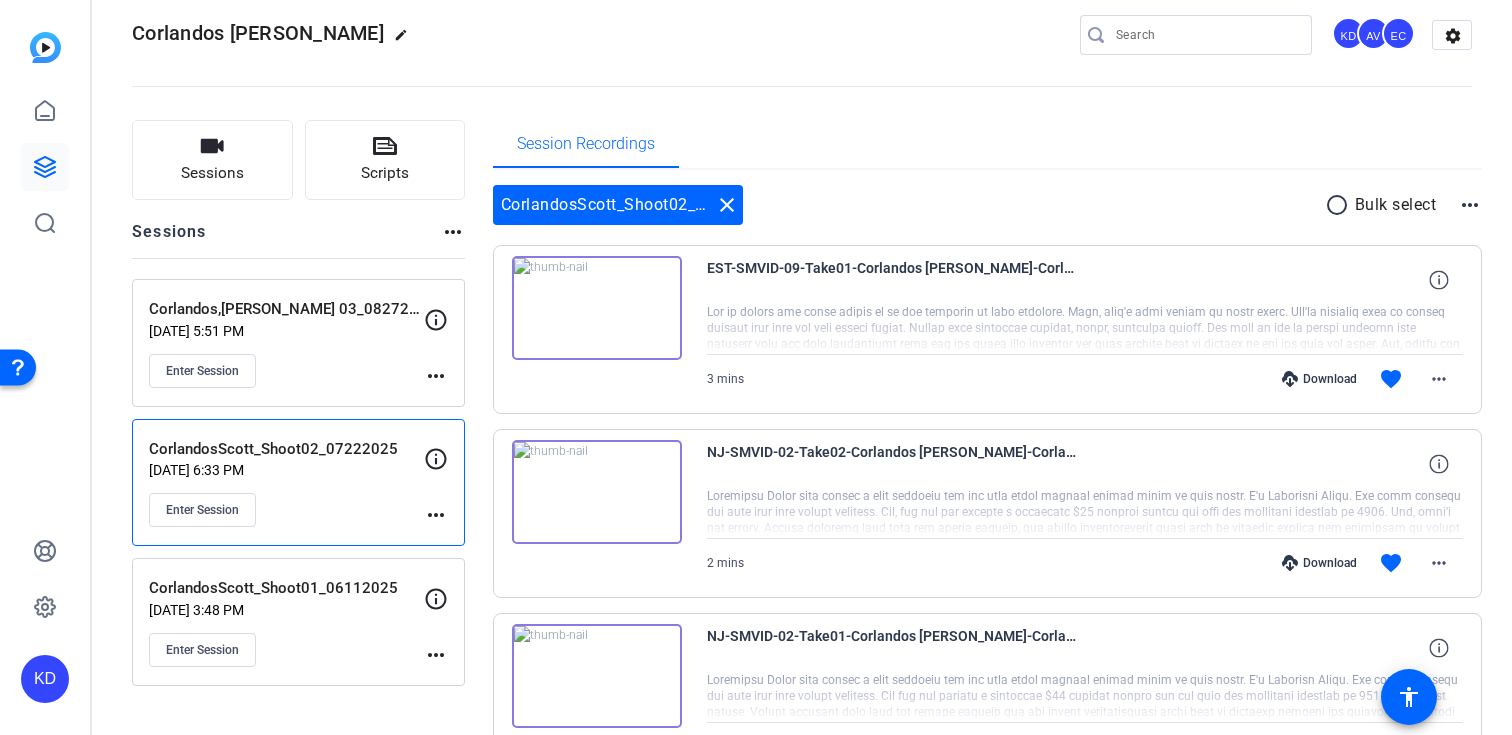 scroll, scrollTop: 0, scrollLeft: 0, axis: both 